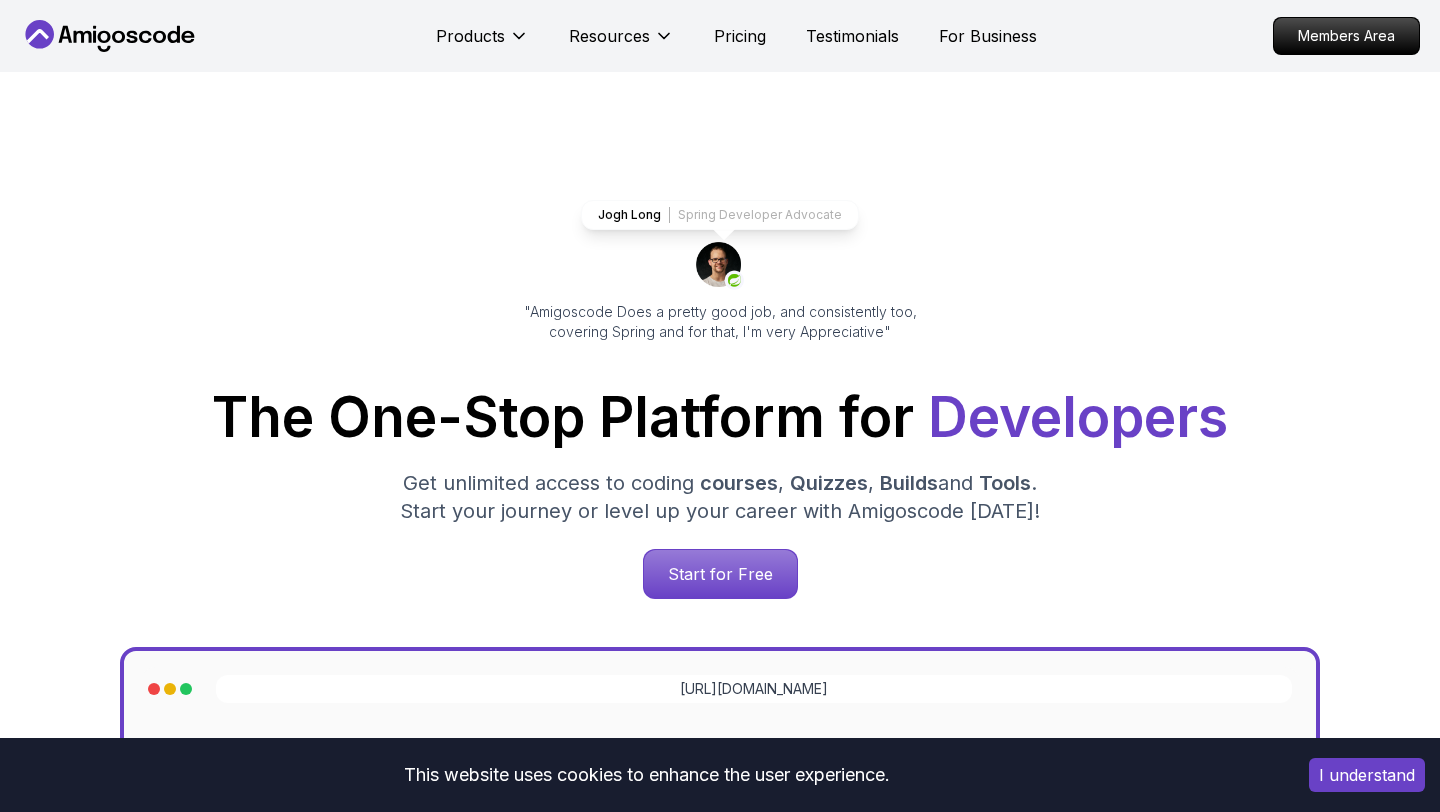 click on "Start for Free" at bounding box center [720, 574] 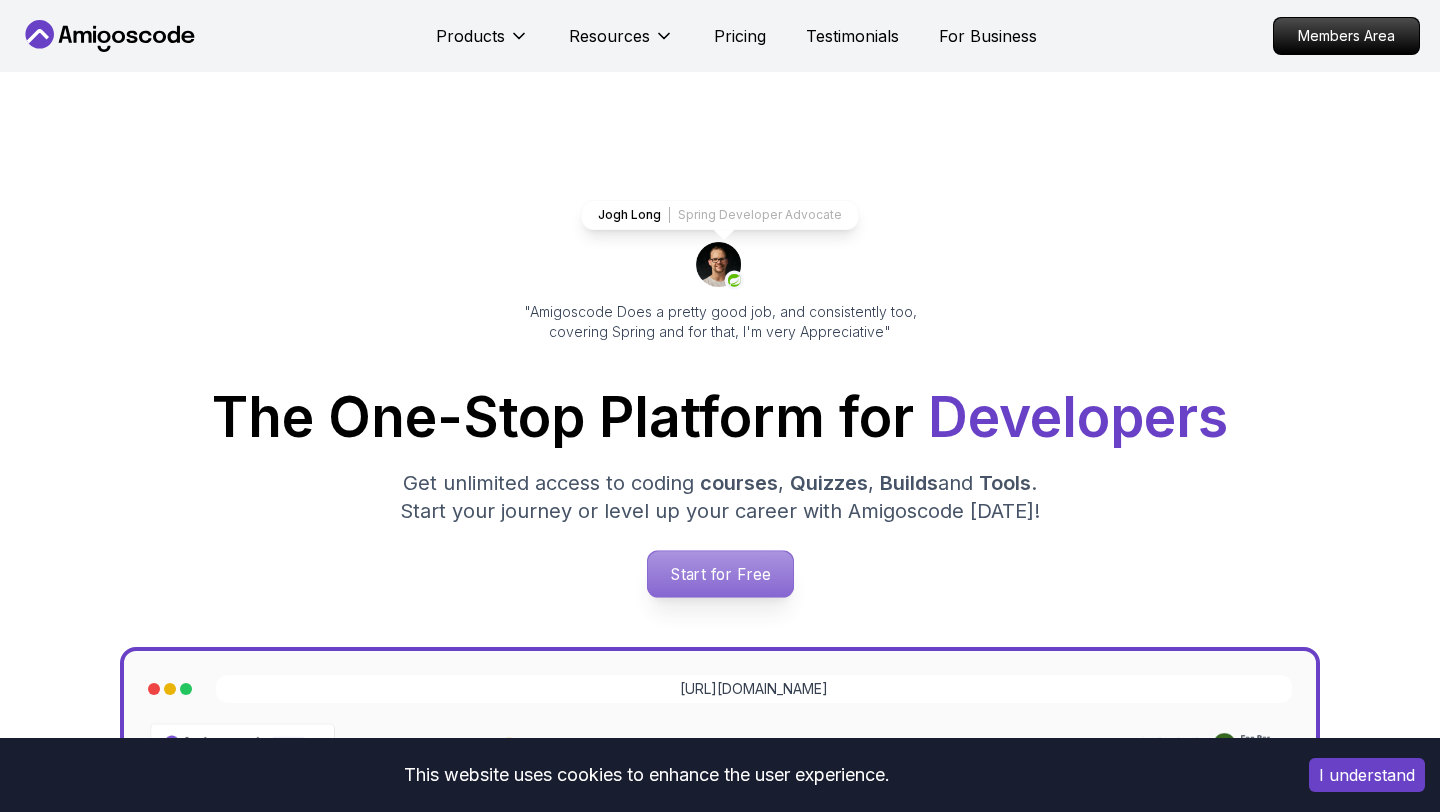 scroll, scrollTop: 0, scrollLeft: 0, axis: both 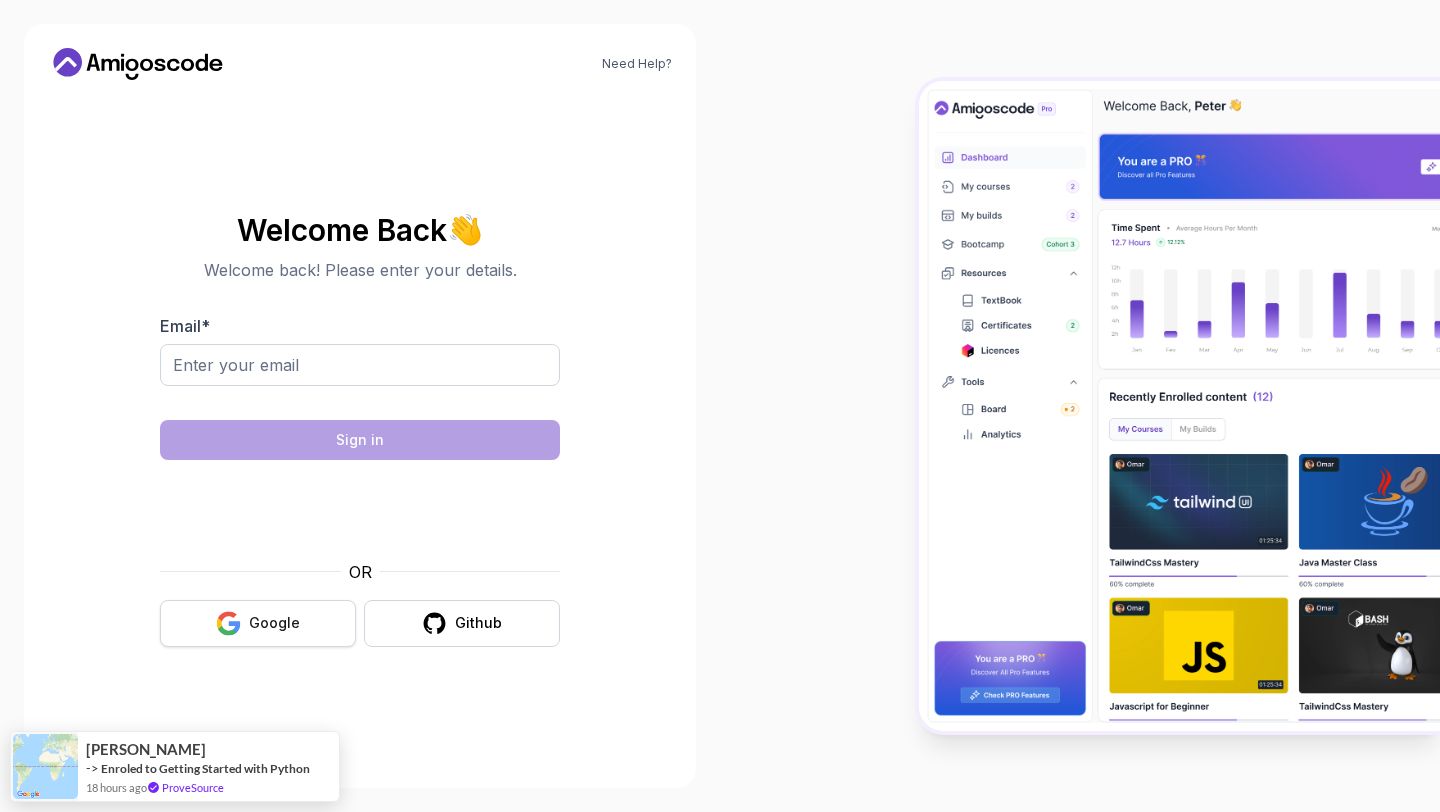 click on "Google" at bounding box center [274, 623] 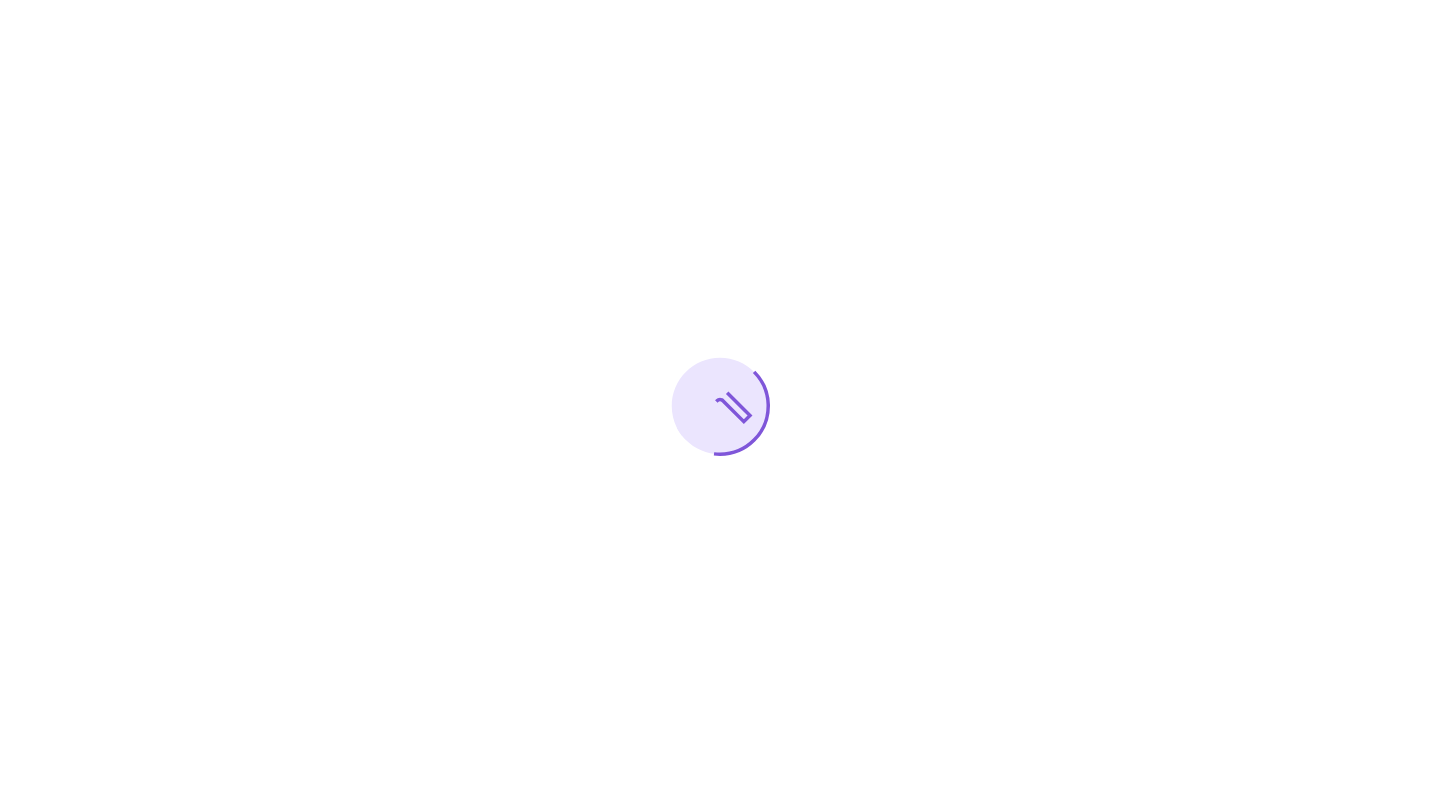 scroll, scrollTop: 0, scrollLeft: 0, axis: both 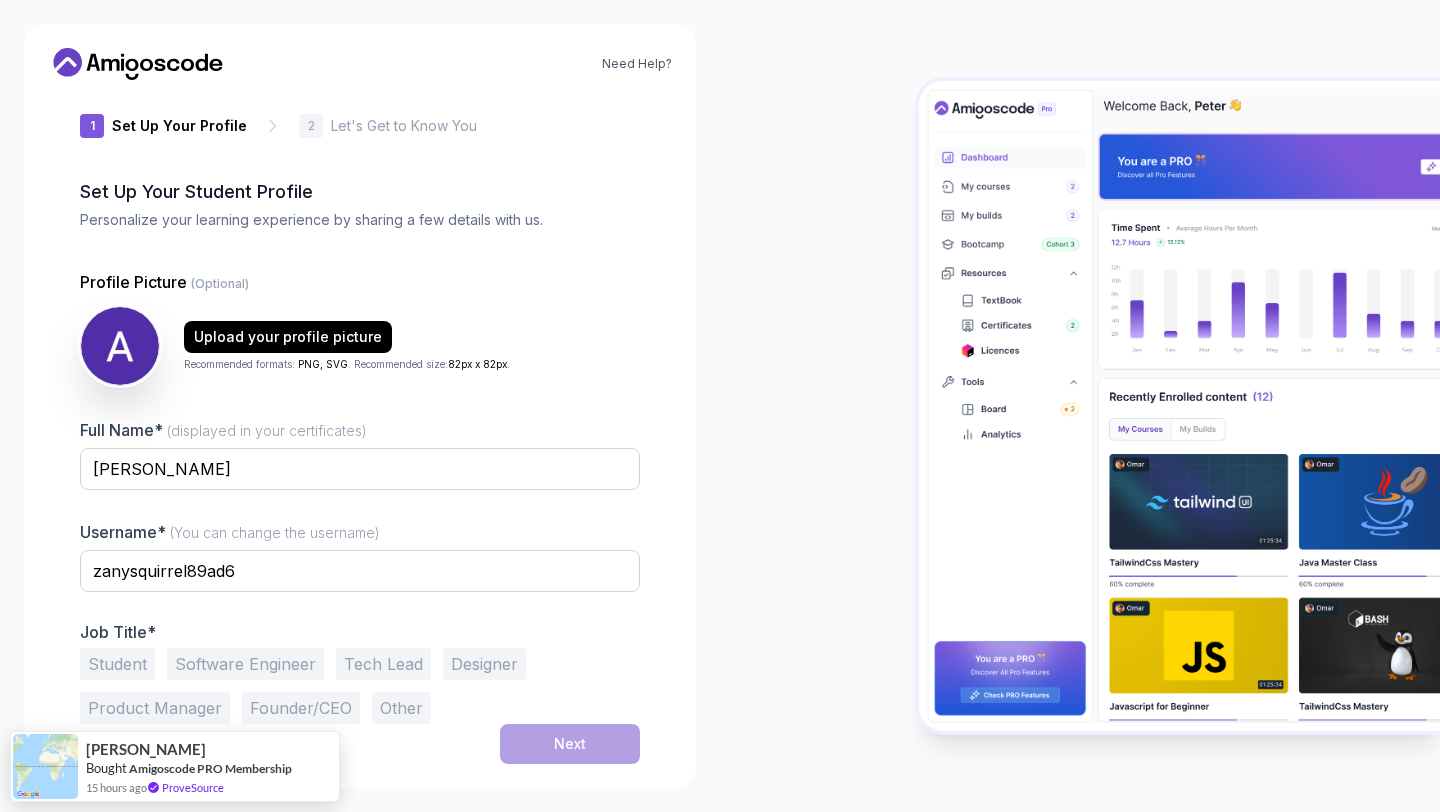 click on "Student" at bounding box center (117, 664) 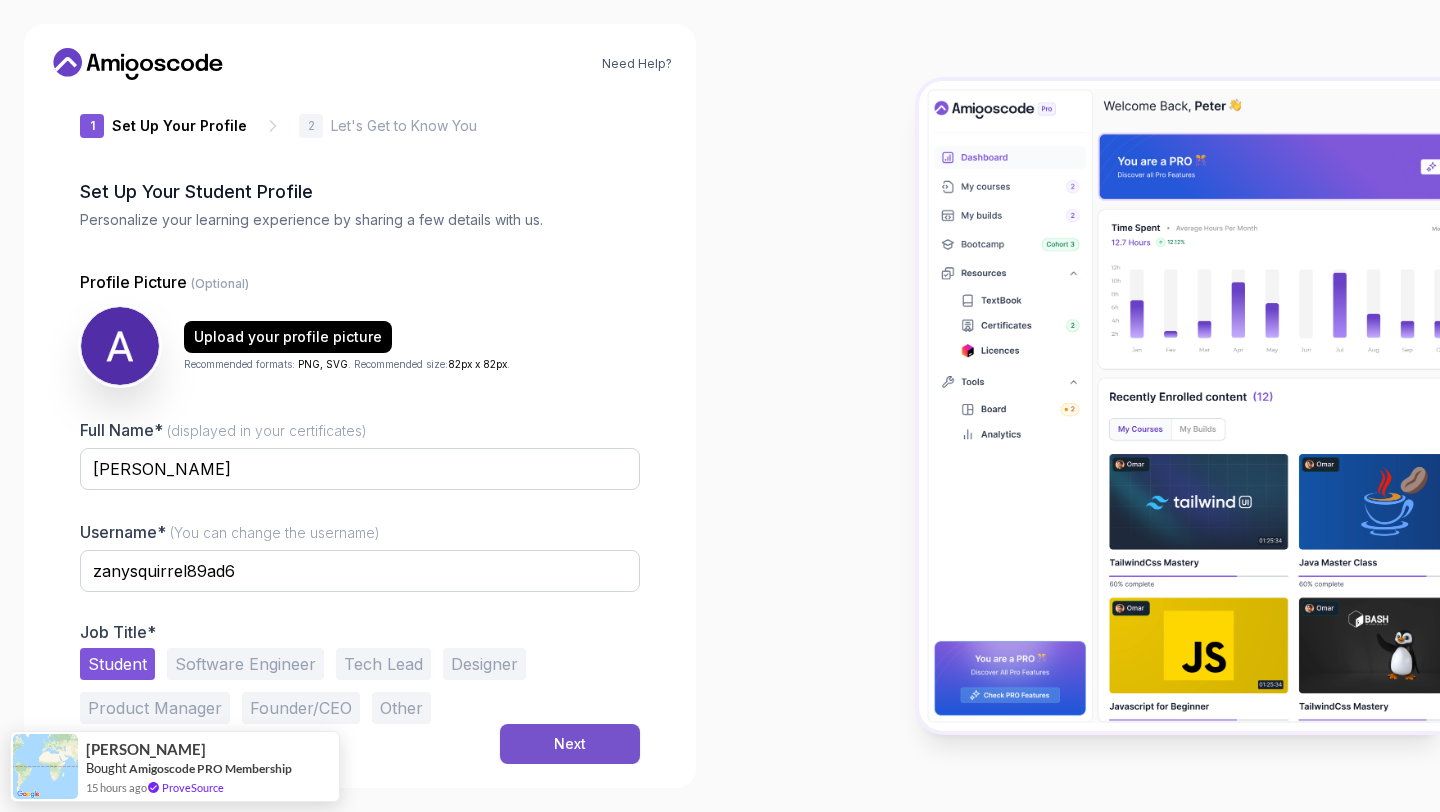 click on "Next" at bounding box center (570, 744) 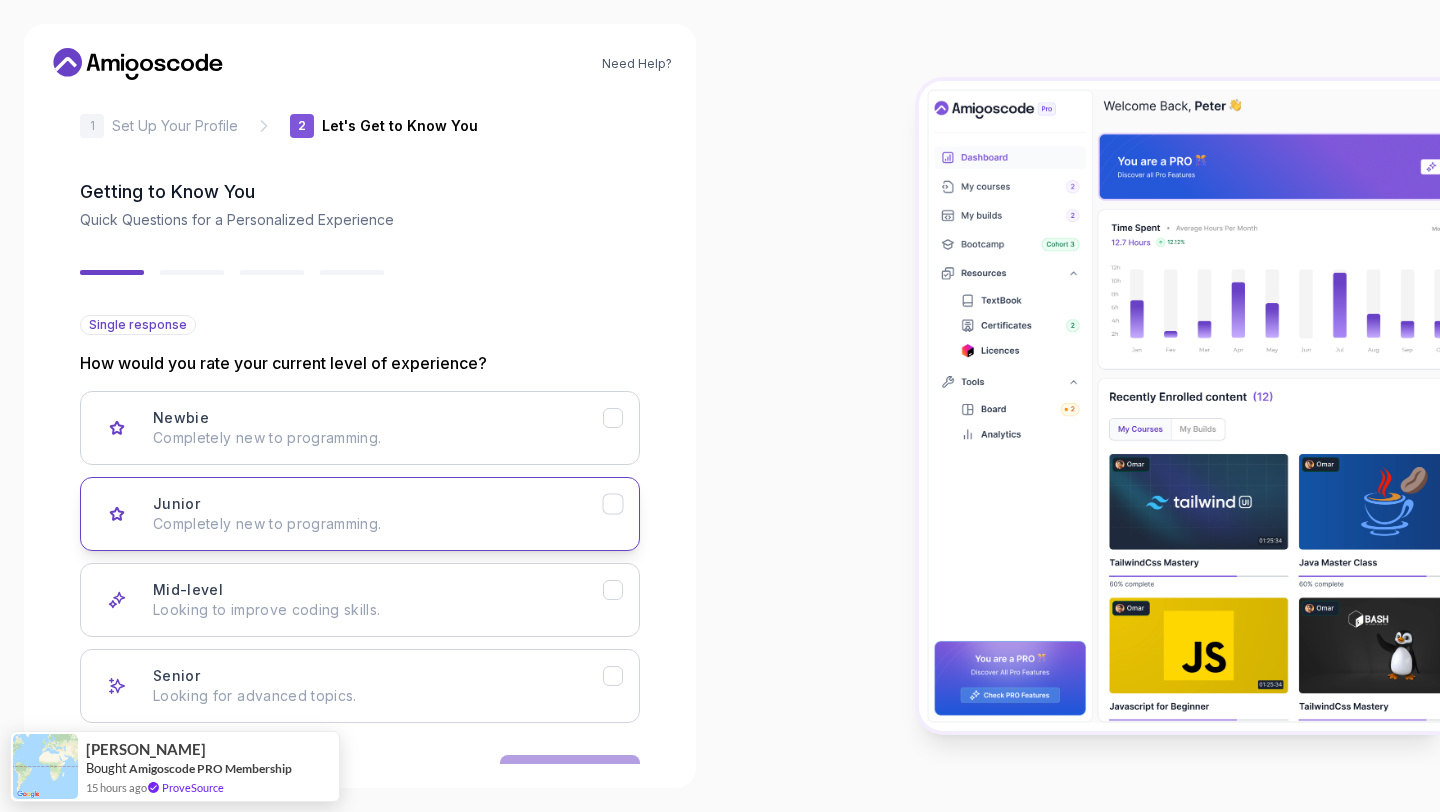scroll, scrollTop: 85, scrollLeft: 0, axis: vertical 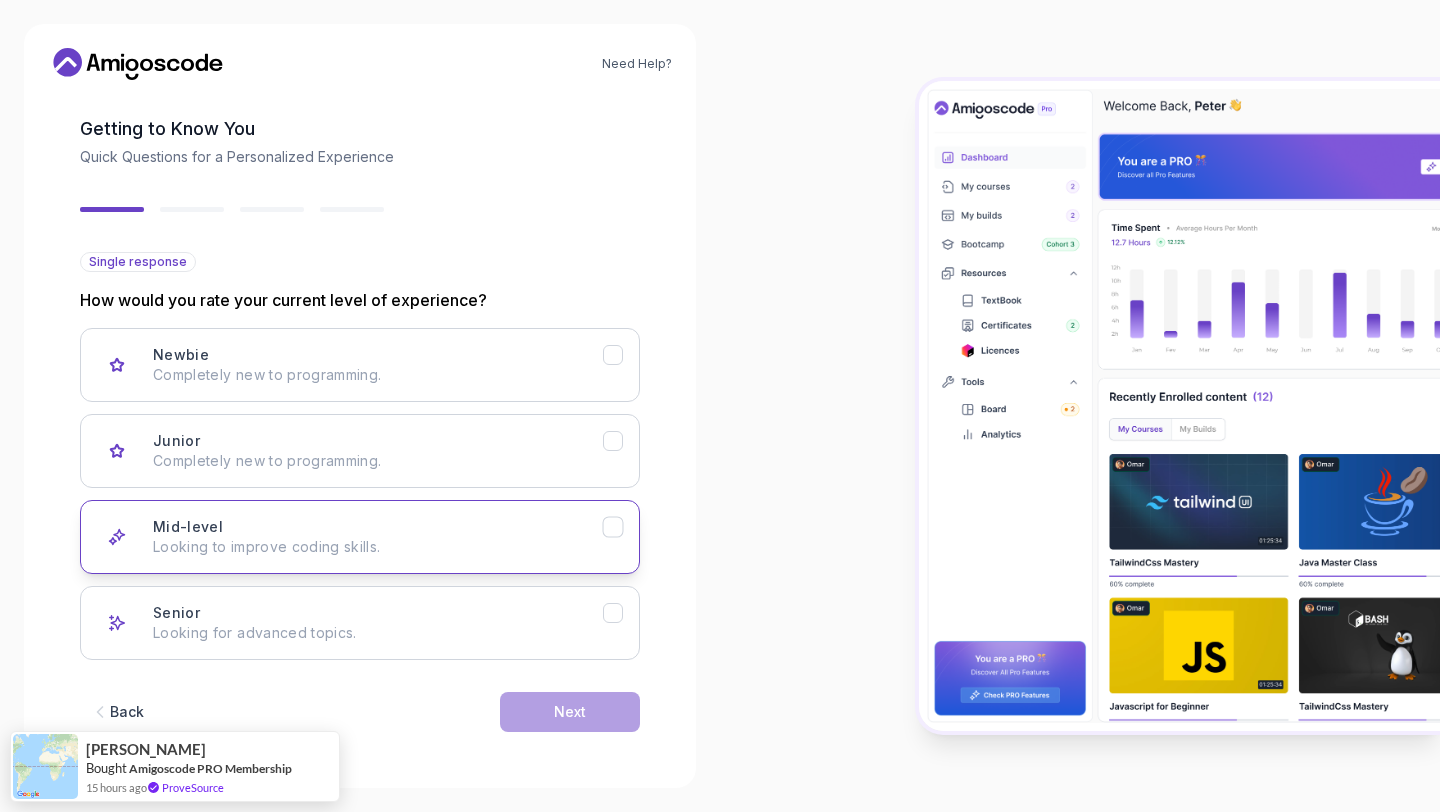 click on "Looking to improve coding skills." at bounding box center (378, 547) 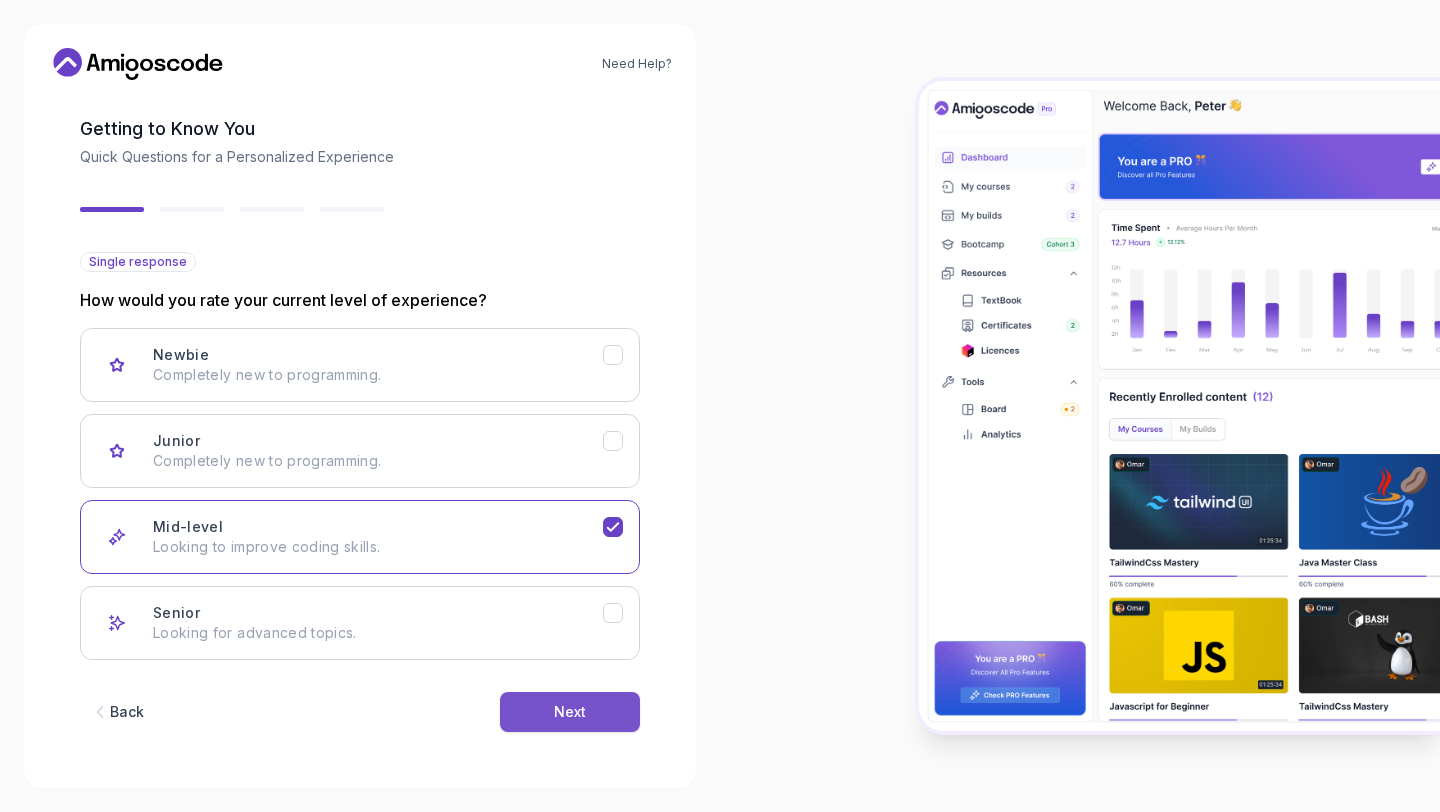 click on "Next" at bounding box center (570, 712) 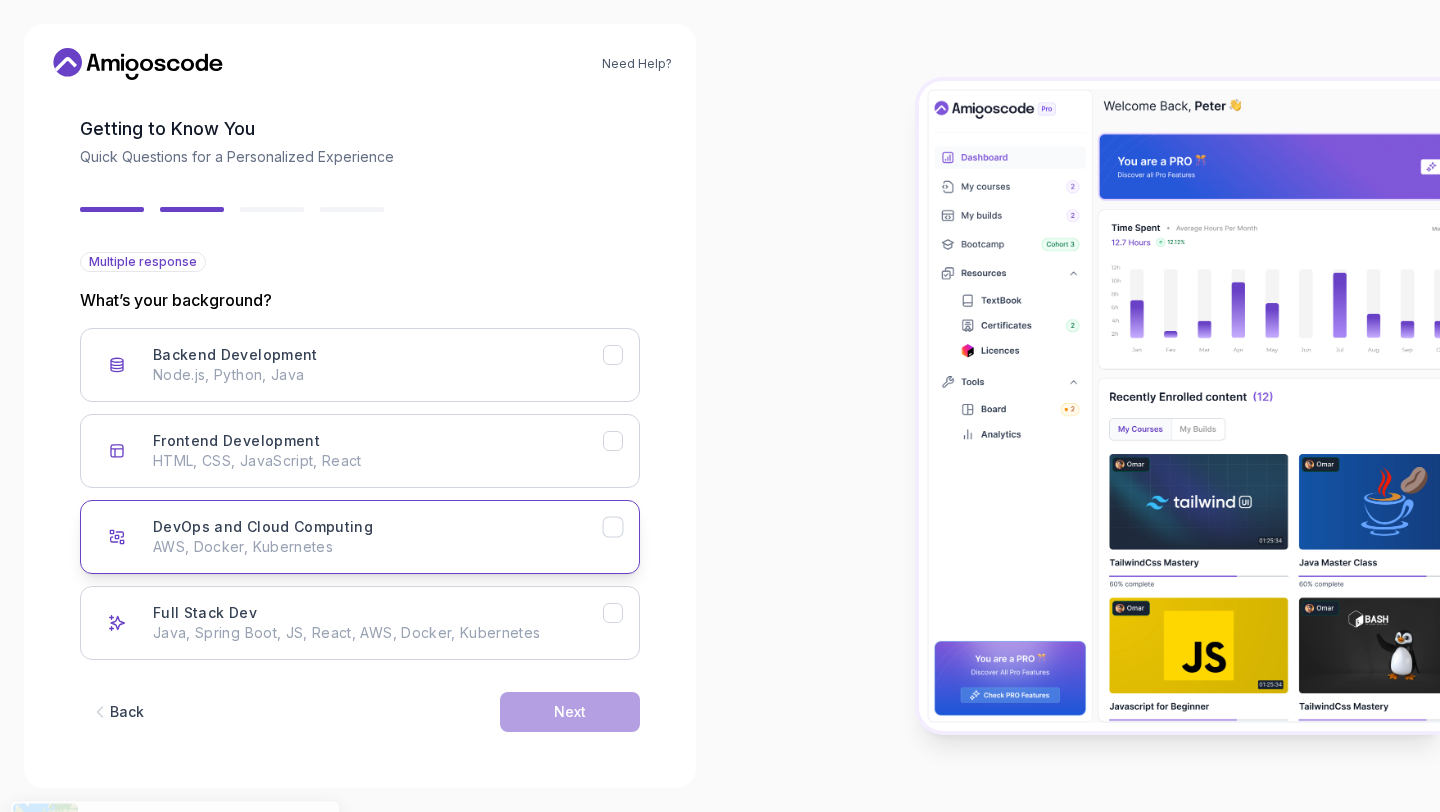 click on "AWS, Docker, Kubernetes" at bounding box center [378, 547] 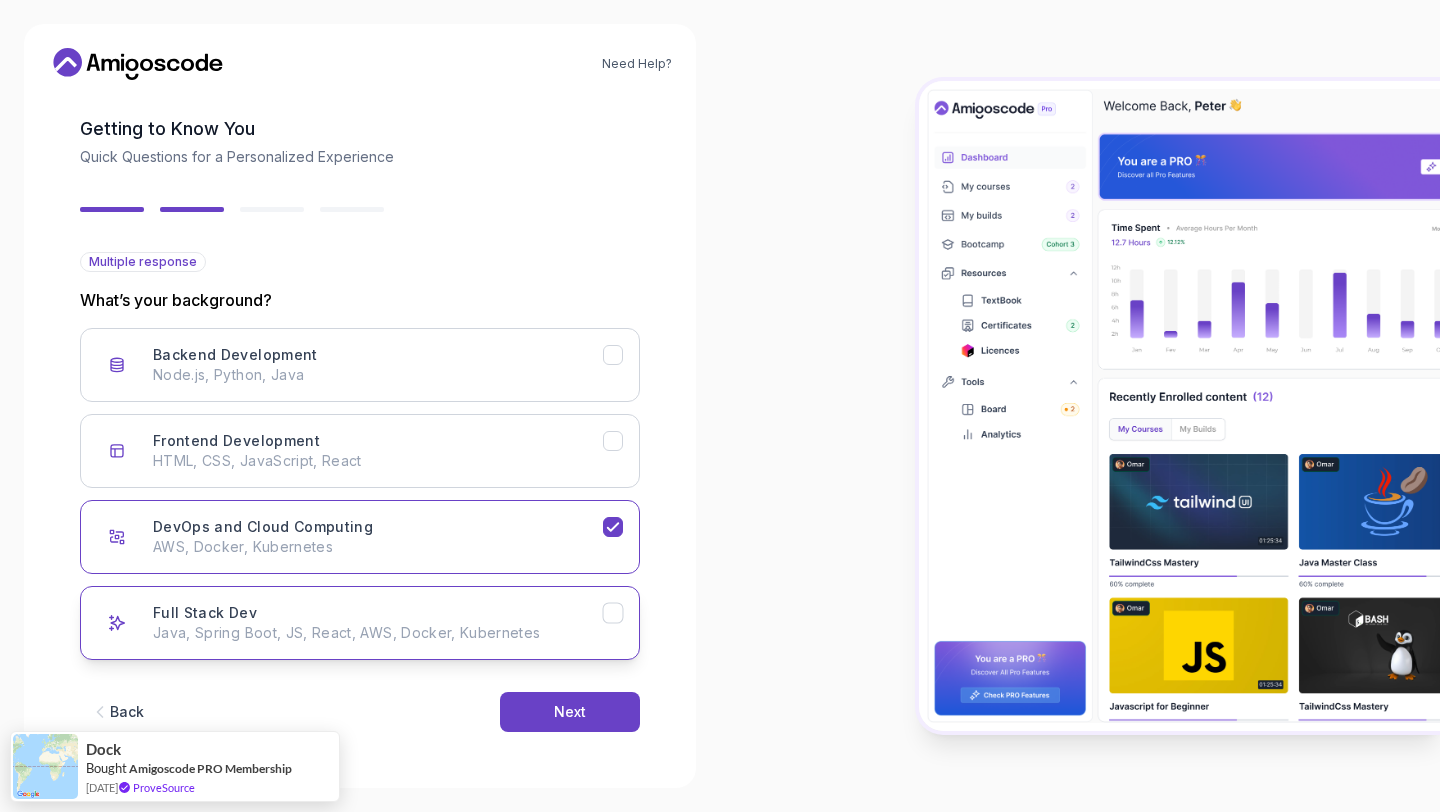 click on "Full Stack Dev Java, Spring Boot, JS, React, AWS, Docker, Kubernetes" at bounding box center [378, 623] 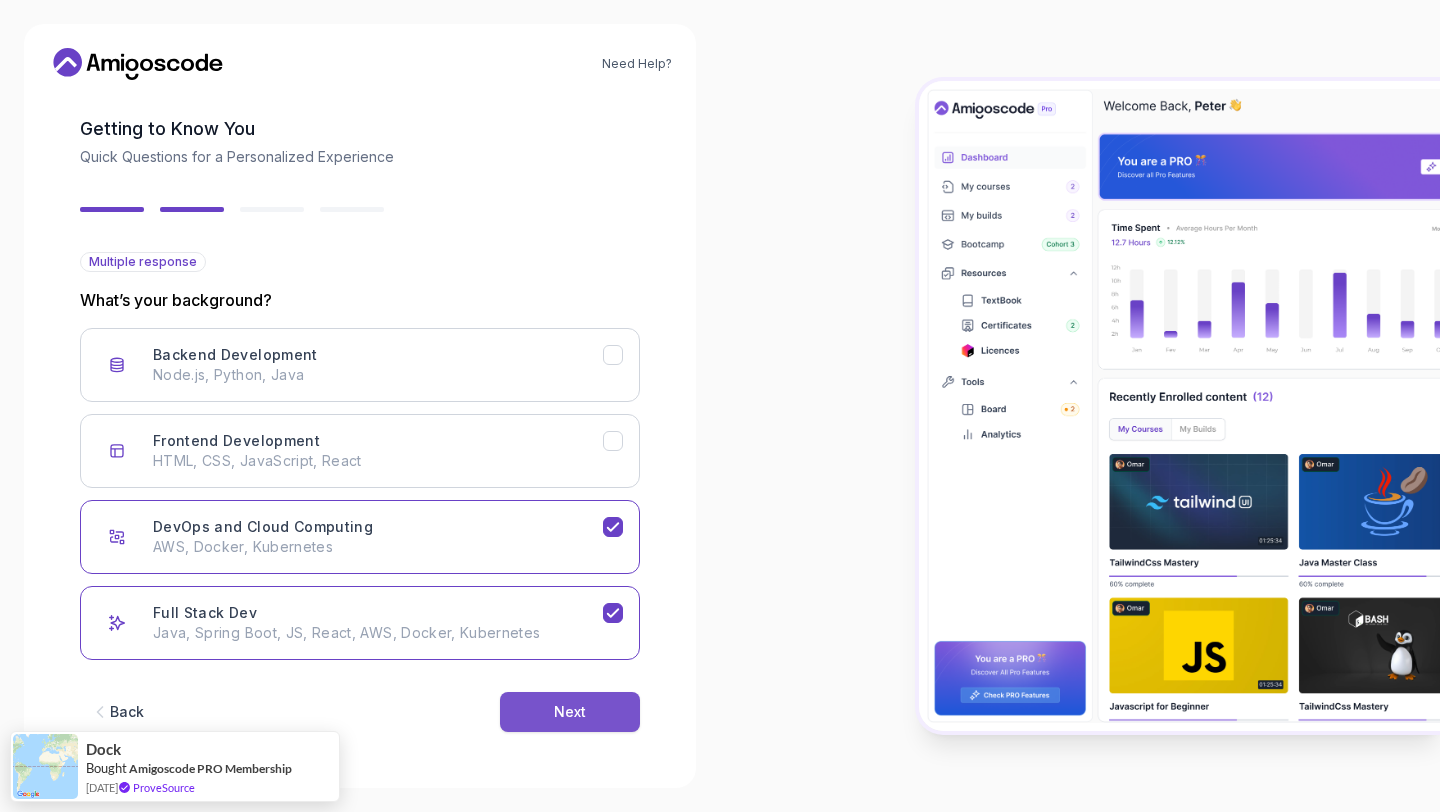 click on "Next" at bounding box center [570, 712] 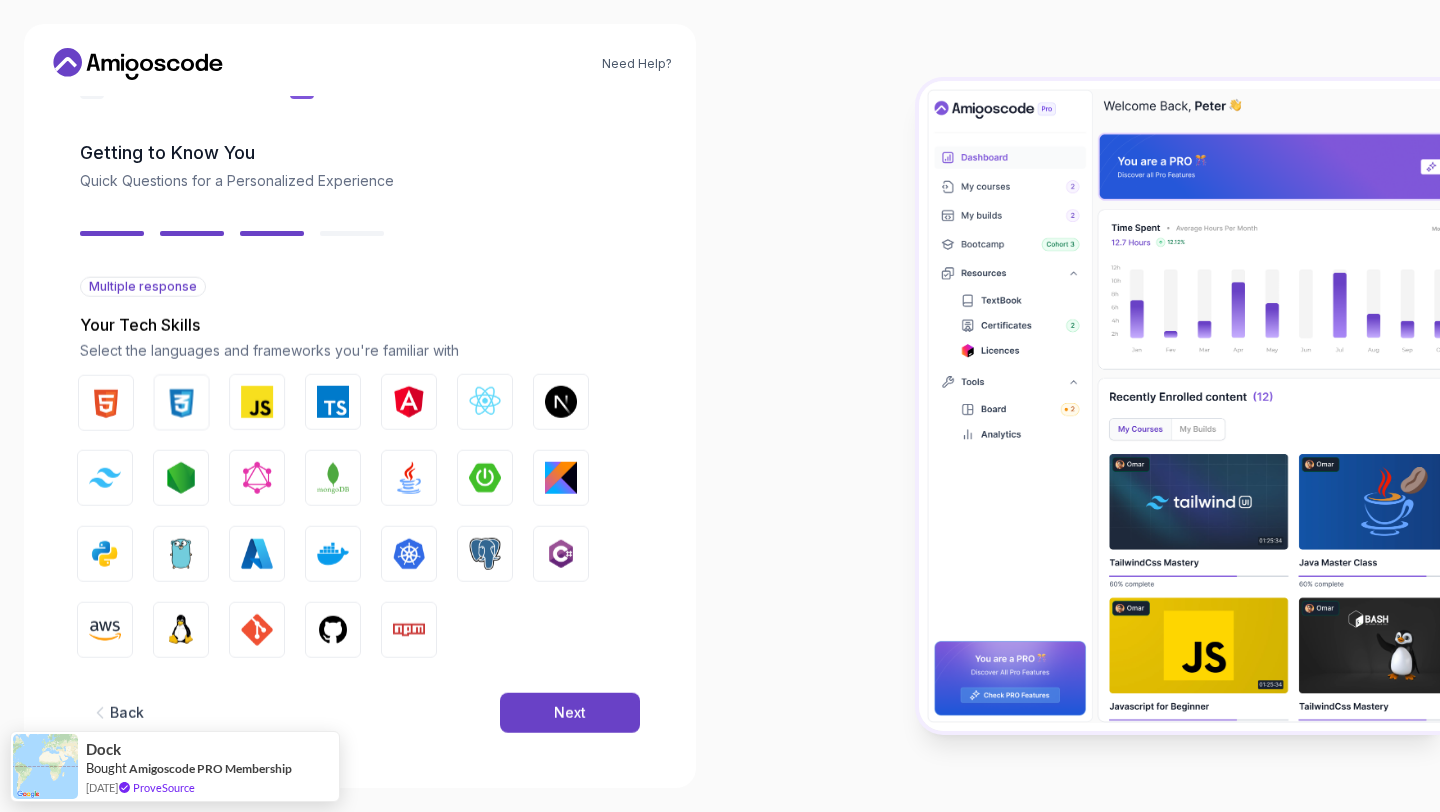 scroll, scrollTop: 61, scrollLeft: 0, axis: vertical 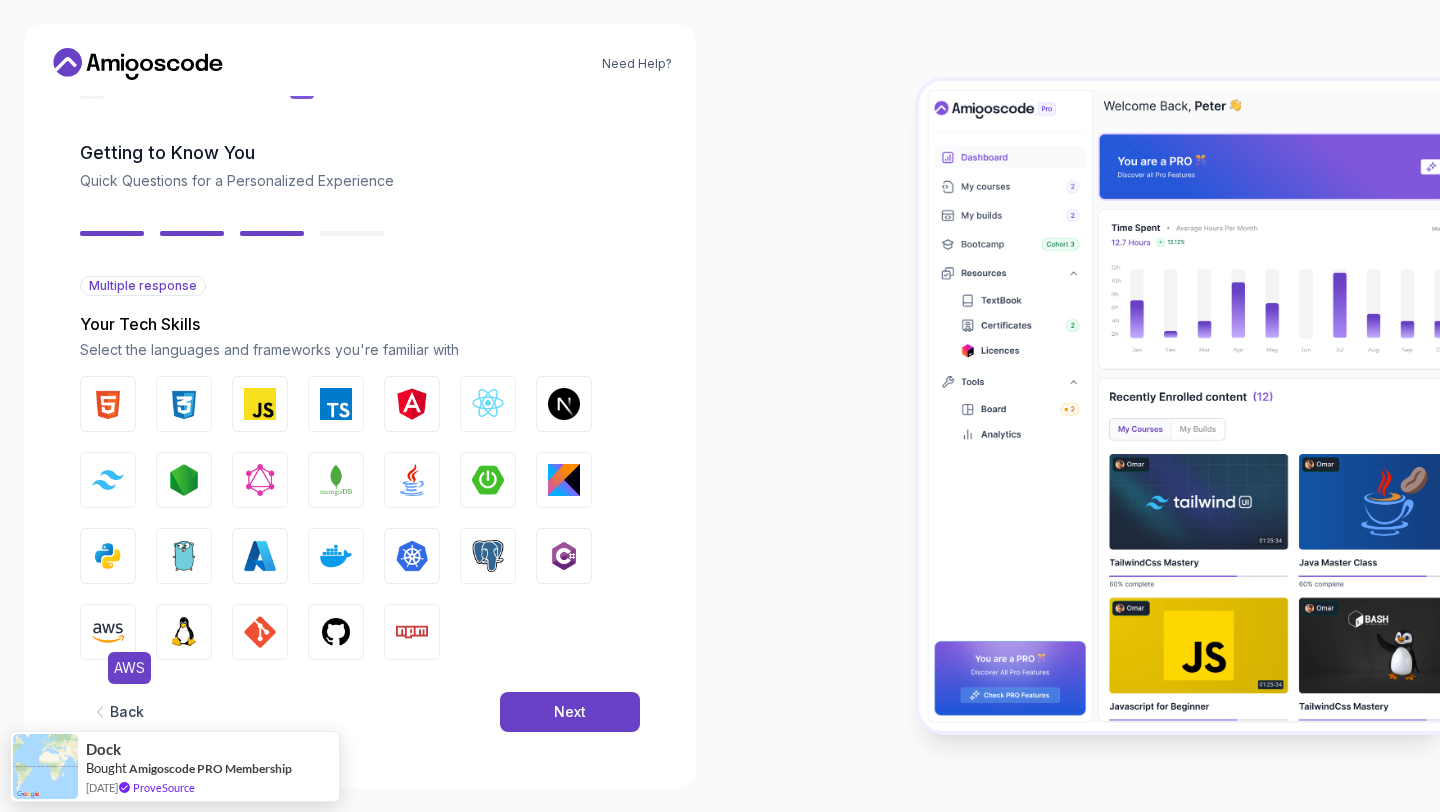 click at bounding box center [108, 632] 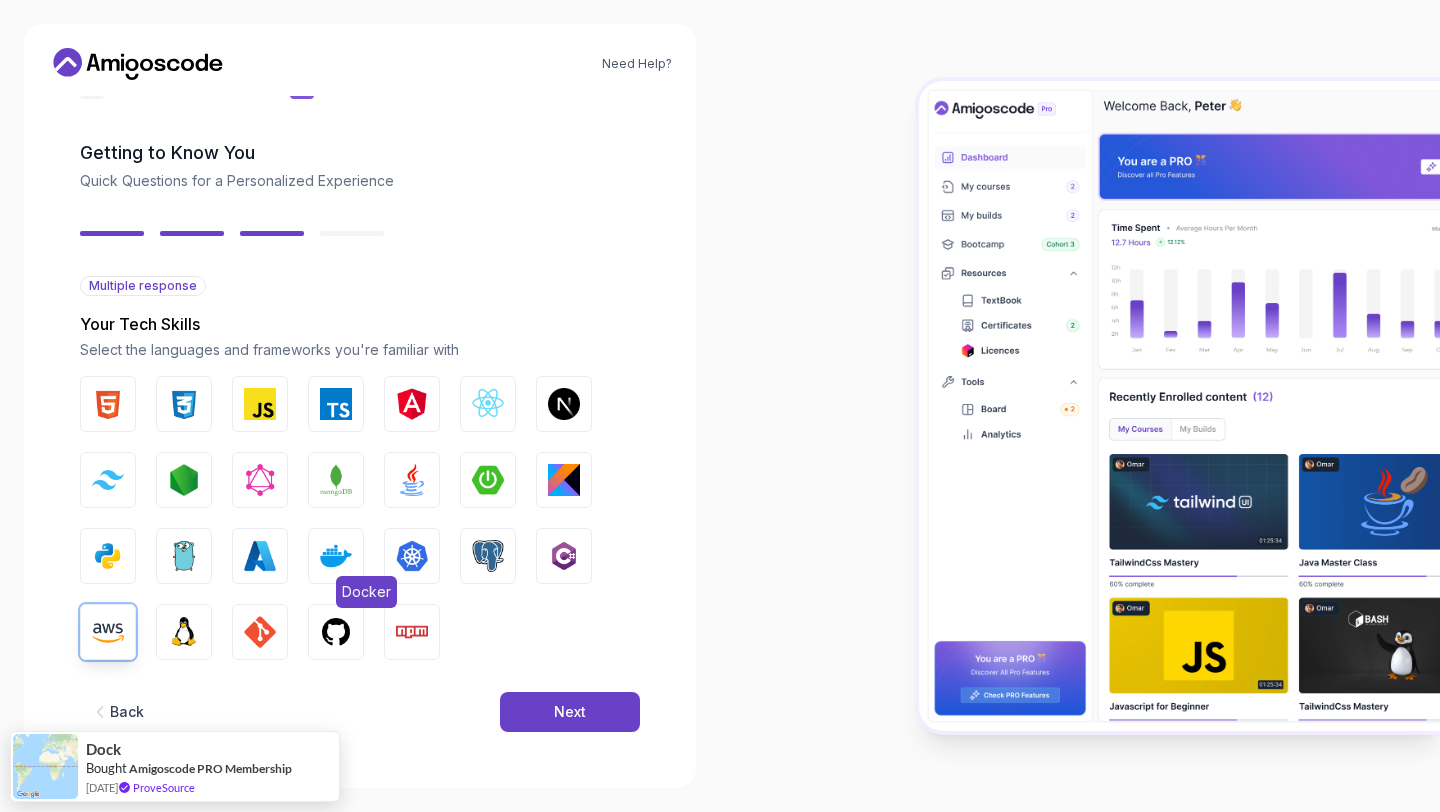 click at bounding box center (336, 556) 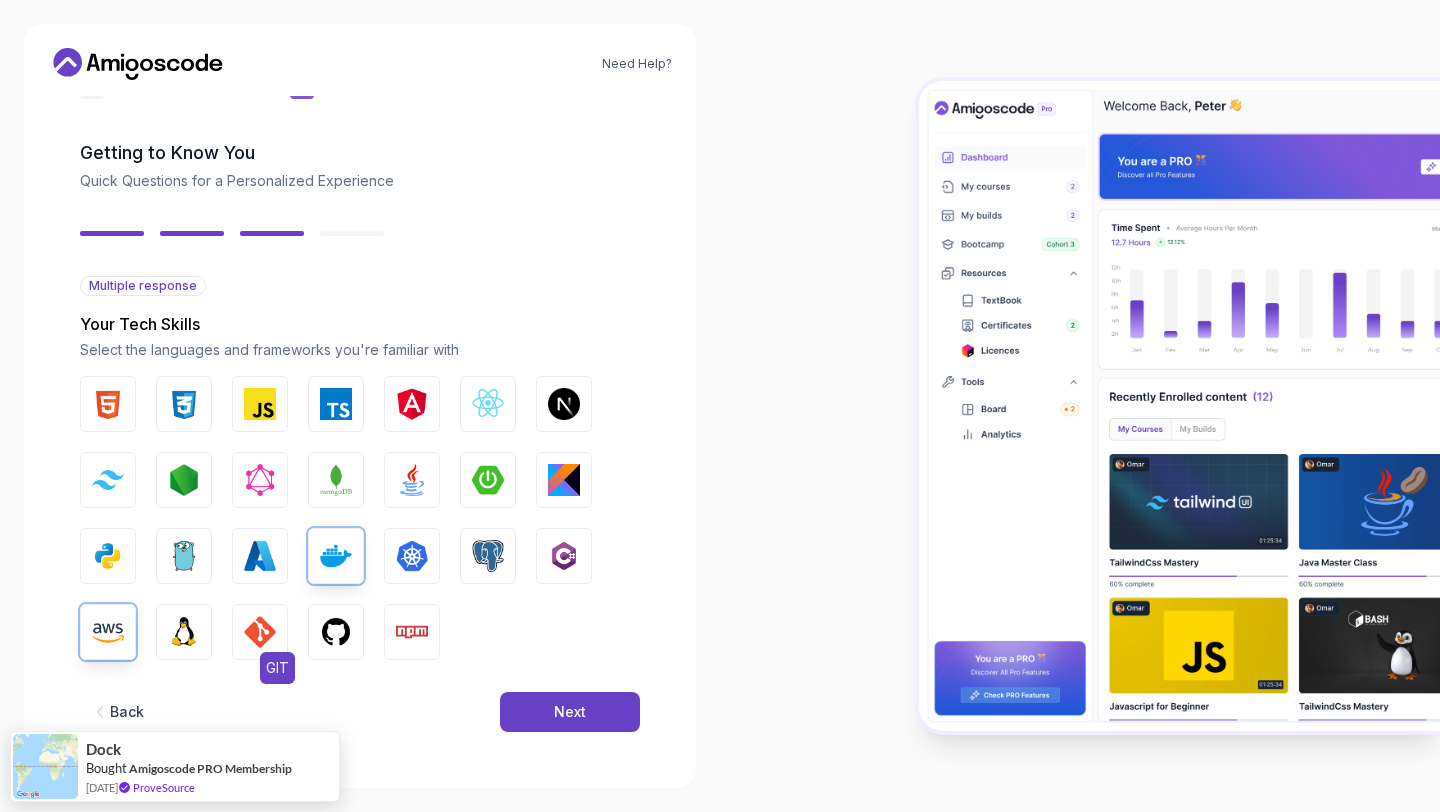 click at bounding box center [260, 632] 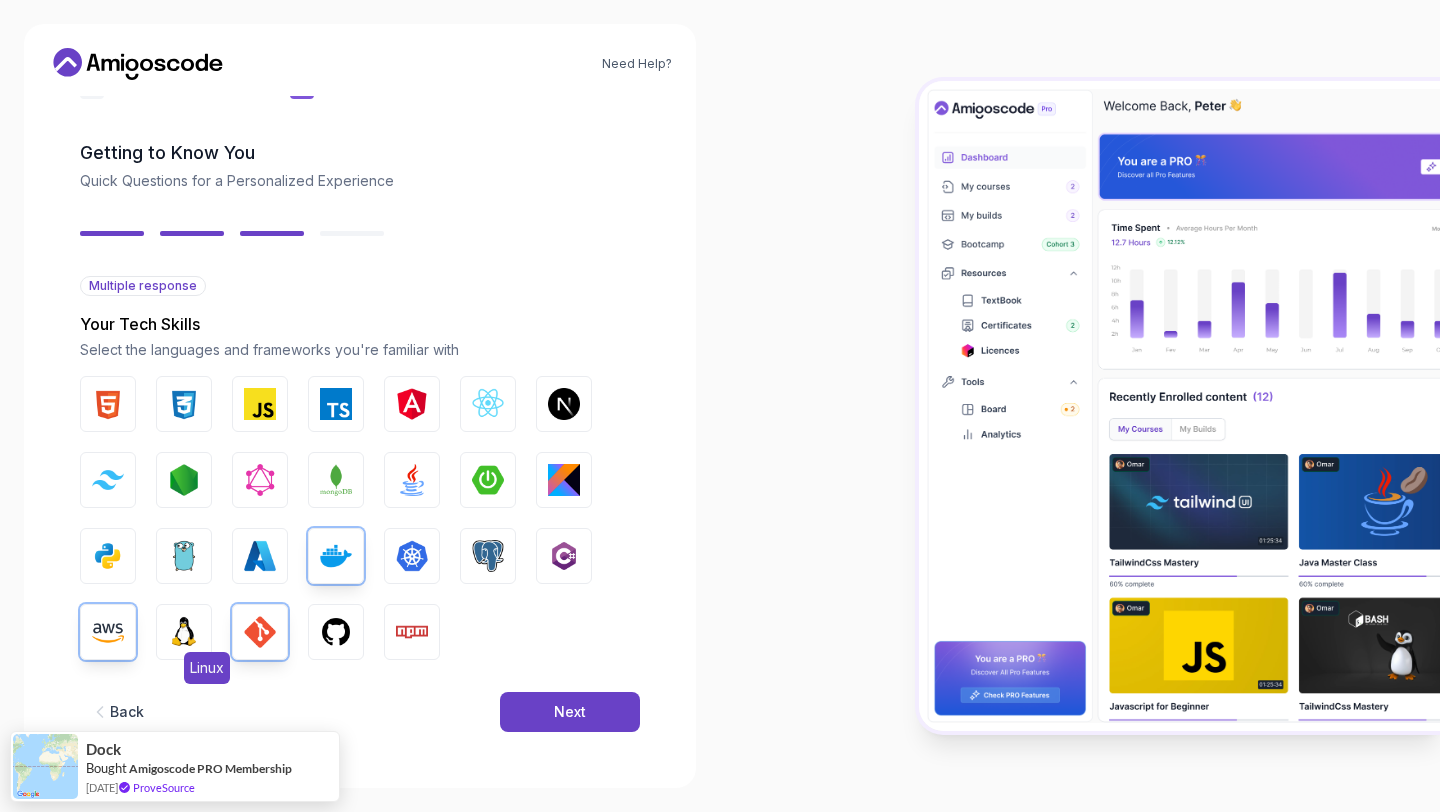 click at bounding box center [184, 632] 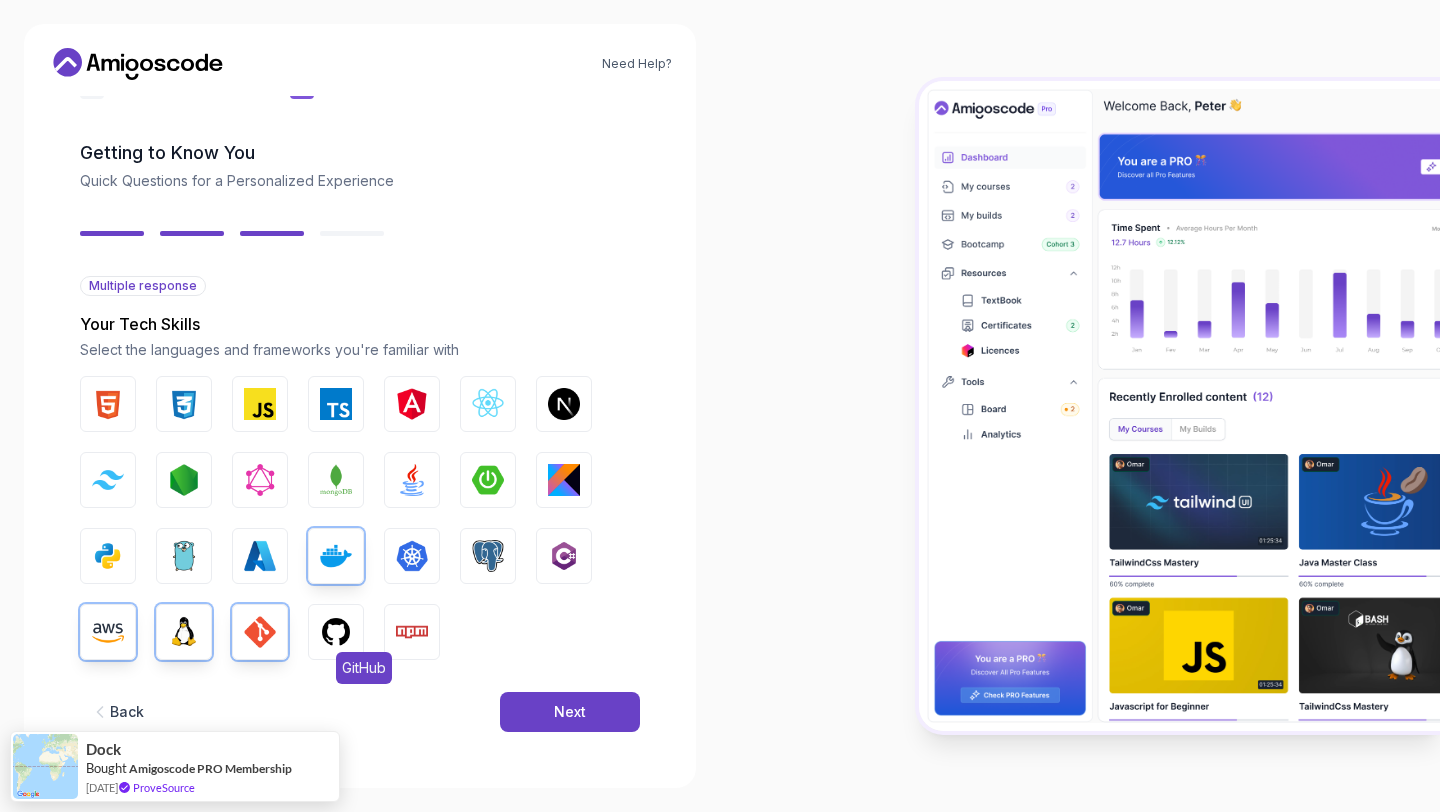 click on "GitHub" at bounding box center (336, 632) 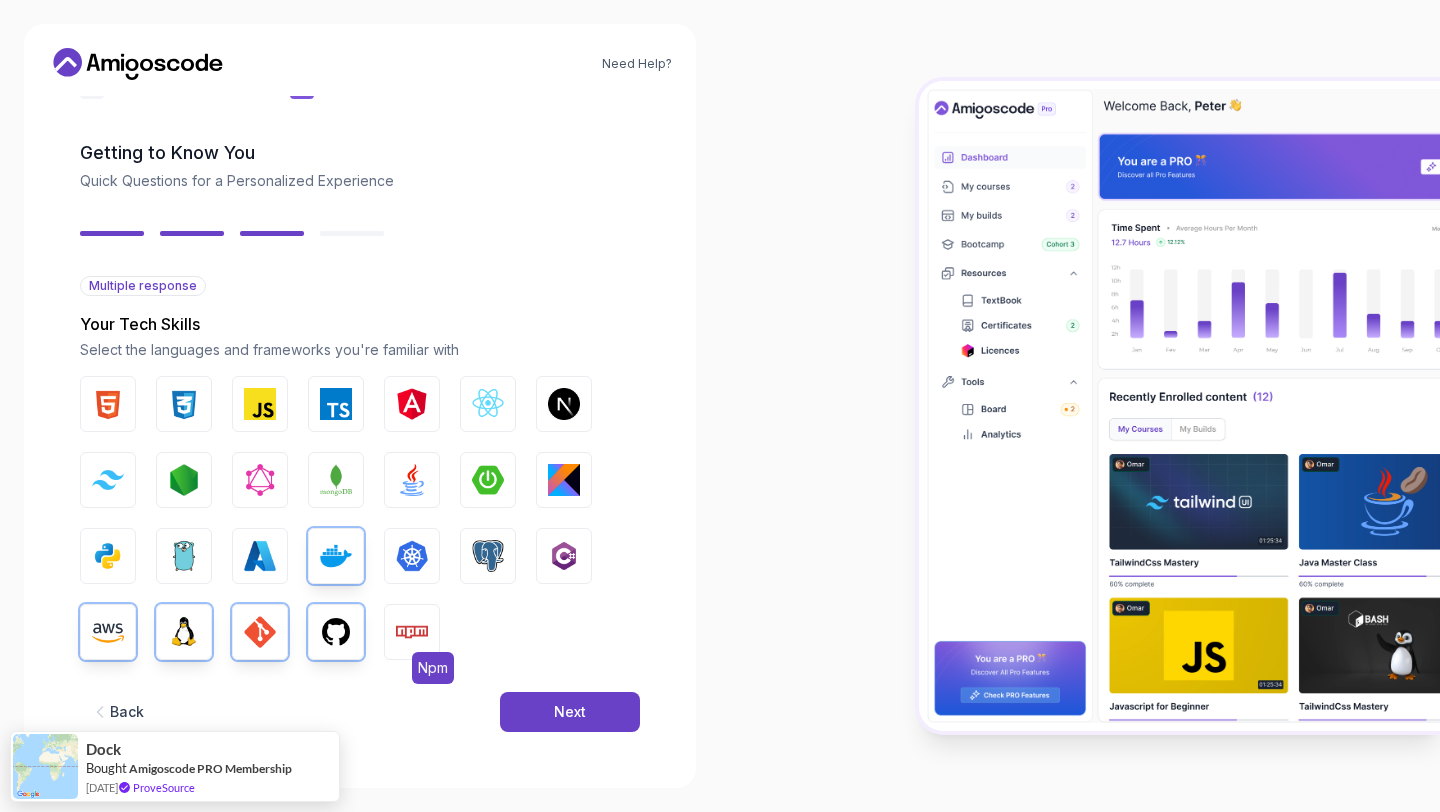 click at bounding box center [412, 632] 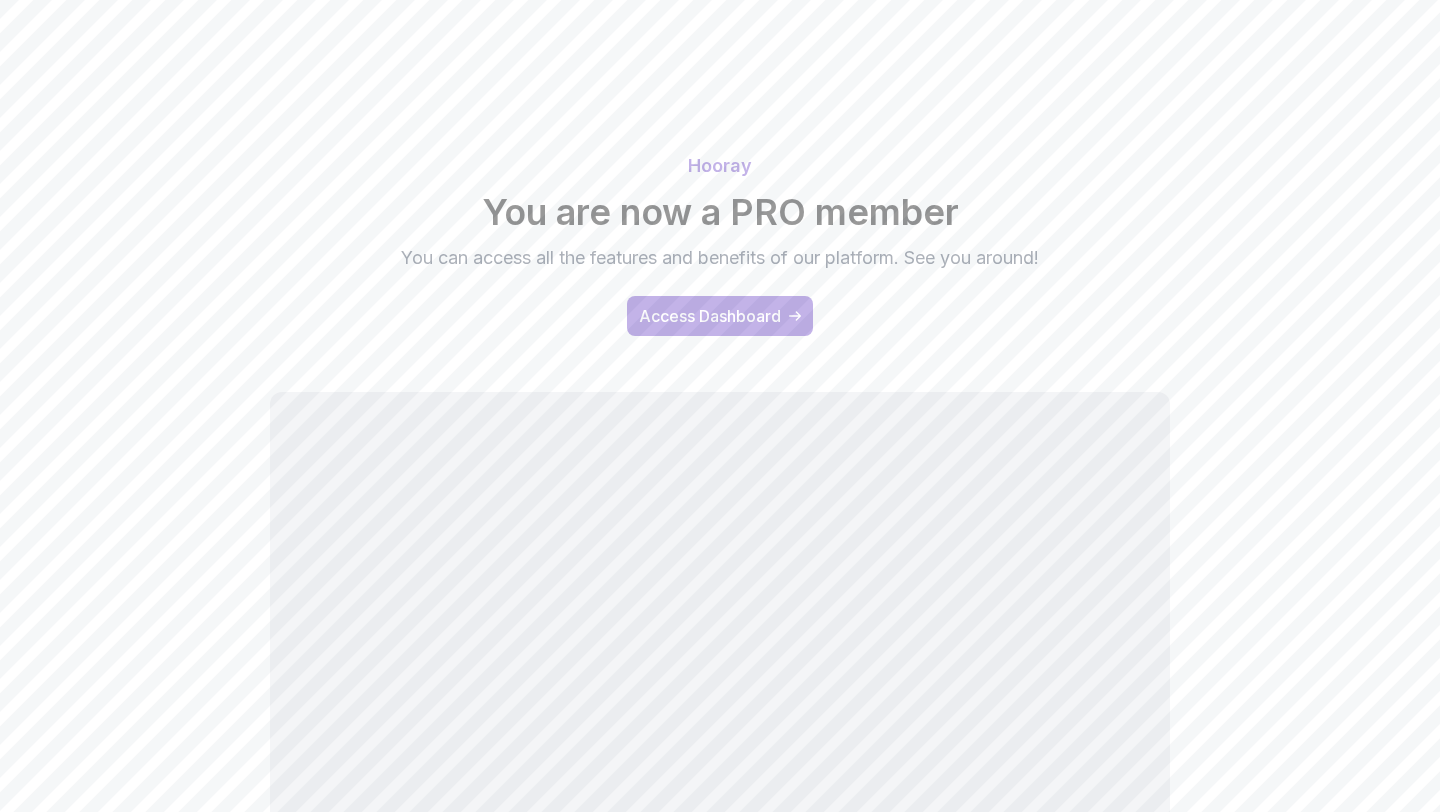 scroll, scrollTop: 0, scrollLeft: 0, axis: both 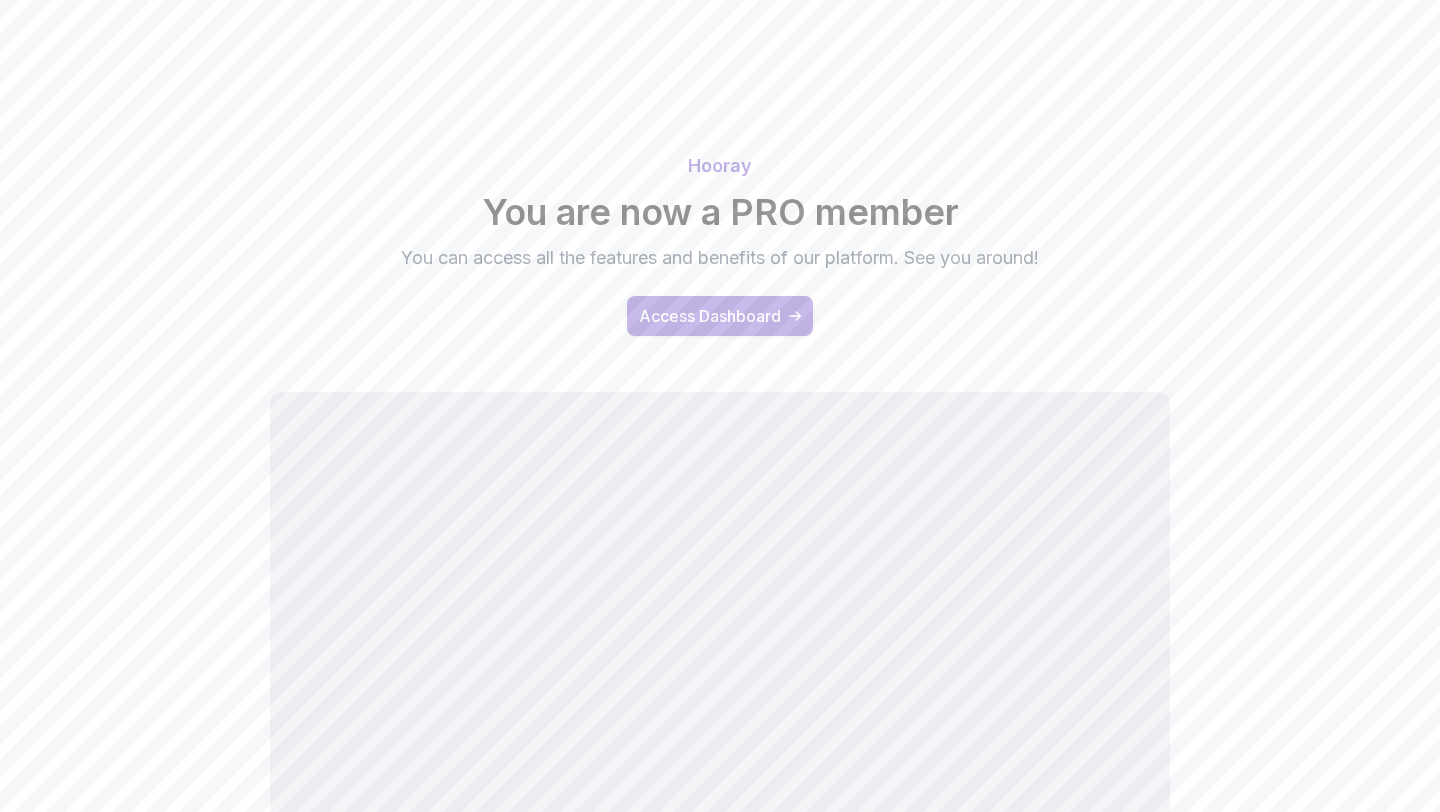 click on "Access Dashboard" at bounding box center [710, 316] 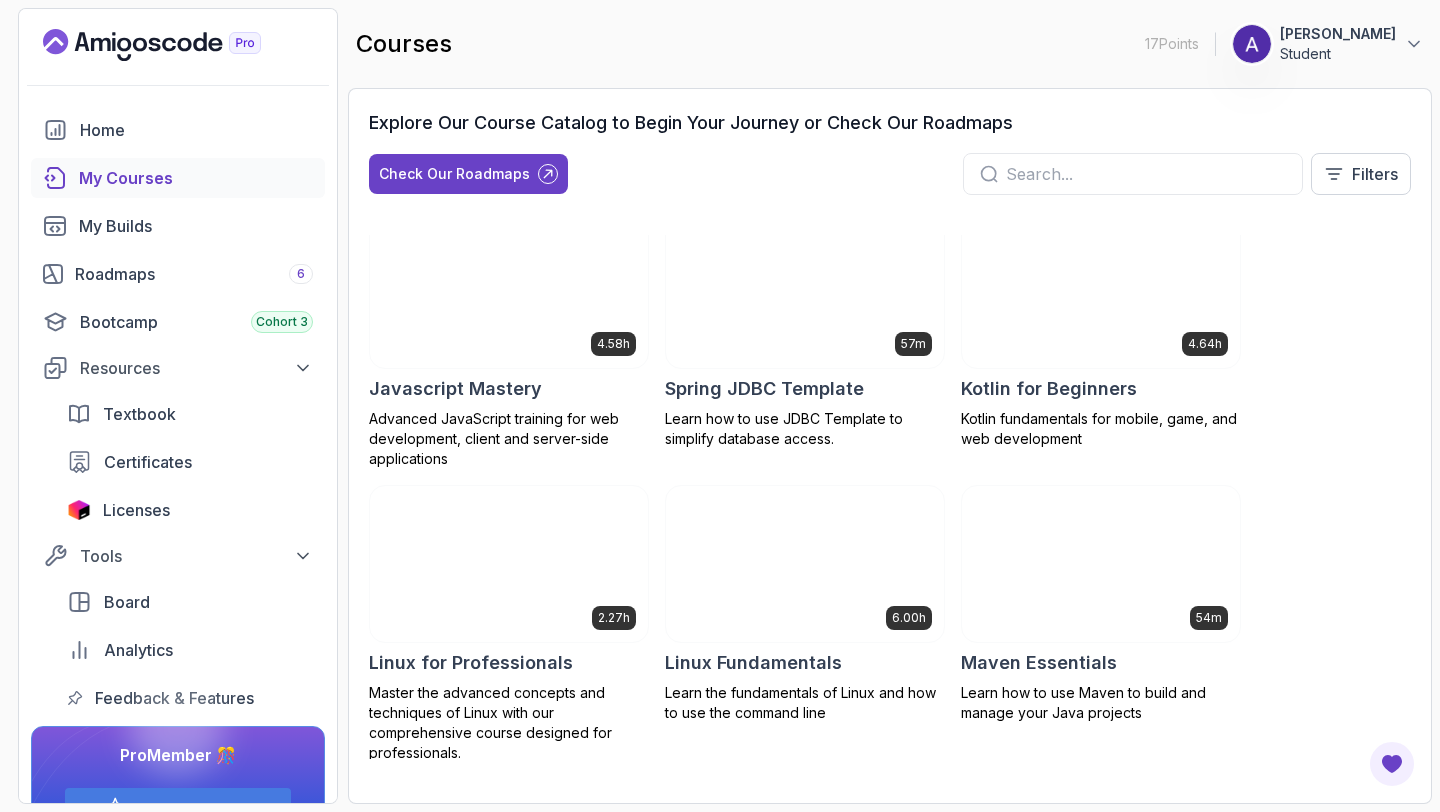 scroll, scrollTop: 2584, scrollLeft: 0, axis: vertical 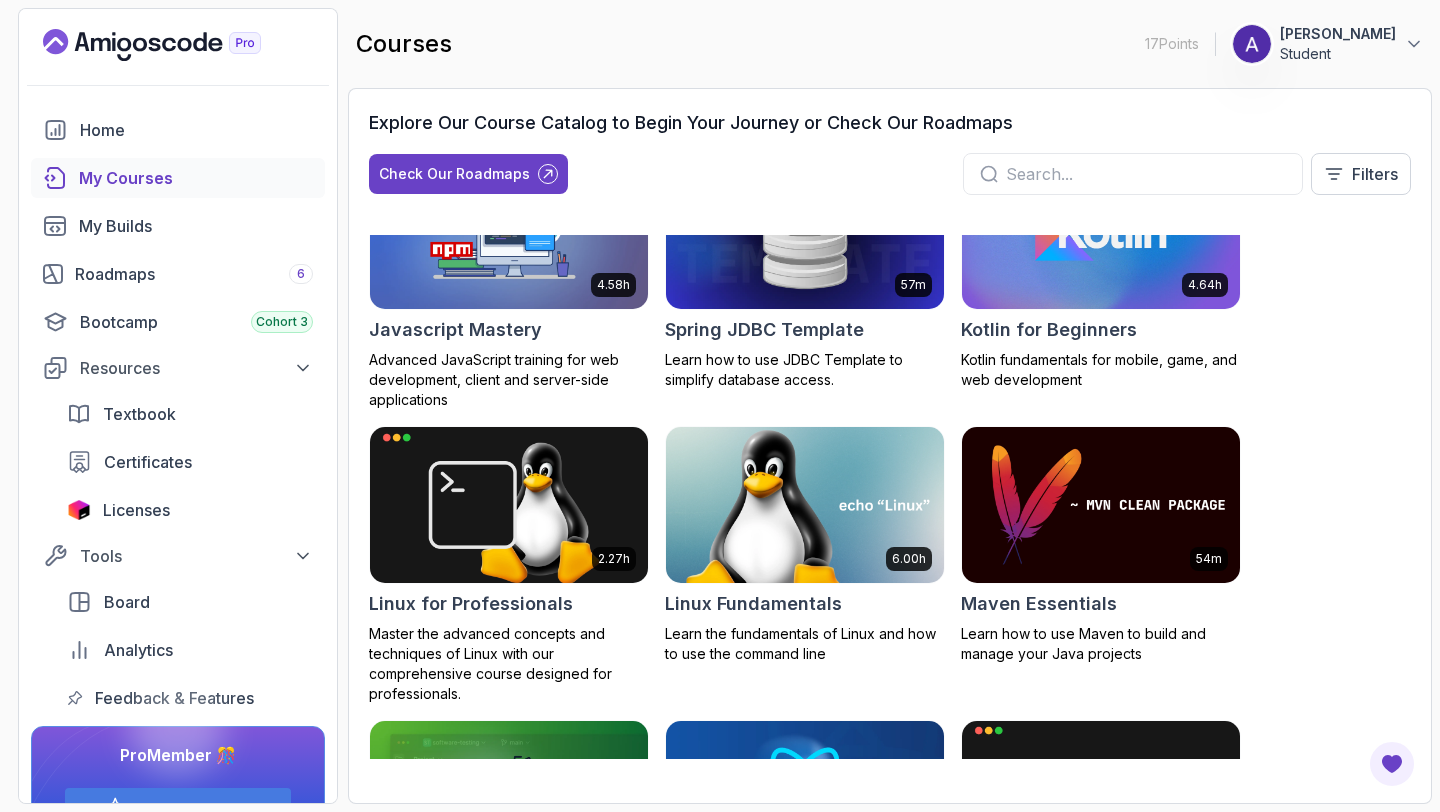 click at bounding box center (805, 504) 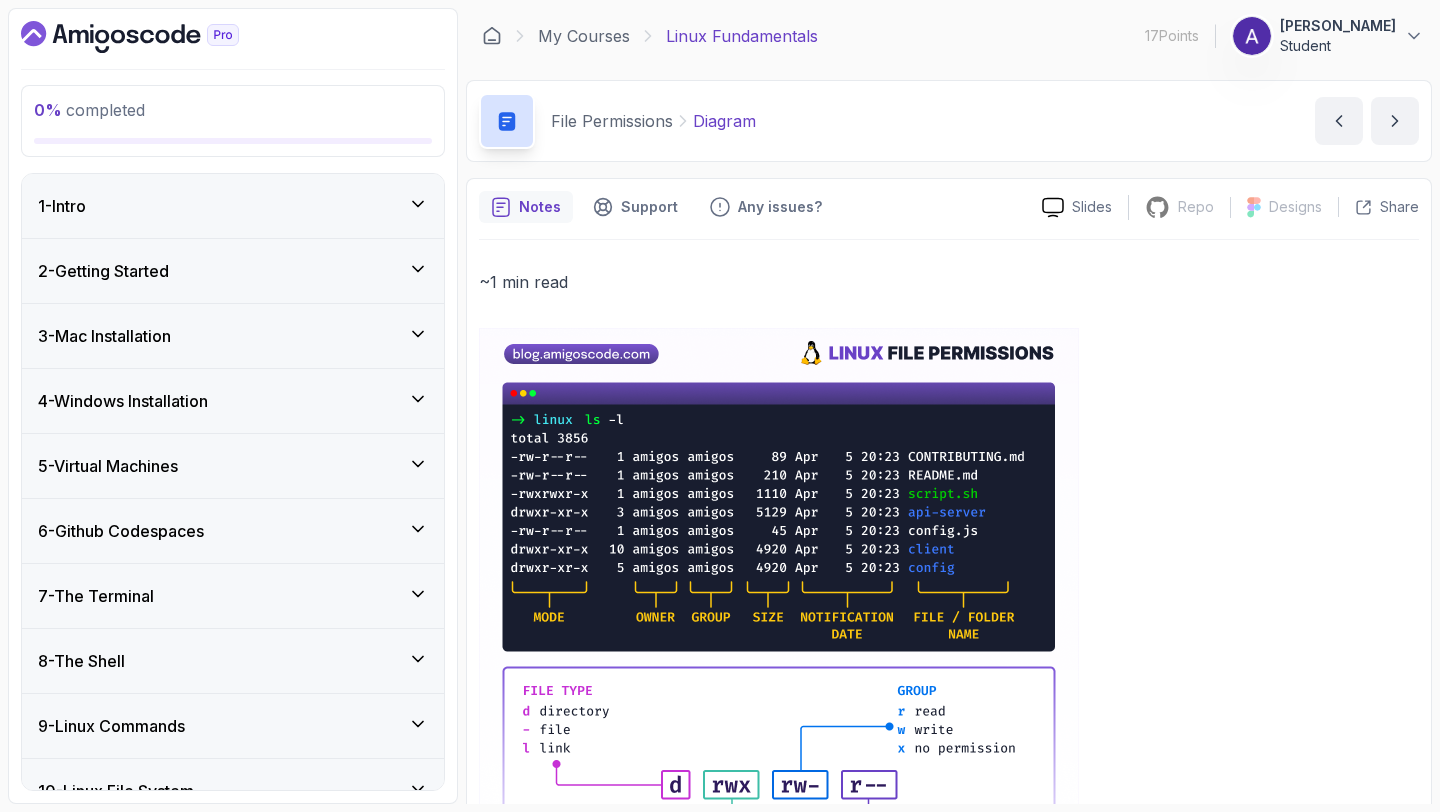 click on "1  -  Intro" at bounding box center (233, 206) 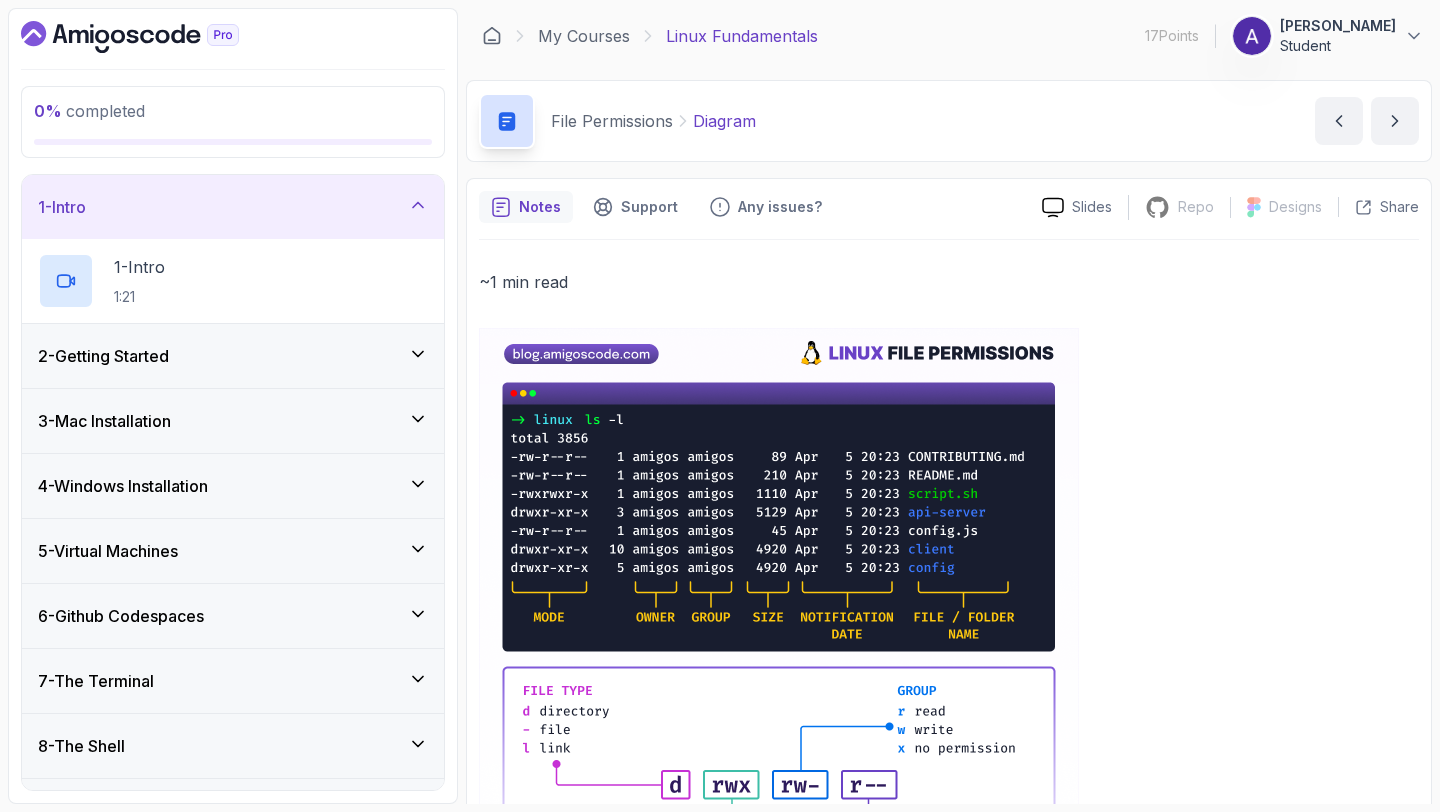 click on "1  -  Intro" at bounding box center [233, 207] 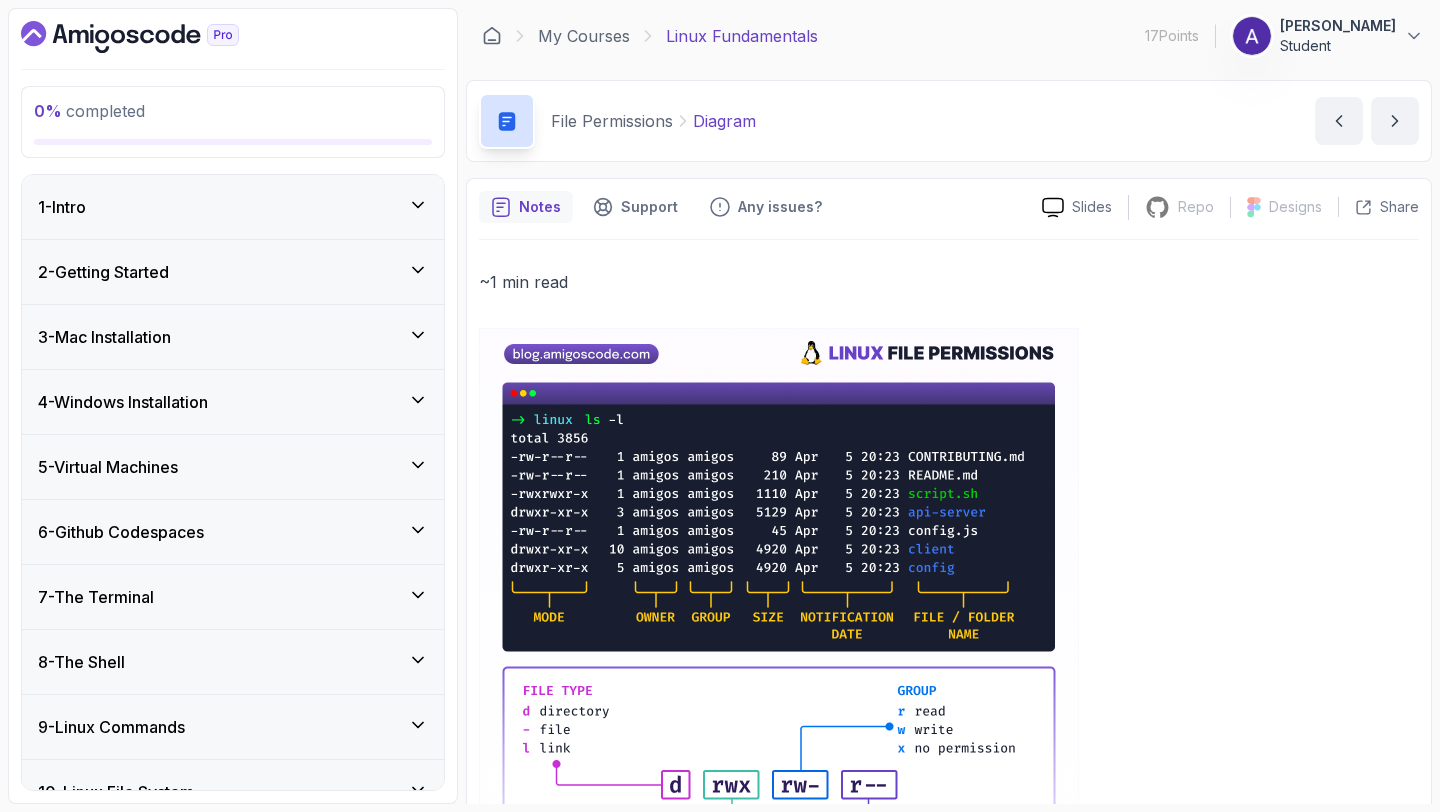 click on "2  -  Getting Started" at bounding box center [233, 272] 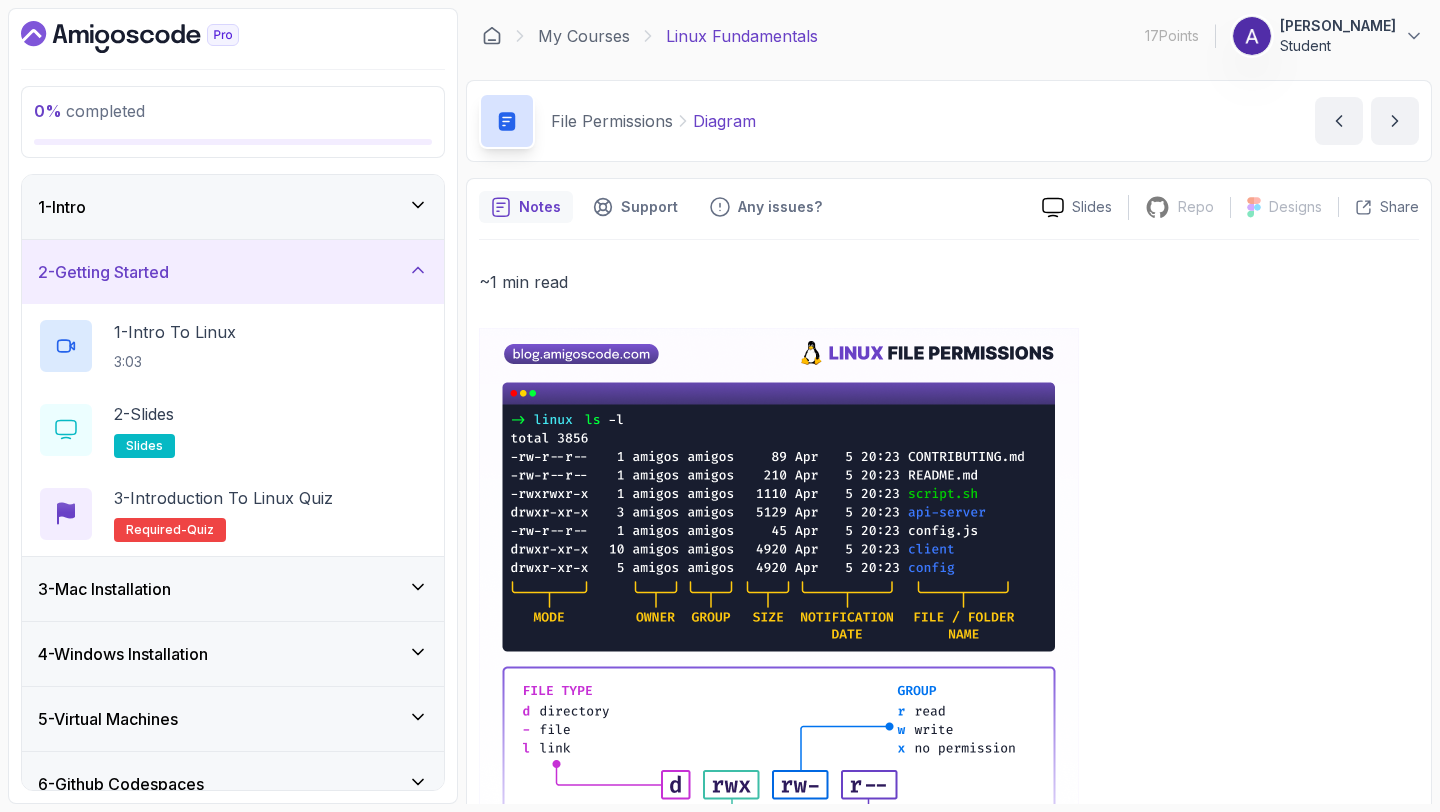 click on "2  -  Getting Started" at bounding box center [233, 272] 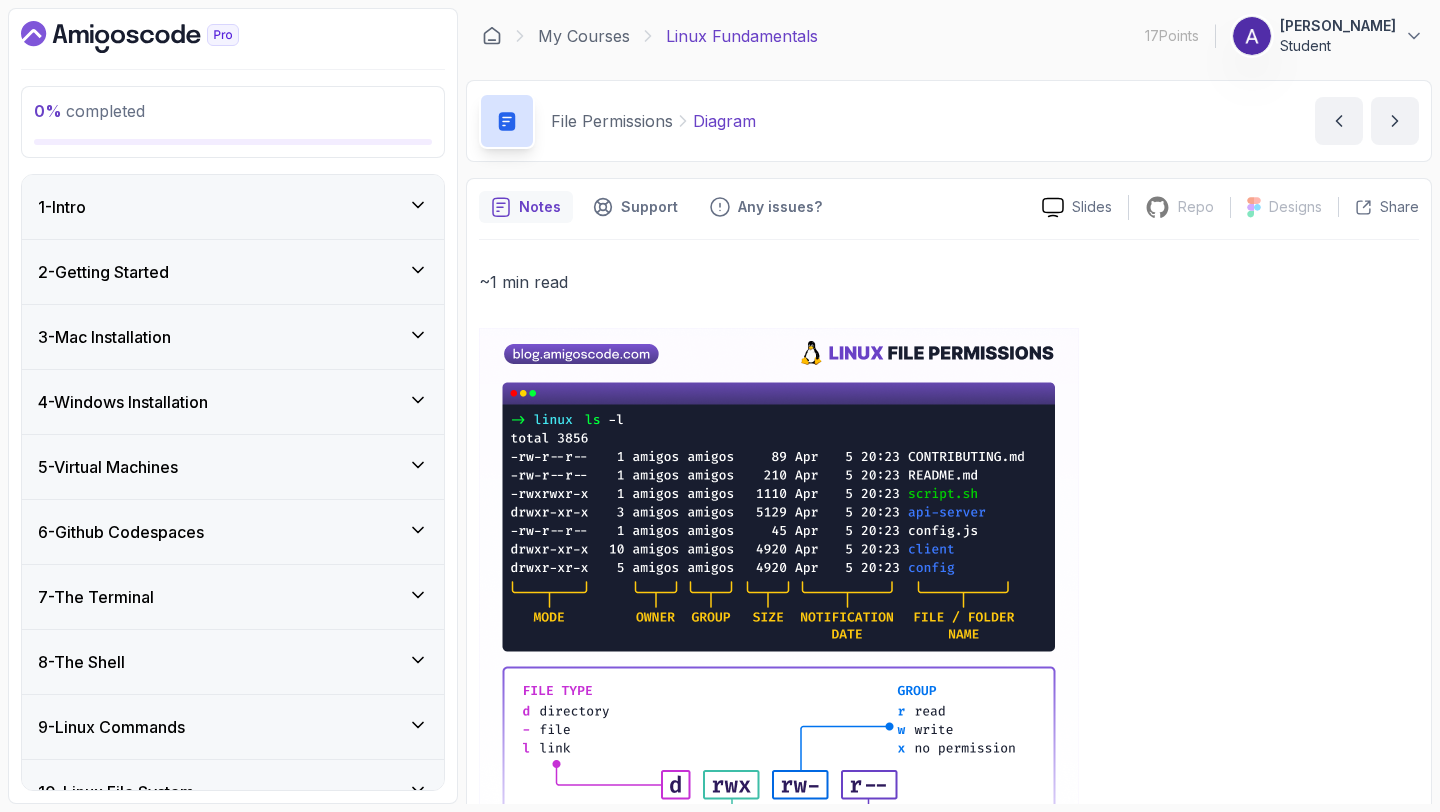 click on "Student" at bounding box center (1338, 46) 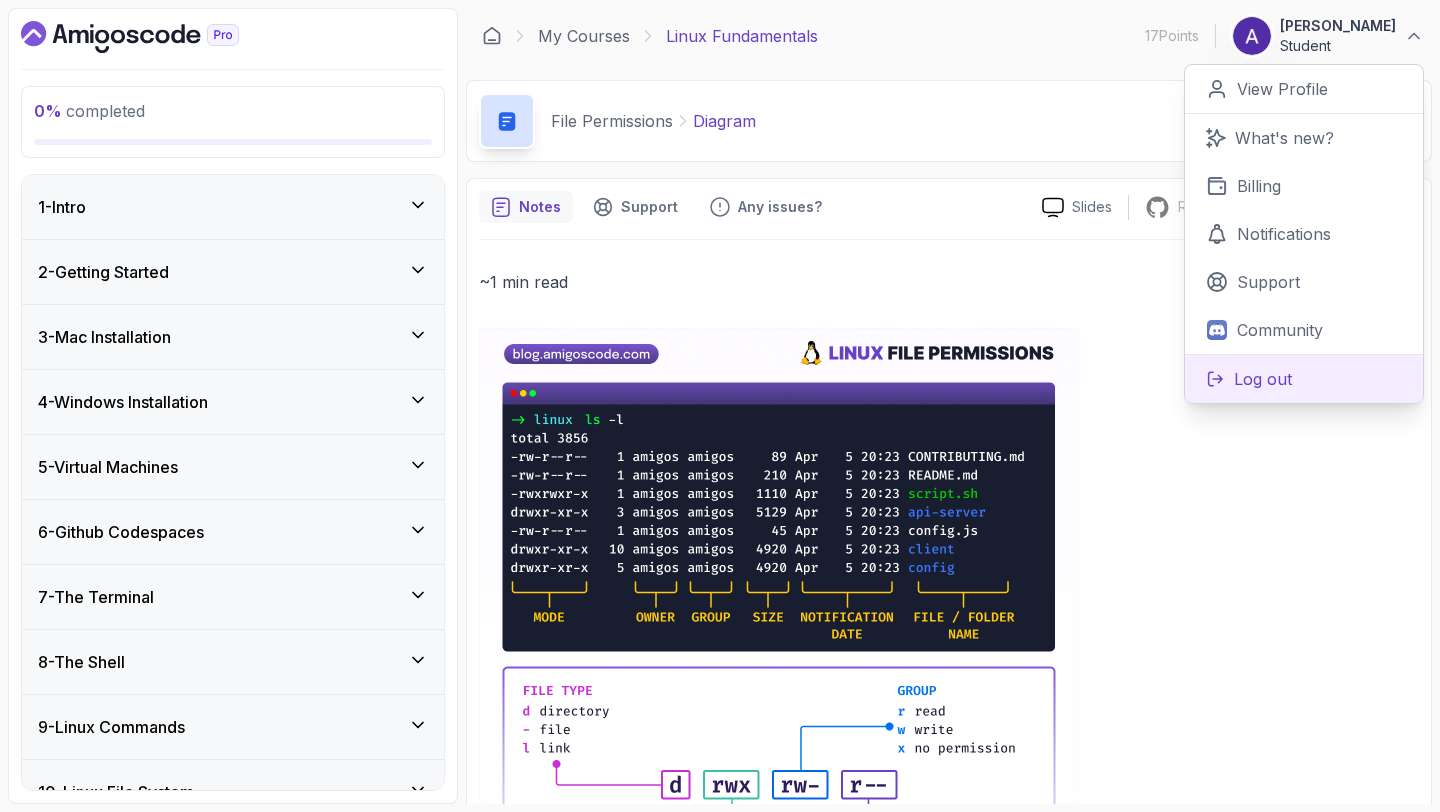click on "Log out" at bounding box center [1263, 379] 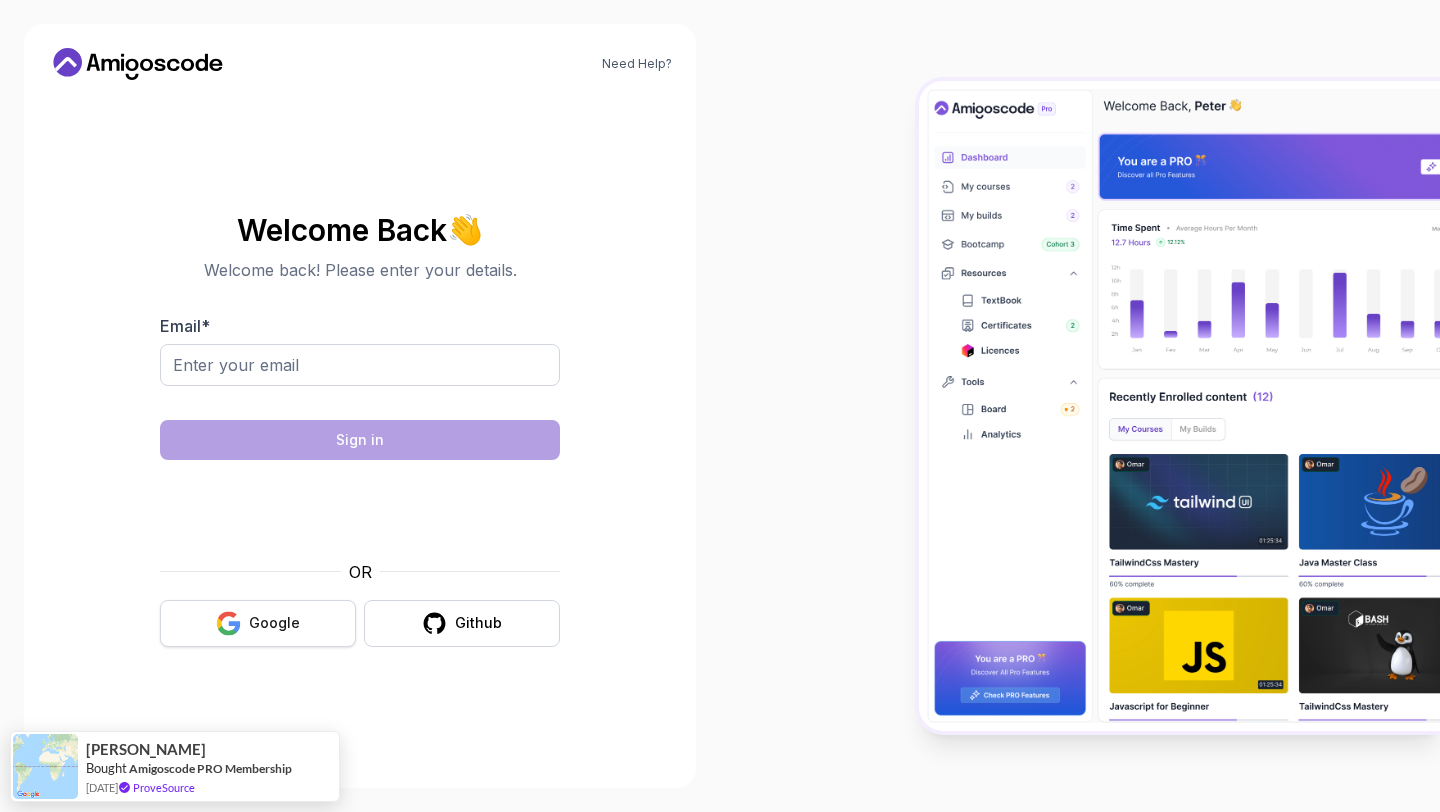 click on "Google" at bounding box center (258, 623) 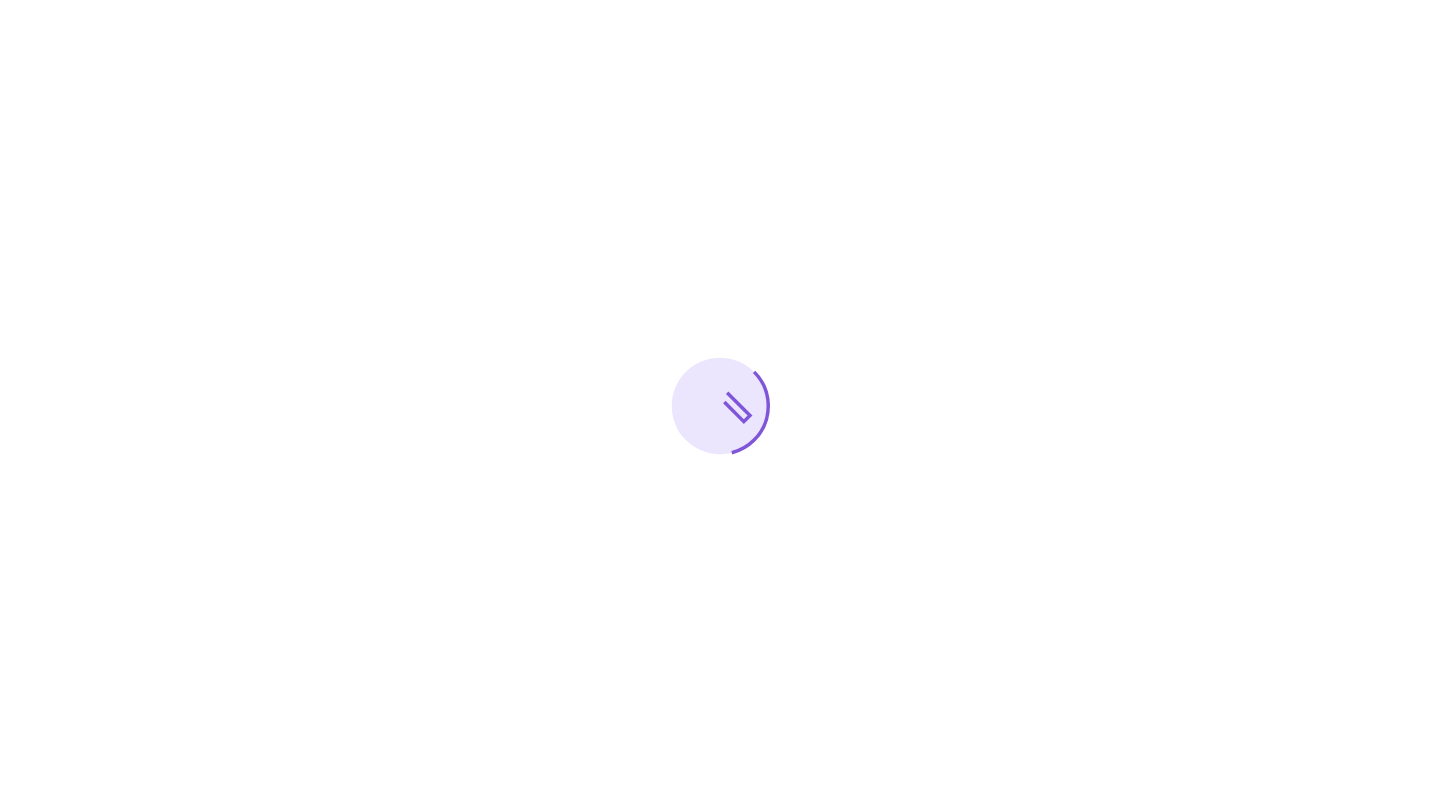 scroll, scrollTop: 0, scrollLeft: 0, axis: both 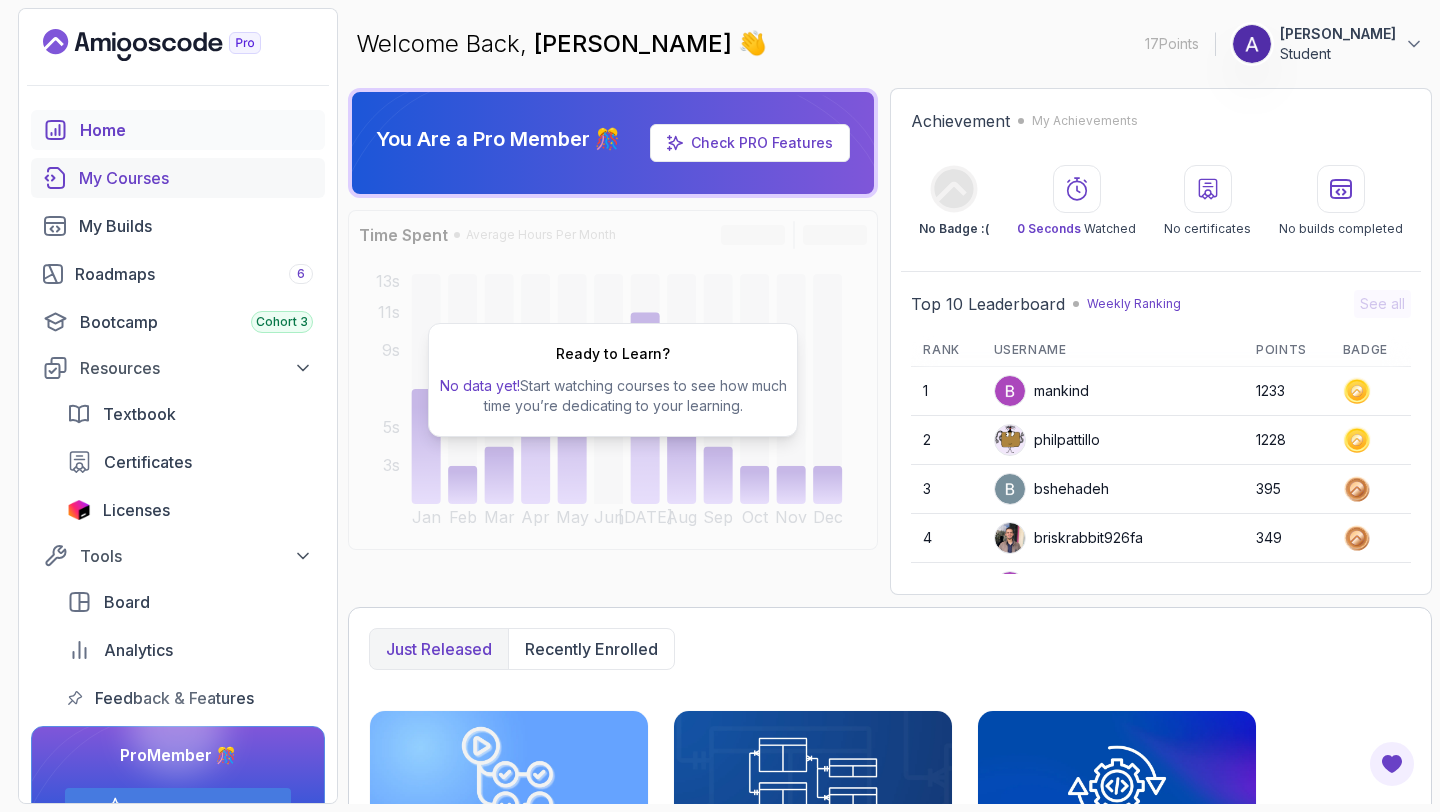 click on "My Courses" at bounding box center [196, 178] 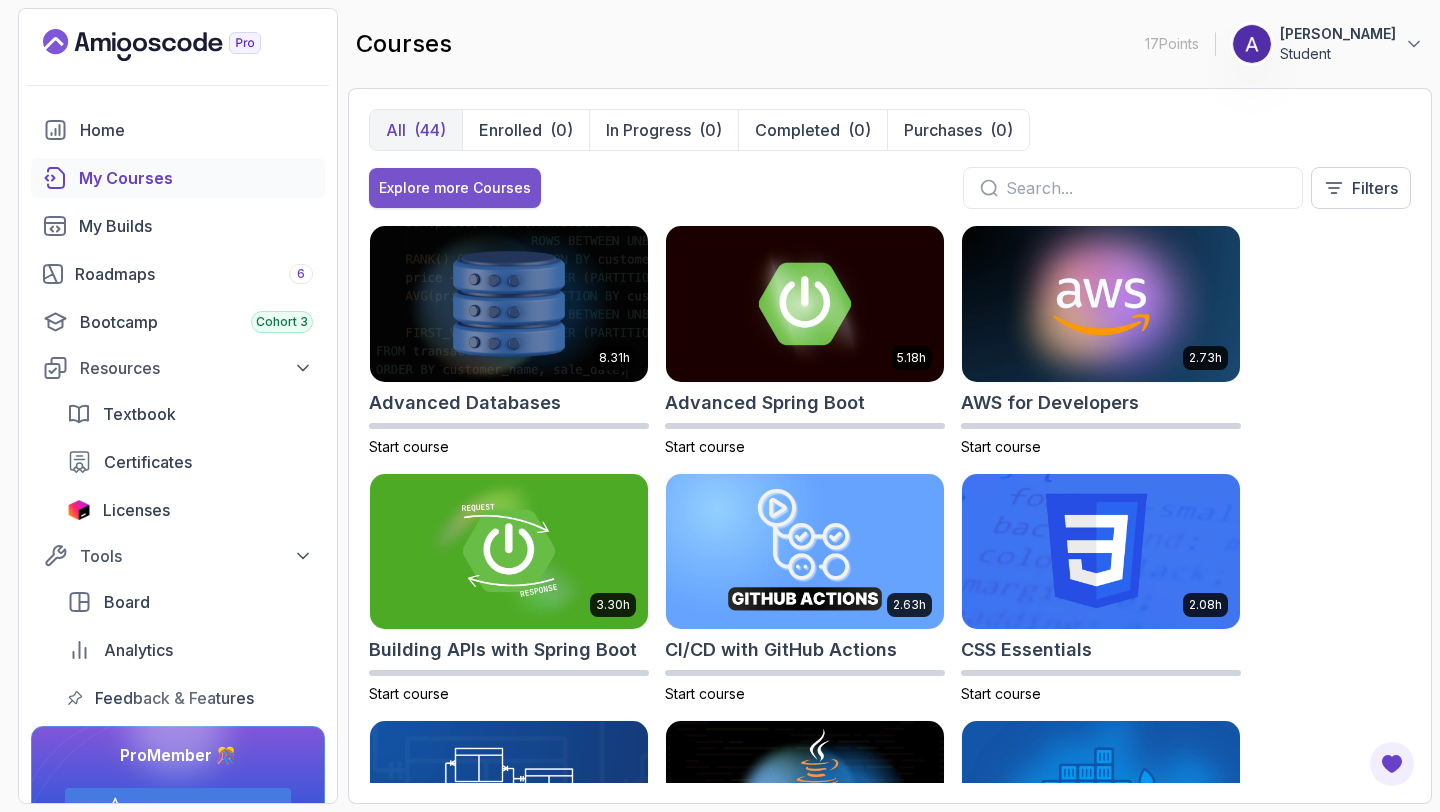 click on "Explore more Courses" at bounding box center (455, 188) 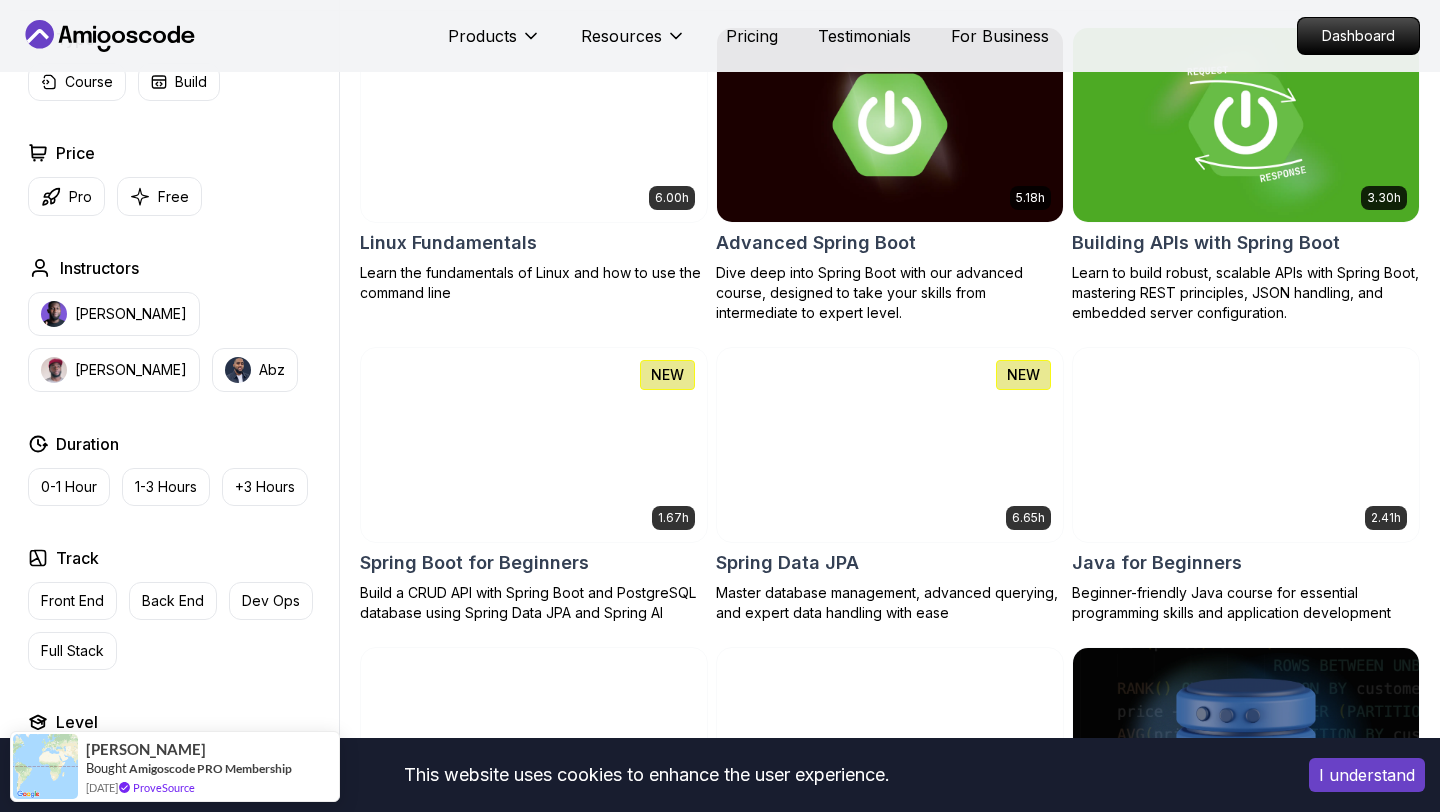 scroll, scrollTop: 590, scrollLeft: 0, axis: vertical 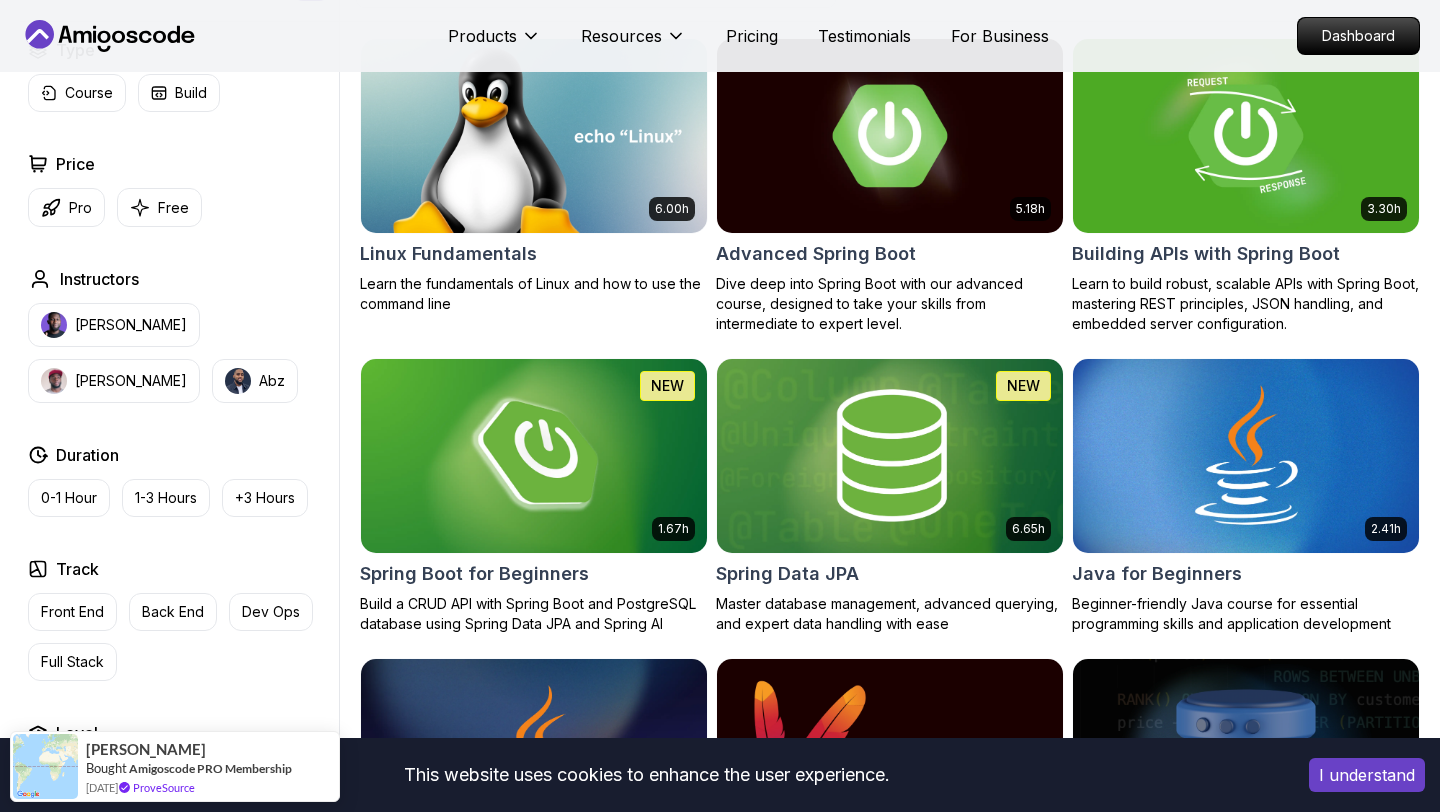 click on "This website uses cookies to enhance the user experience. I understand Products Resources Pricing Testimonials For Business Dashboard Products Resources Pricing Testimonials For Business Dashboard All Courses Learn Java, Spring Boot, DevOps & More with Amigoscode Premium Courses Master in-demand skills like Java, Spring Boot, DevOps, React, and more through hands-on, expert-led courses. Advance your software development career with real-world projects and practical learning. Filters Filters Type Course Build Price Pro Free Instructors [PERSON_NAME] [PERSON_NAME] Duration 0-1 Hour 1-3 Hours +3 Hours Track Front End Back End Dev Ops Full Stack Level Junior Mid-level Senior 6.00h Linux Fundamentals Learn the fundamentals of Linux and how to use the command line 5.18h Advanced Spring Boot Dive deep into Spring Boot with our advanced course, designed to take your skills from intermediate to expert level. 3.30h Building APIs with Spring Boot 1.67h NEW Spring Boot for Beginners 6.65h NEW Spring Data JPA 2.41h 9.18h 54m" at bounding box center (720, 4395) 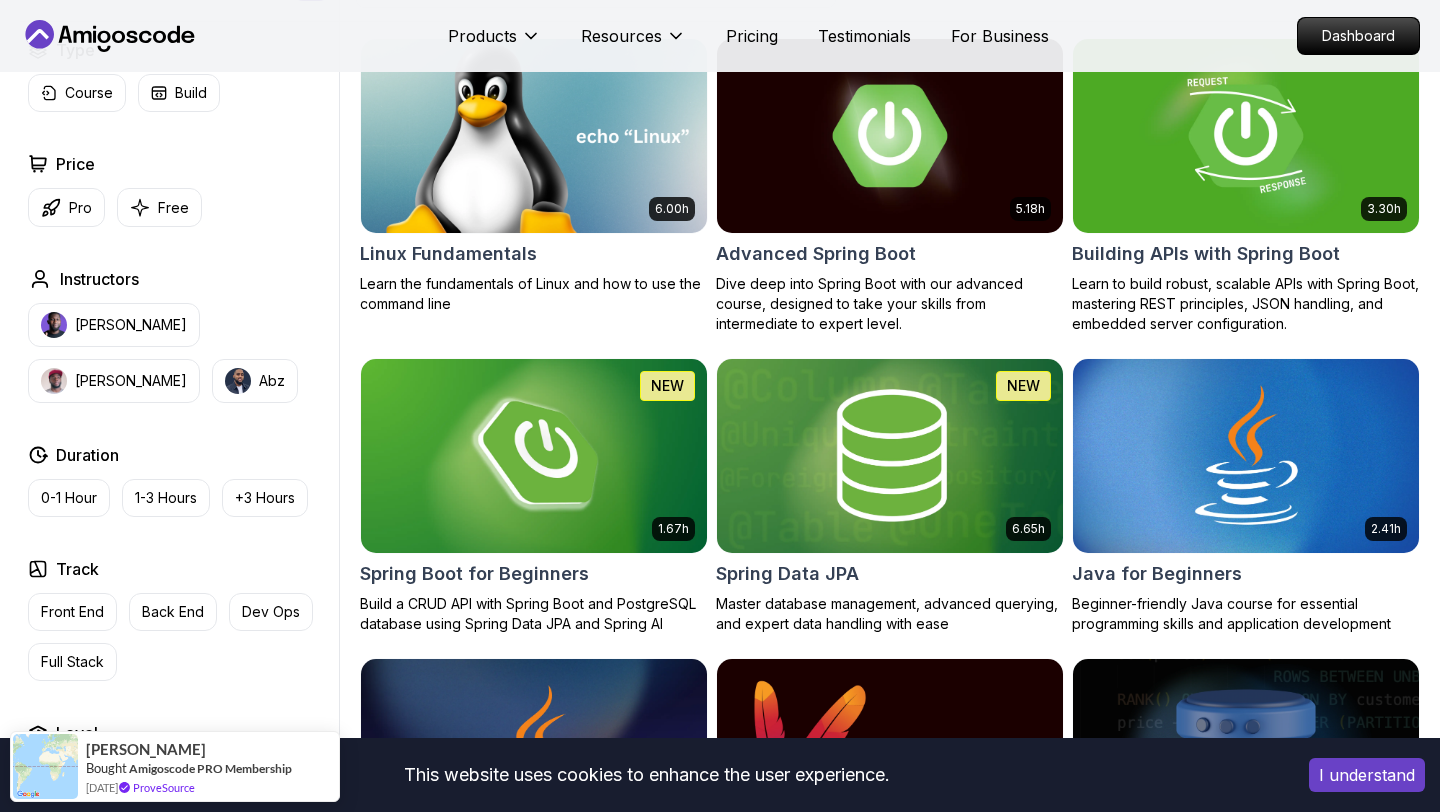 click at bounding box center [533, 135] 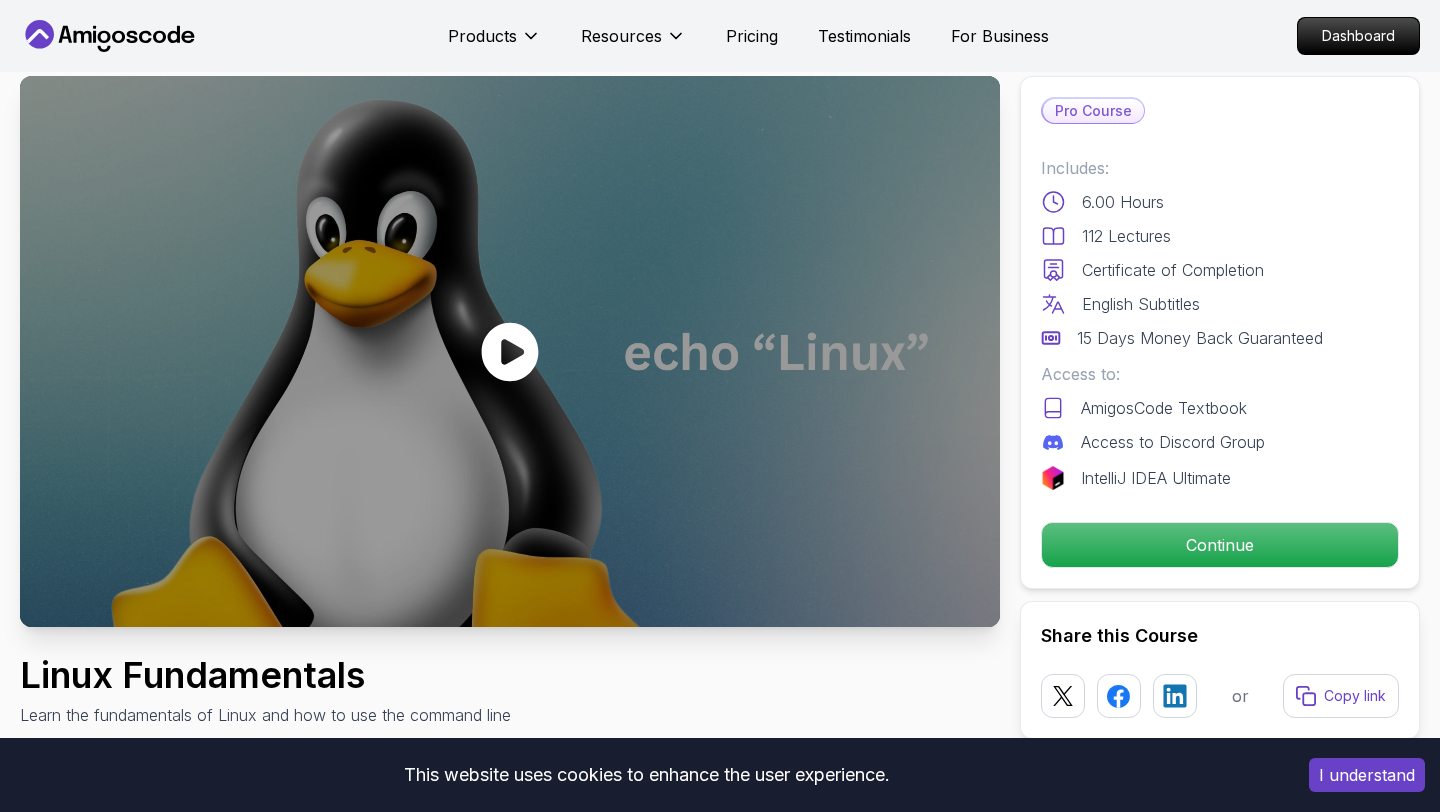 scroll, scrollTop: 49, scrollLeft: 0, axis: vertical 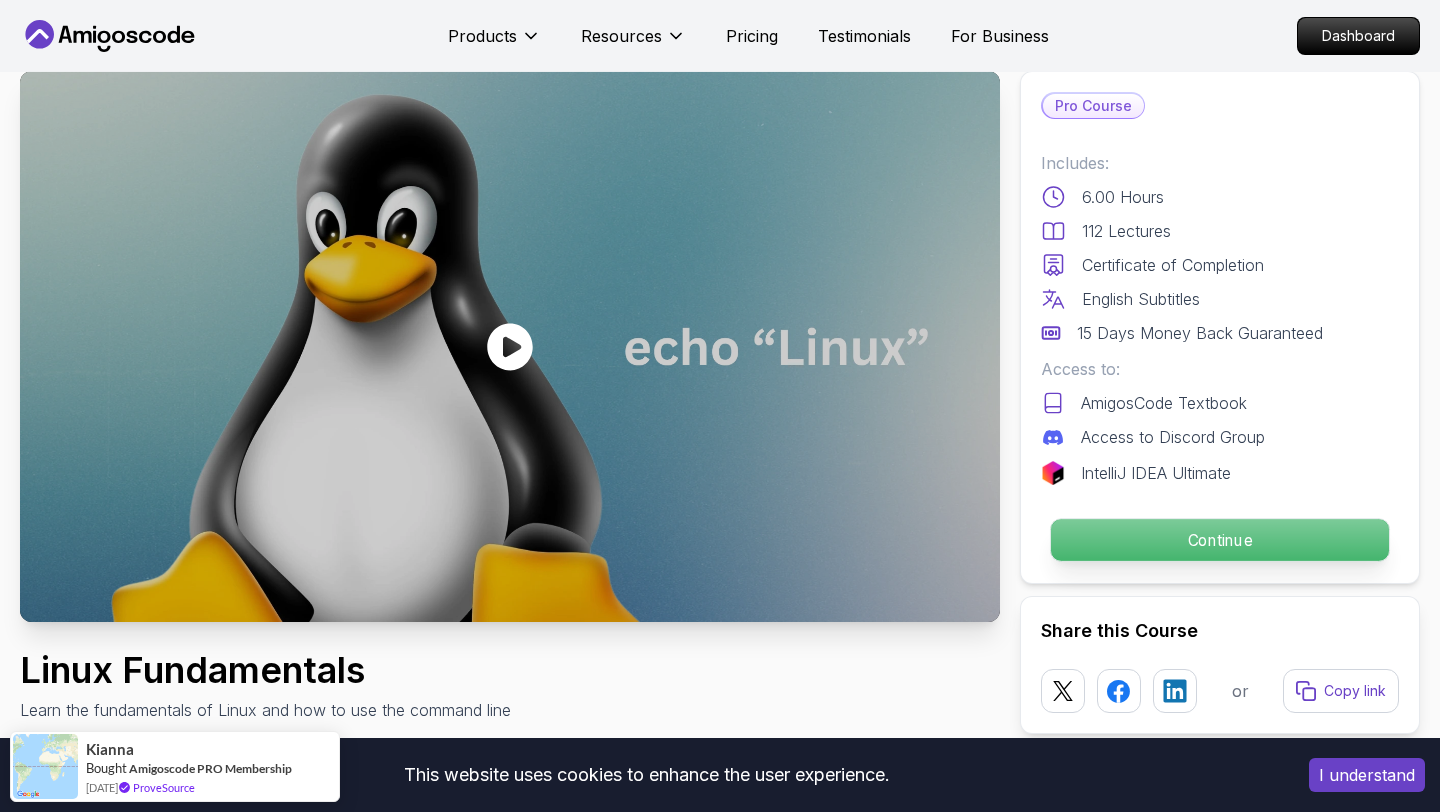 click on "Continue" at bounding box center (1220, 540) 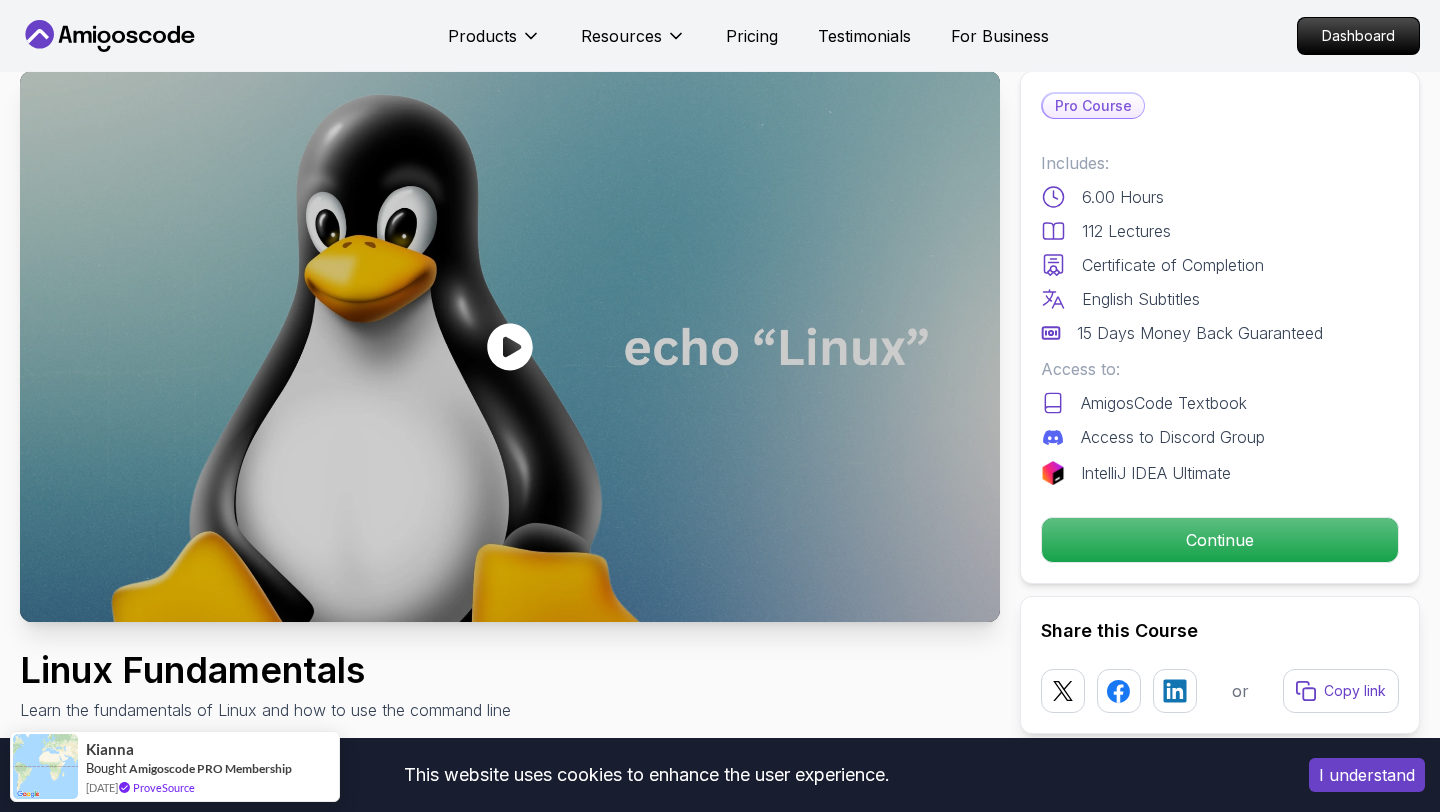 scroll, scrollTop: 0, scrollLeft: 0, axis: both 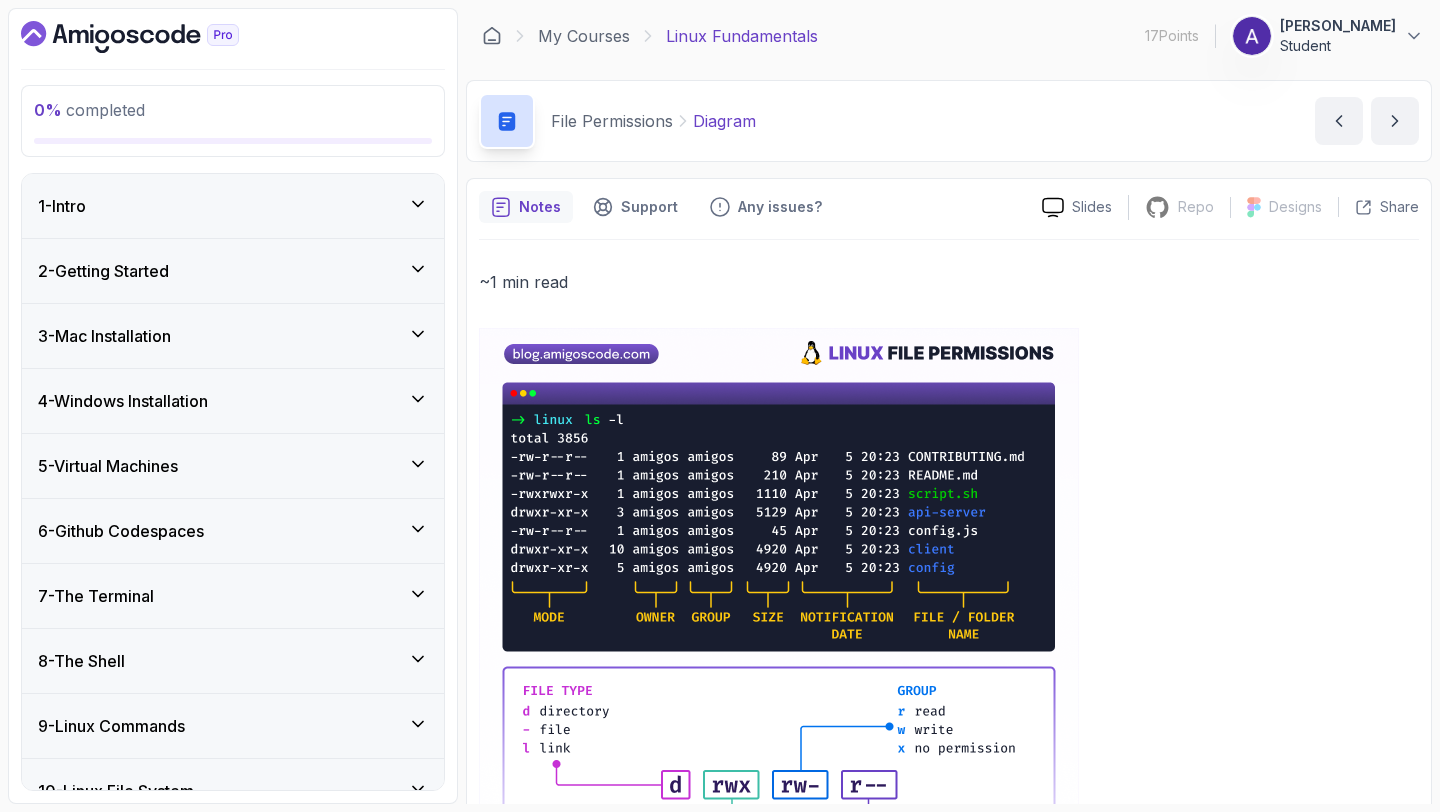 click on "1  -  Intro" at bounding box center [233, 206] 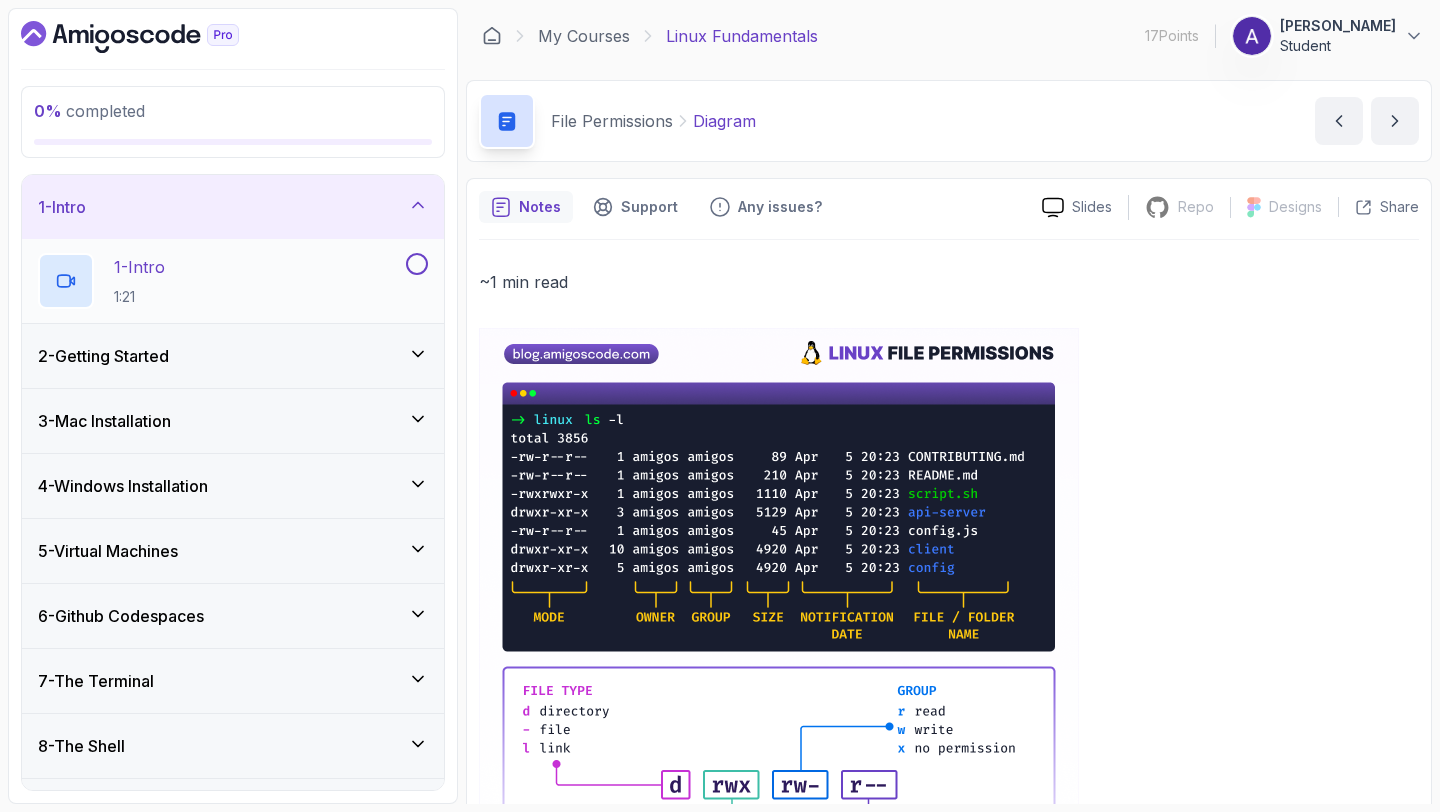click at bounding box center [417, 264] 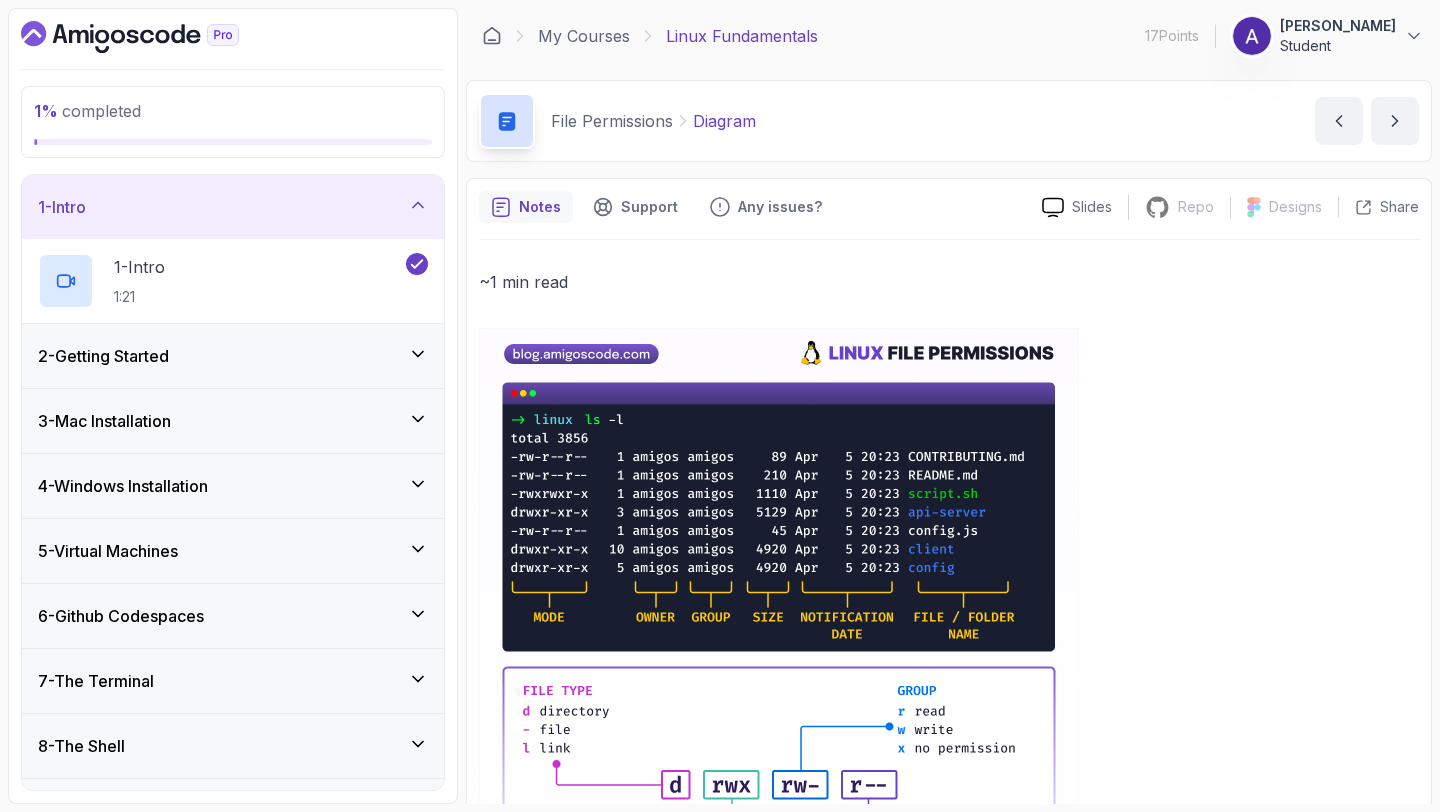 click on "2  -  Getting Started" at bounding box center [233, 356] 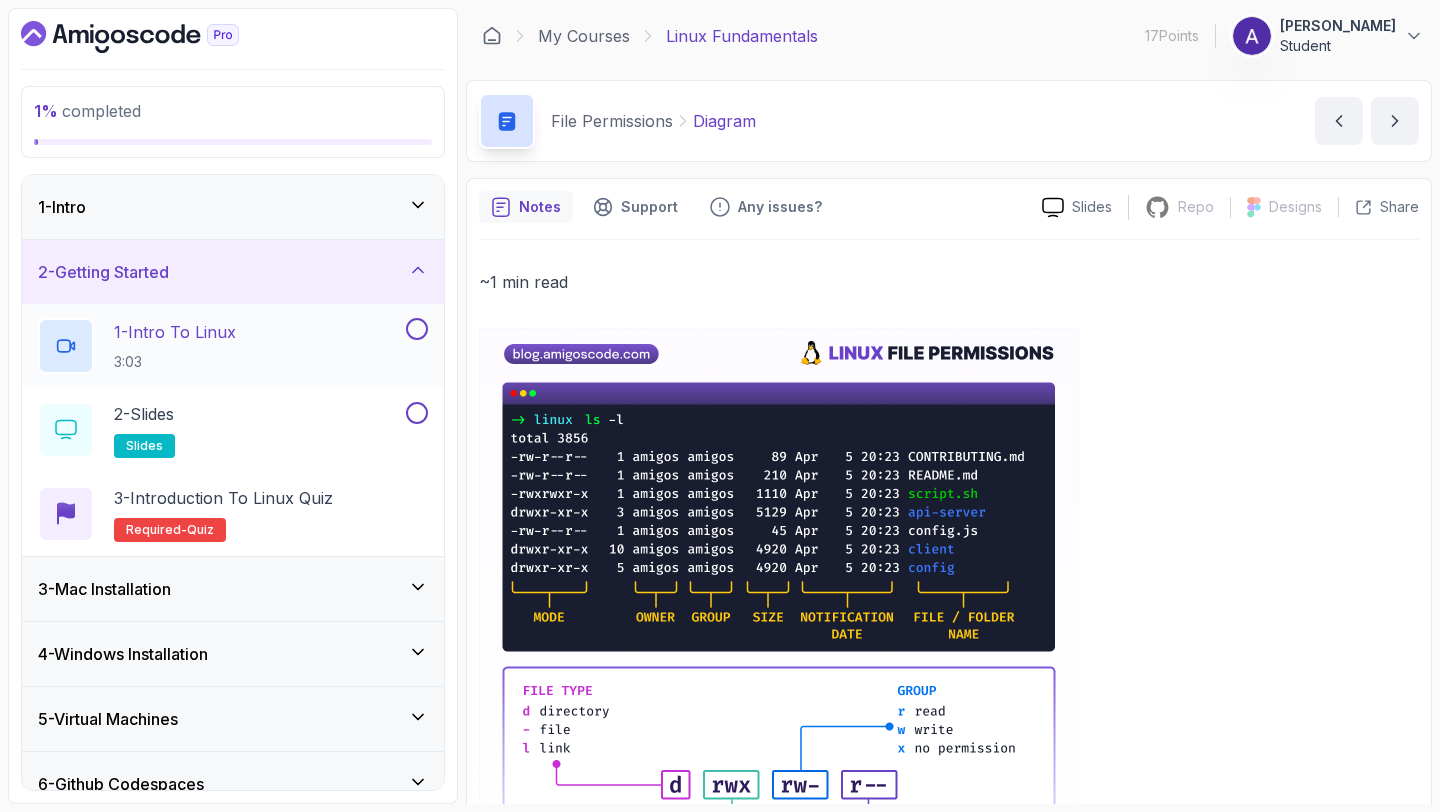 click at bounding box center (417, 329) 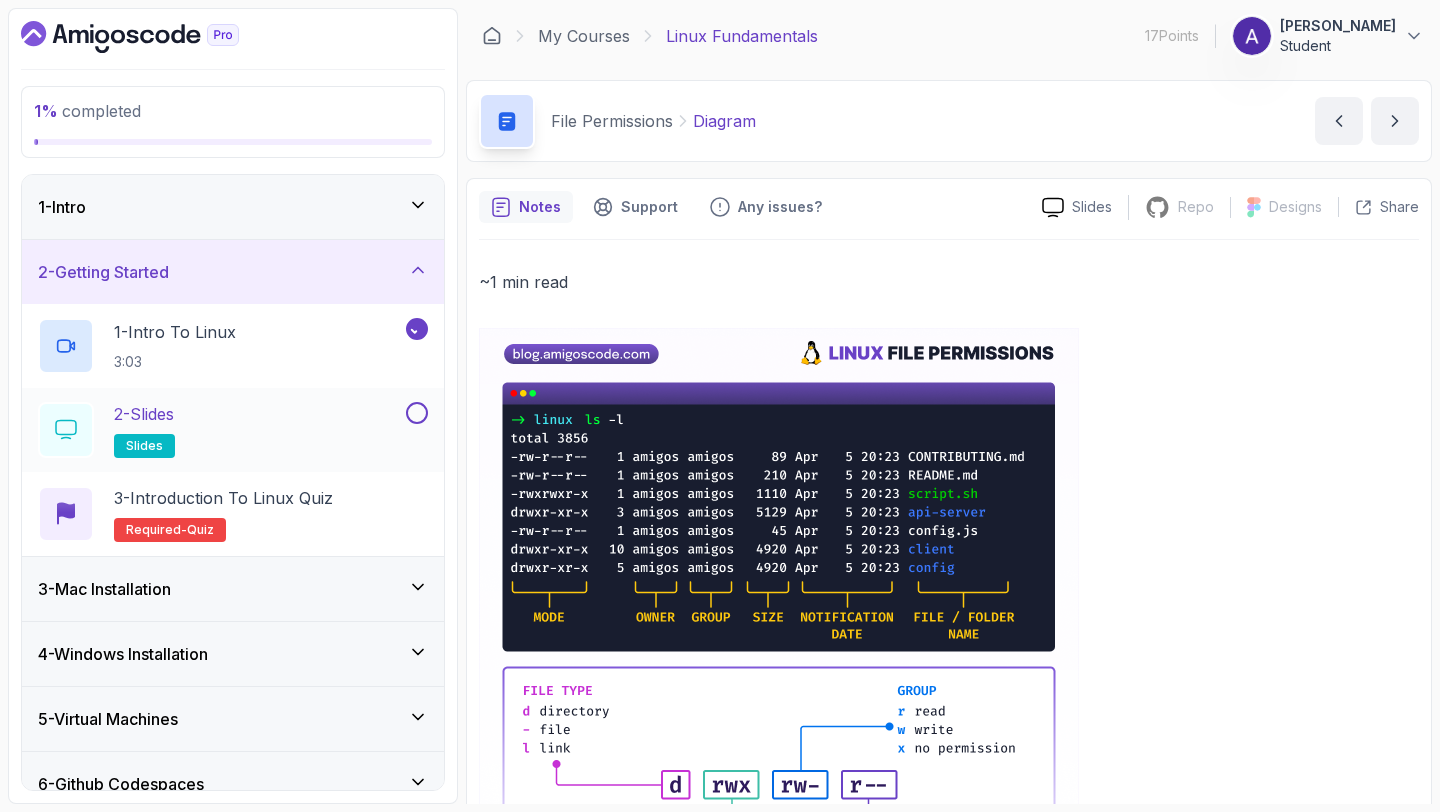 click at bounding box center (417, 413) 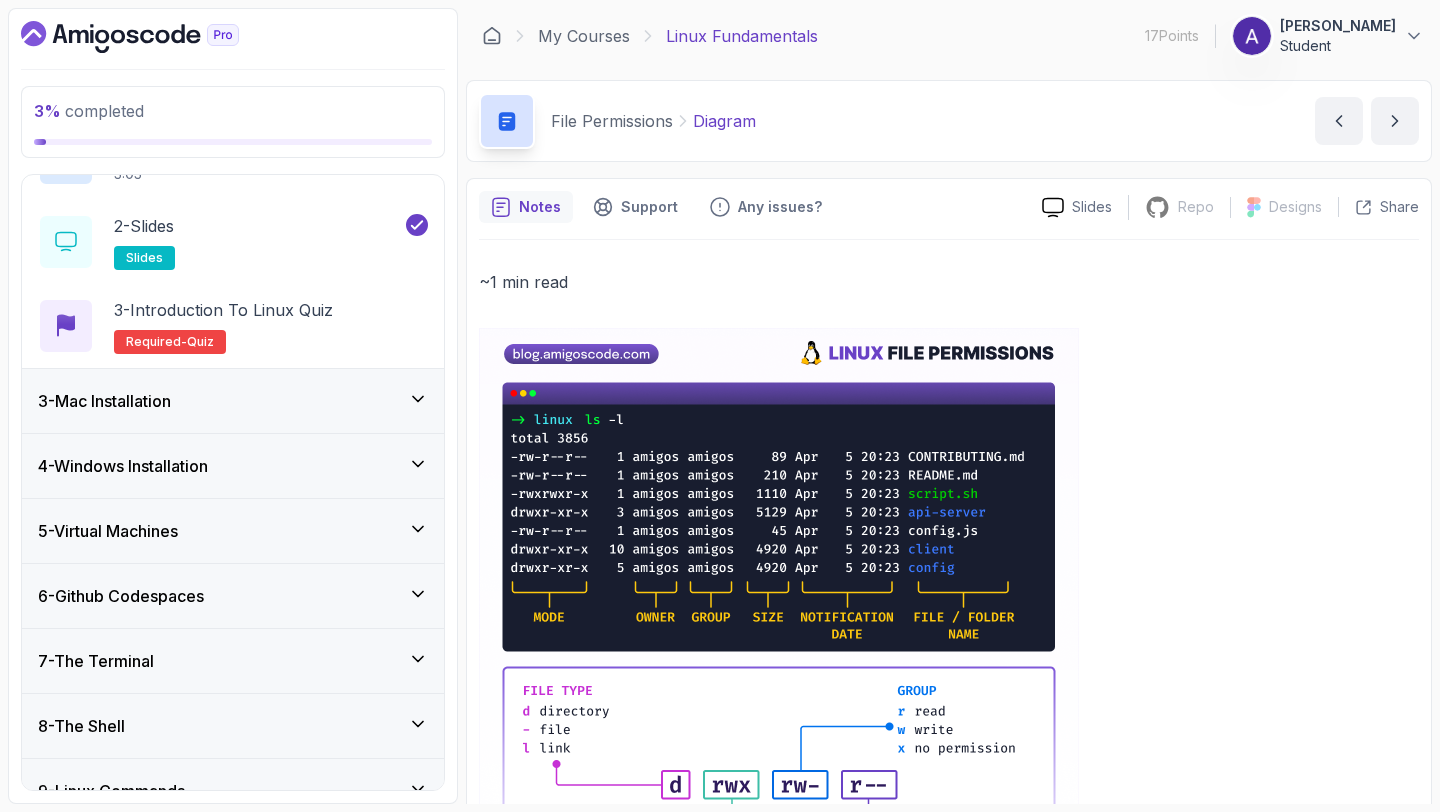 click on "3  -  Mac Installation" at bounding box center (233, 401) 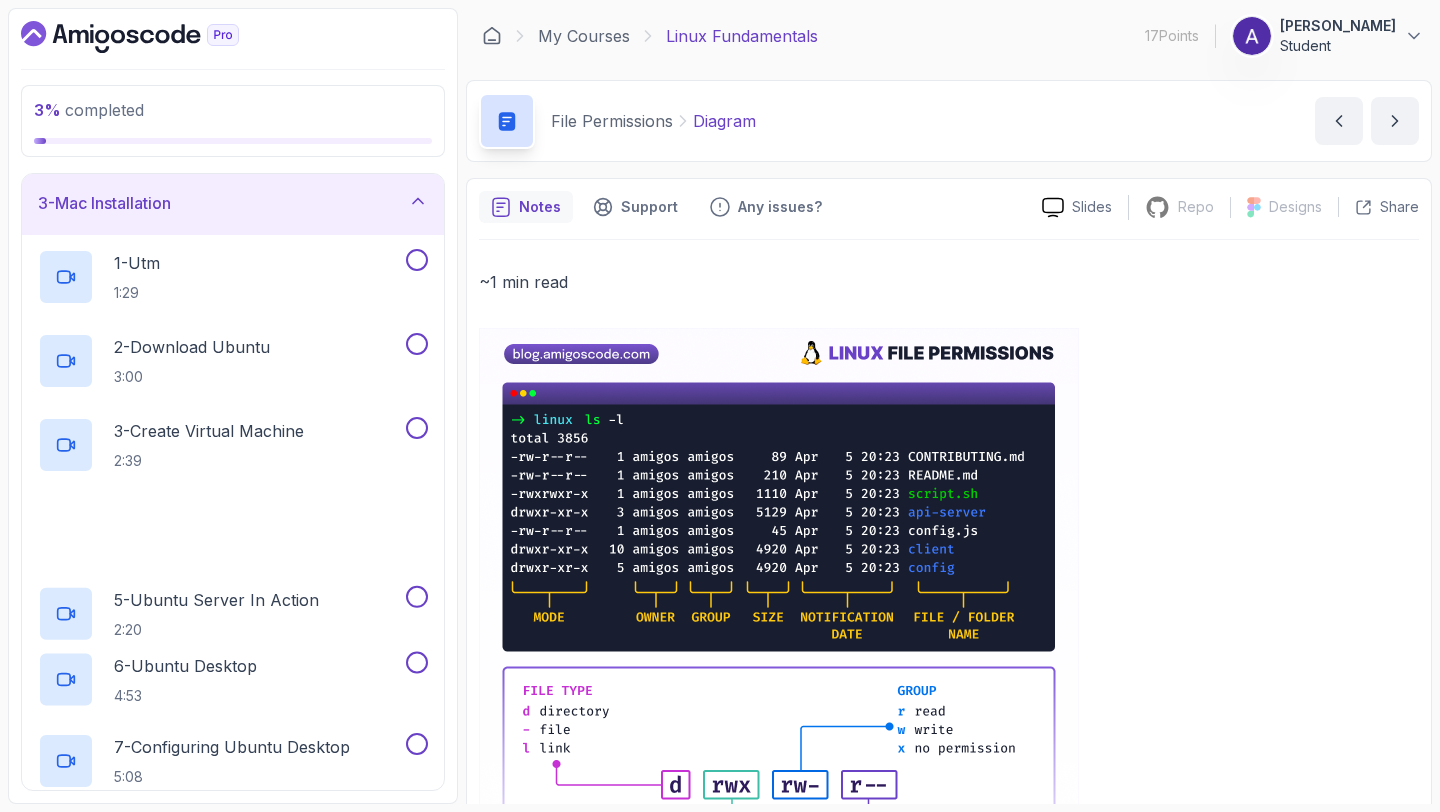 scroll, scrollTop: 219, scrollLeft: 0, axis: vertical 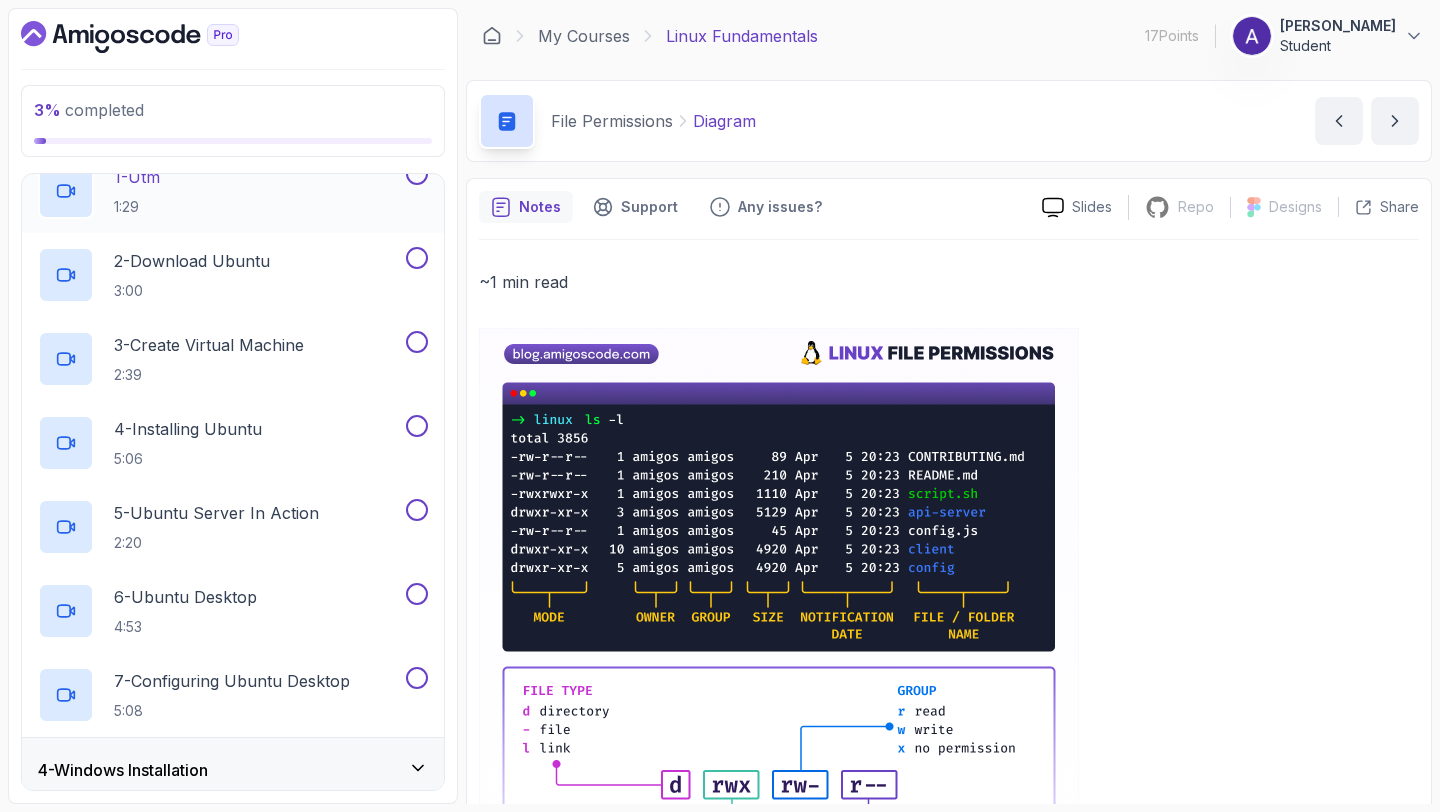 click at bounding box center [417, 174] 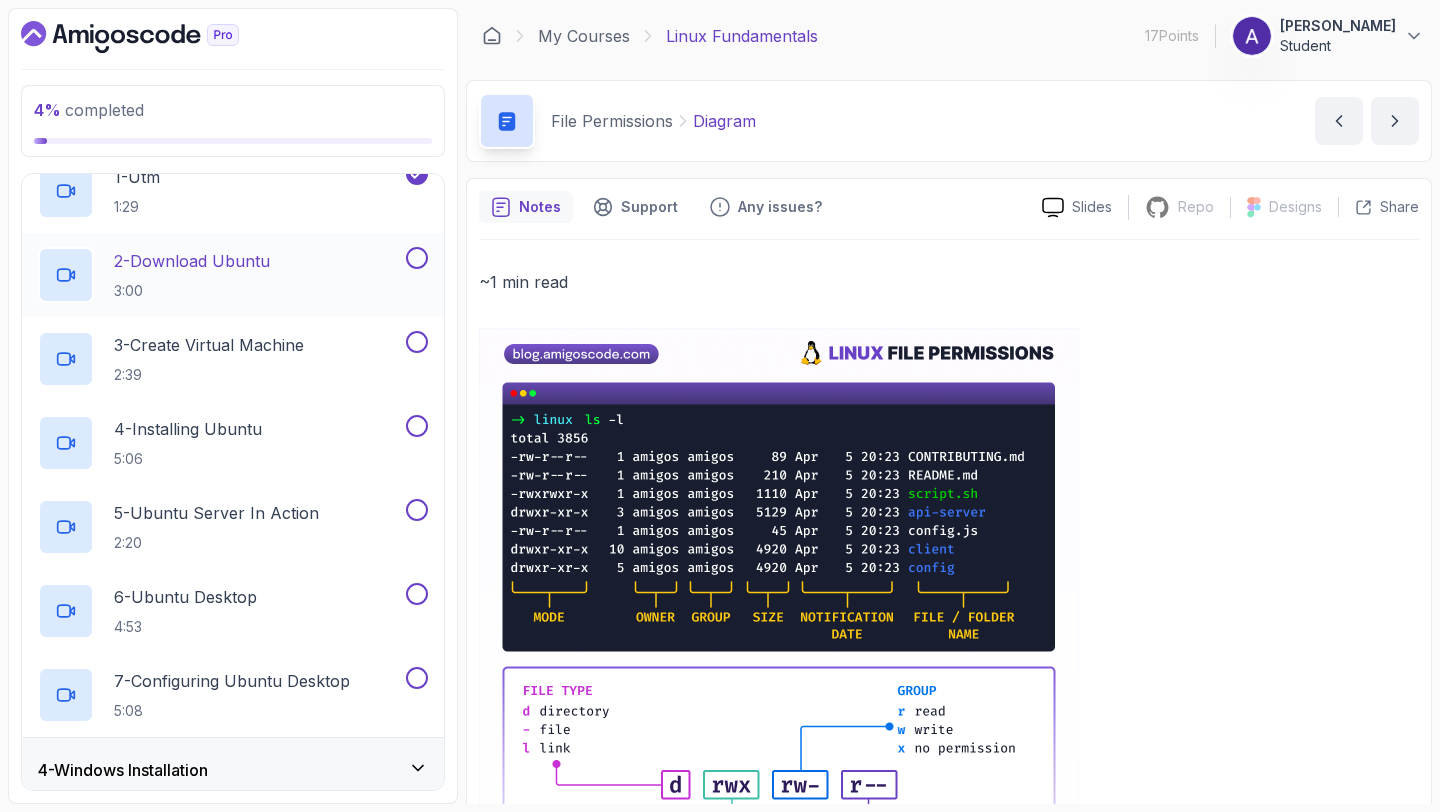 click on "2  -  Download Ubuntu 3:00" at bounding box center [233, 275] 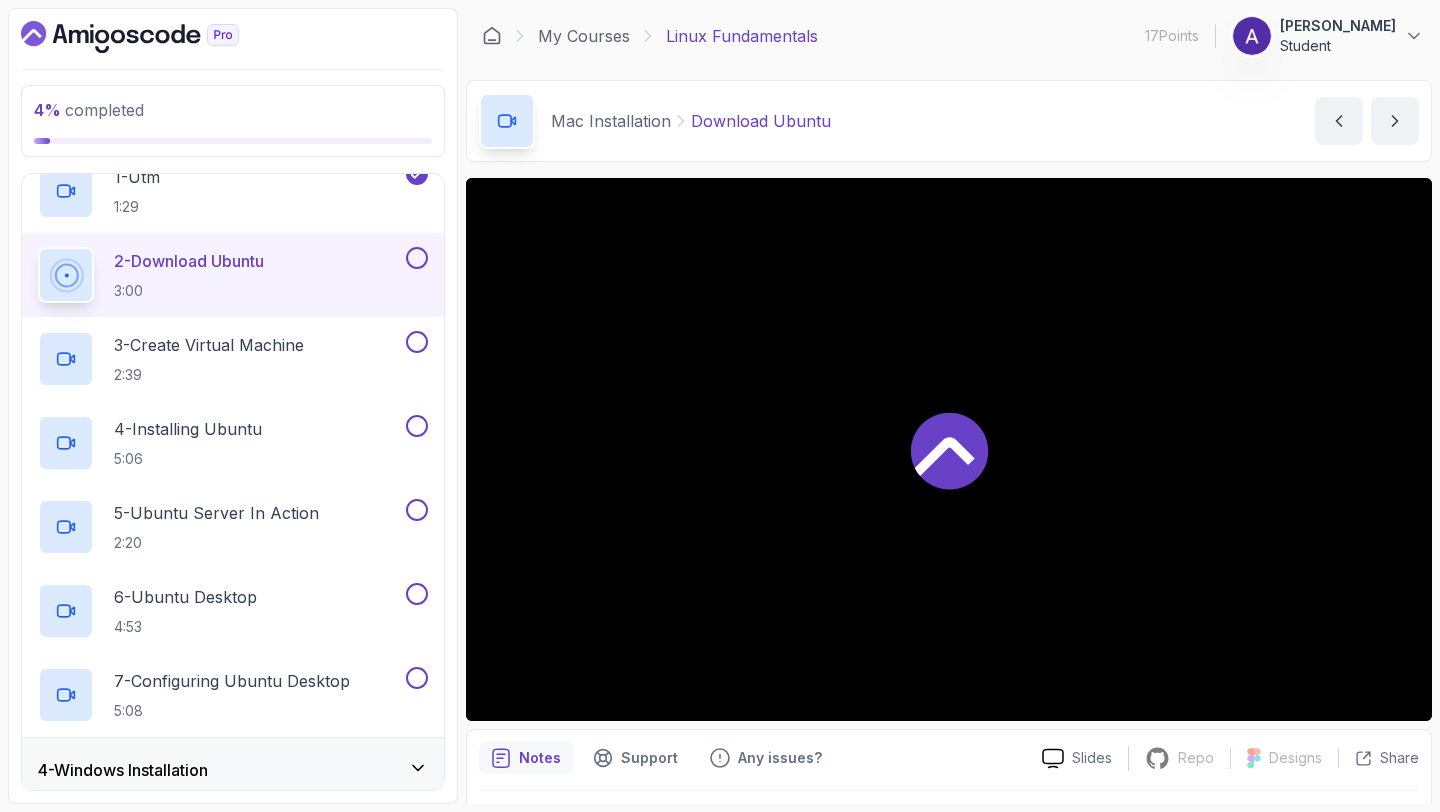 click at bounding box center (417, 258) 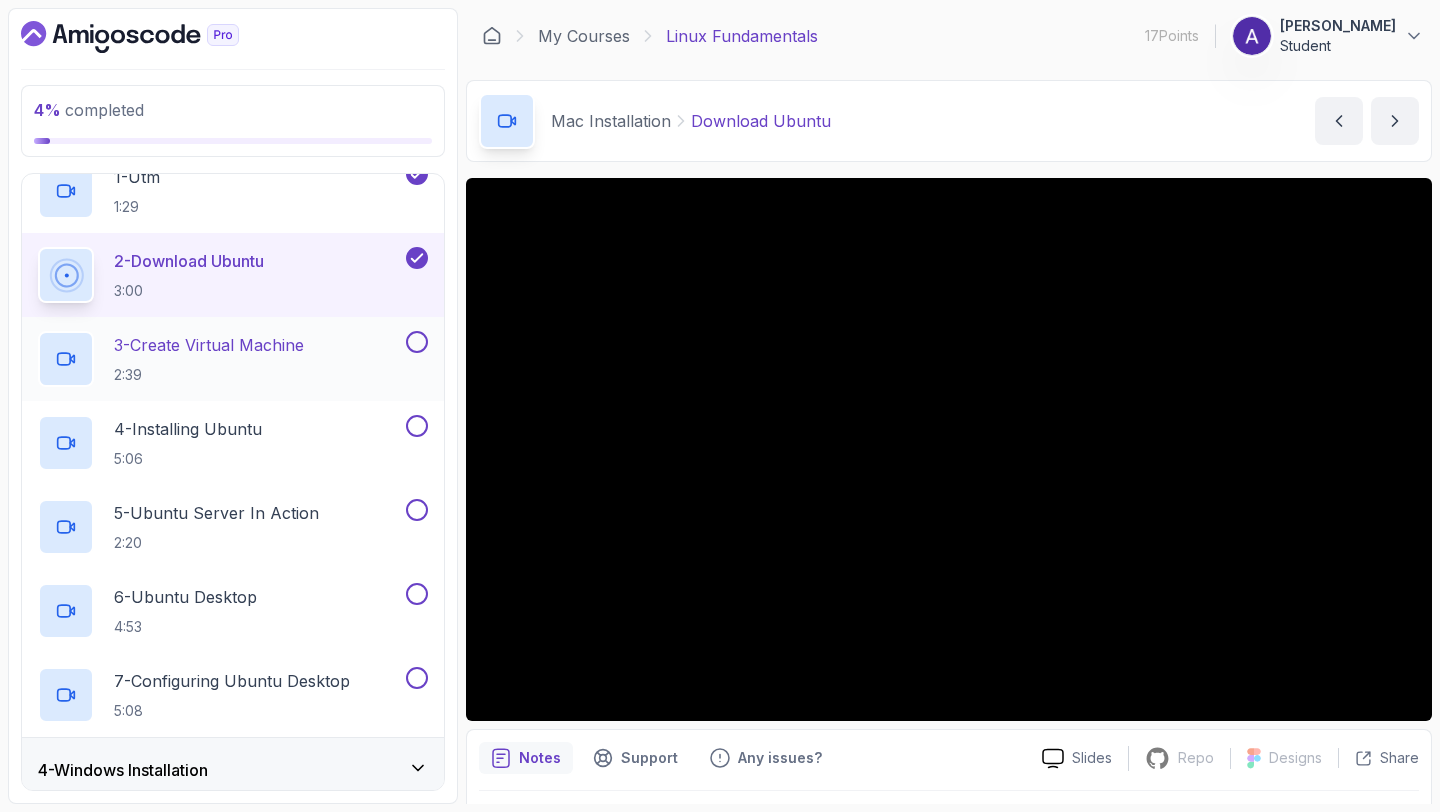 click at bounding box center (417, 342) 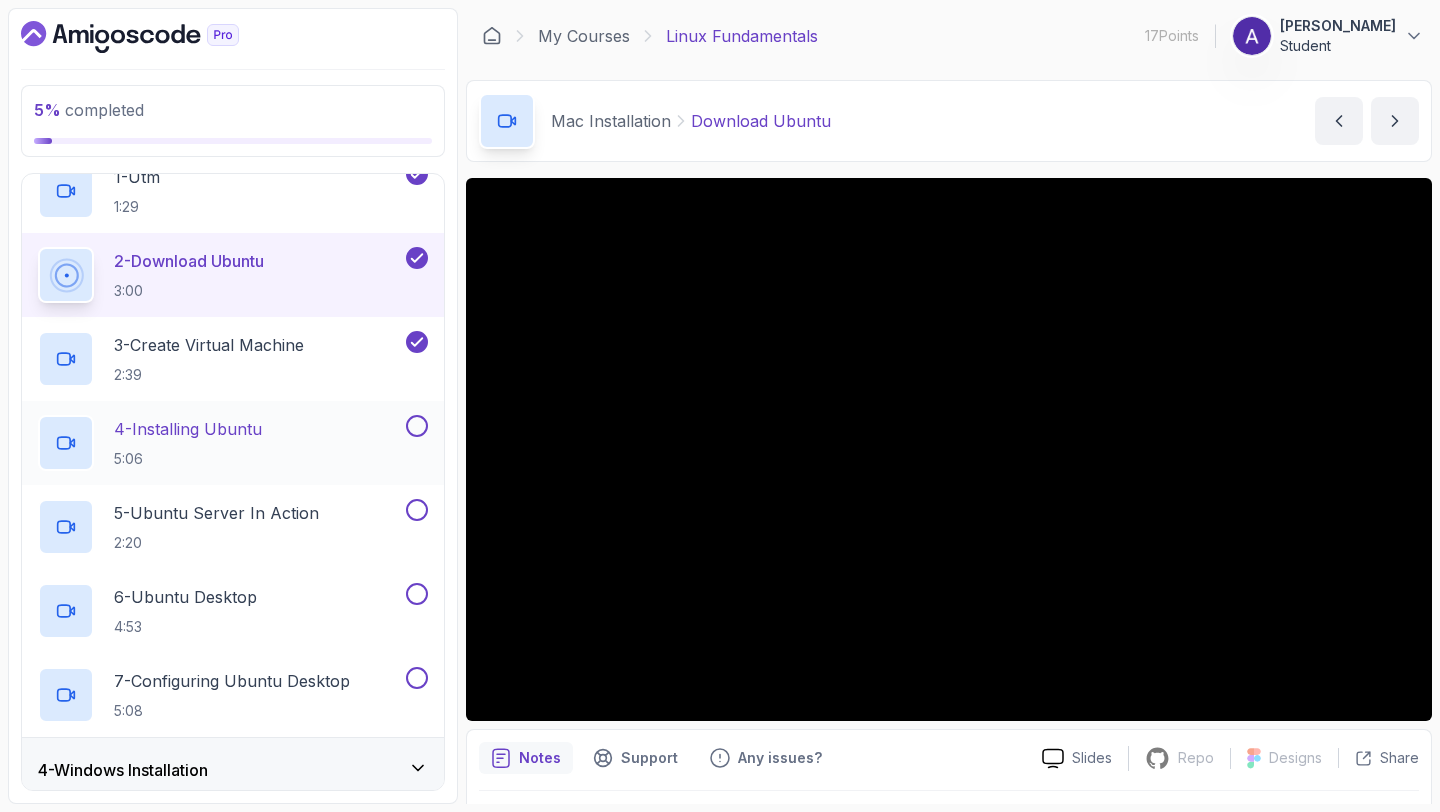 click at bounding box center (417, 426) 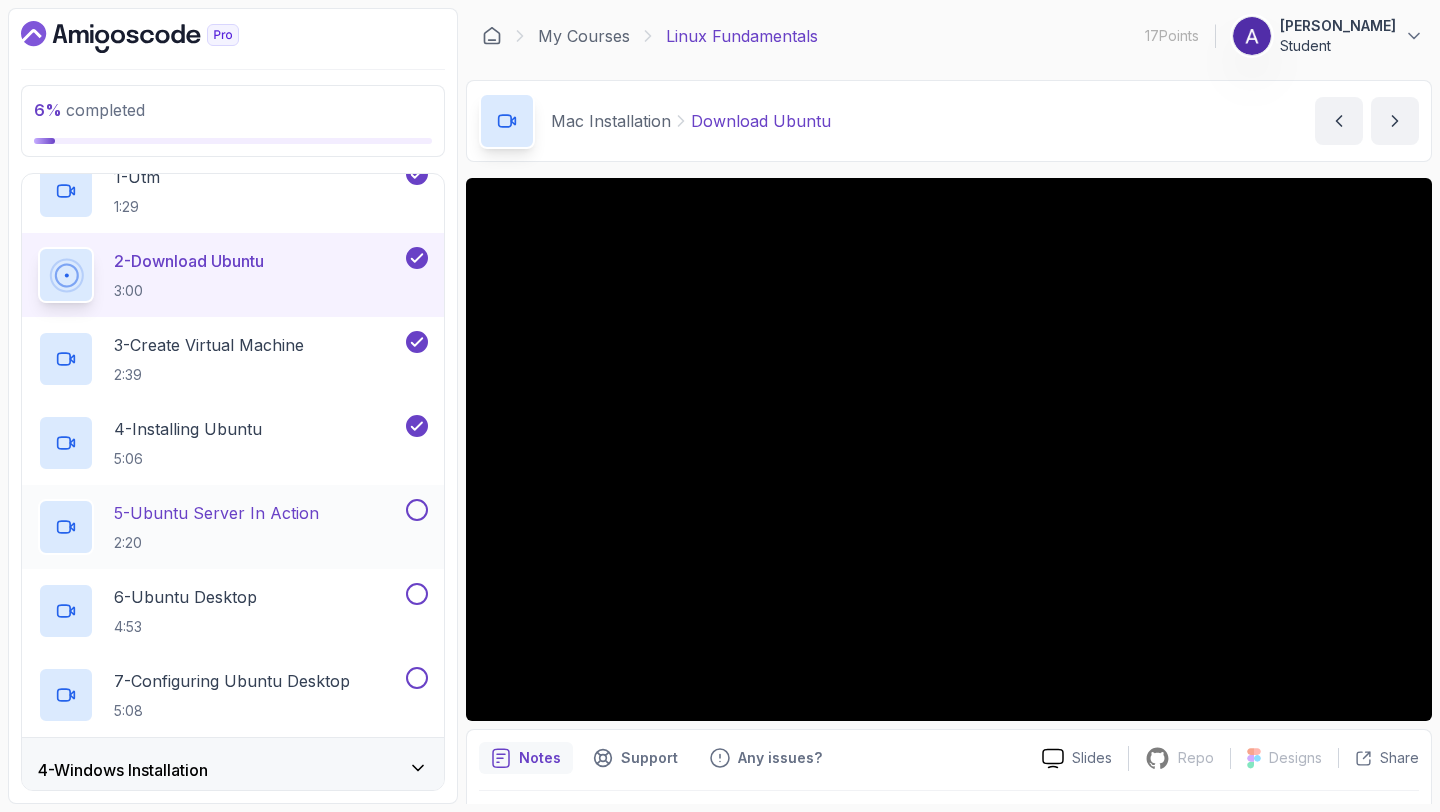 click at bounding box center [417, 510] 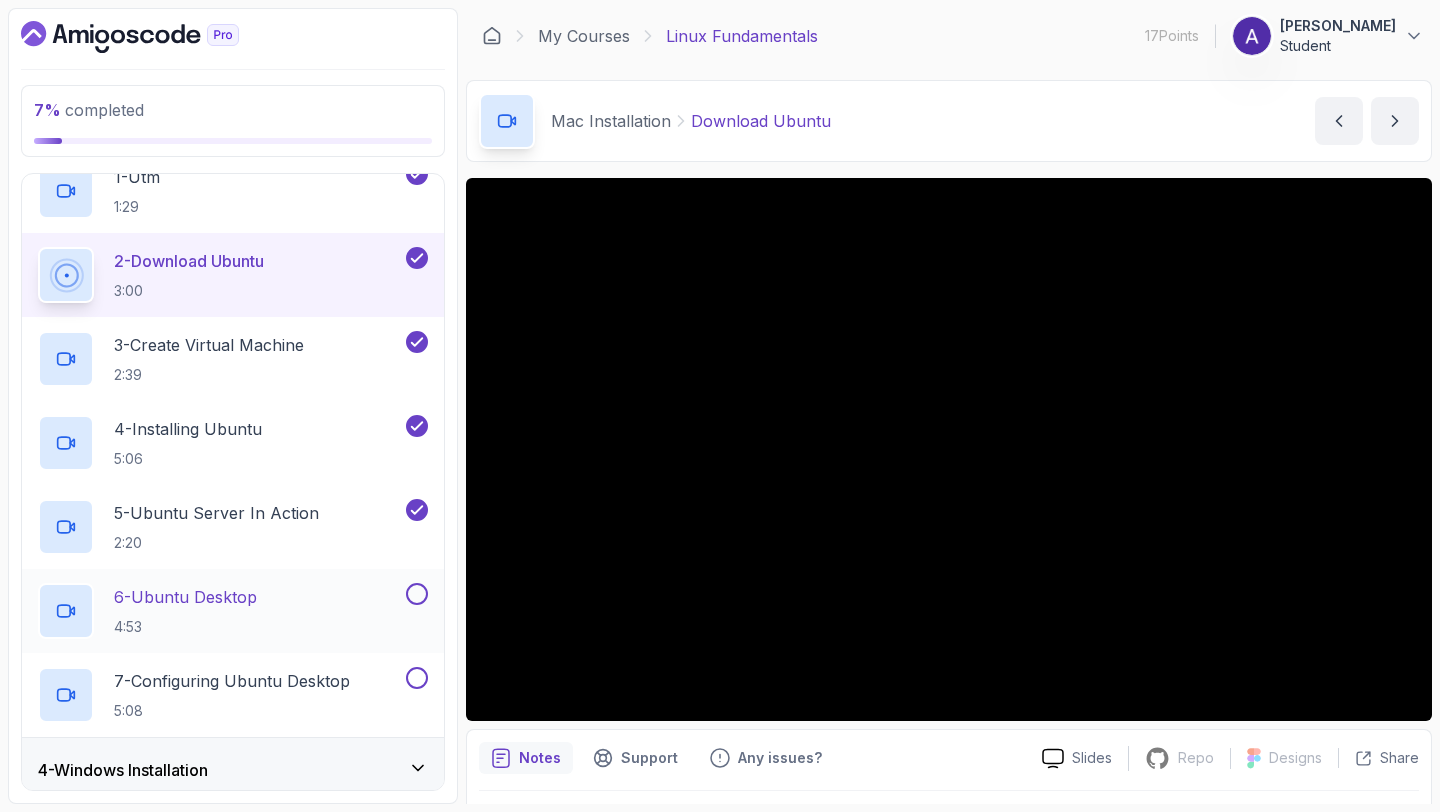 click at bounding box center (417, 594) 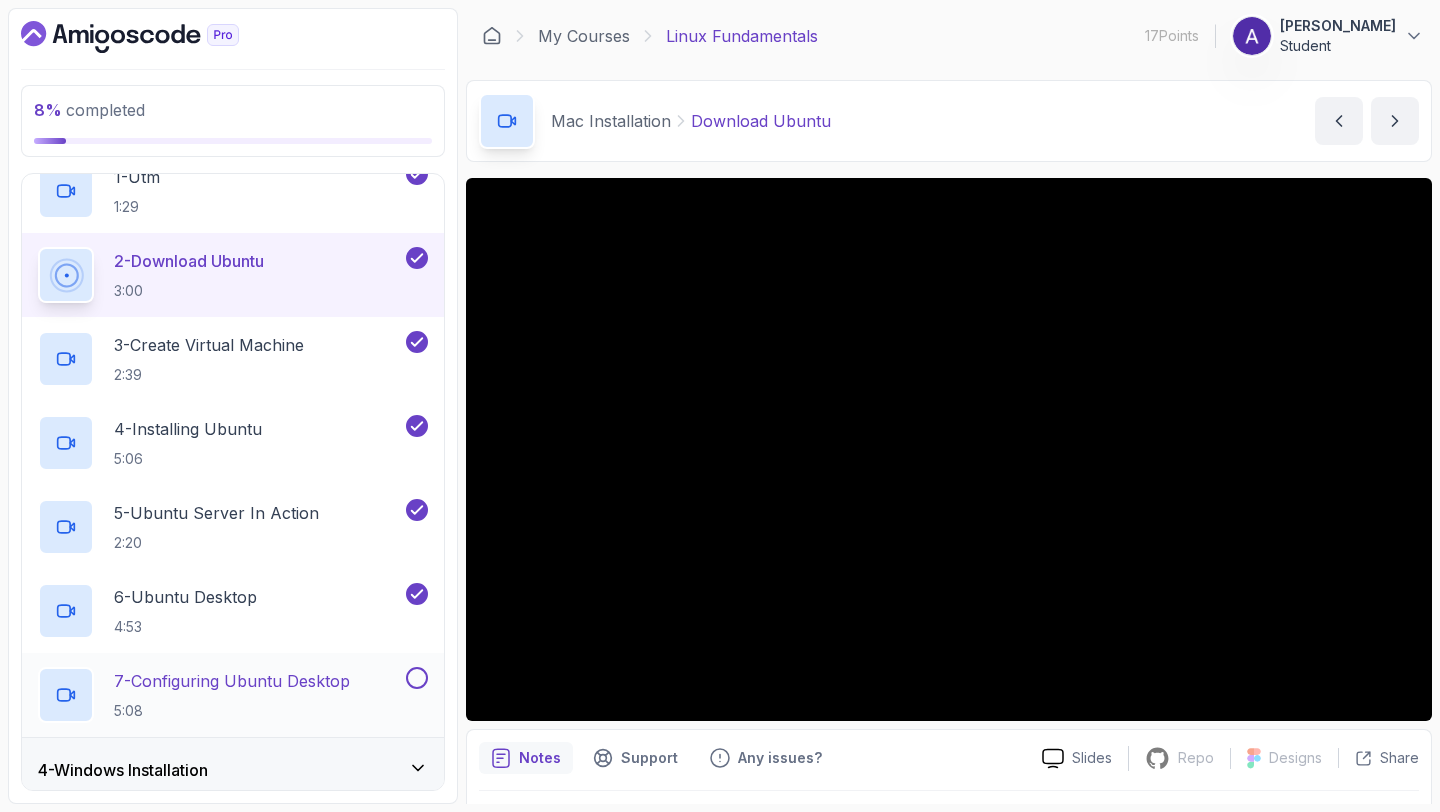click at bounding box center (417, 678) 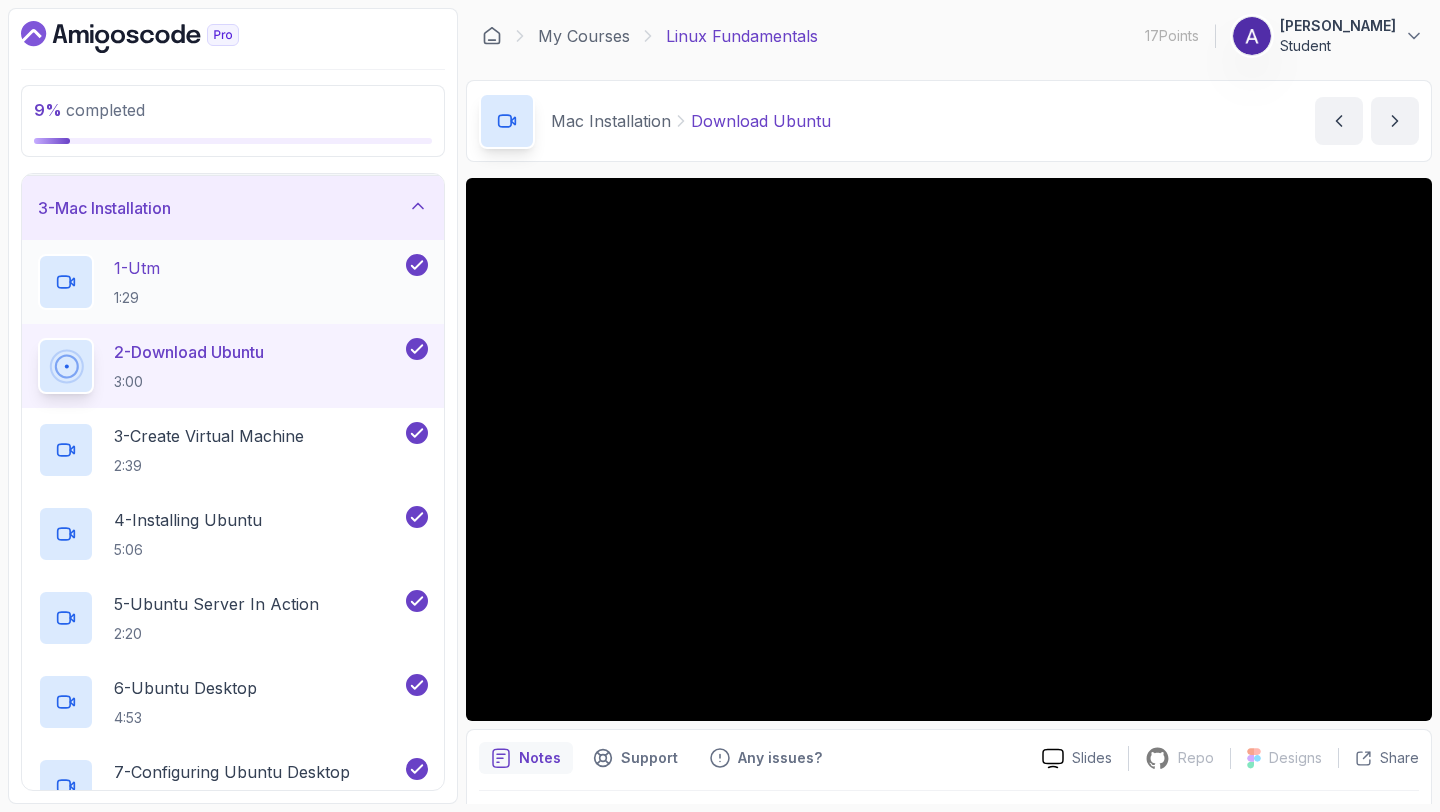 scroll, scrollTop: 104, scrollLeft: 0, axis: vertical 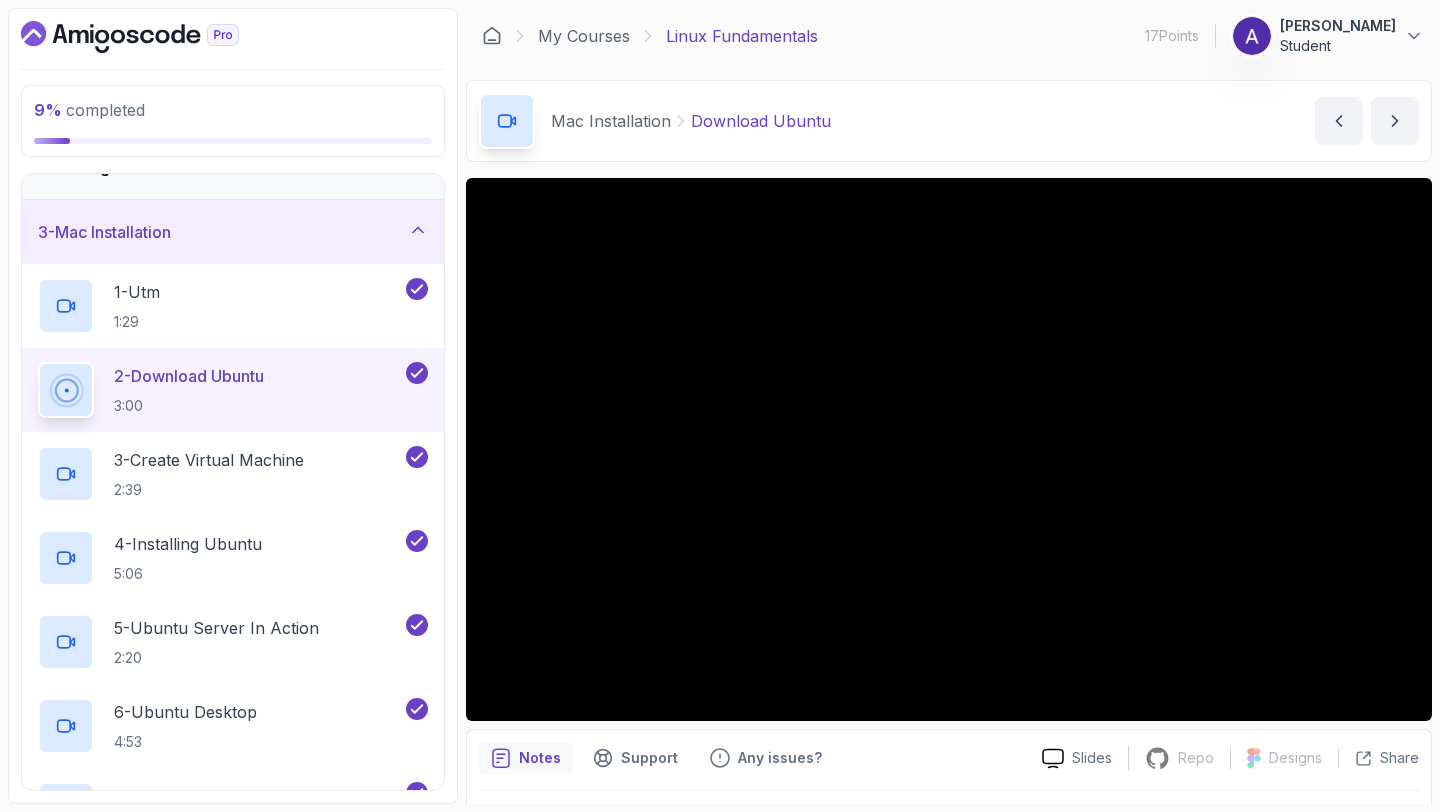 click on "3  -  Mac Installation" at bounding box center [233, 232] 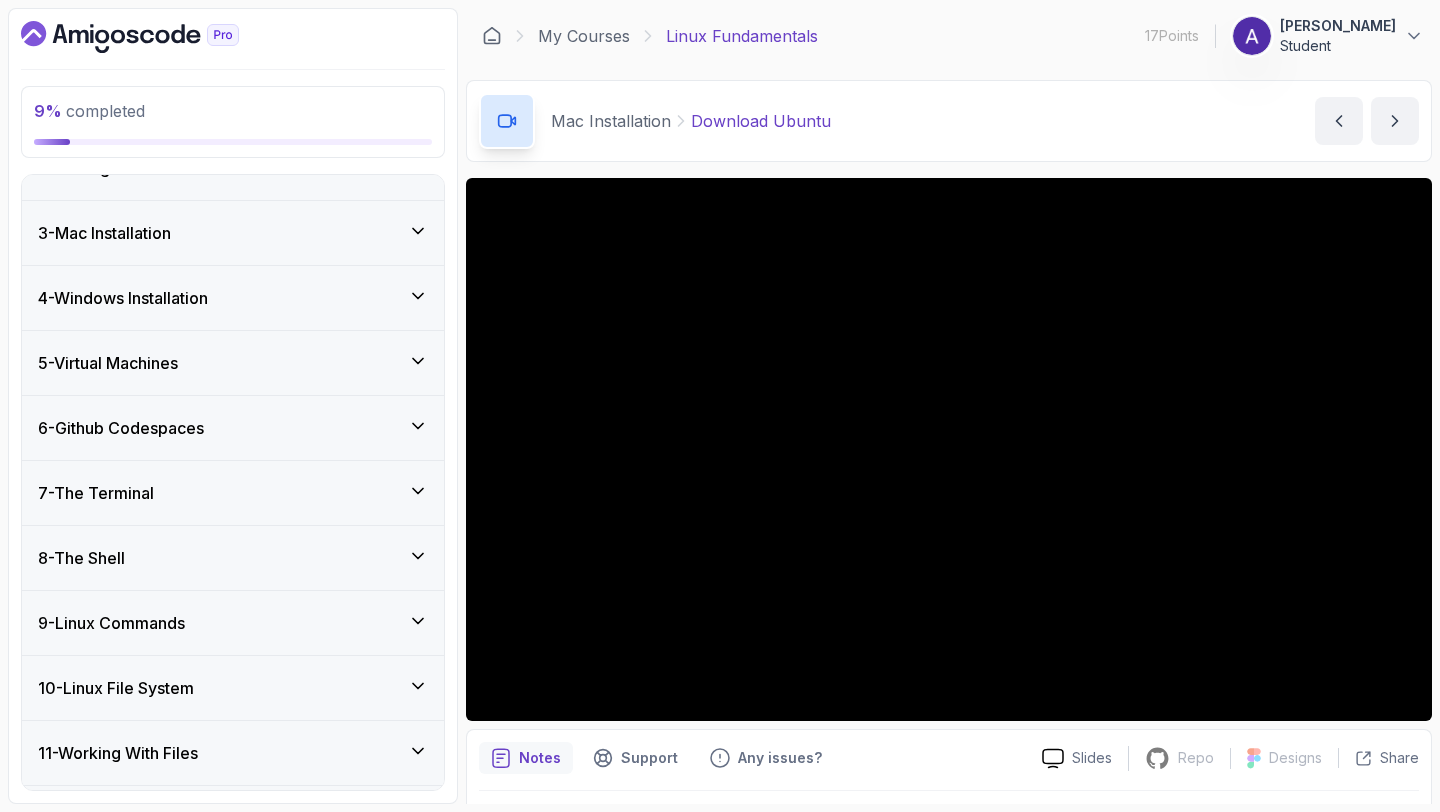 click on "4  -  Windows Installation" at bounding box center (233, 298) 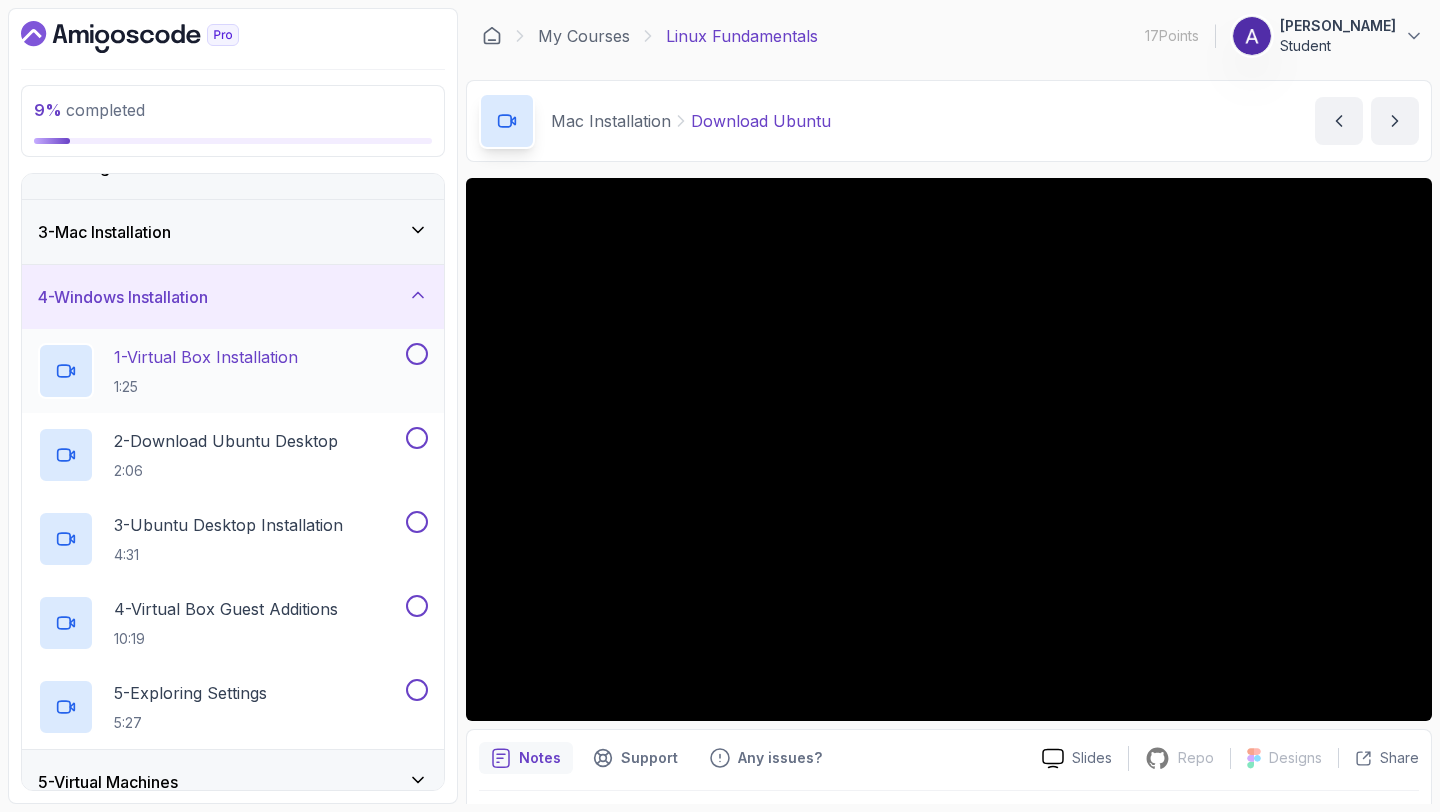 click at bounding box center (417, 354) 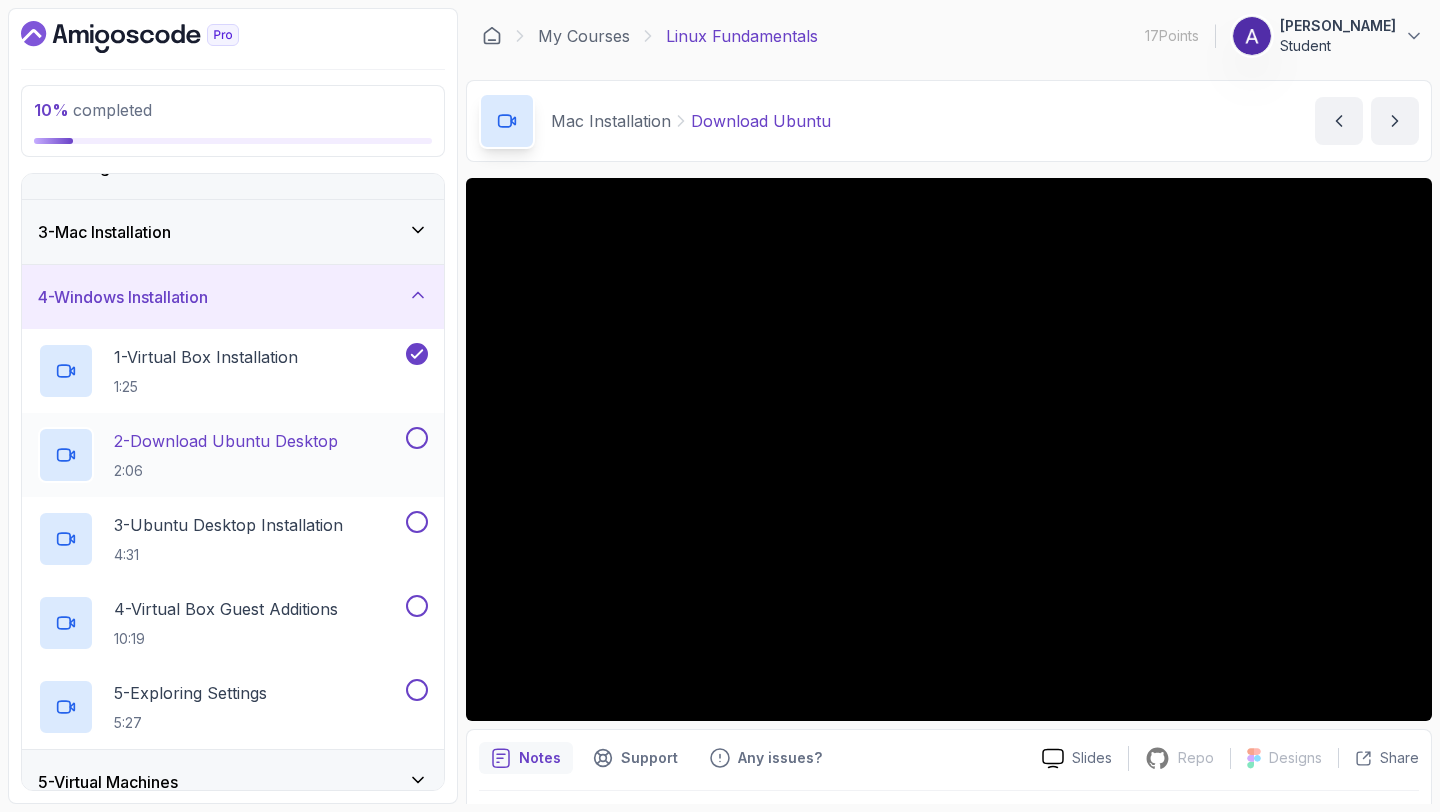 click at bounding box center (417, 438) 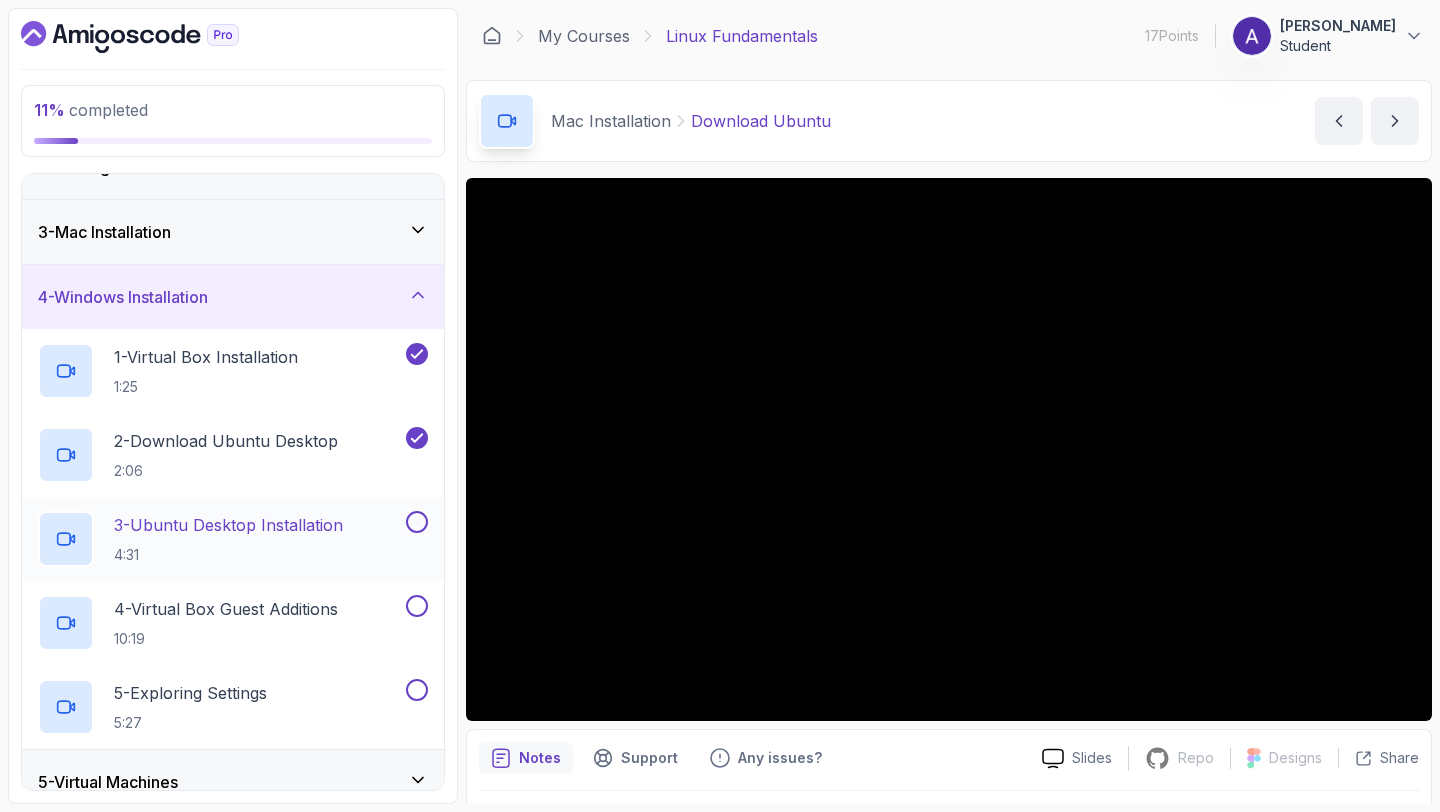 click at bounding box center (417, 522) 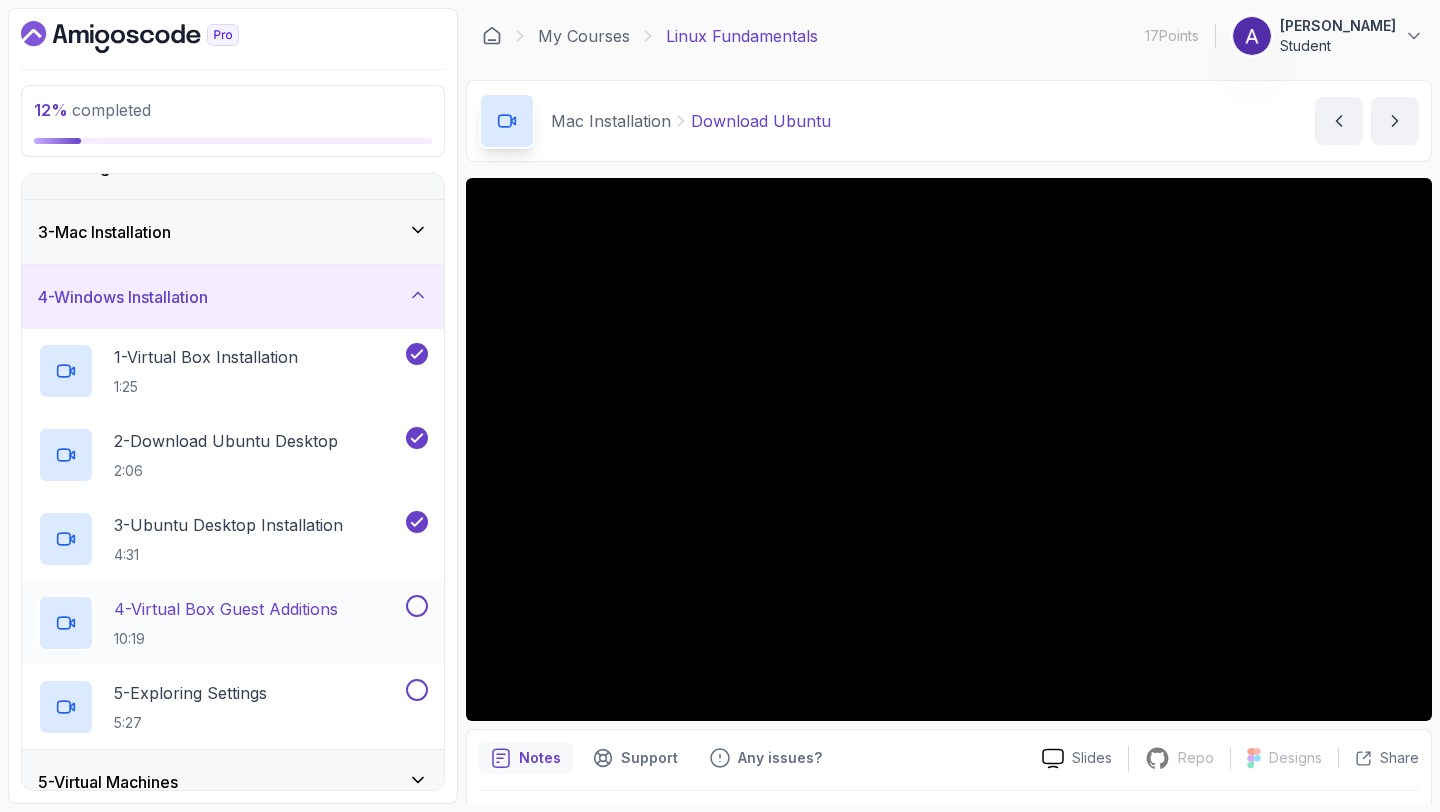click at bounding box center [417, 606] 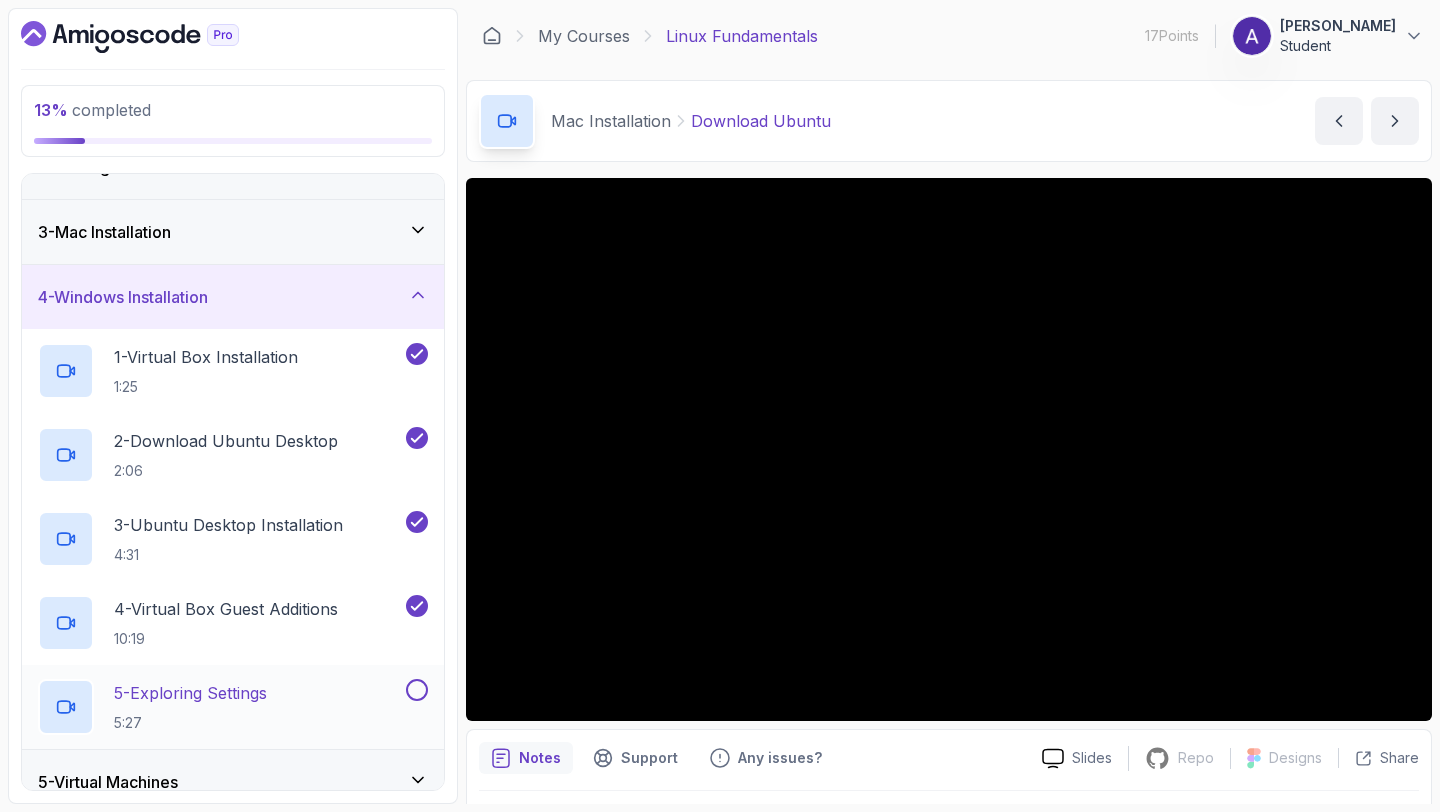click at bounding box center (417, 690) 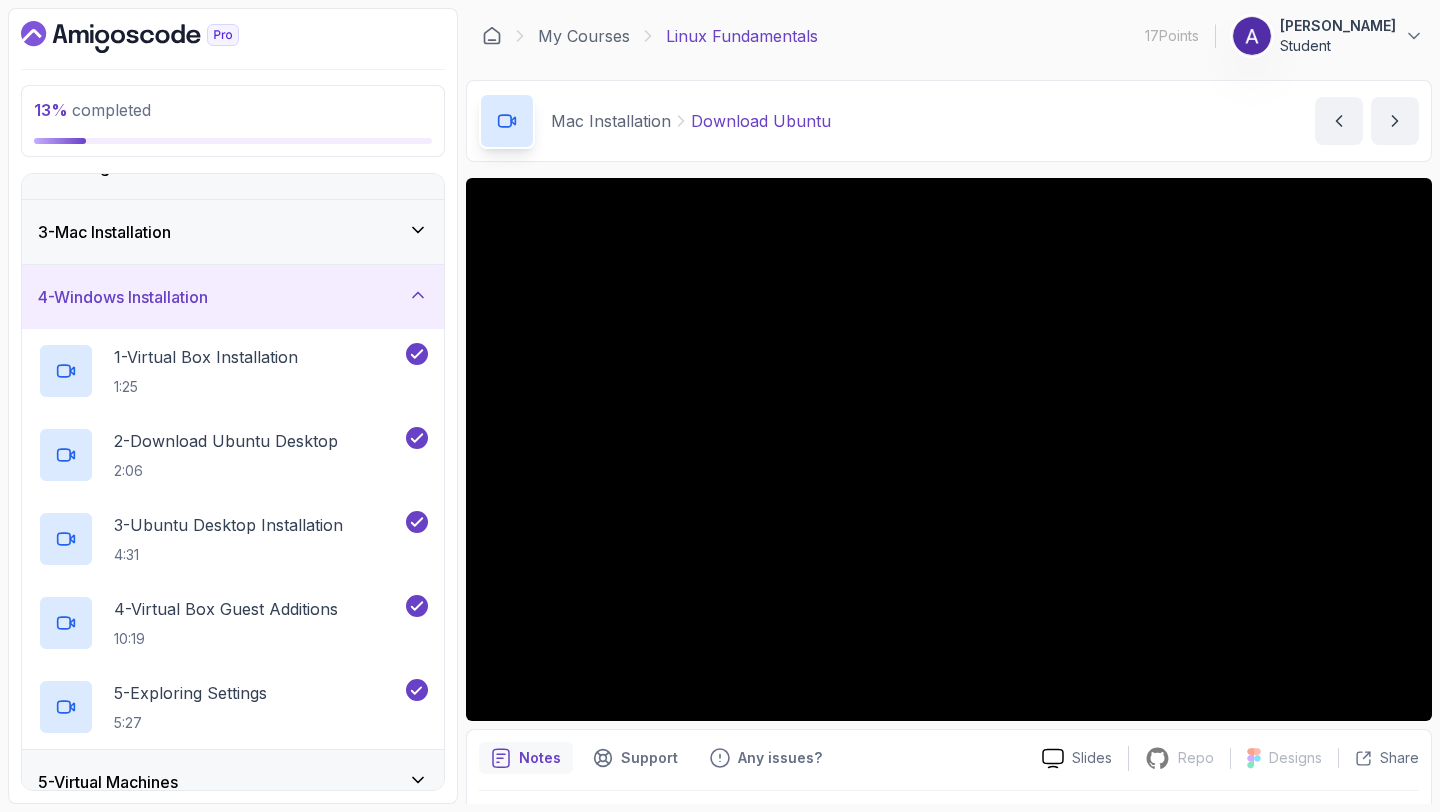 click on "4  -  Windows Installation" at bounding box center [233, 297] 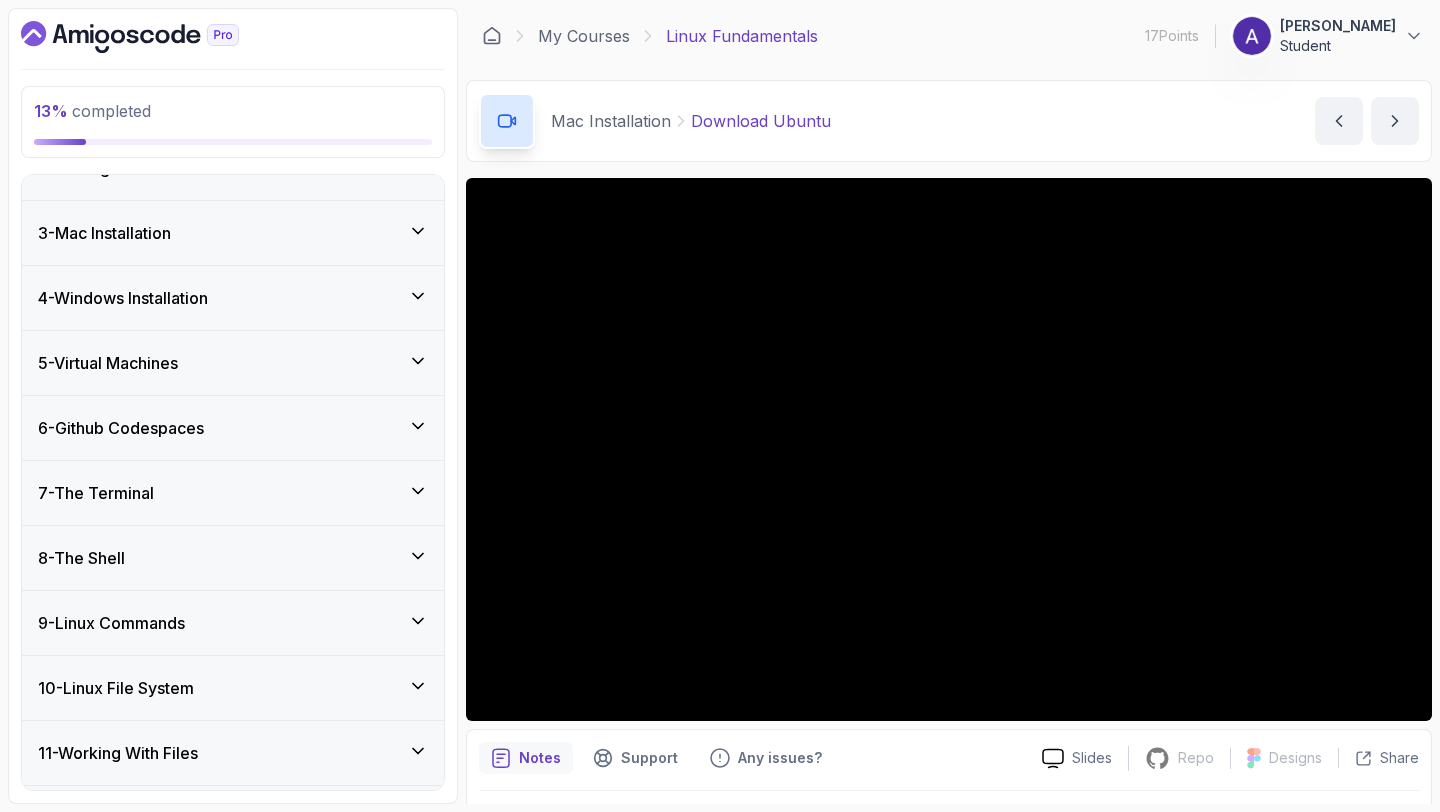click on "5  -  Virtual Machines" at bounding box center (233, 363) 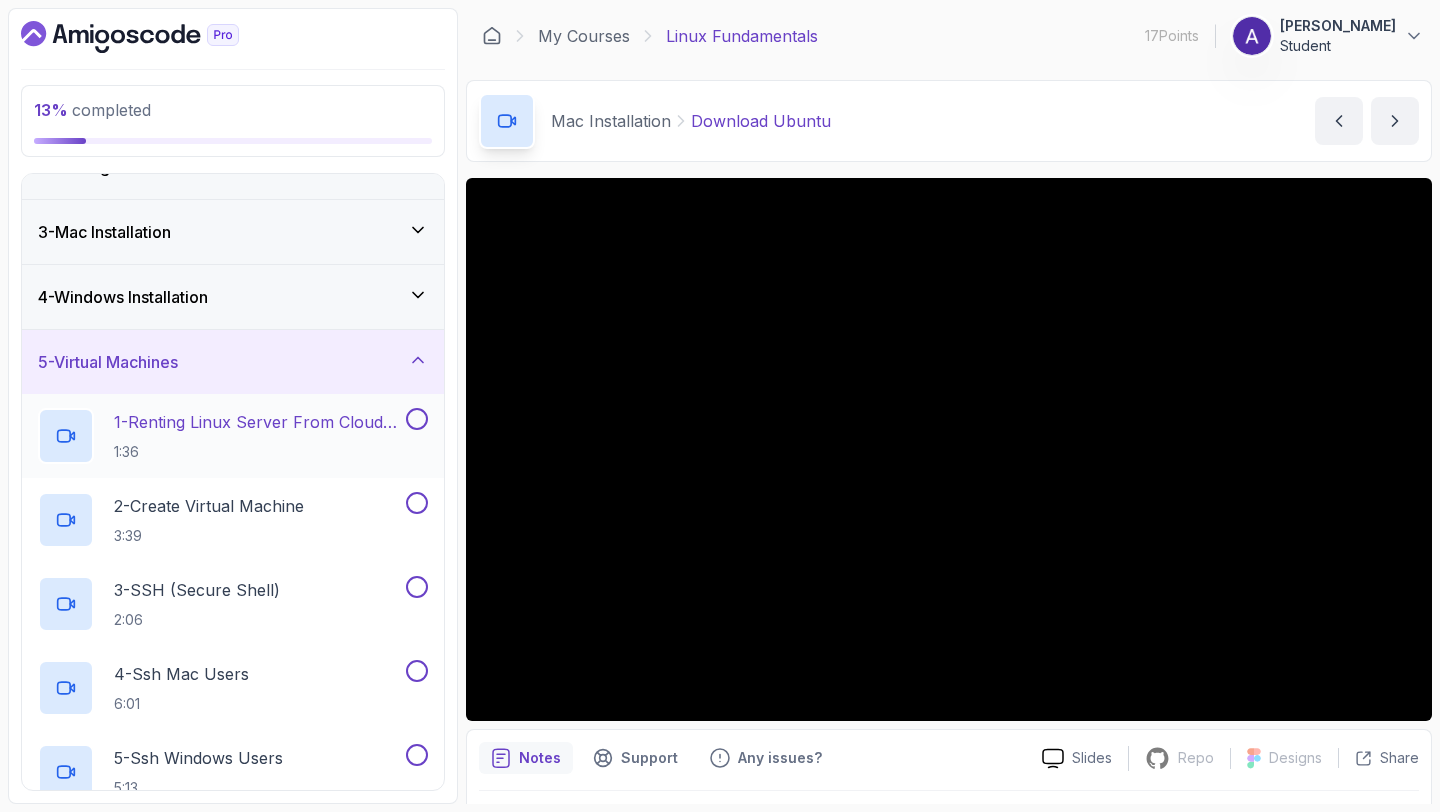 click at bounding box center (417, 419) 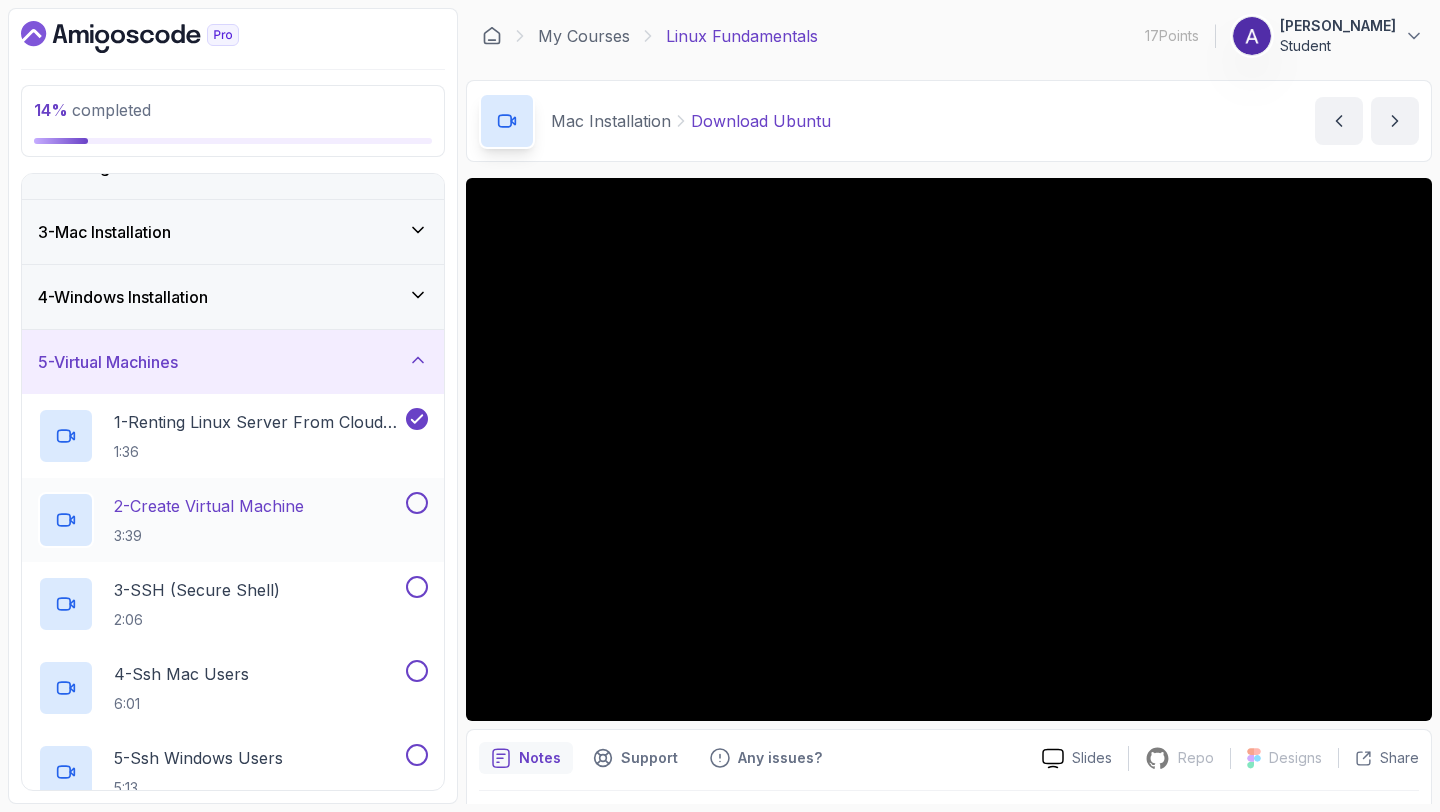 click at bounding box center (417, 503) 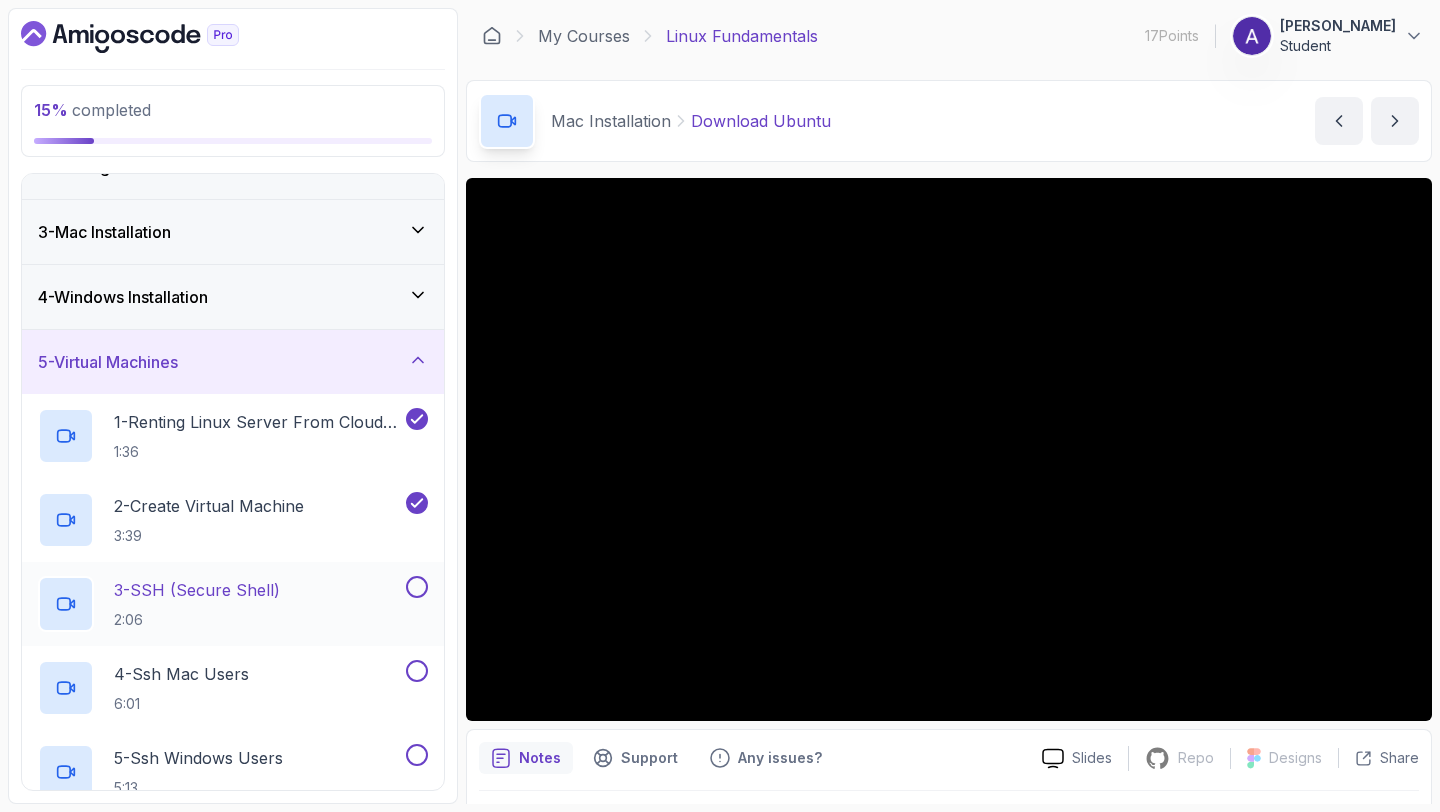 click at bounding box center (417, 587) 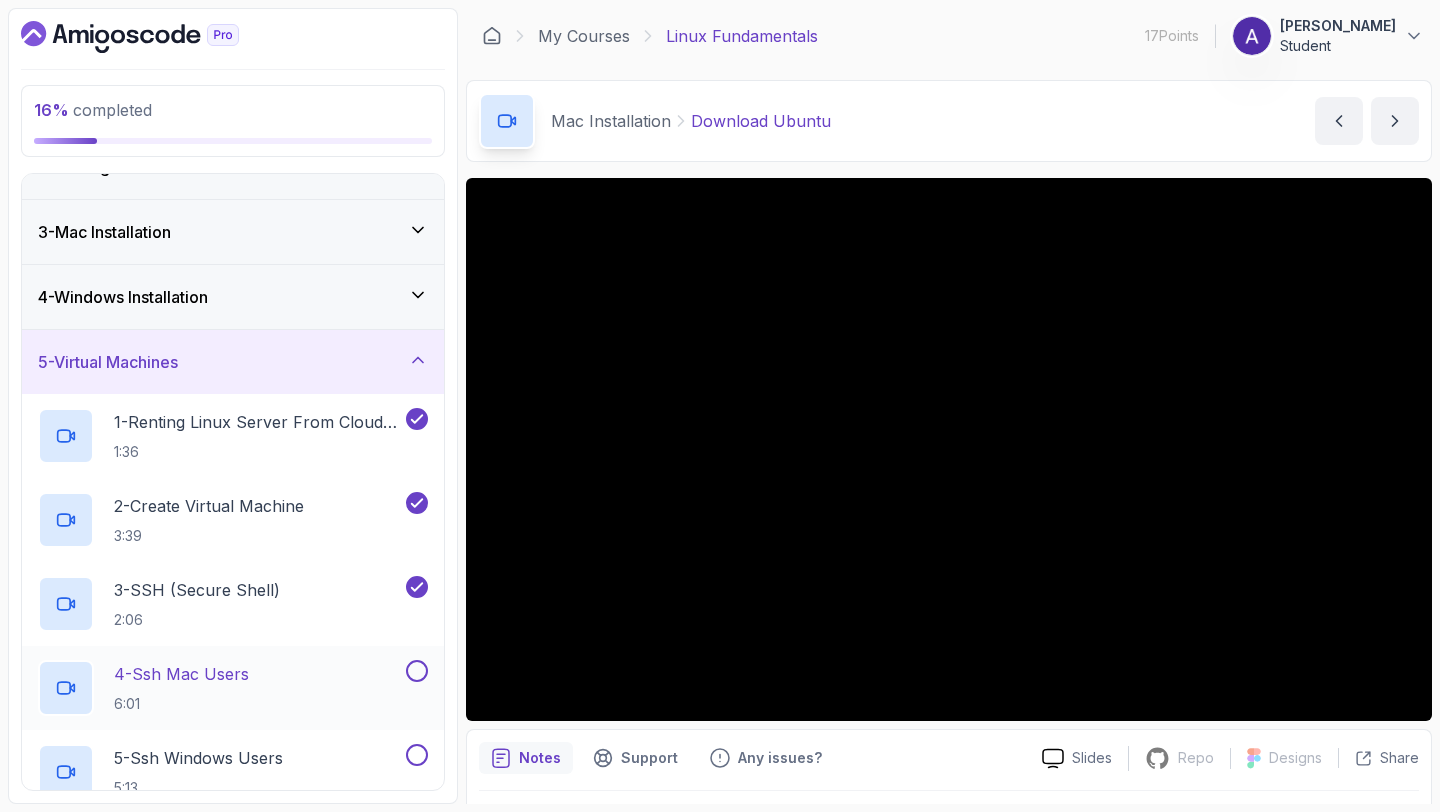 click at bounding box center [417, 671] 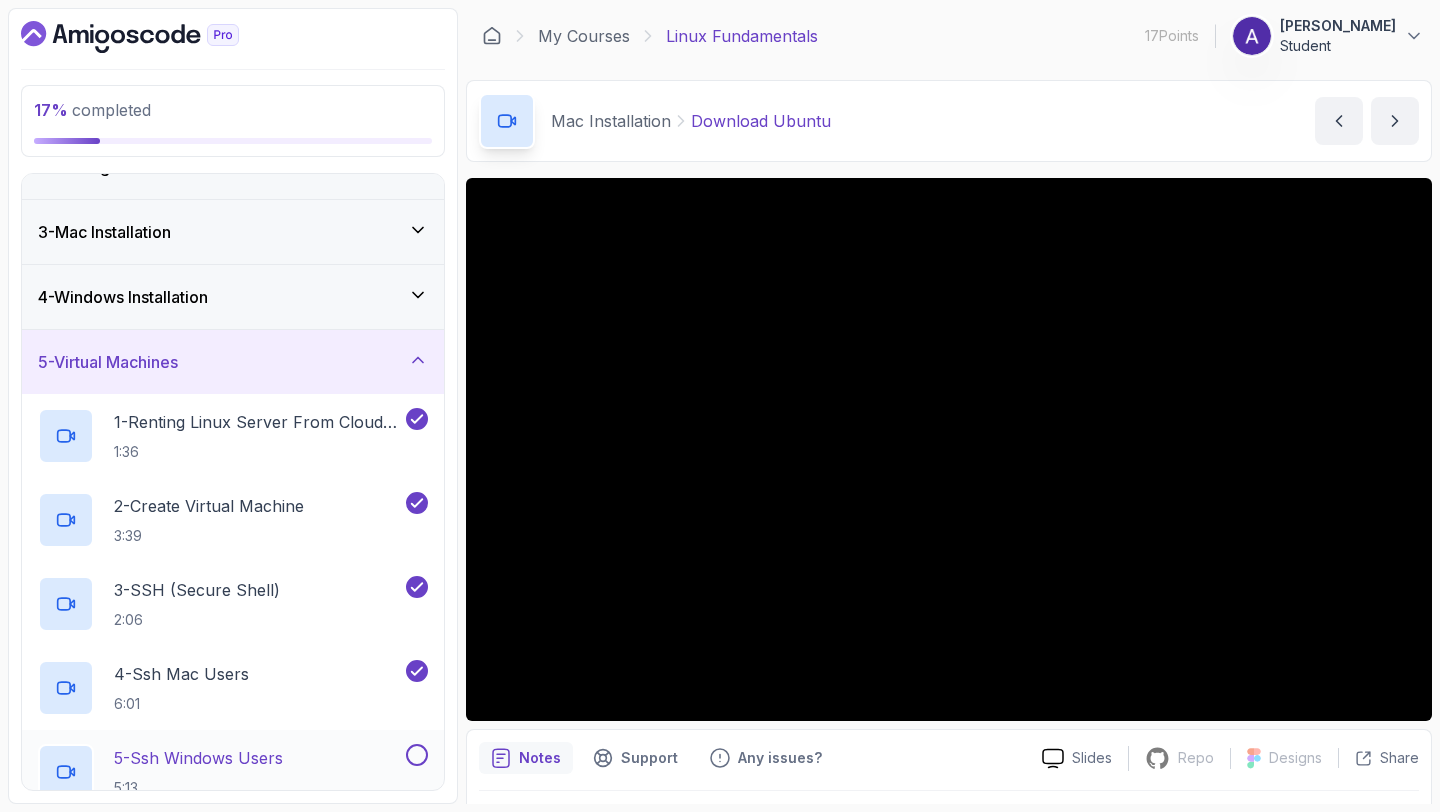 click at bounding box center (417, 755) 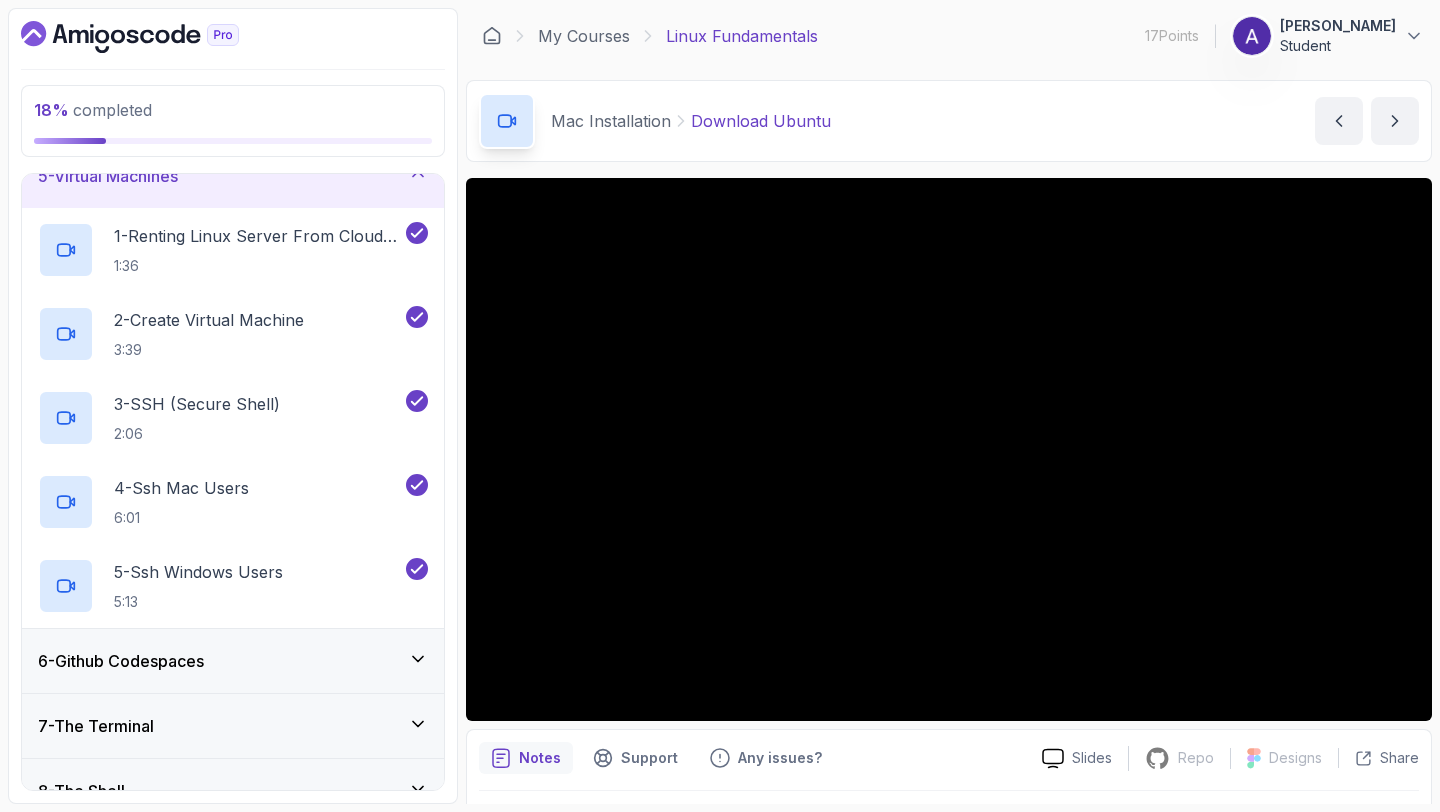 scroll, scrollTop: 192, scrollLeft: 0, axis: vertical 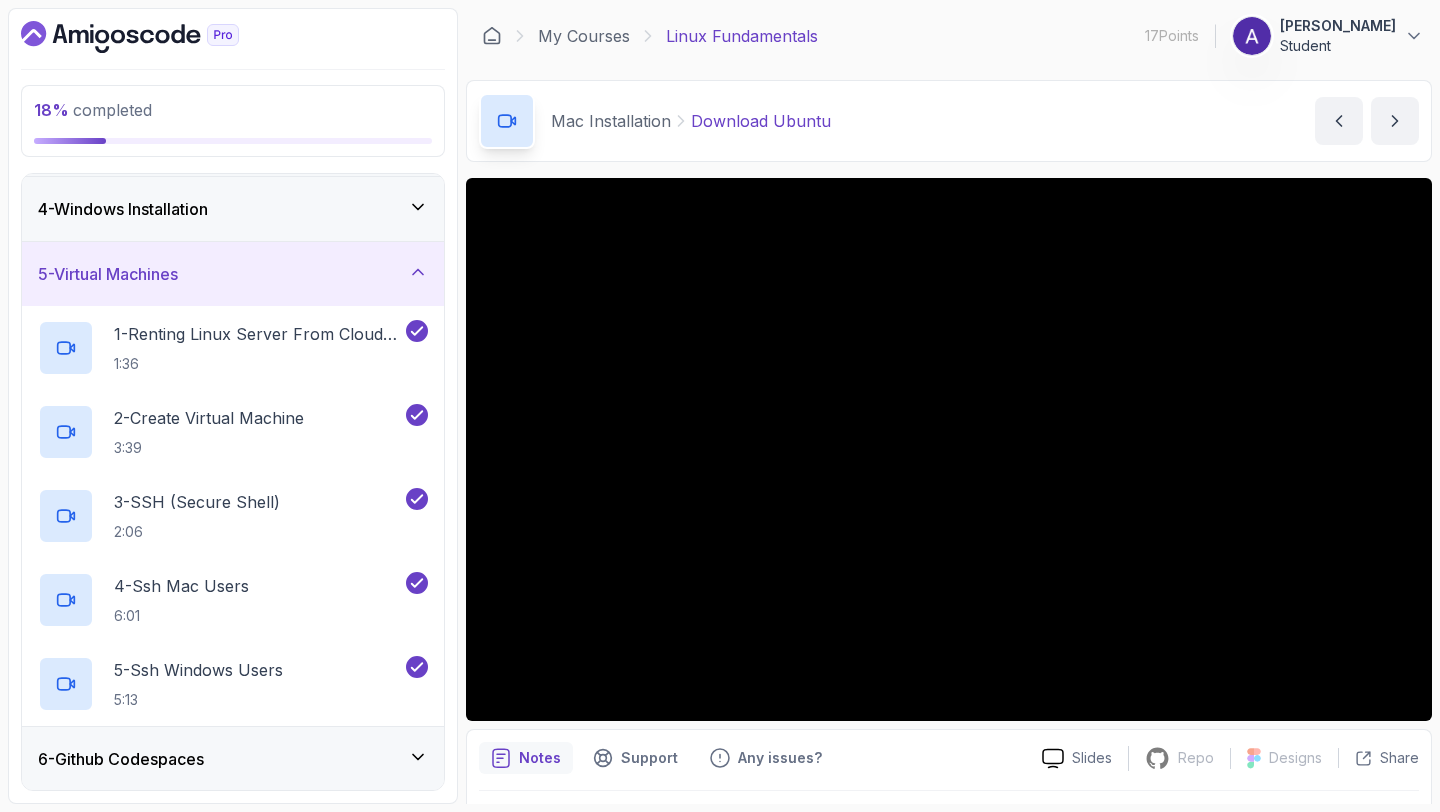 click on "5  -  Virtual Machines" at bounding box center (233, 274) 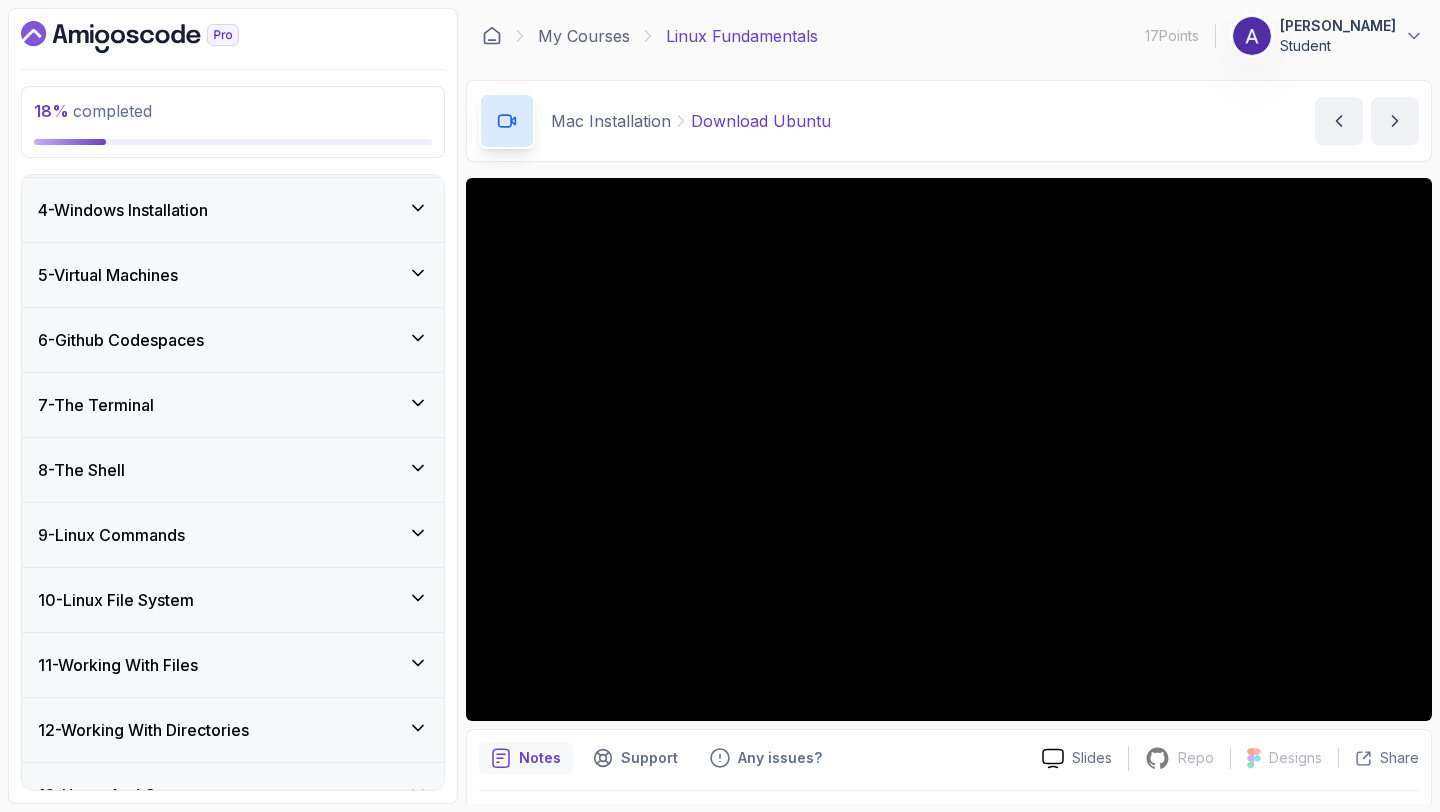 click on "6  -  Github Codespaces" at bounding box center [233, 340] 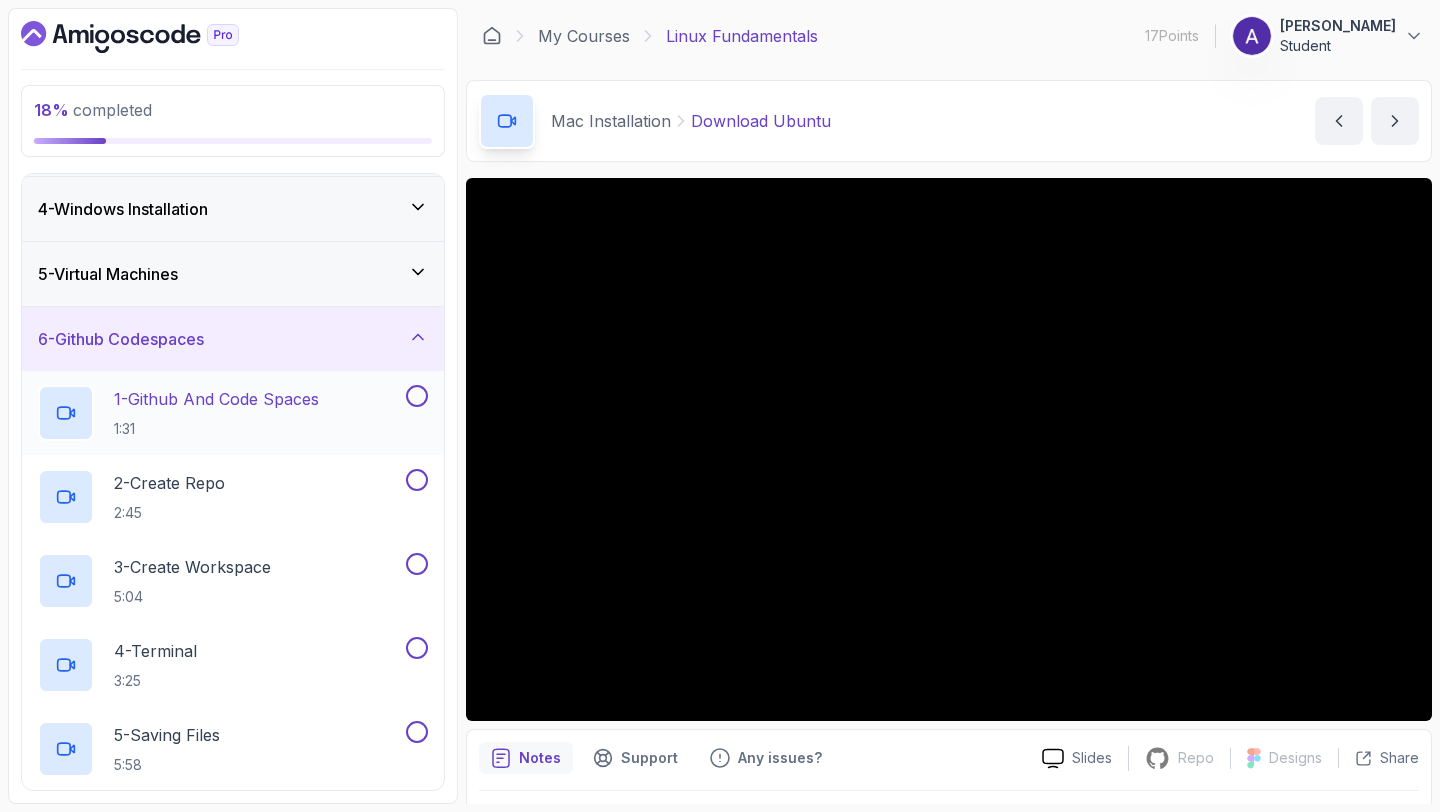 click at bounding box center [417, 396] 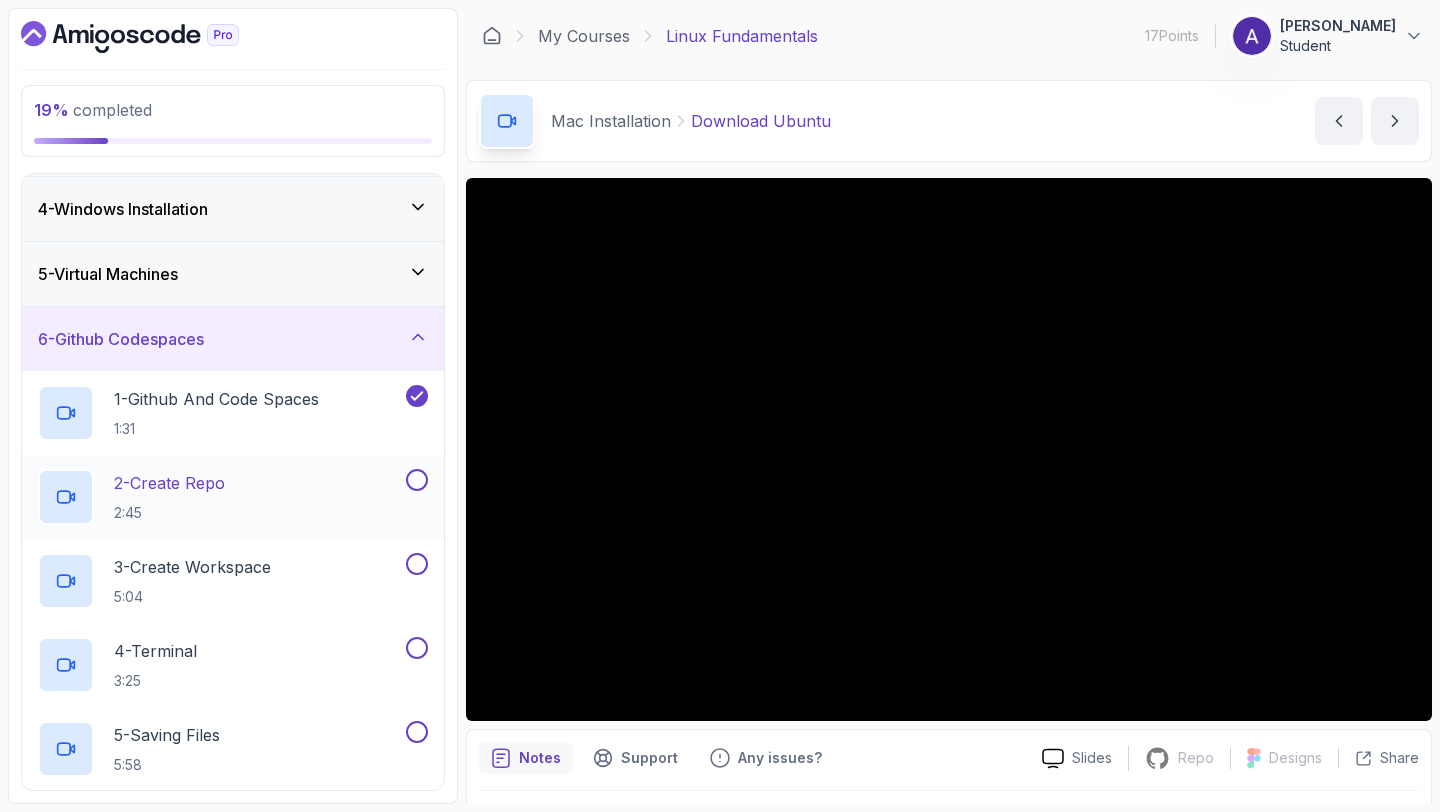 click at bounding box center (417, 480) 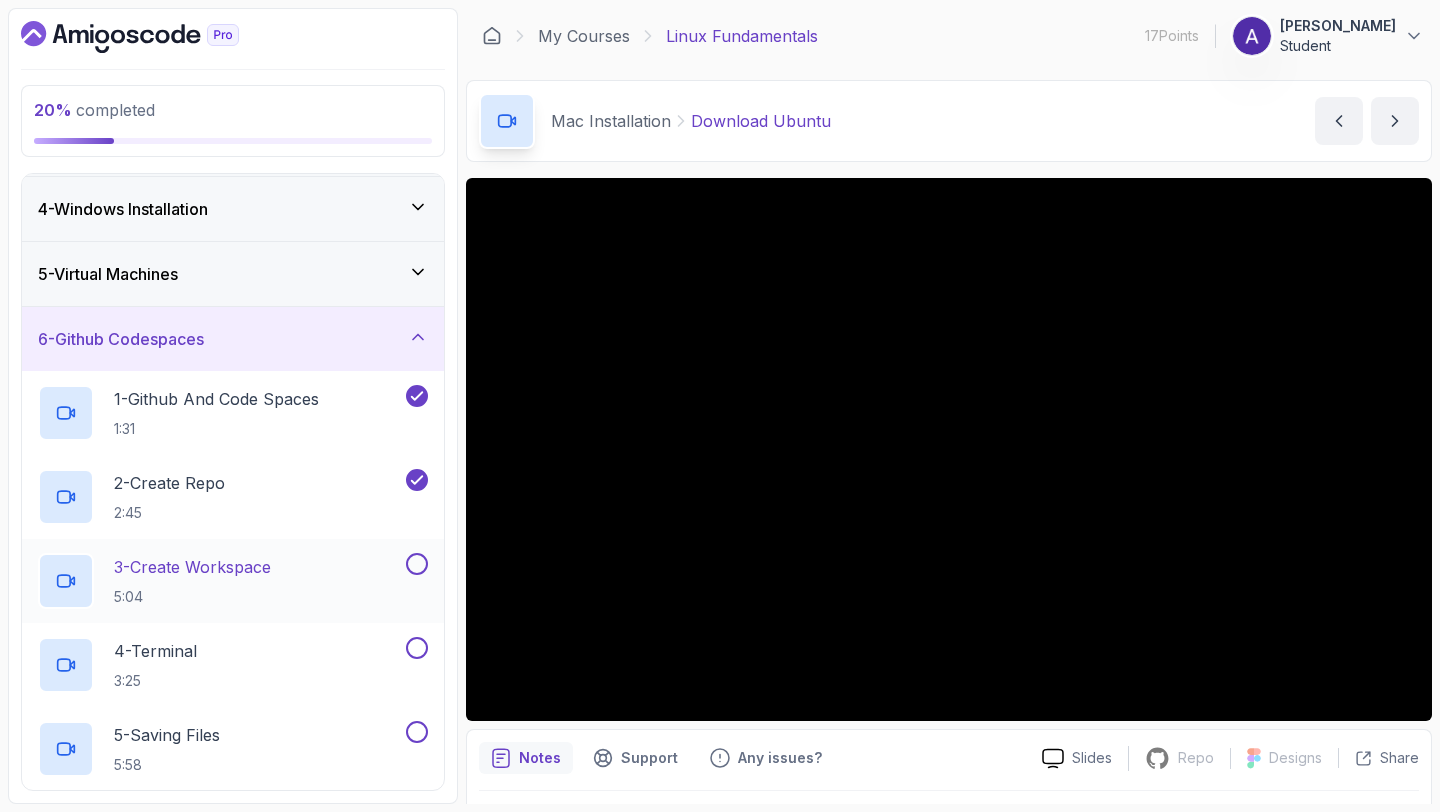 click at bounding box center (417, 564) 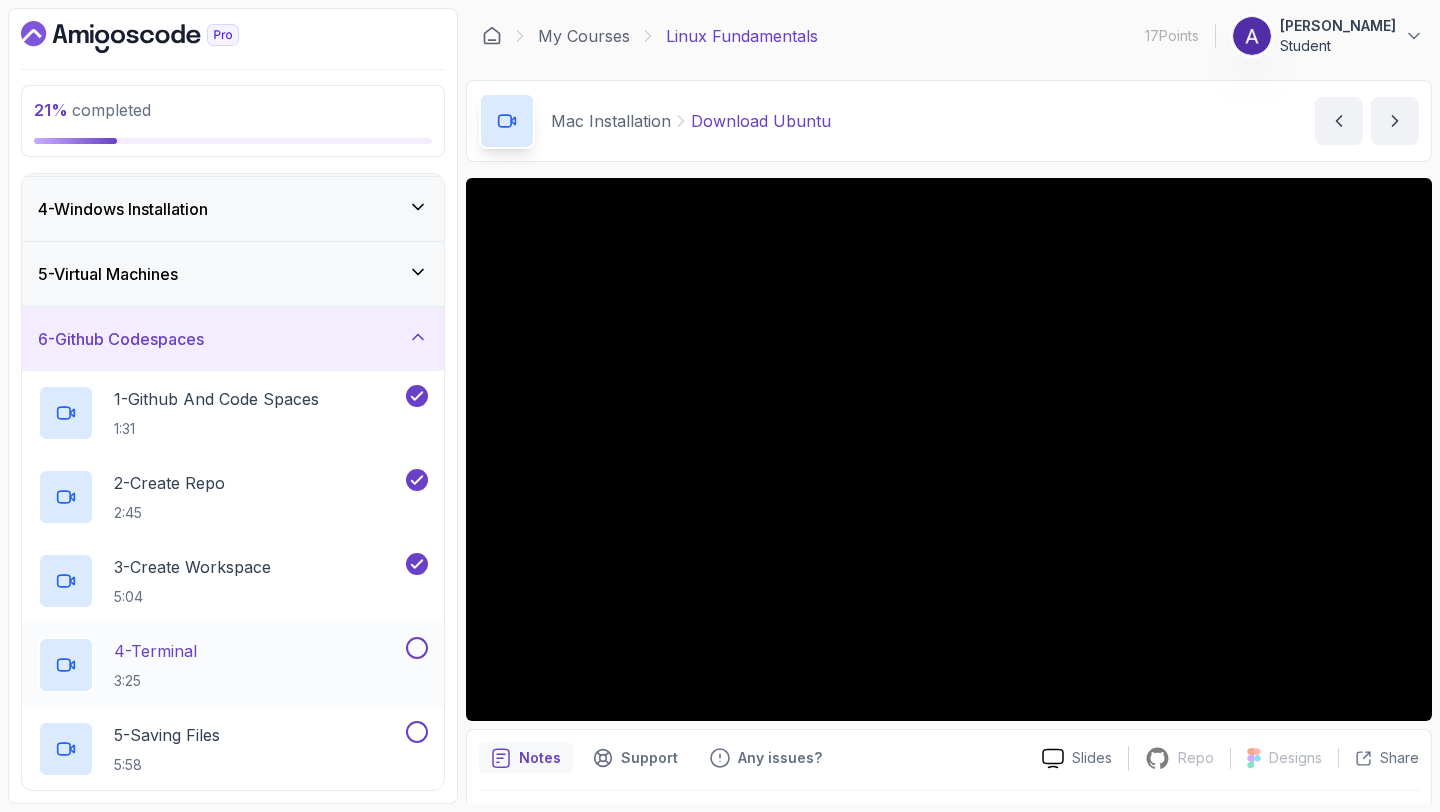 click at bounding box center (417, 648) 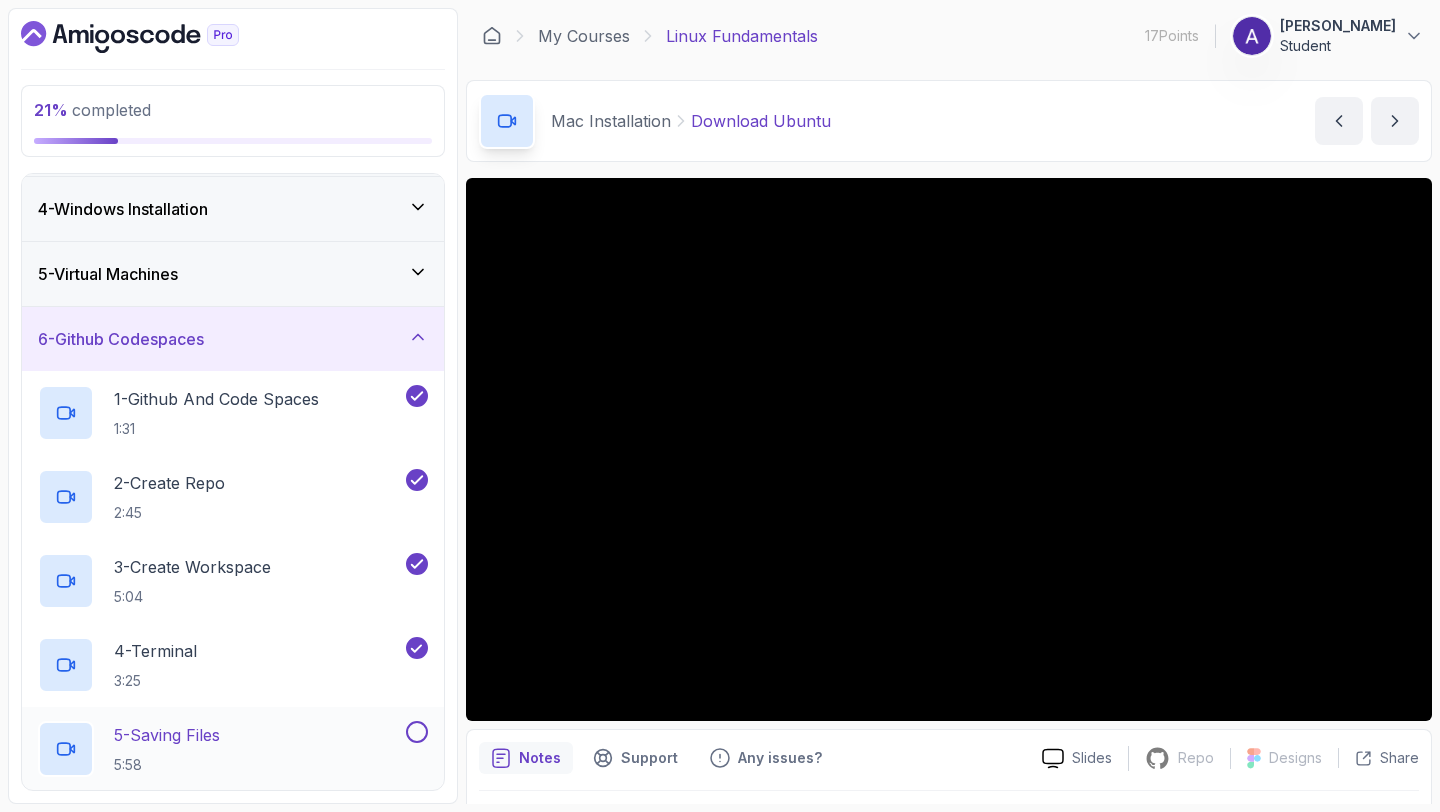 click at bounding box center (417, 732) 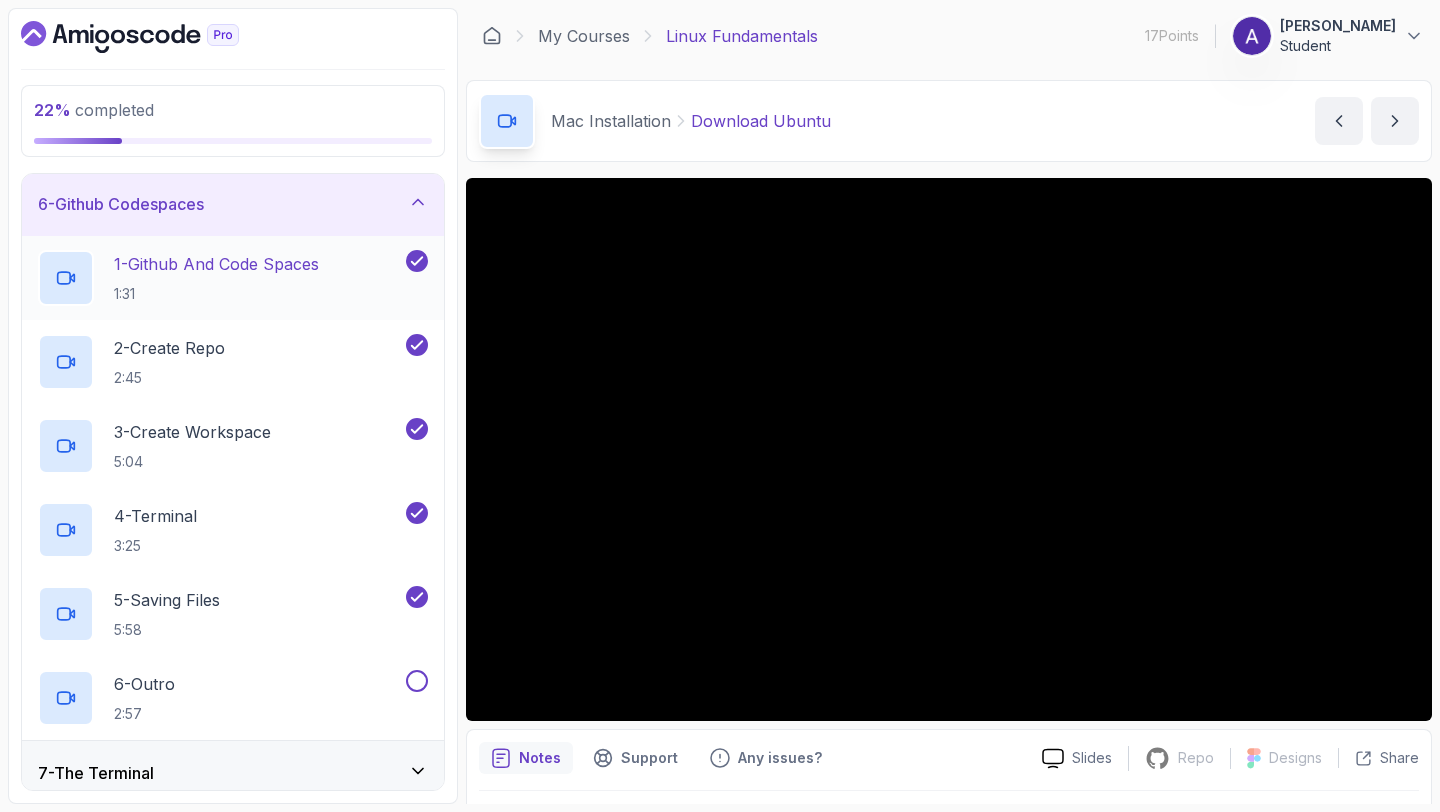 scroll, scrollTop: 355, scrollLeft: 0, axis: vertical 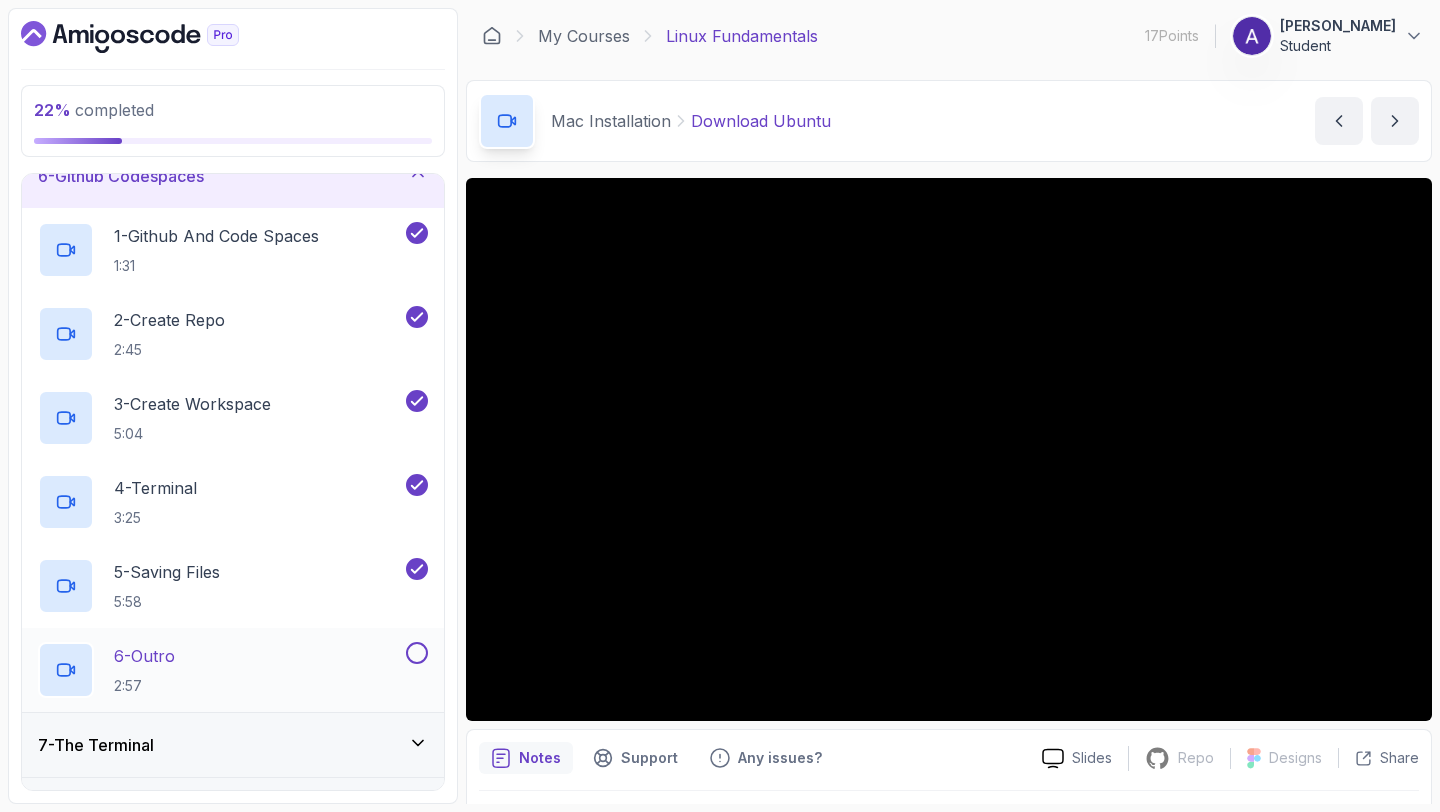click at bounding box center (417, 653) 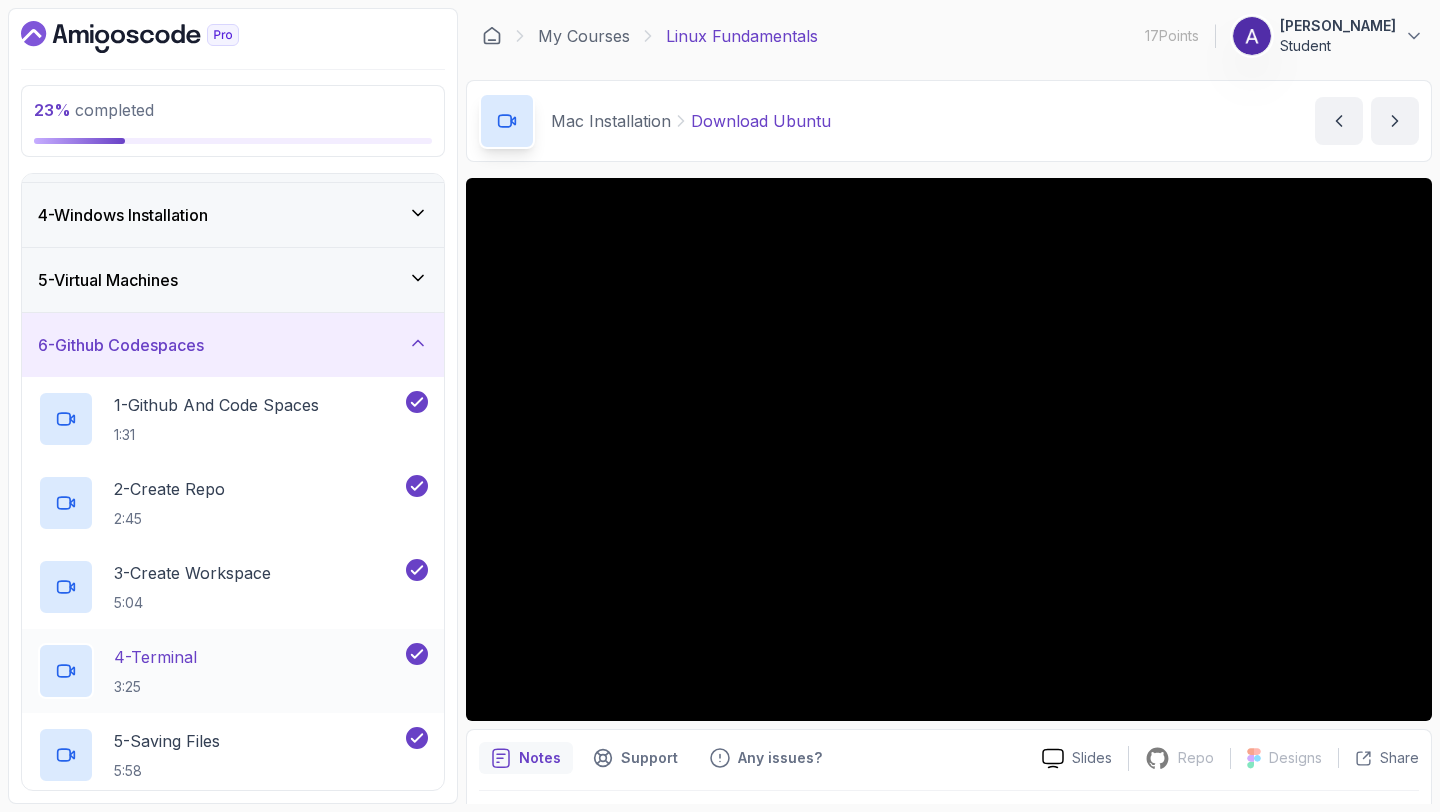 scroll, scrollTop: 183, scrollLeft: 0, axis: vertical 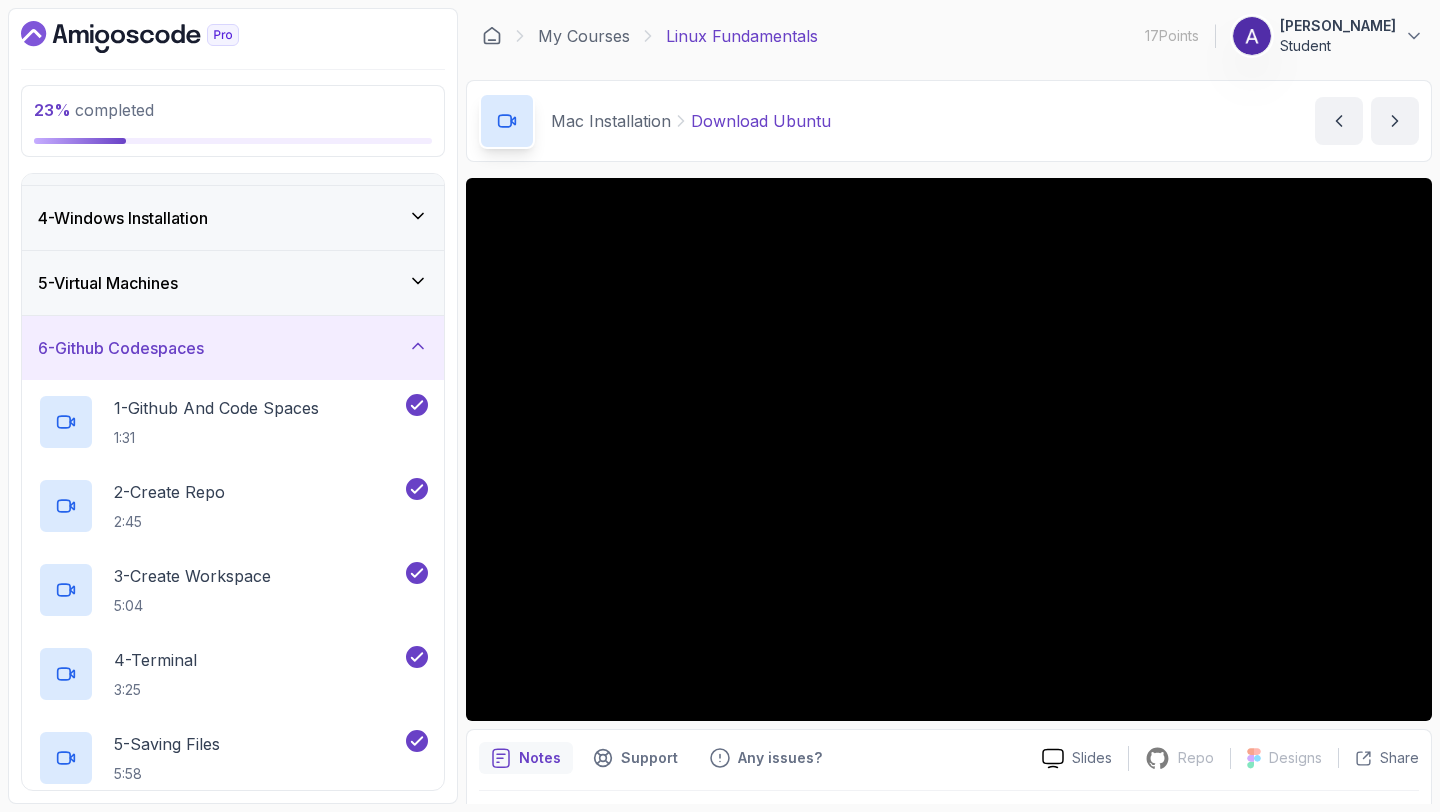 click on "6  -  Github Codespaces" at bounding box center [233, 348] 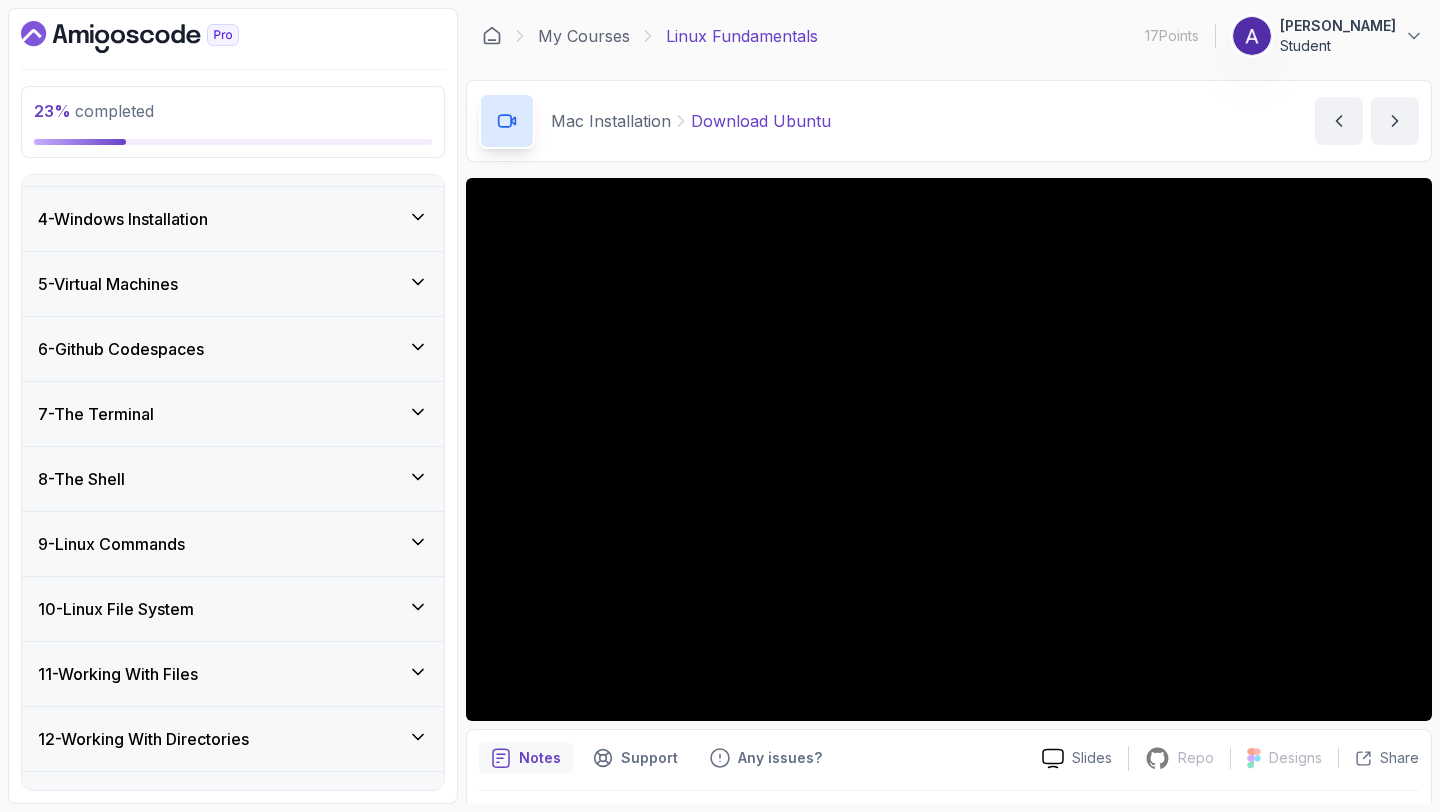 click on "7  -  The Terminal" at bounding box center (233, 414) 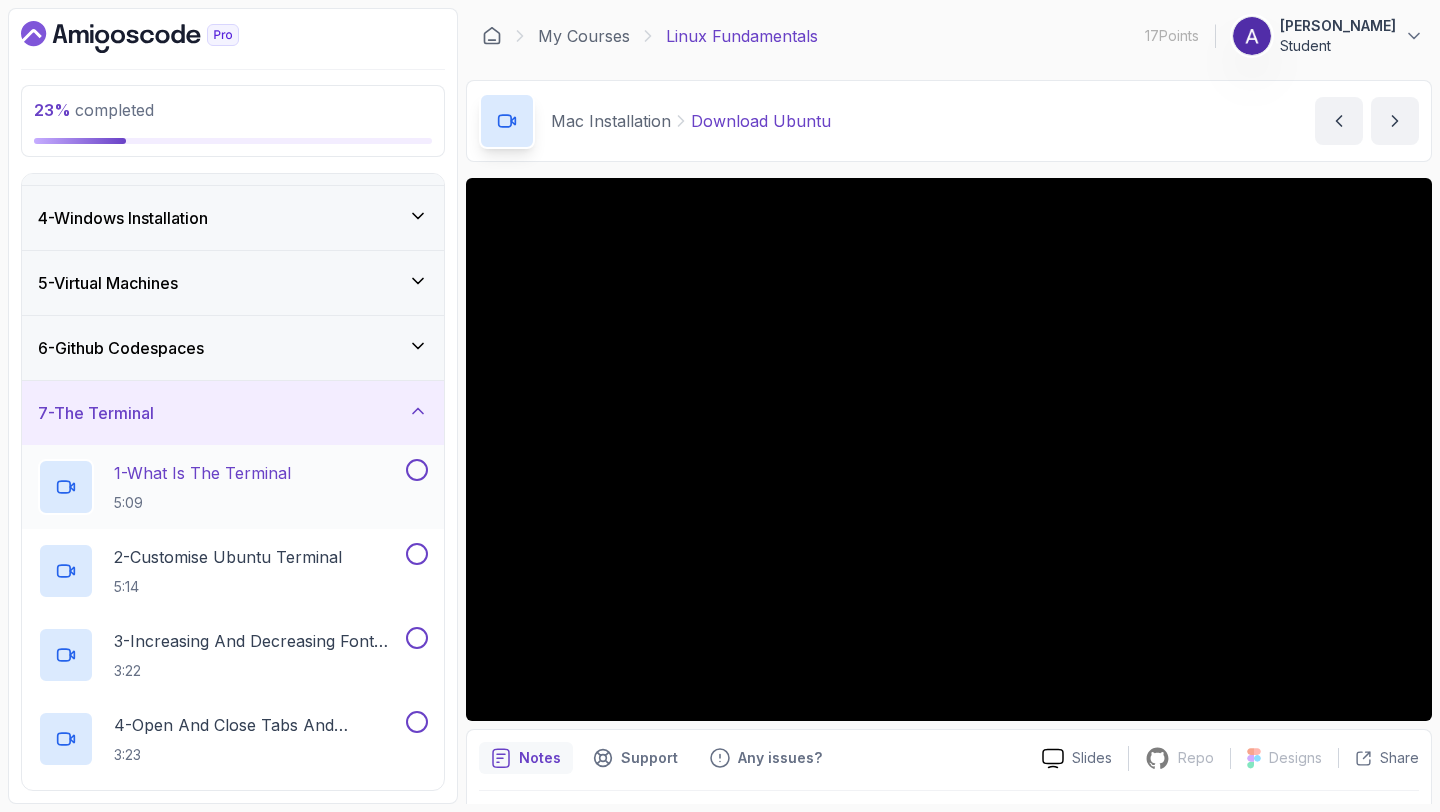 click on "1  -  What Is The Terminal 5:09" at bounding box center [233, 487] 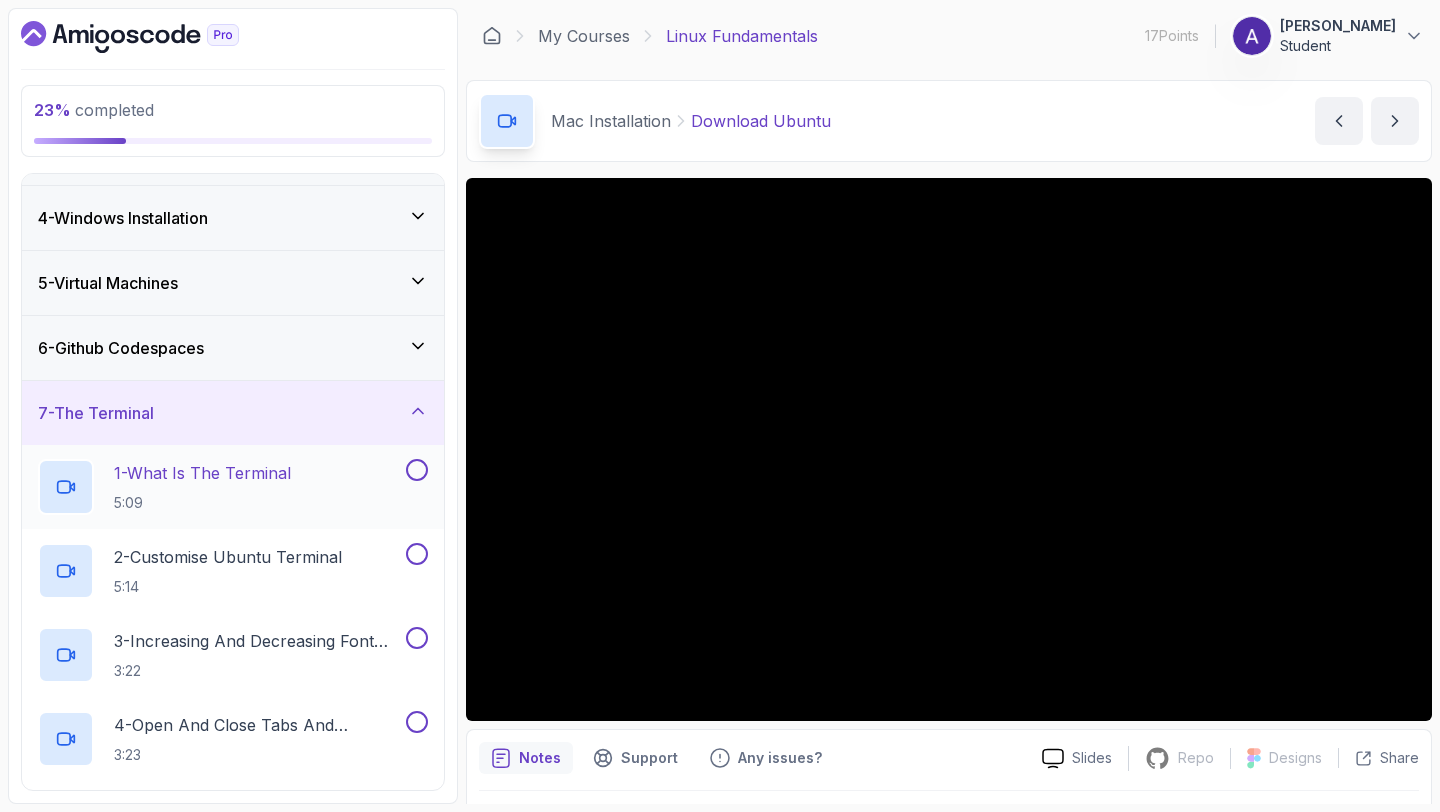 click at bounding box center [417, 470] 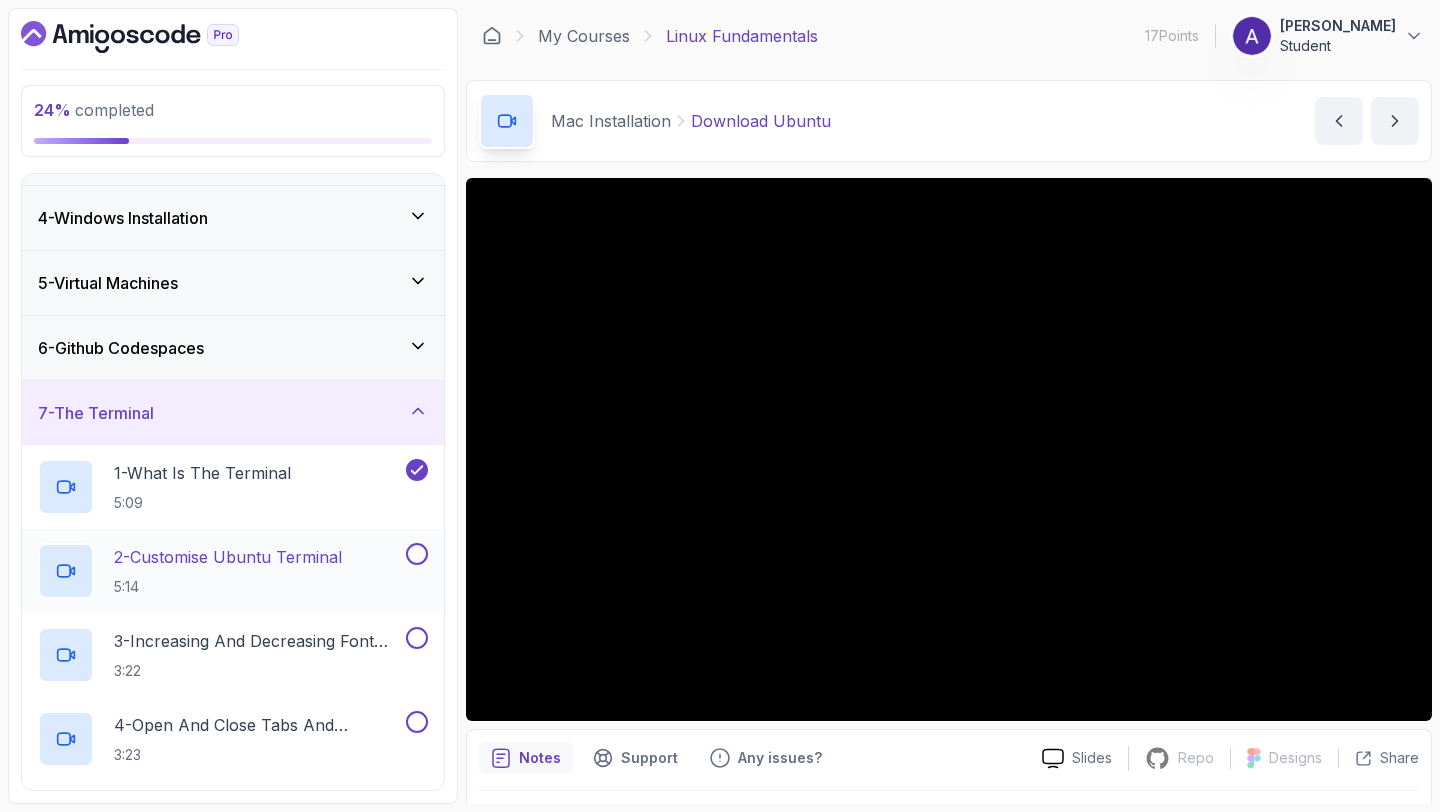 click at bounding box center [417, 554] 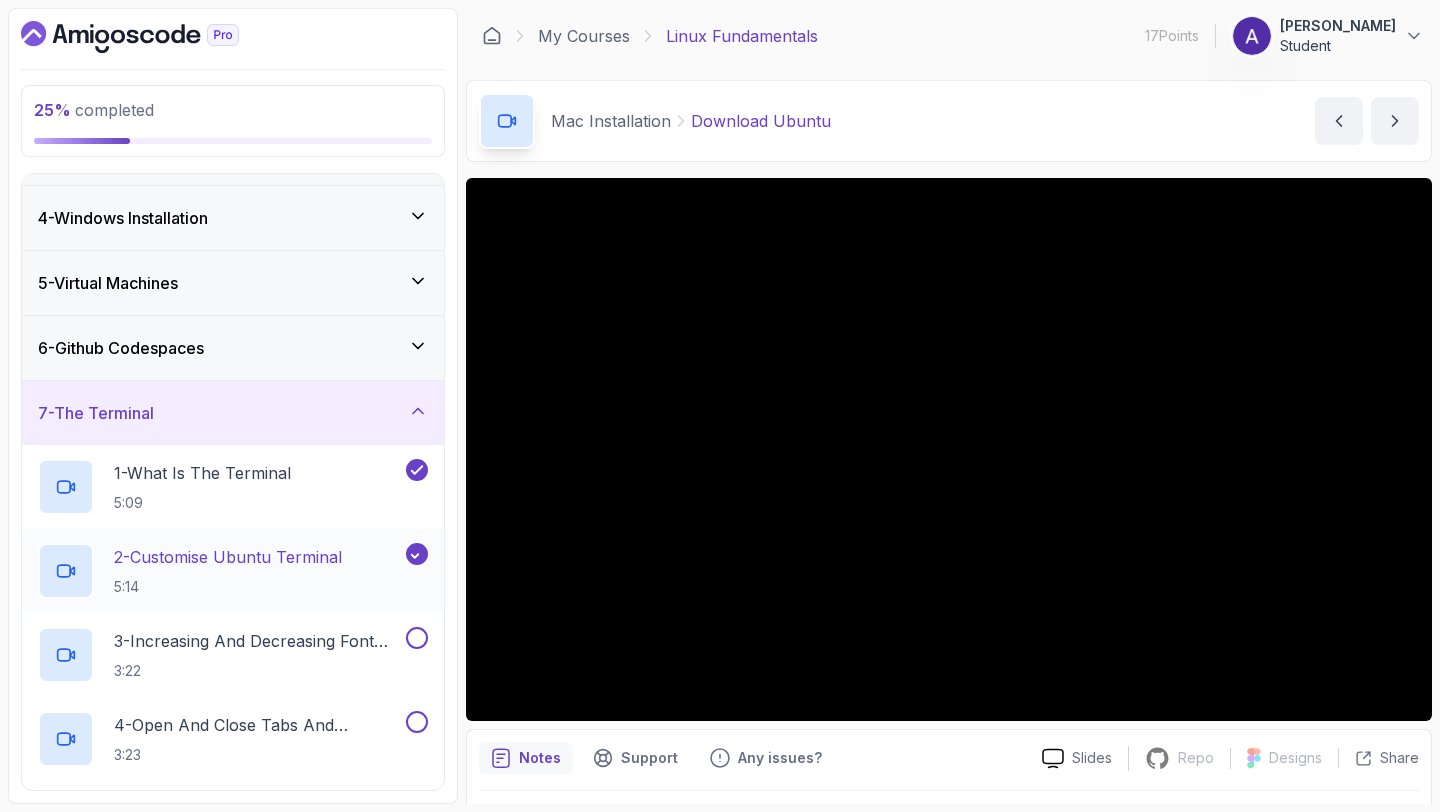 scroll, scrollTop: 279, scrollLeft: 0, axis: vertical 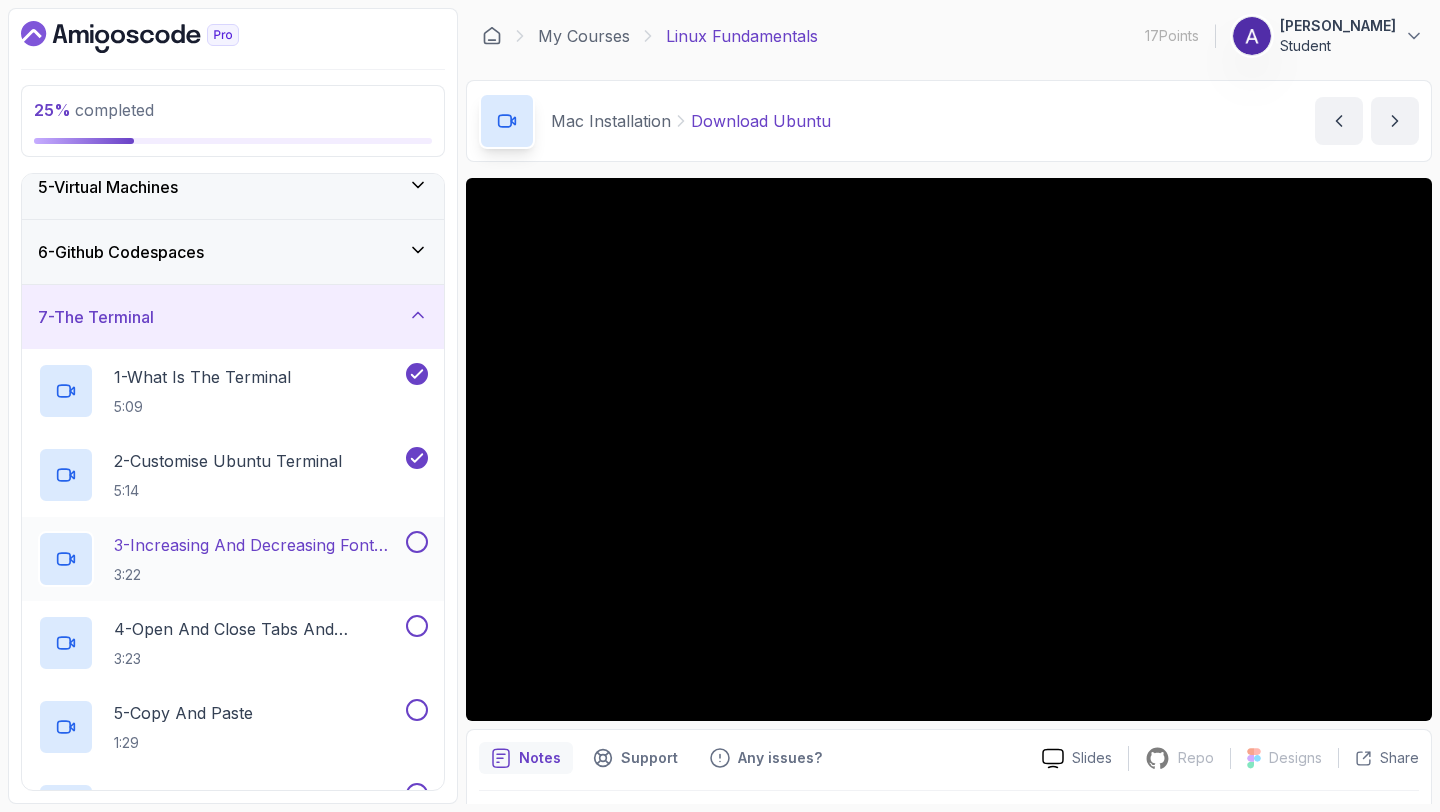 click at bounding box center (417, 542) 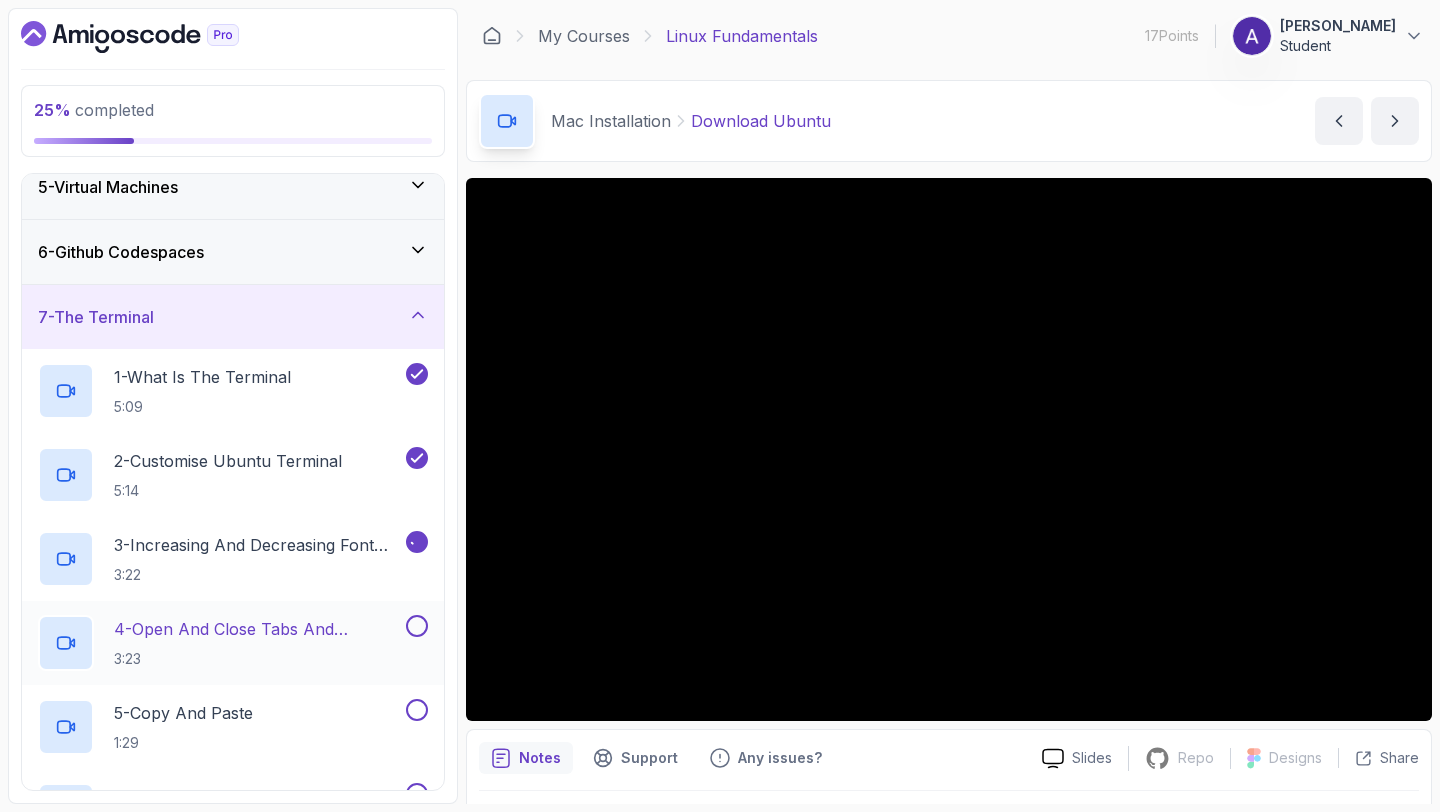 scroll, scrollTop: 355, scrollLeft: 0, axis: vertical 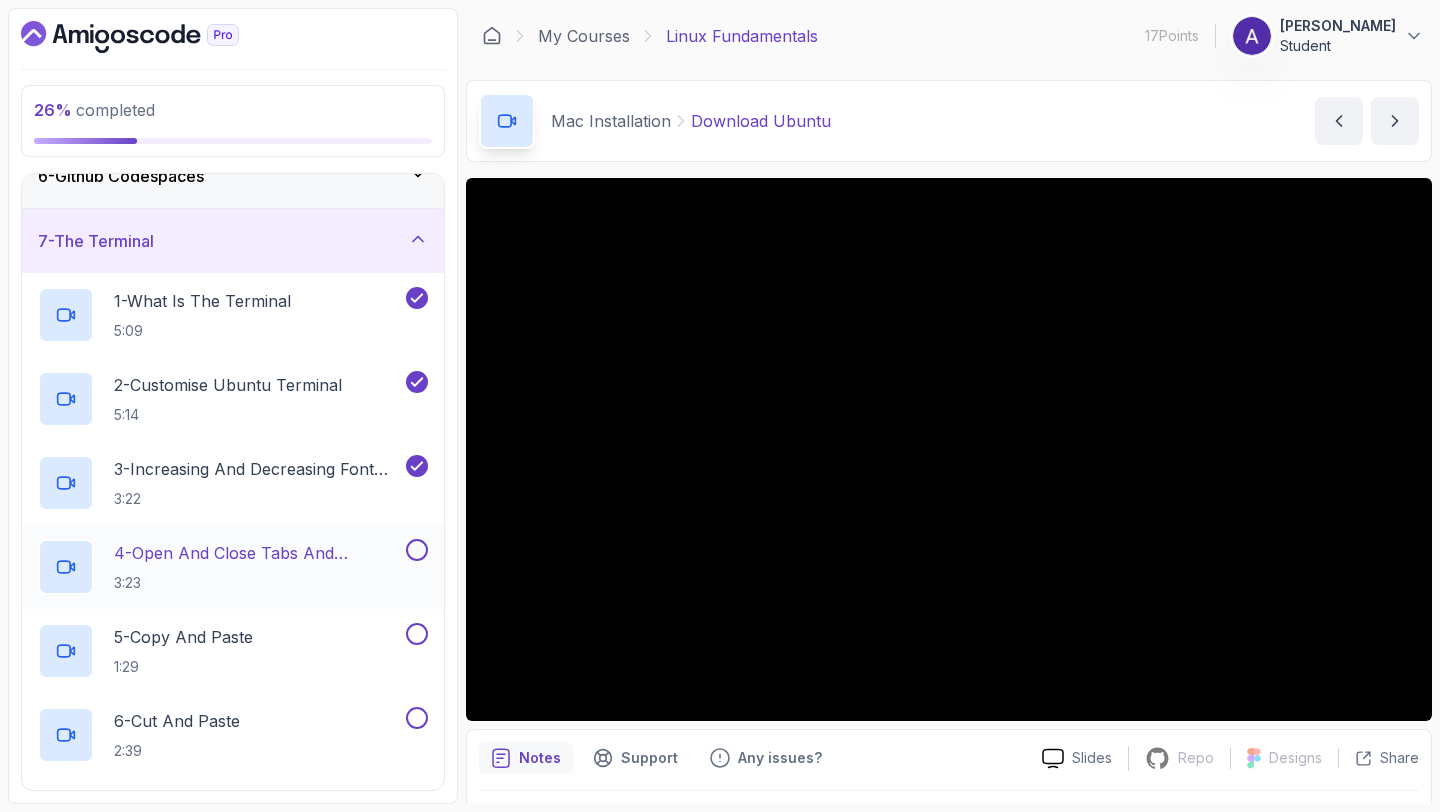 click at bounding box center (417, 550) 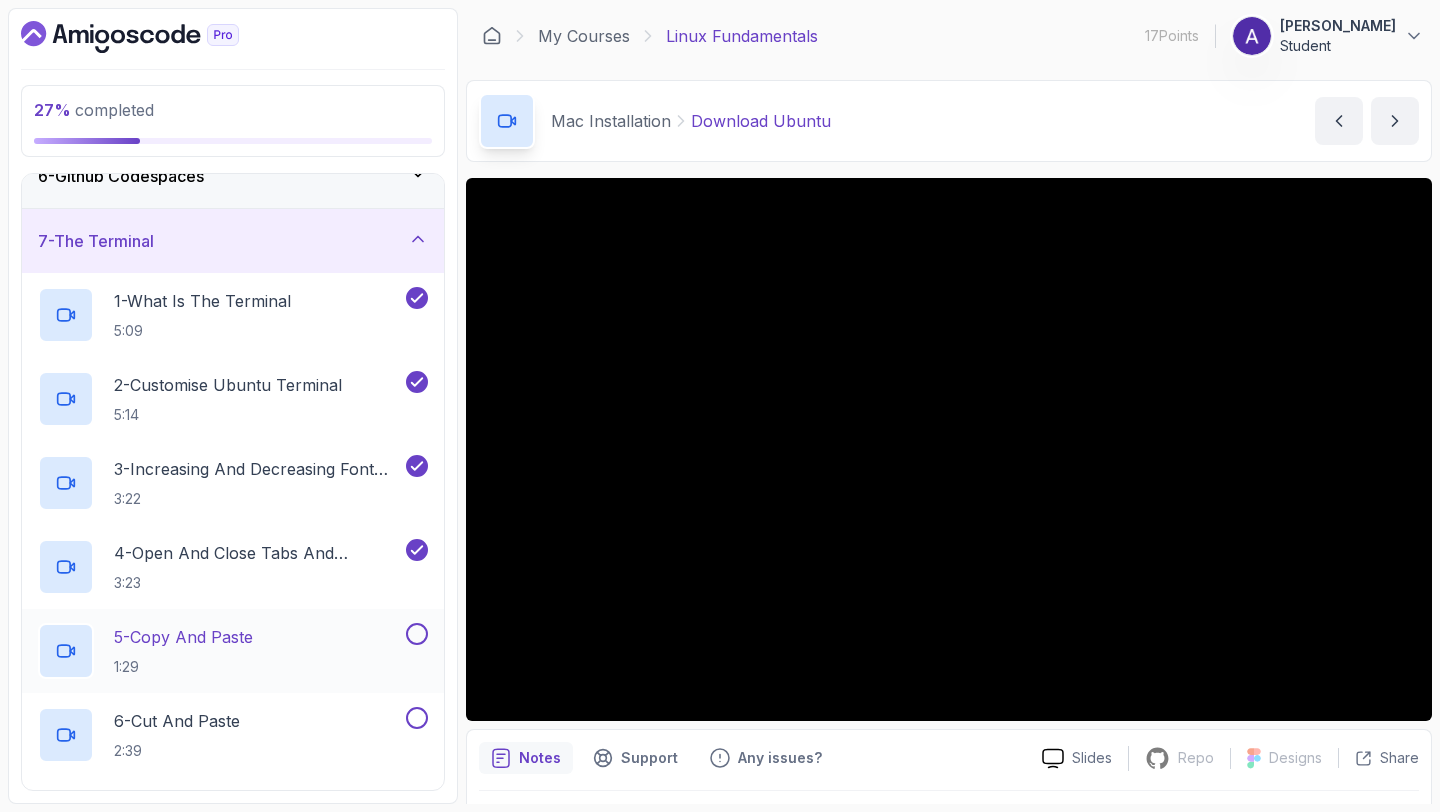 click at bounding box center (417, 634) 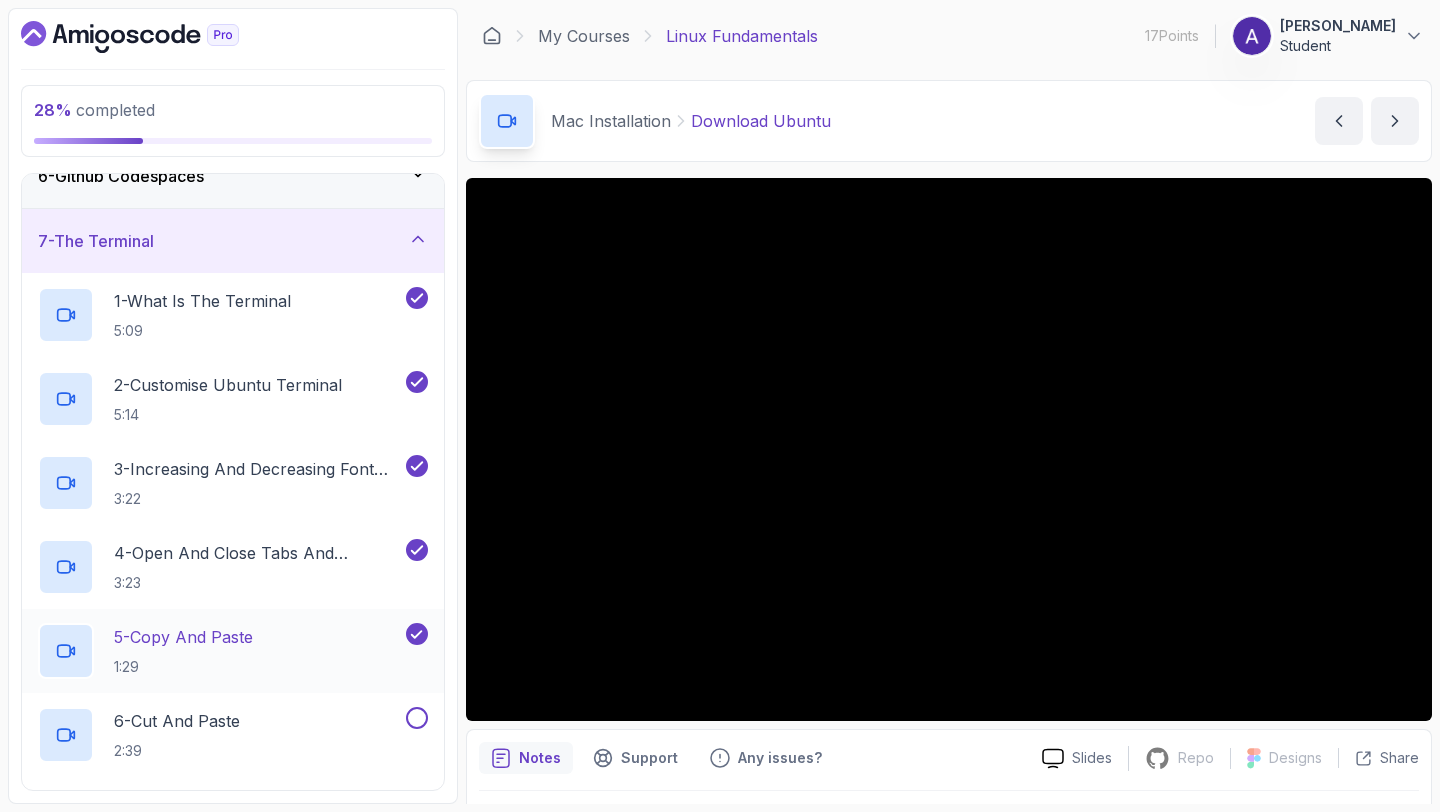 scroll, scrollTop: 459, scrollLeft: 0, axis: vertical 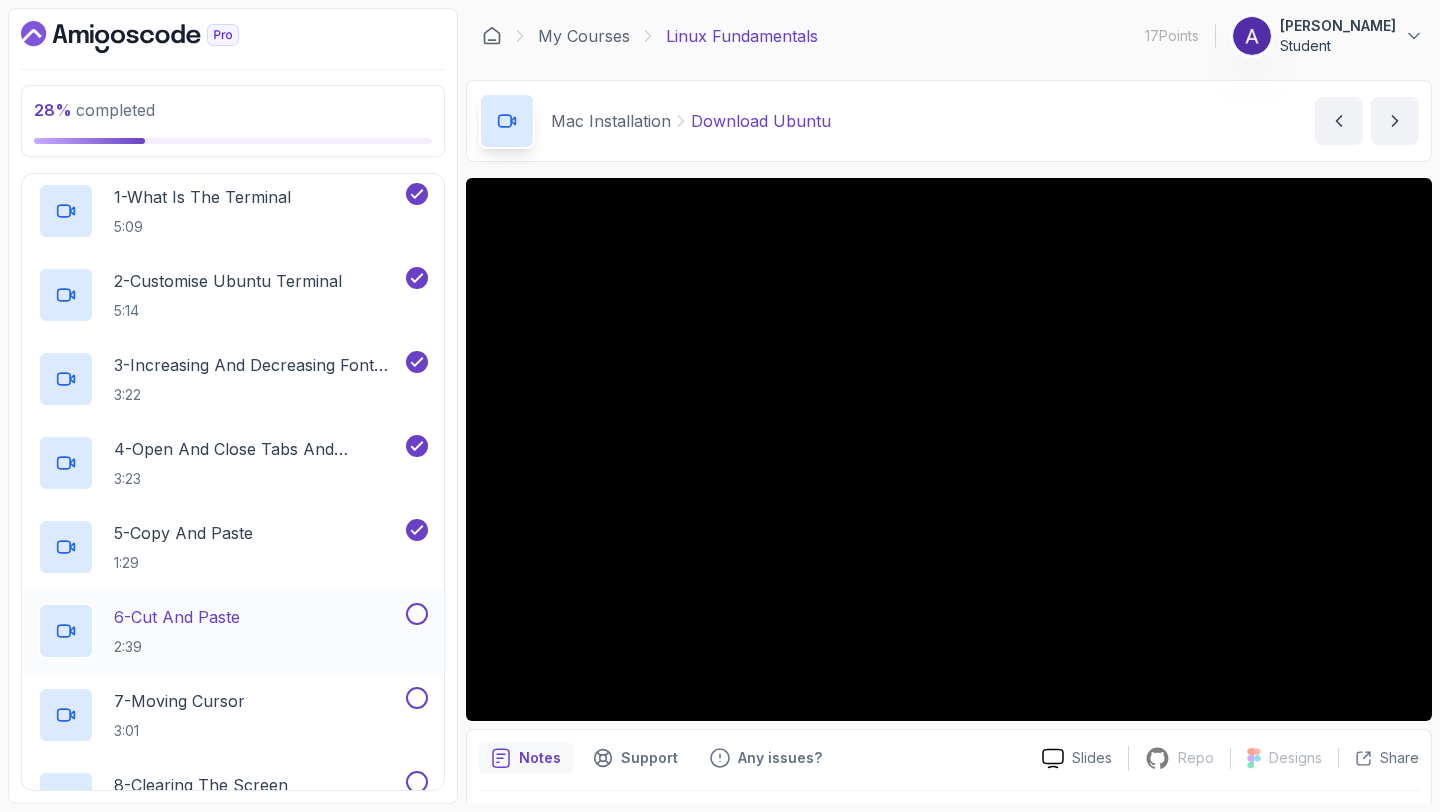 click at bounding box center (417, 614) 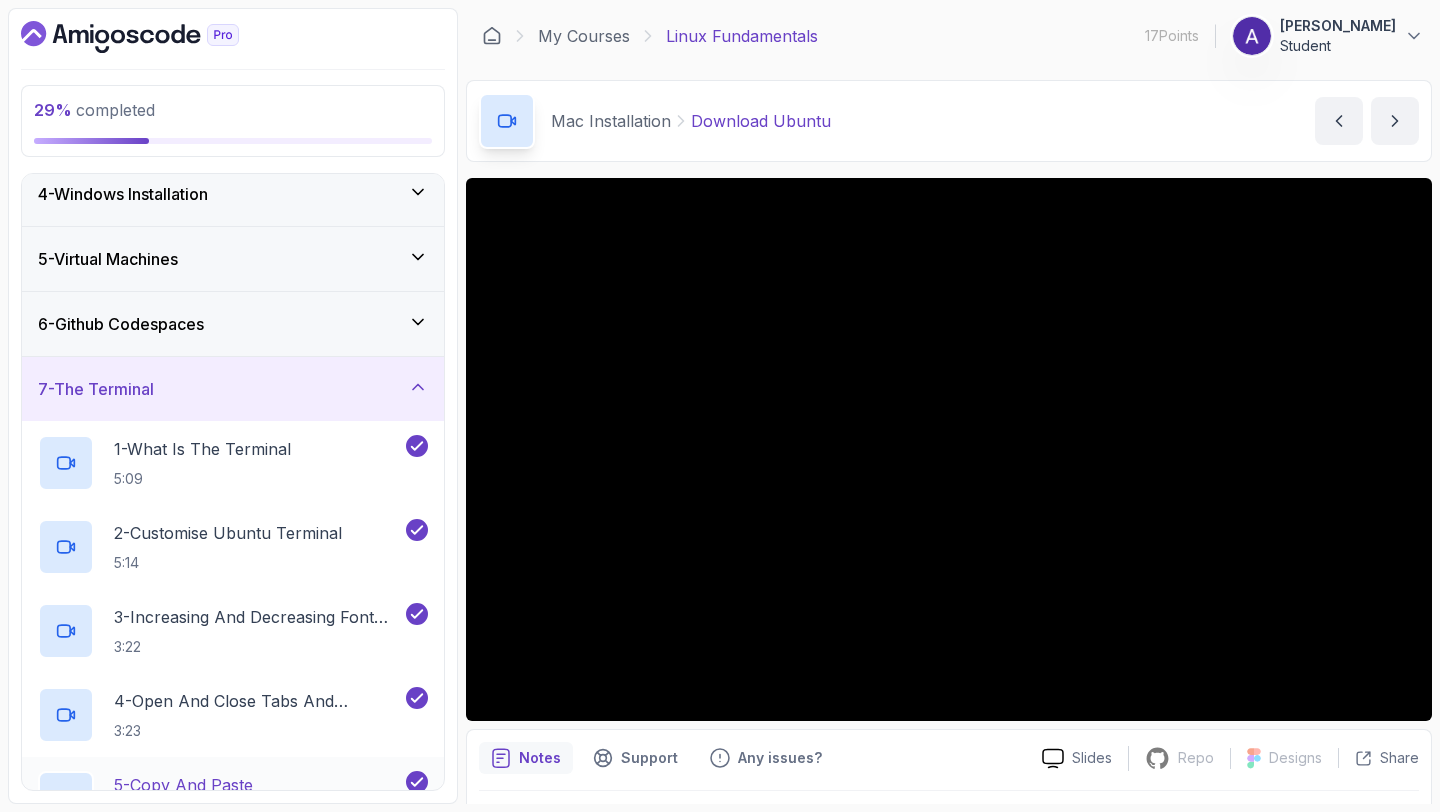 scroll, scrollTop: 188, scrollLeft: 0, axis: vertical 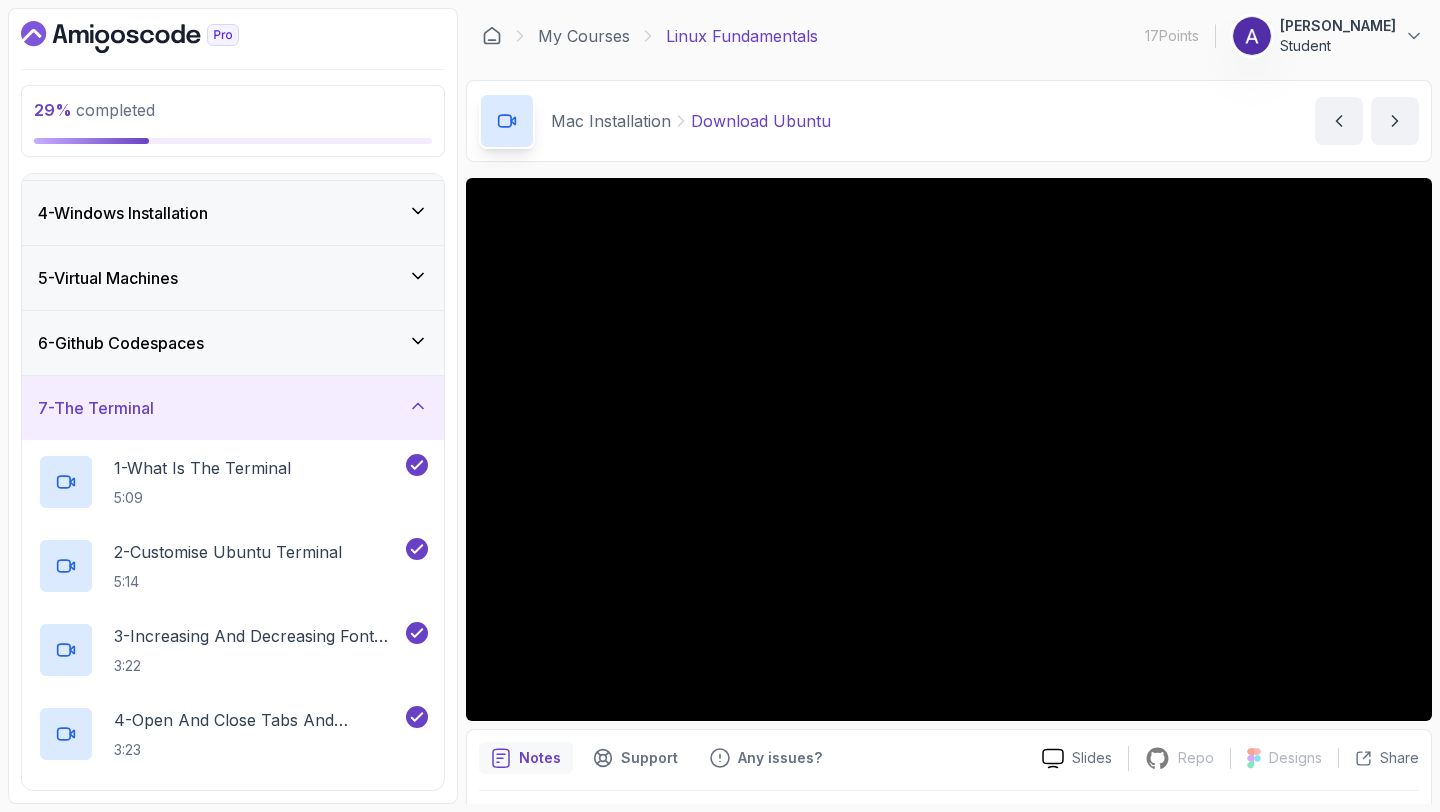 click on "6  -  Github Codespaces" at bounding box center (233, 343) 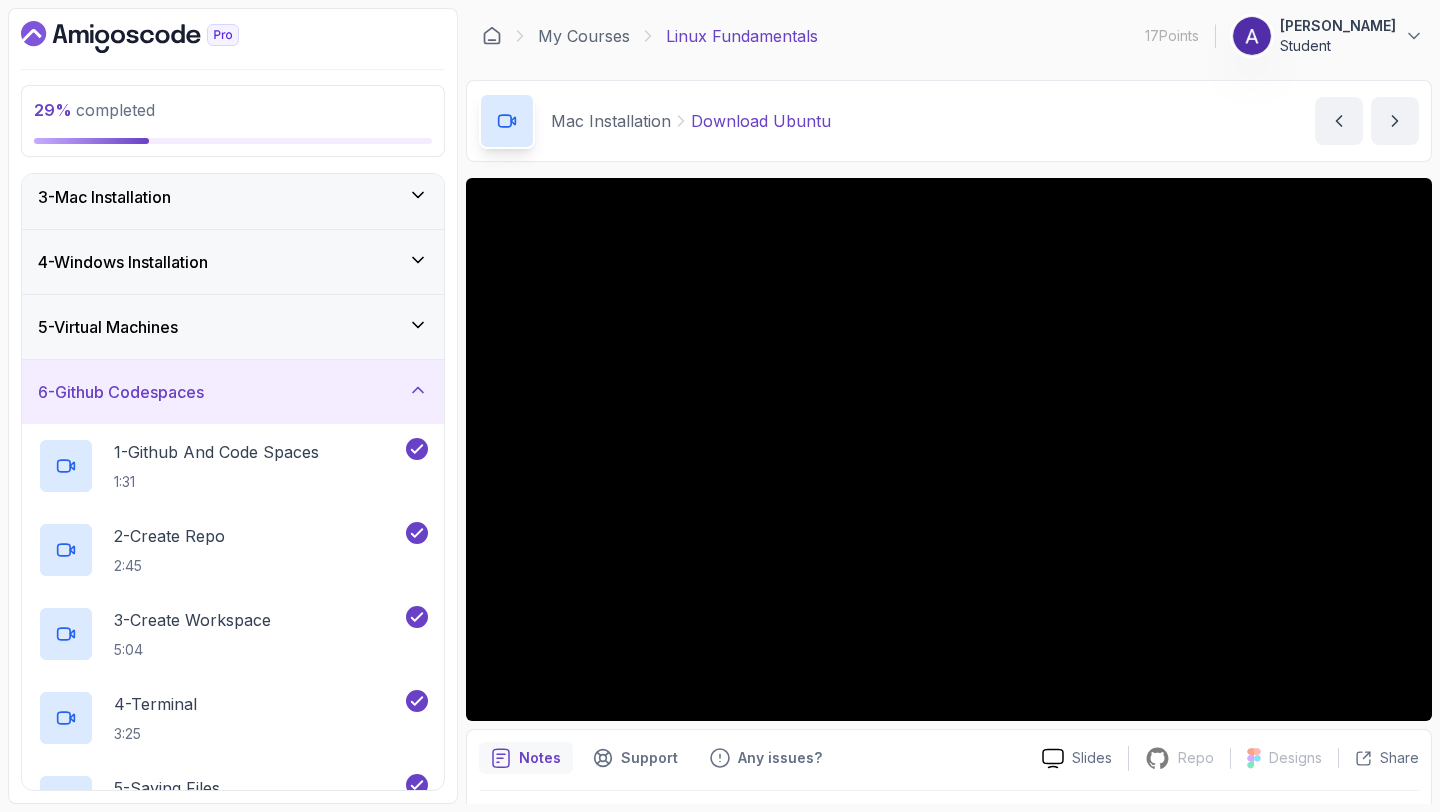 scroll, scrollTop: 113, scrollLeft: 0, axis: vertical 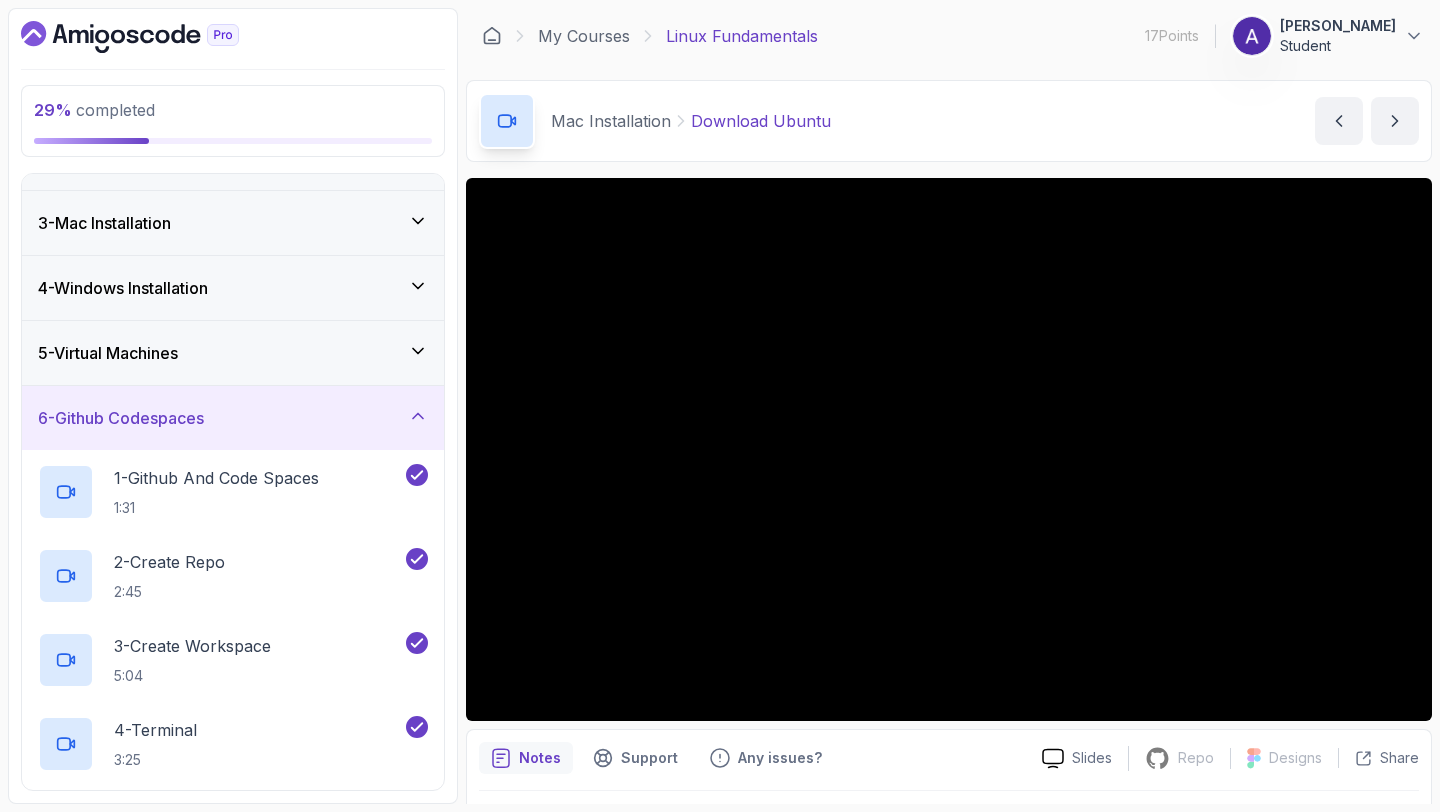 click on "5  -  Virtual Machines" at bounding box center [233, 353] 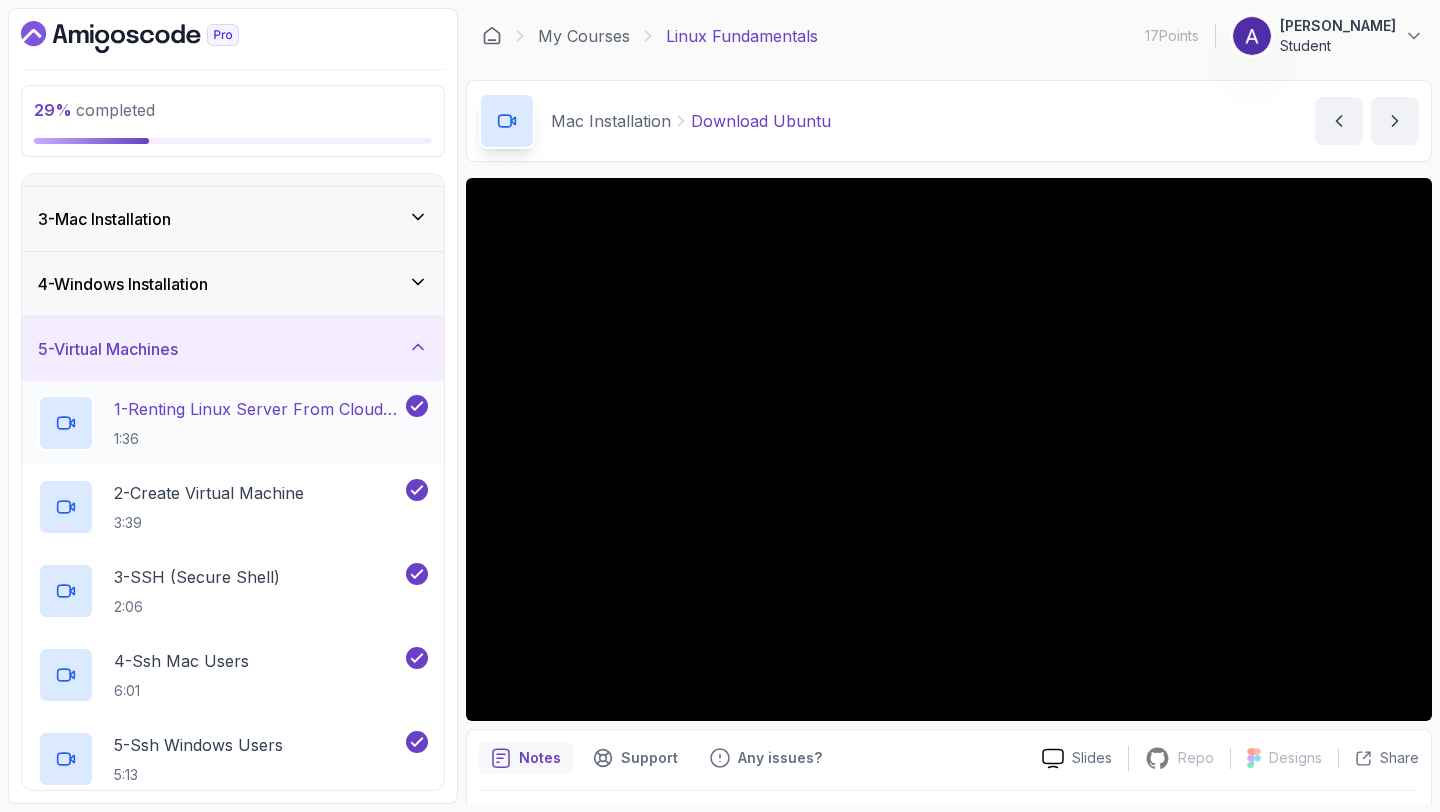 scroll, scrollTop: 106, scrollLeft: 0, axis: vertical 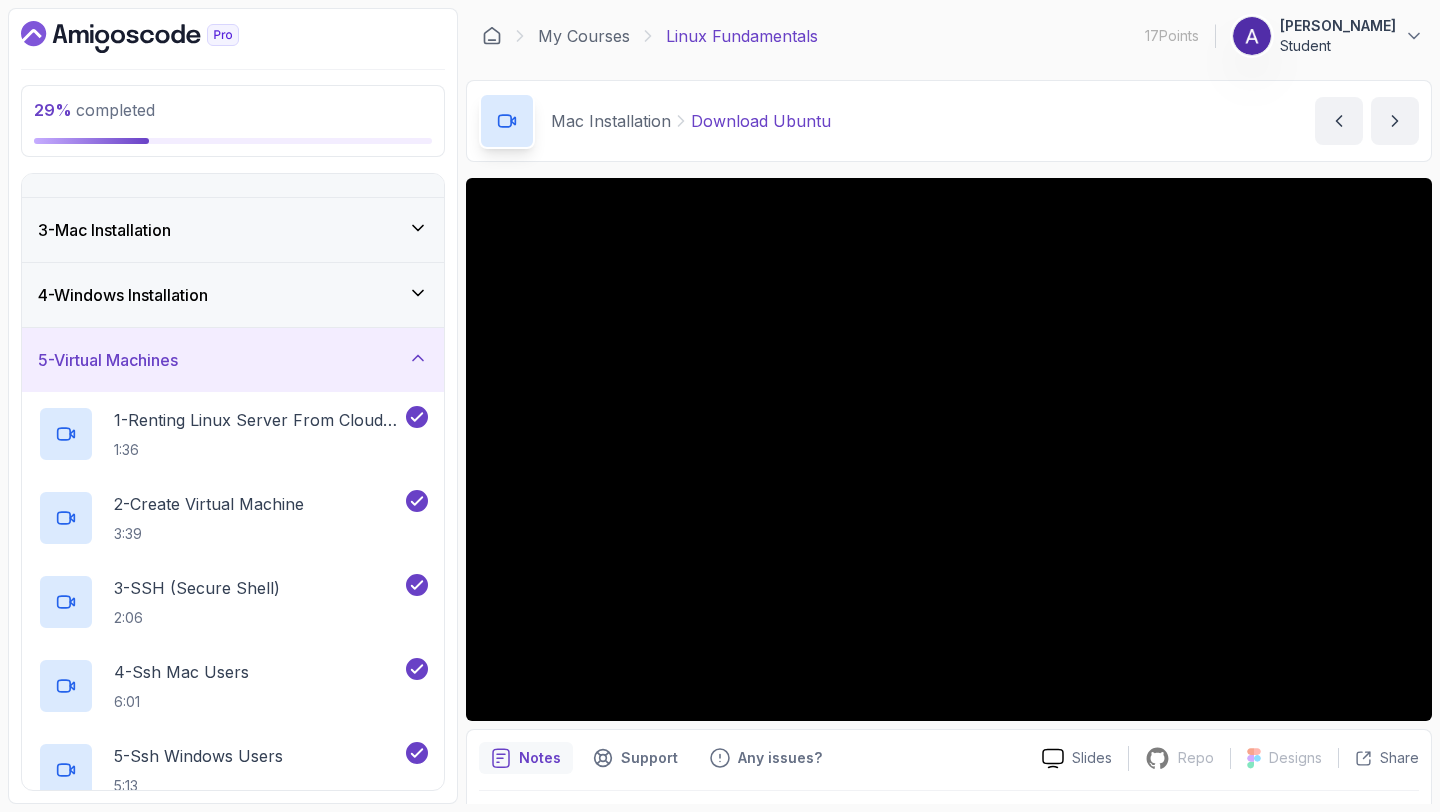click on "5  -  Virtual Machines" at bounding box center [233, 360] 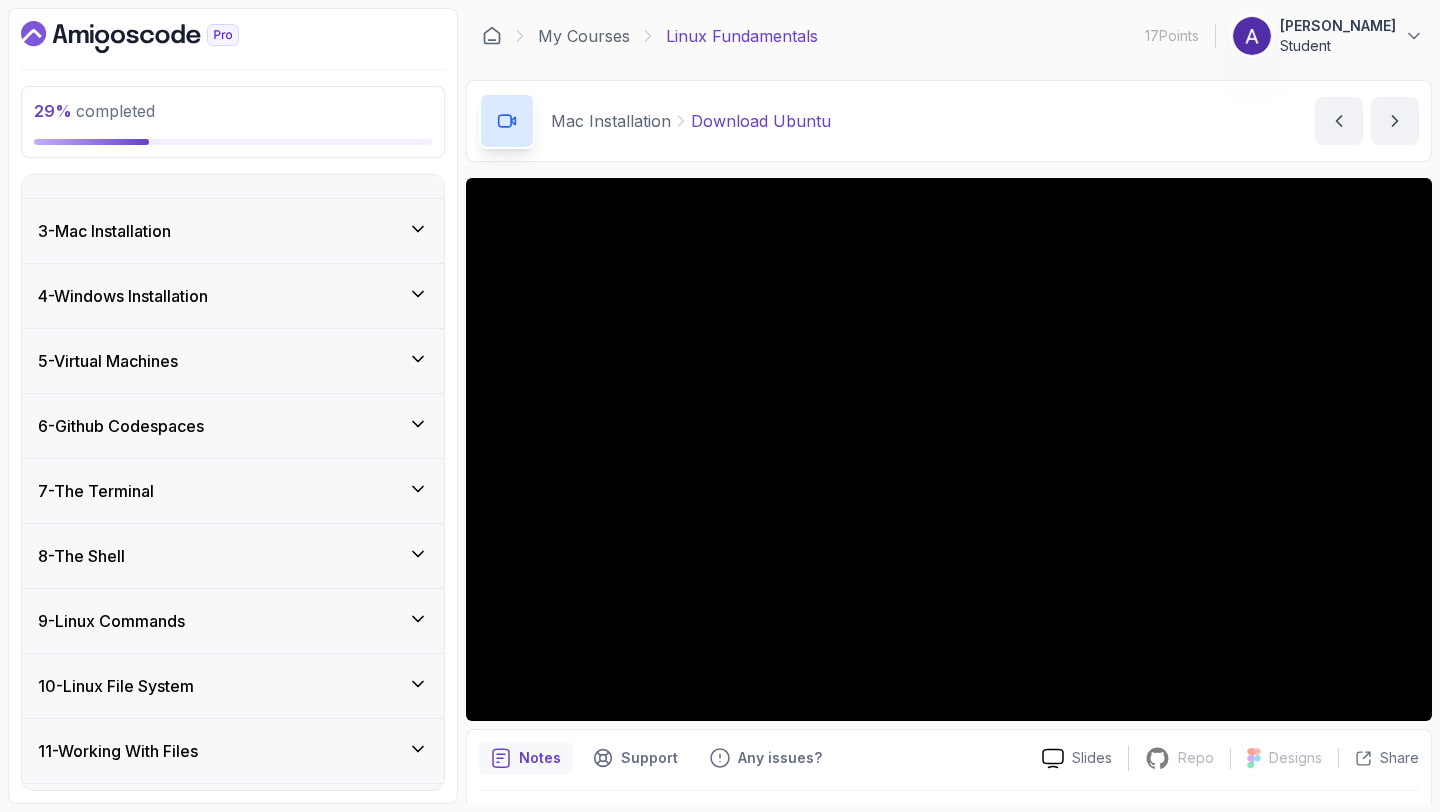 click on "7  -  The Terminal" at bounding box center (233, 491) 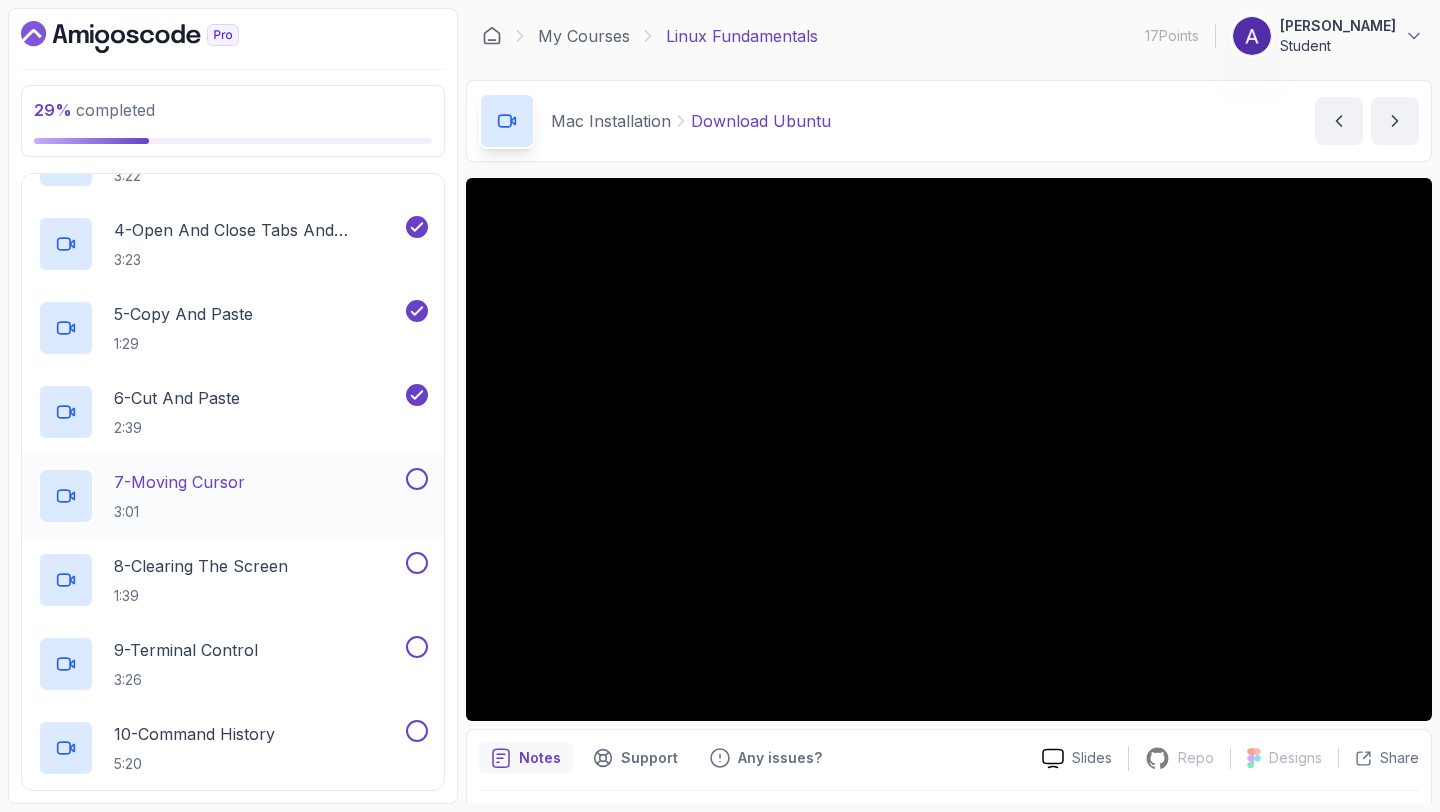 scroll, scrollTop: 714, scrollLeft: 0, axis: vertical 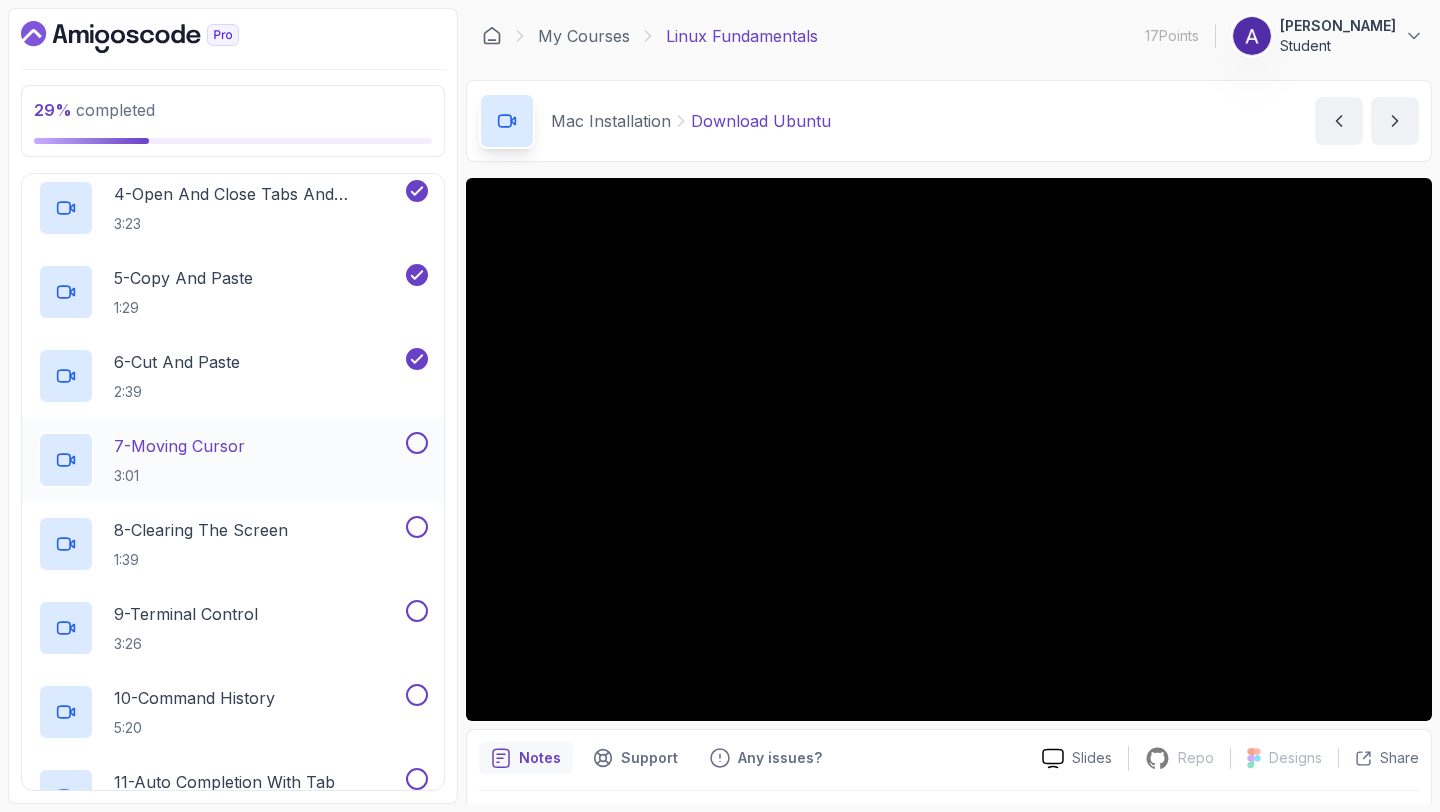 click at bounding box center (417, 443) 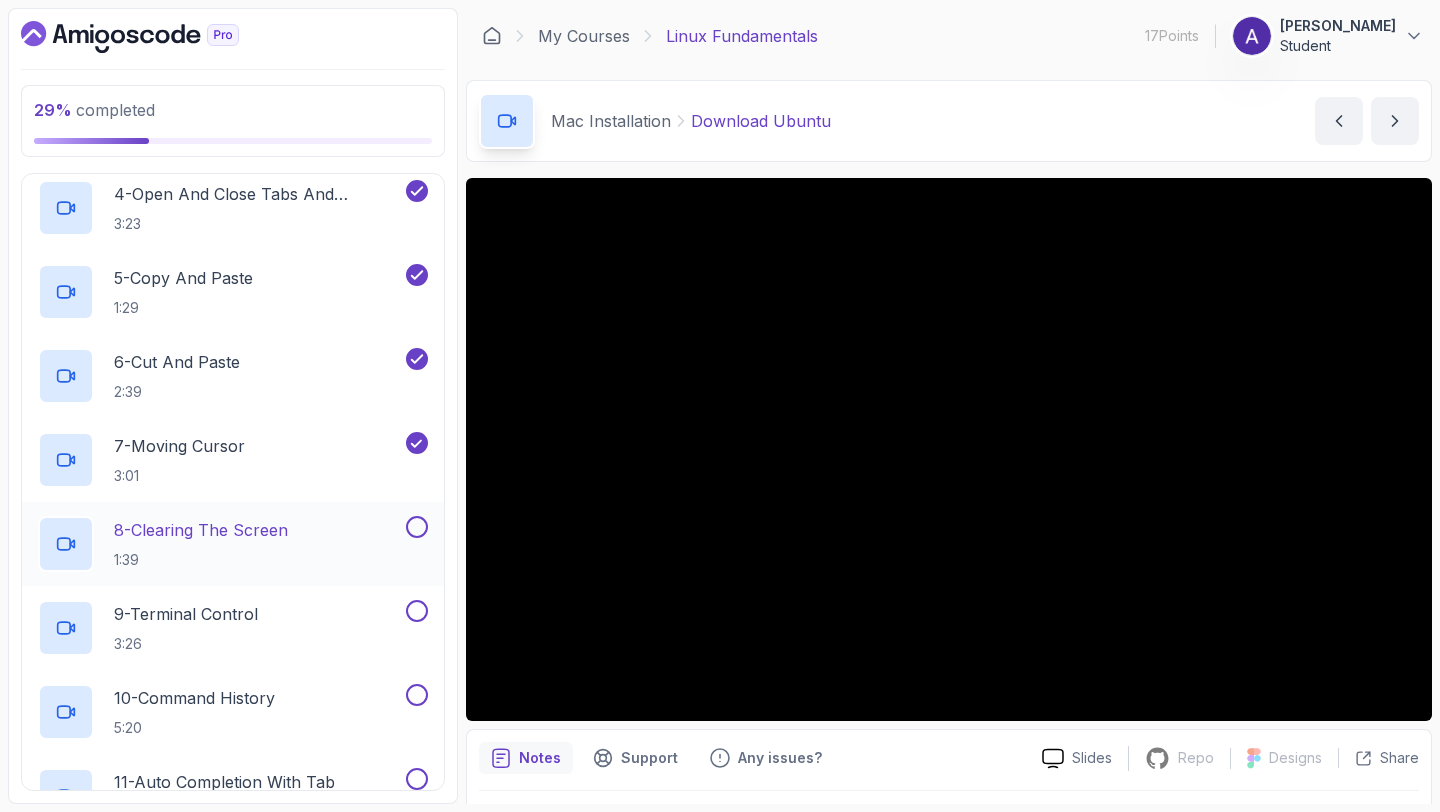 click at bounding box center [417, 527] 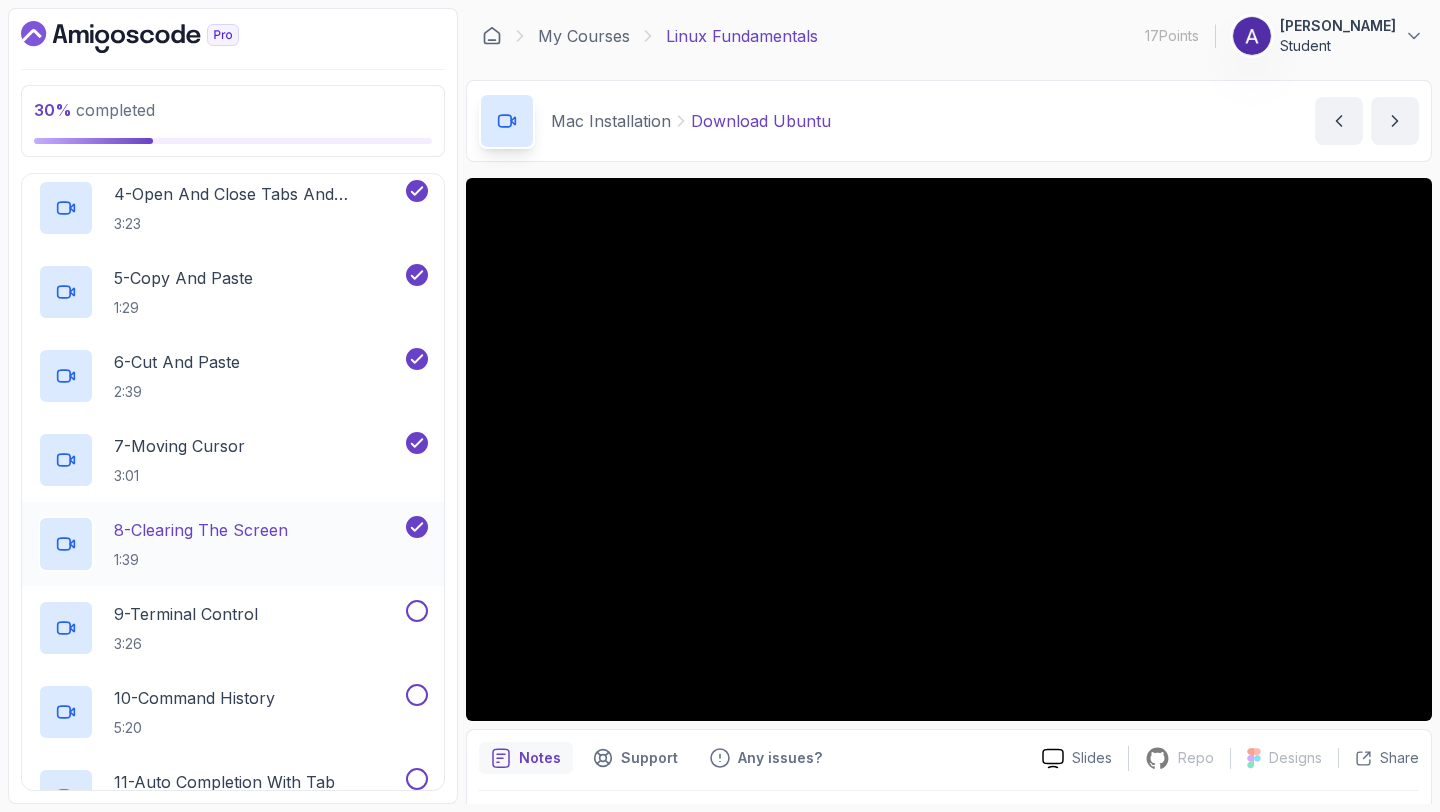 scroll, scrollTop: 847, scrollLeft: 0, axis: vertical 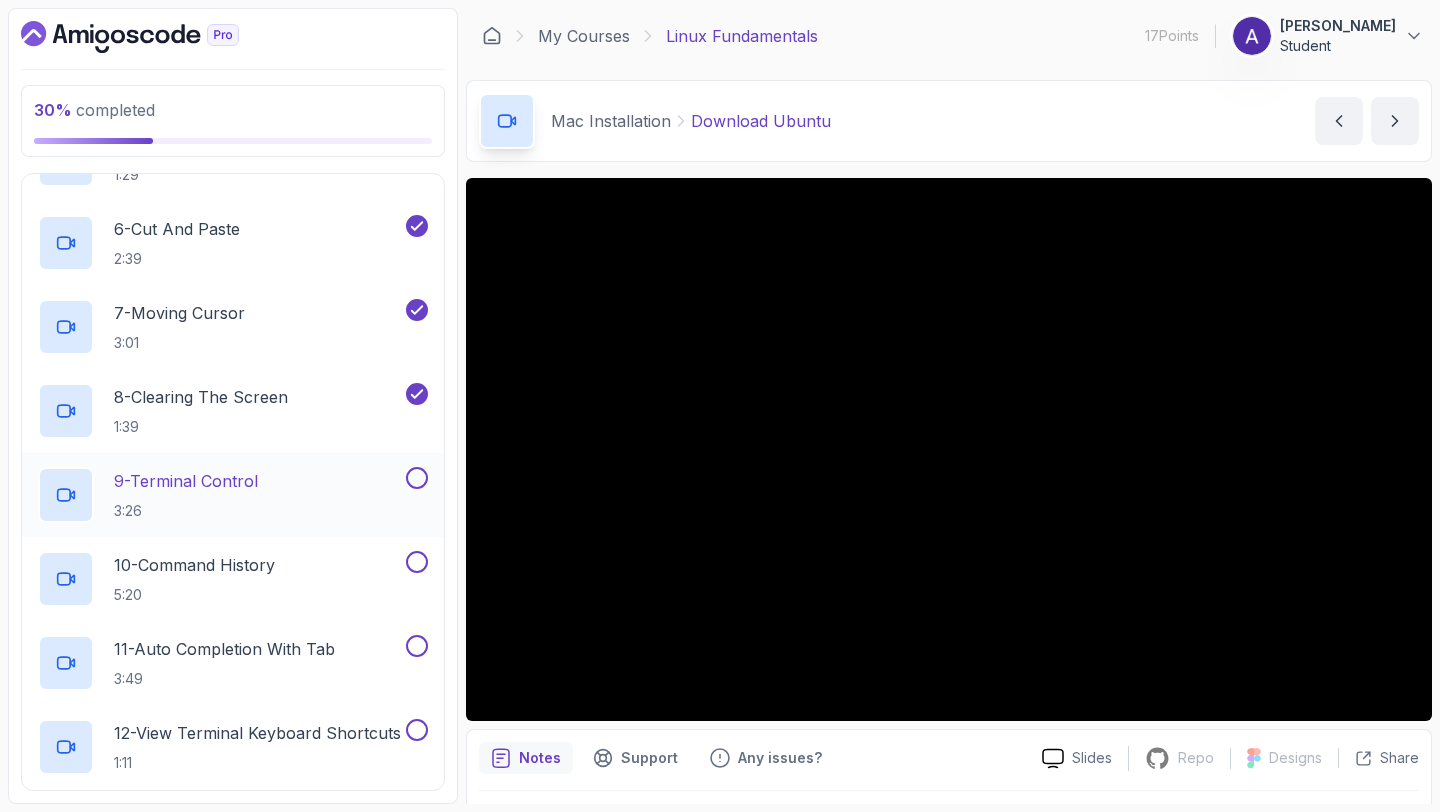click at bounding box center (417, 478) 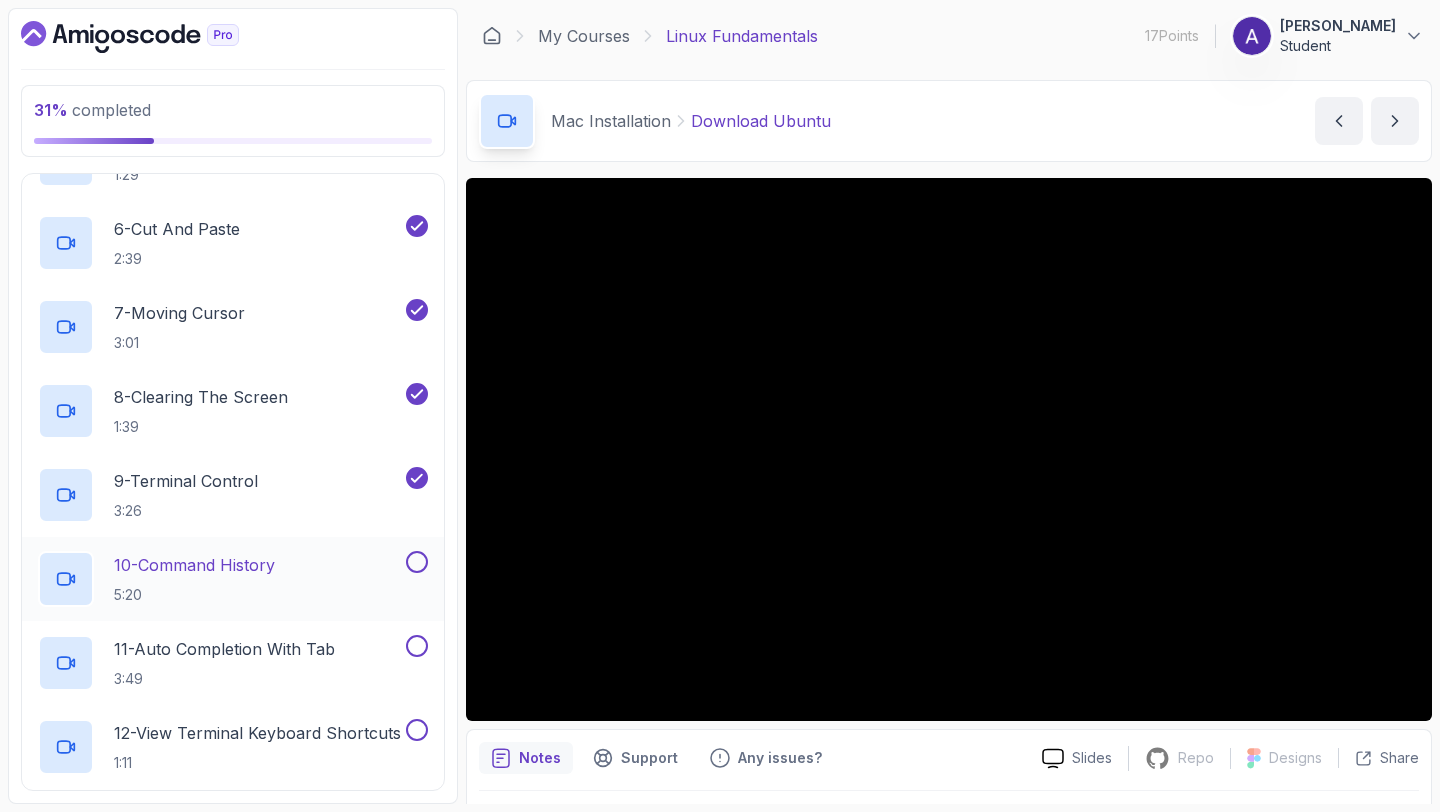 click at bounding box center [417, 562] 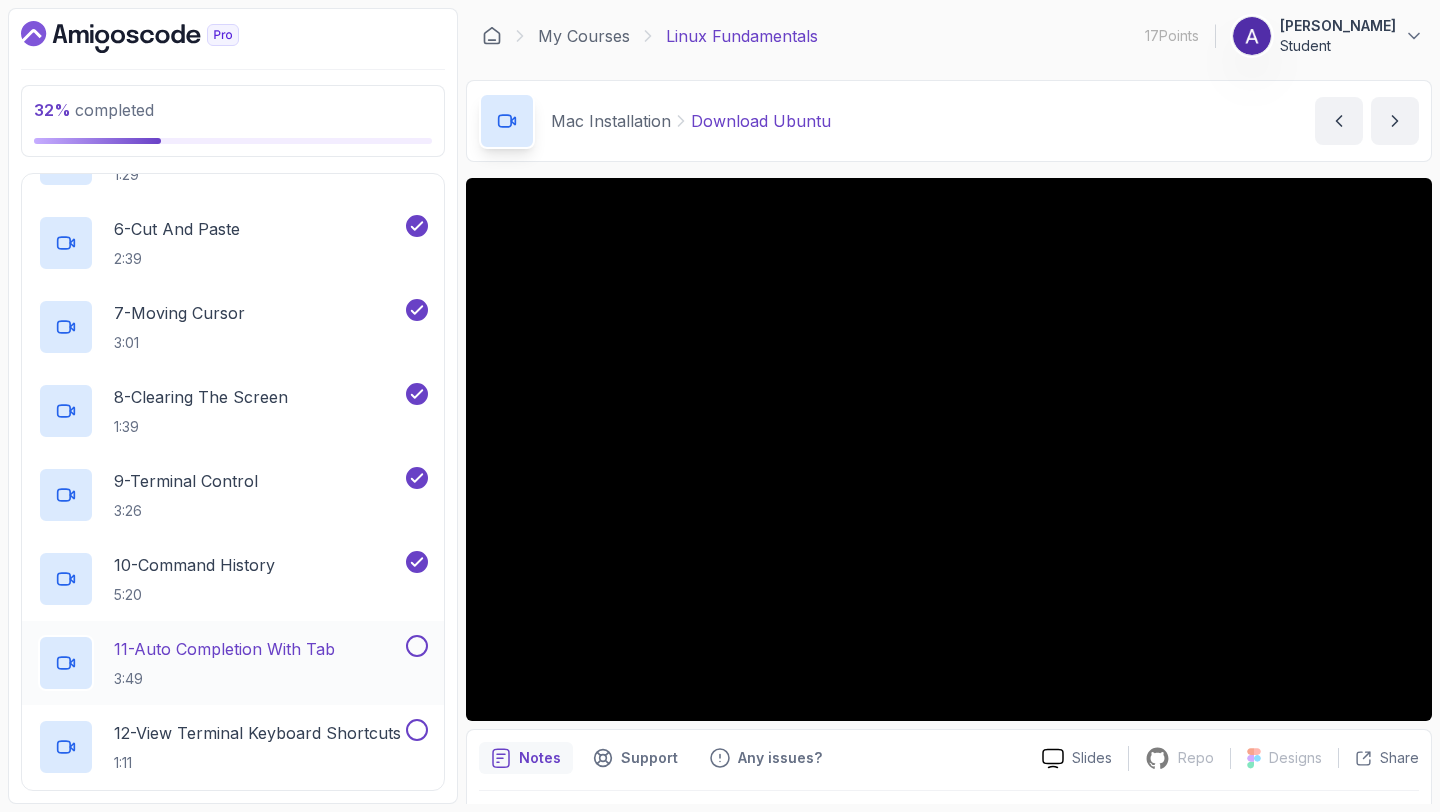 click at bounding box center [417, 646] 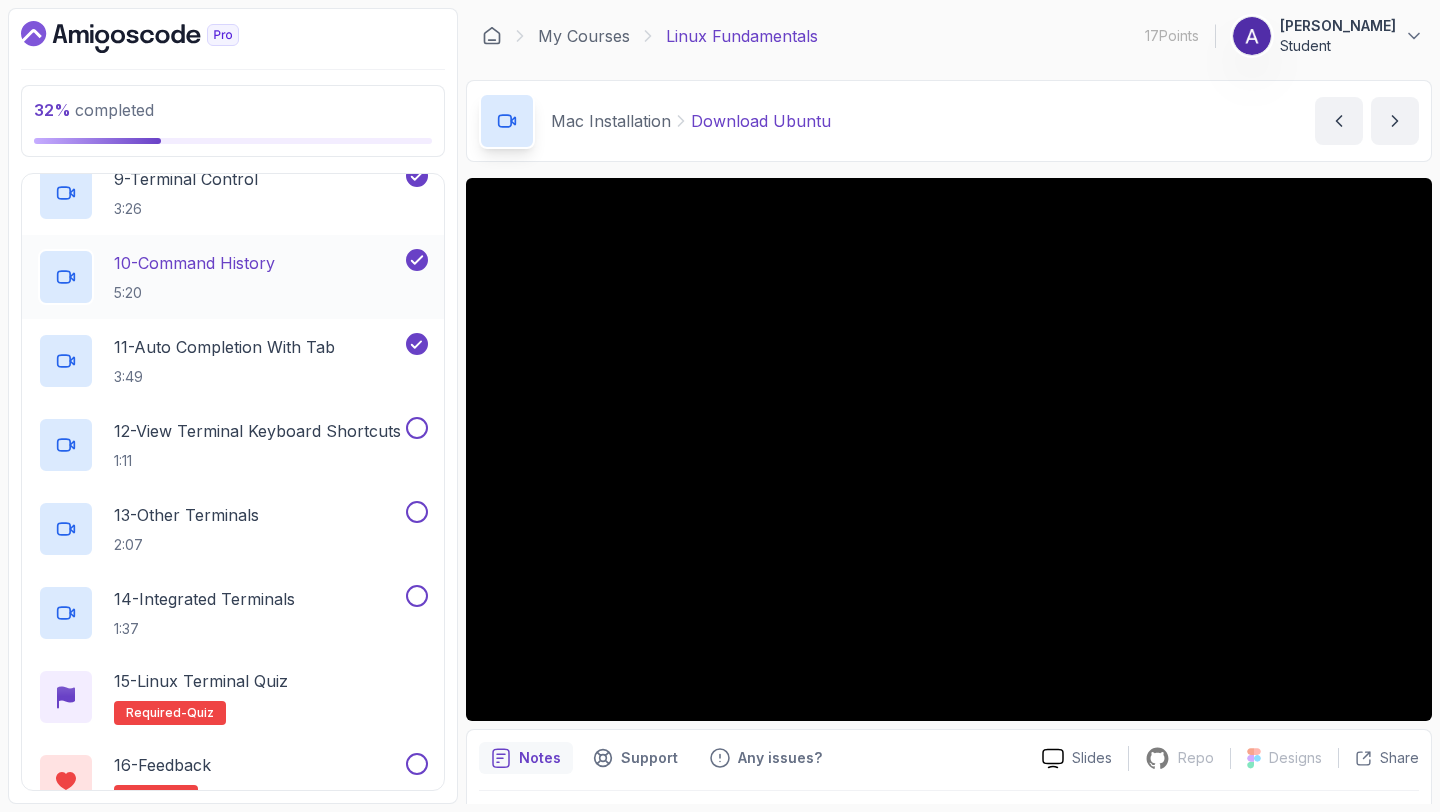 scroll, scrollTop: 1152, scrollLeft: 0, axis: vertical 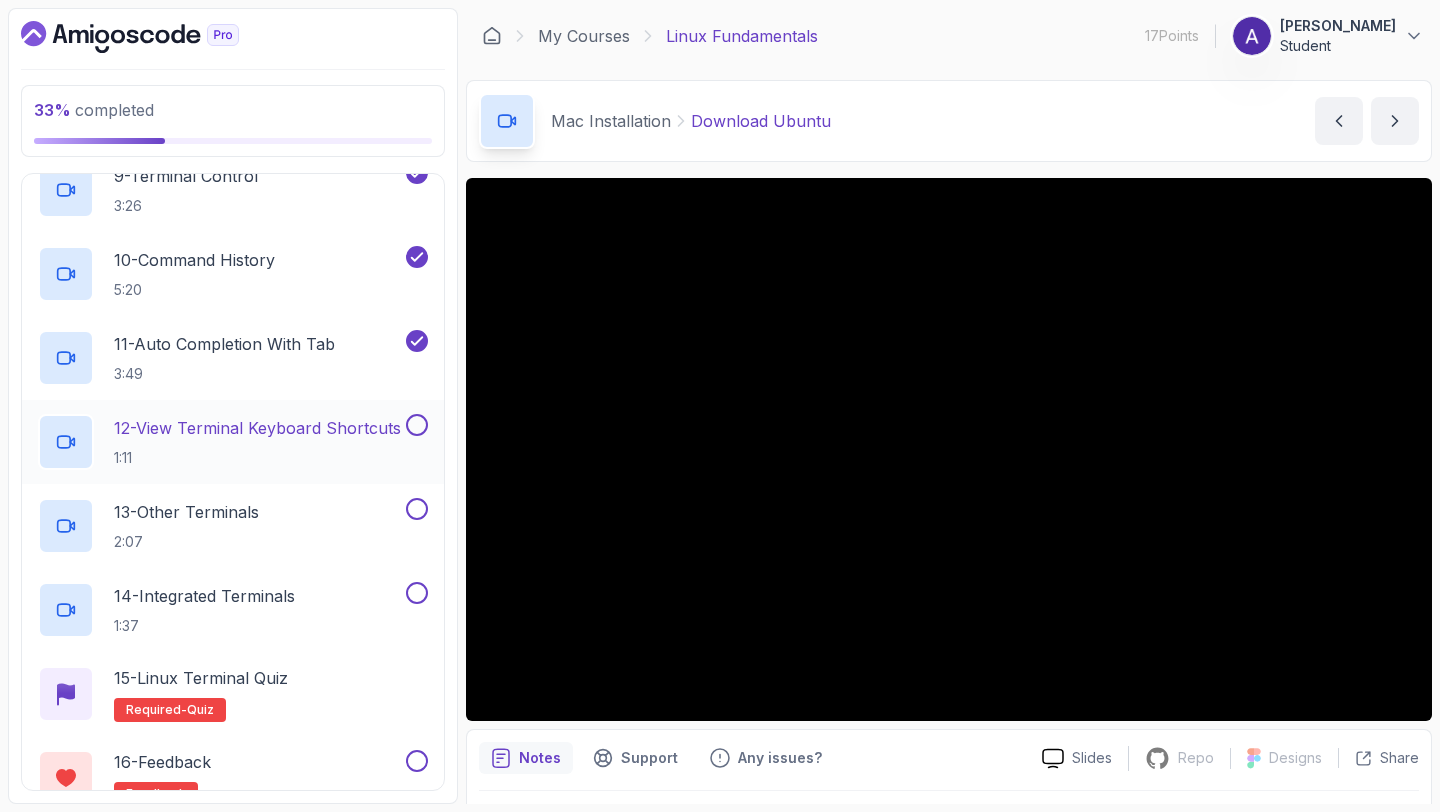 click at bounding box center (417, 425) 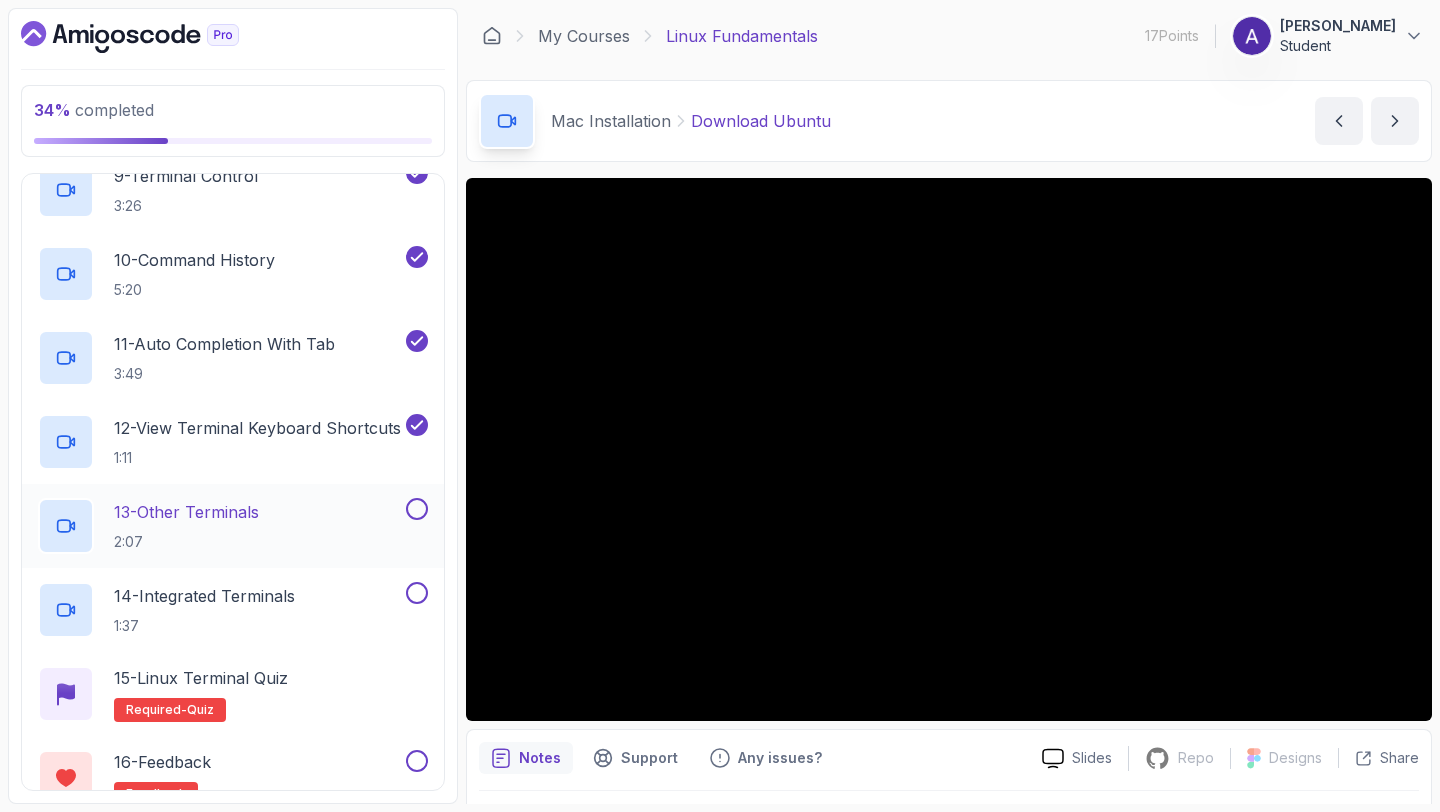 click at bounding box center (417, 509) 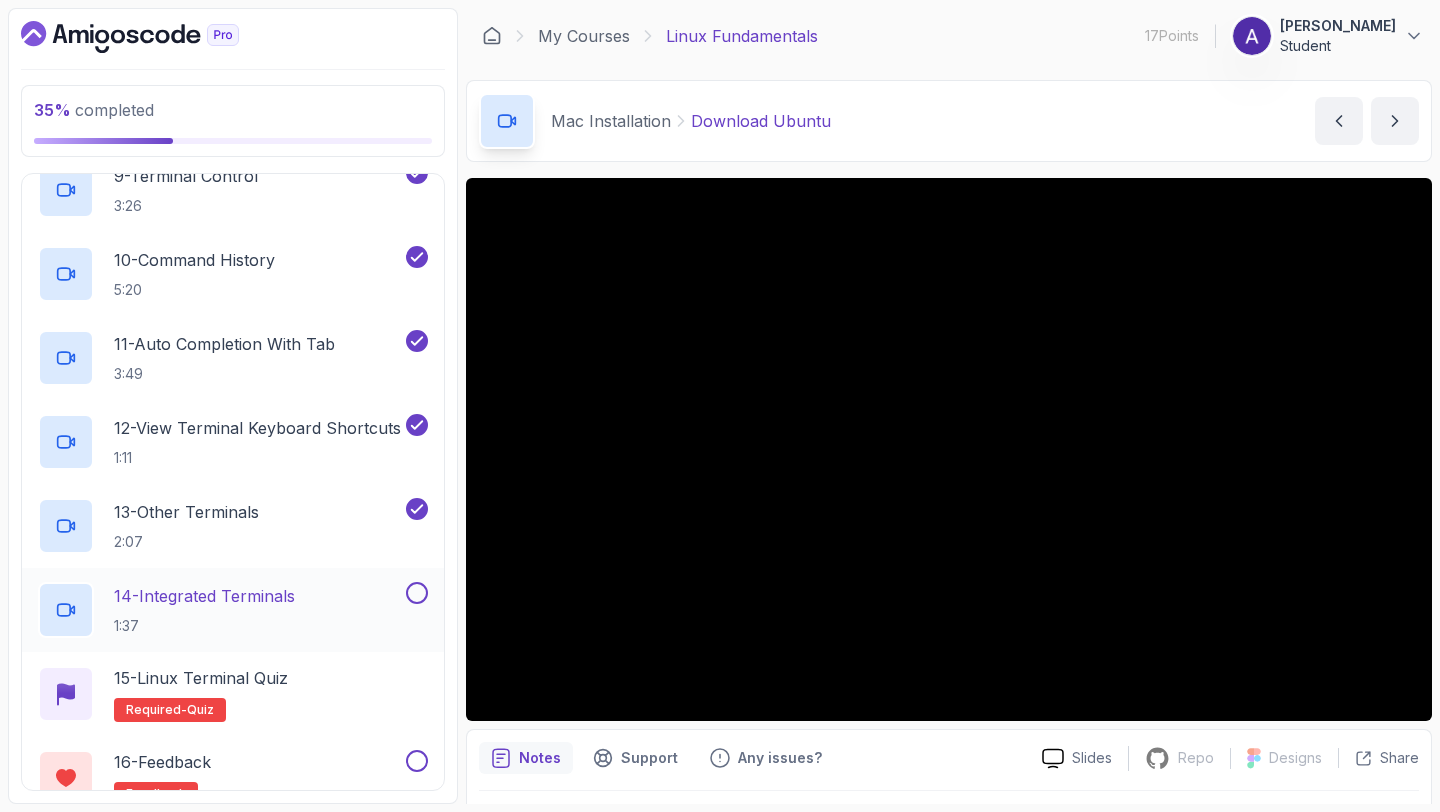 click on "14  -  Integrated Terminals" at bounding box center [204, 596] 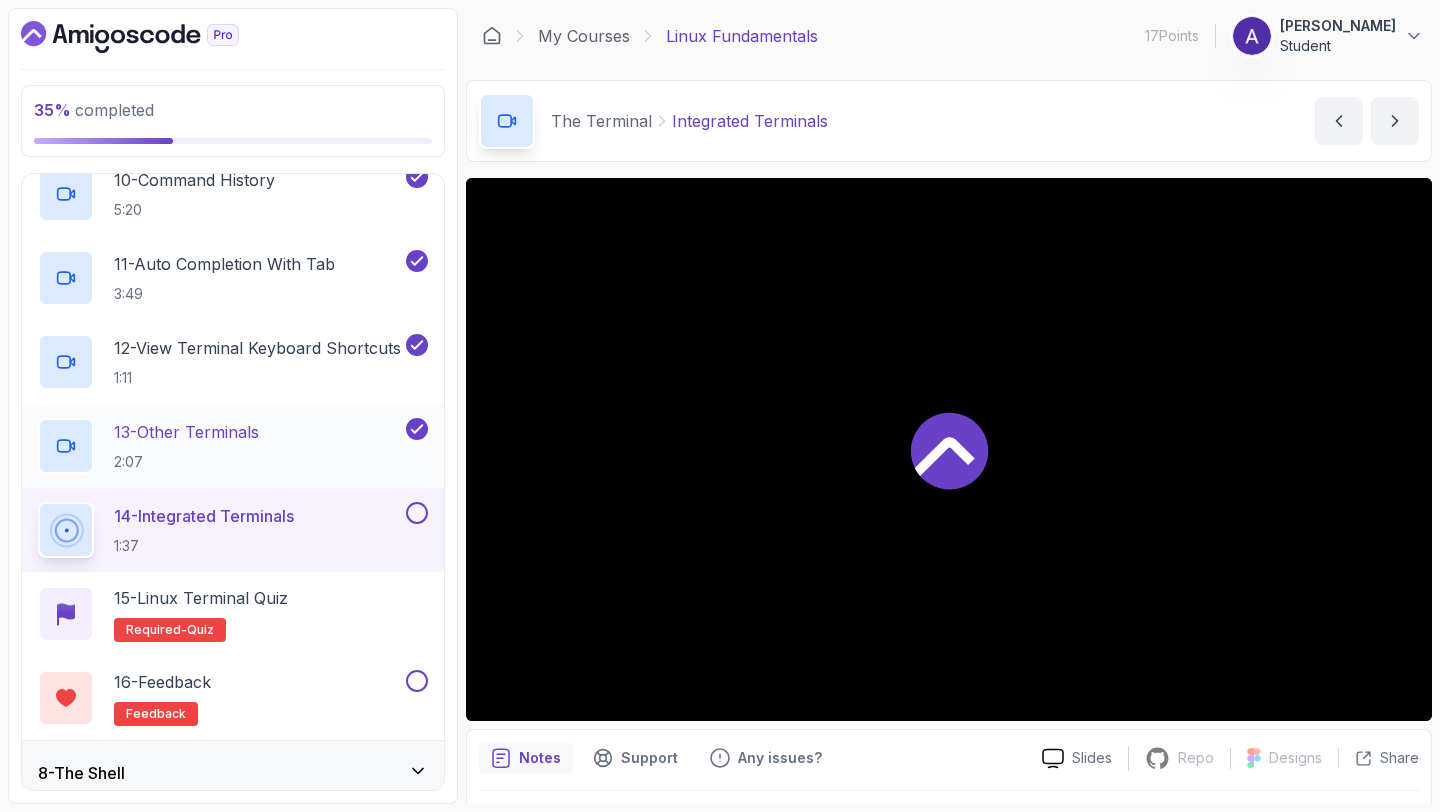 scroll, scrollTop: 1249, scrollLeft: 0, axis: vertical 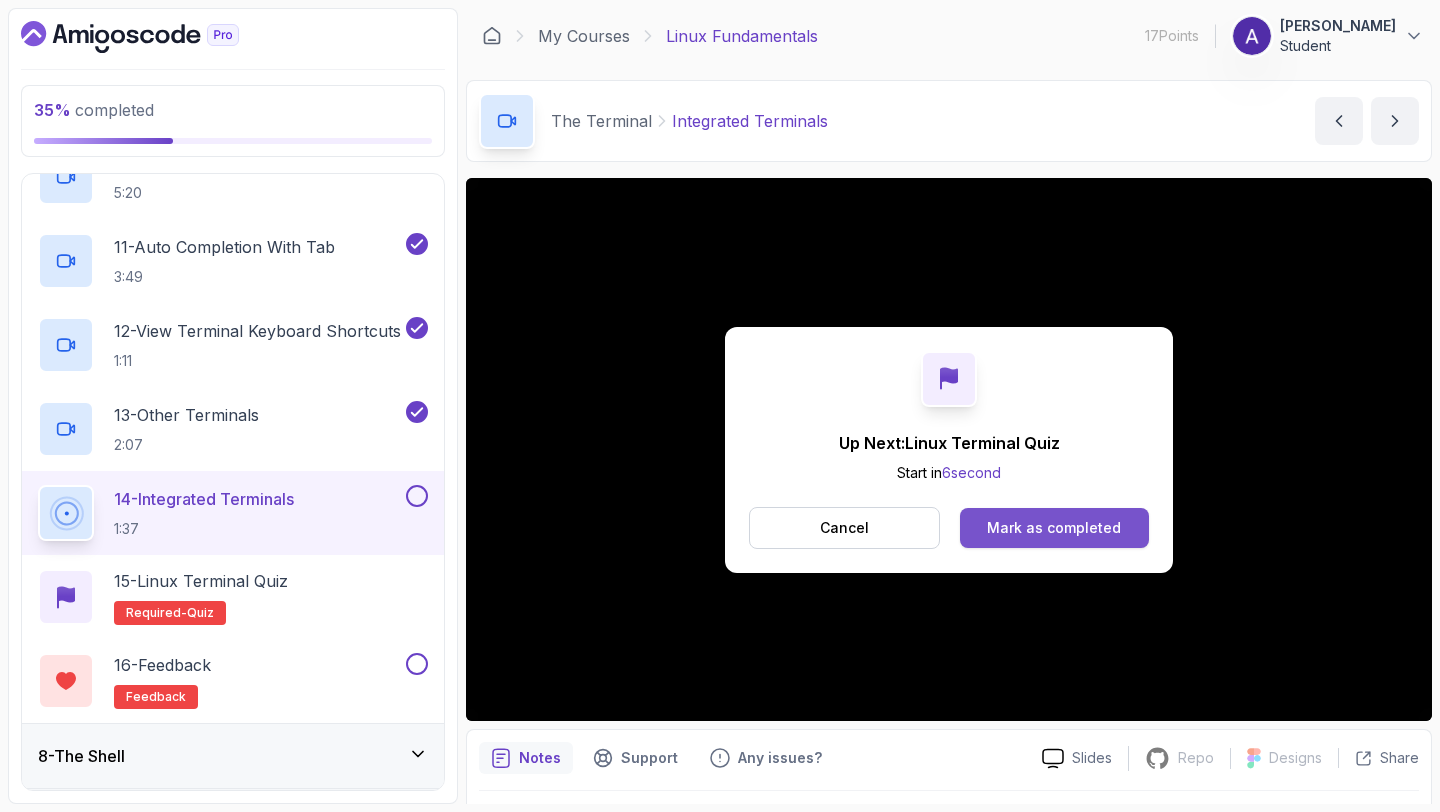 click on "Mark as completed" at bounding box center [1054, 528] 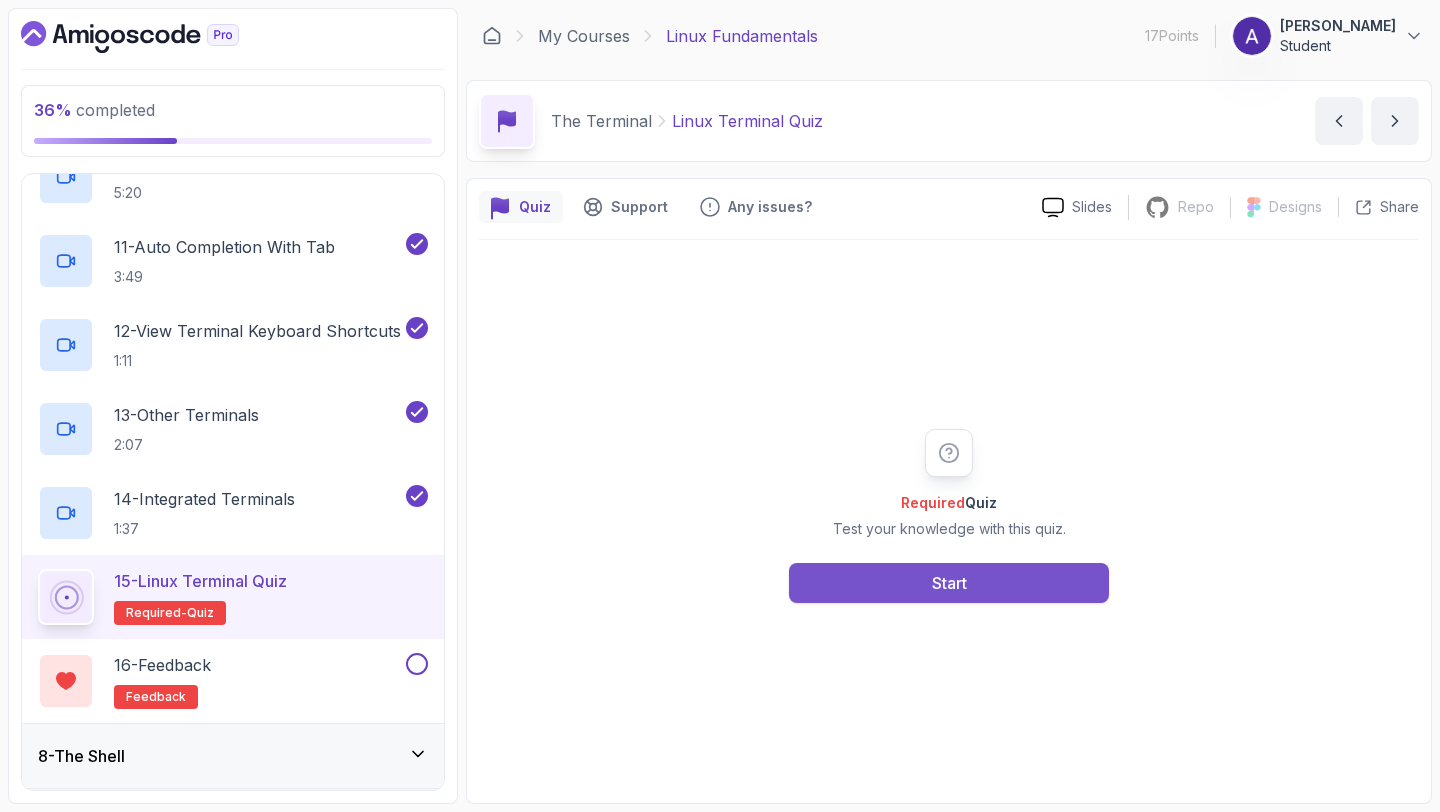 click on "Start" at bounding box center [949, 583] 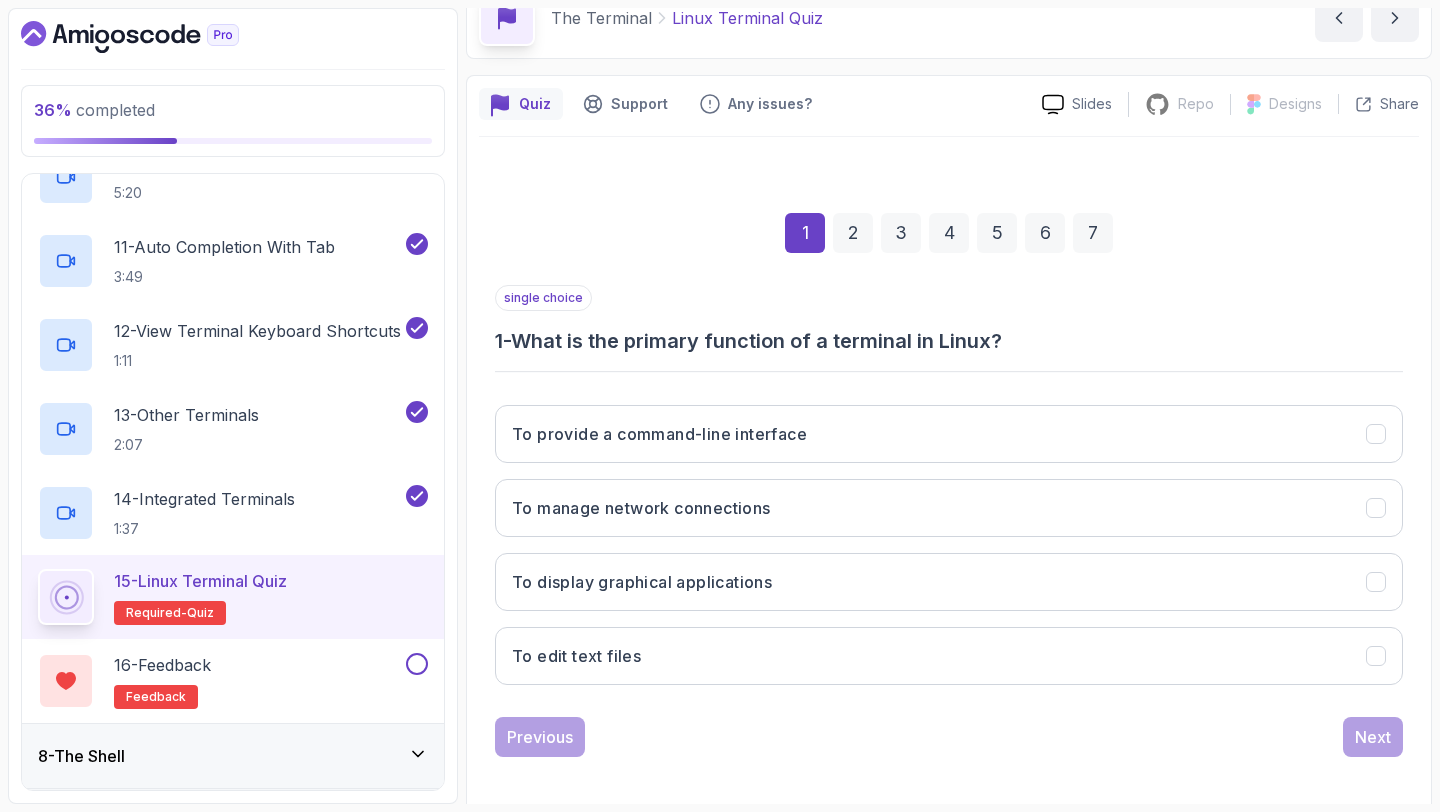scroll, scrollTop: 113, scrollLeft: 0, axis: vertical 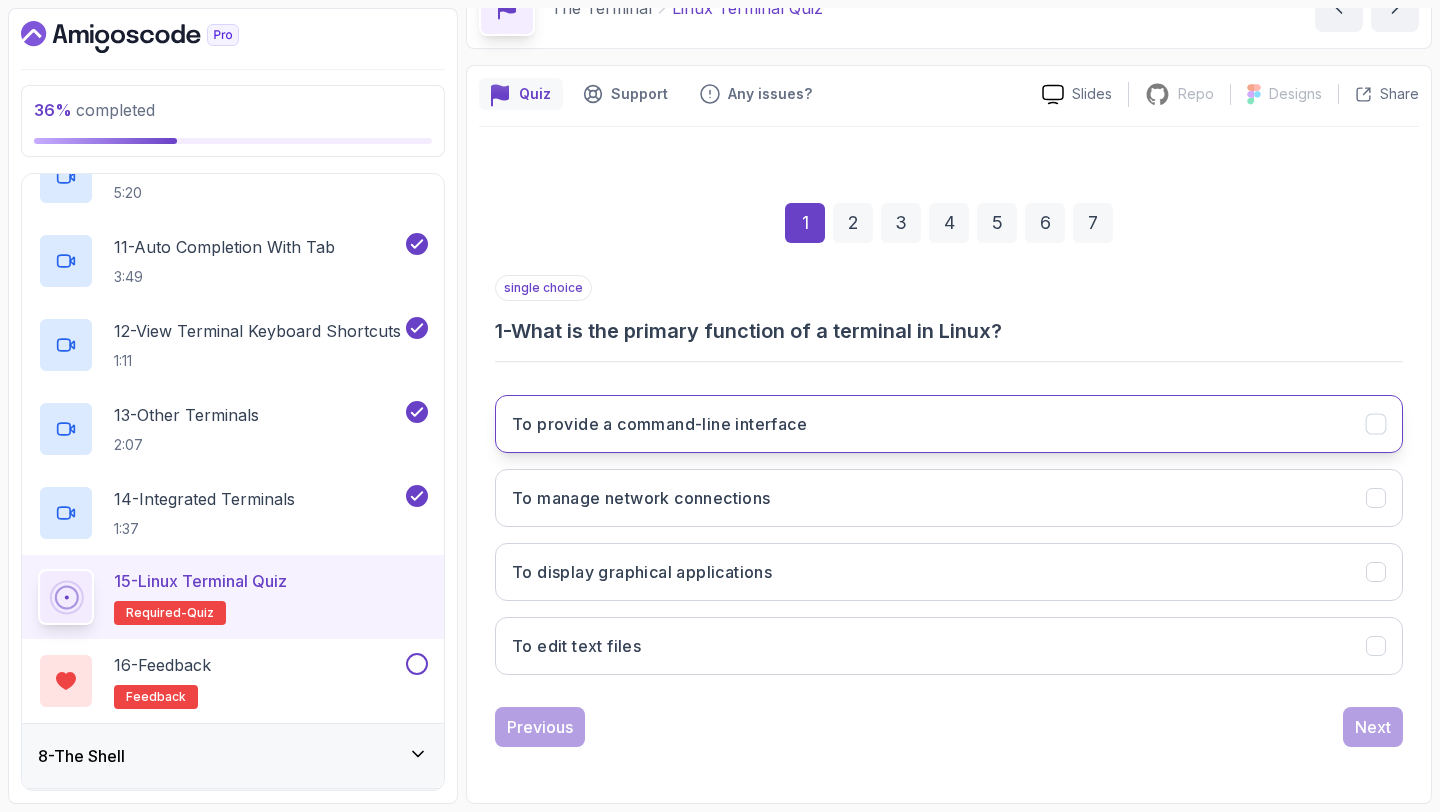 click on "To provide a command-line interface" at bounding box center (949, 424) 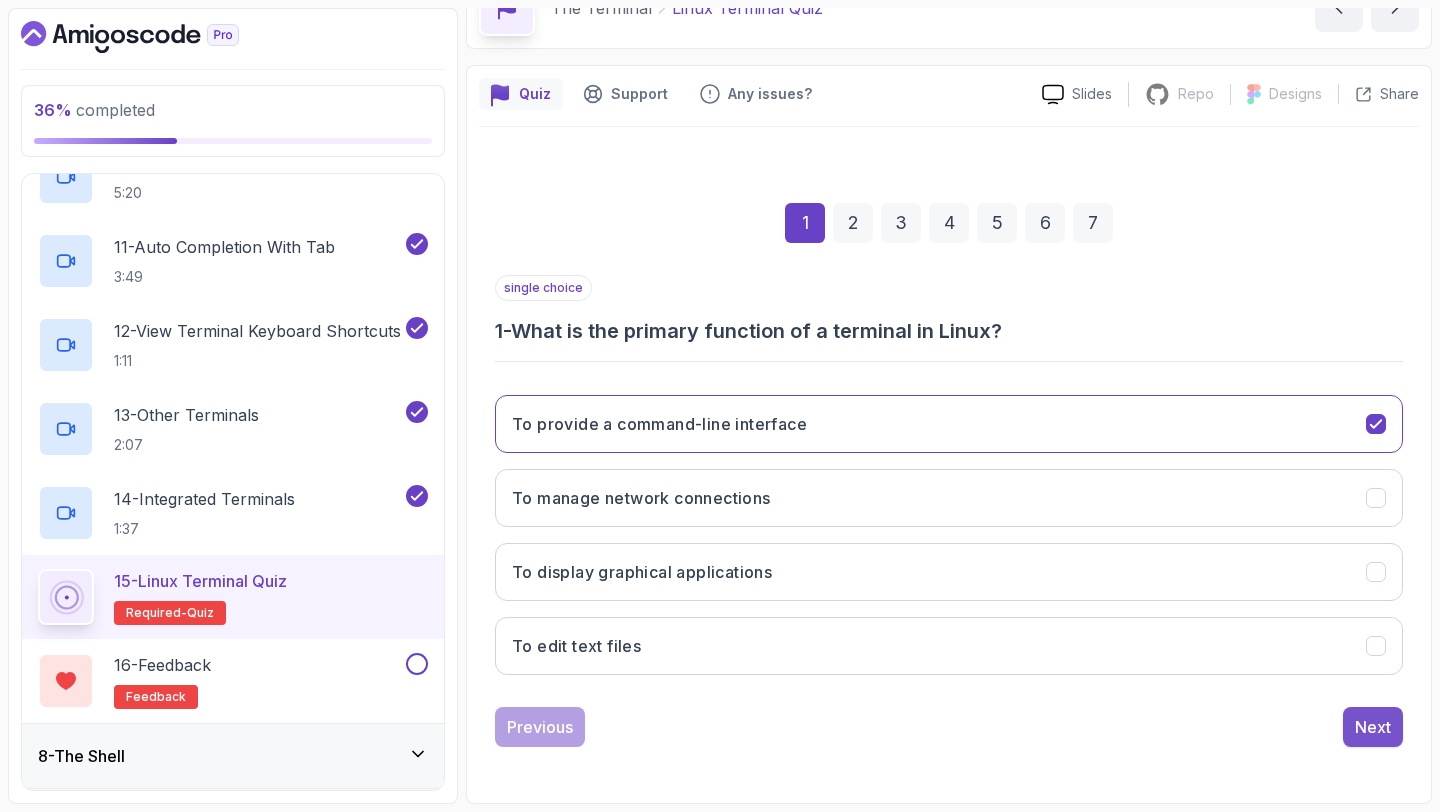 click on "Next" at bounding box center (1373, 727) 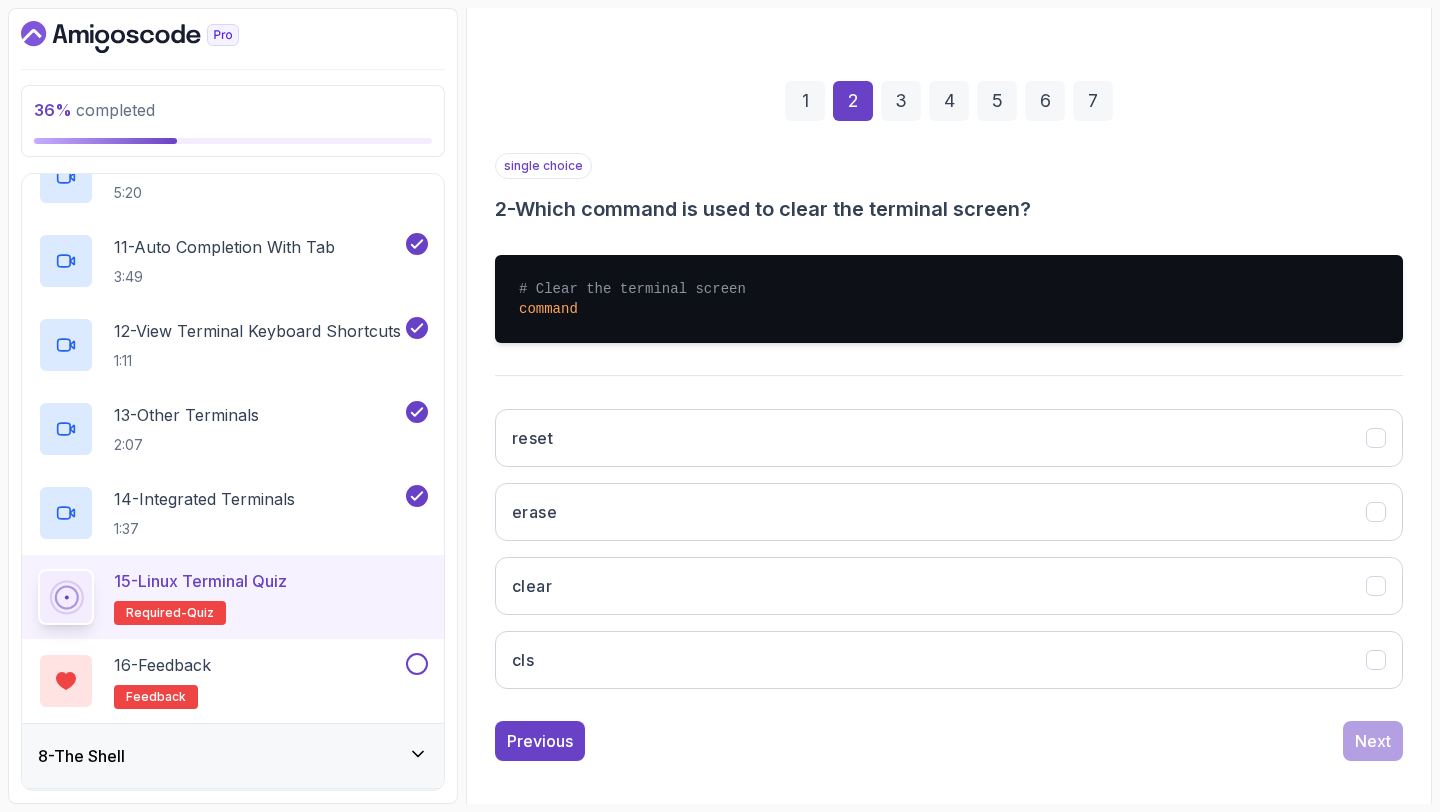 scroll, scrollTop: 236, scrollLeft: 0, axis: vertical 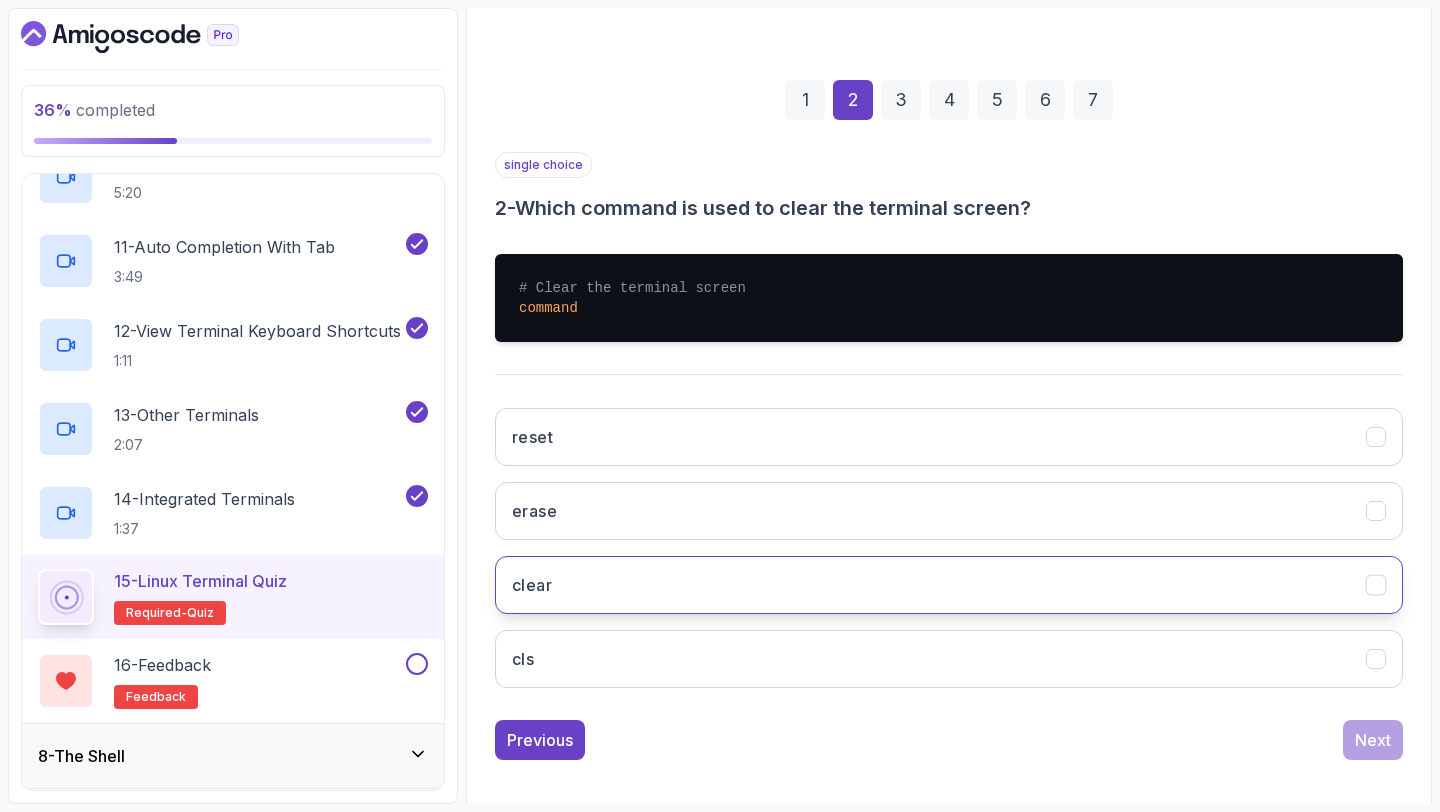 click on "clear" at bounding box center [949, 585] 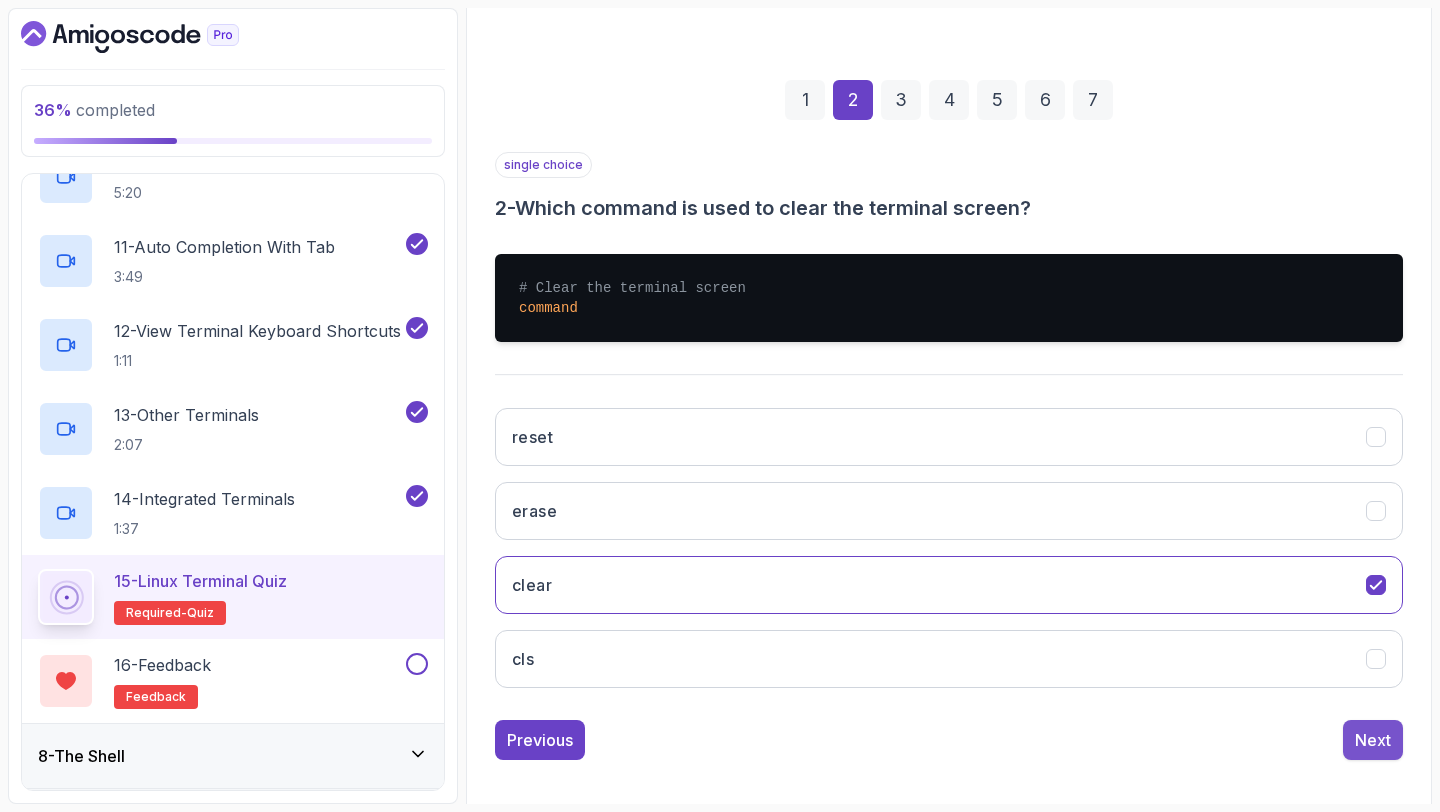 click on "Next" at bounding box center [1373, 740] 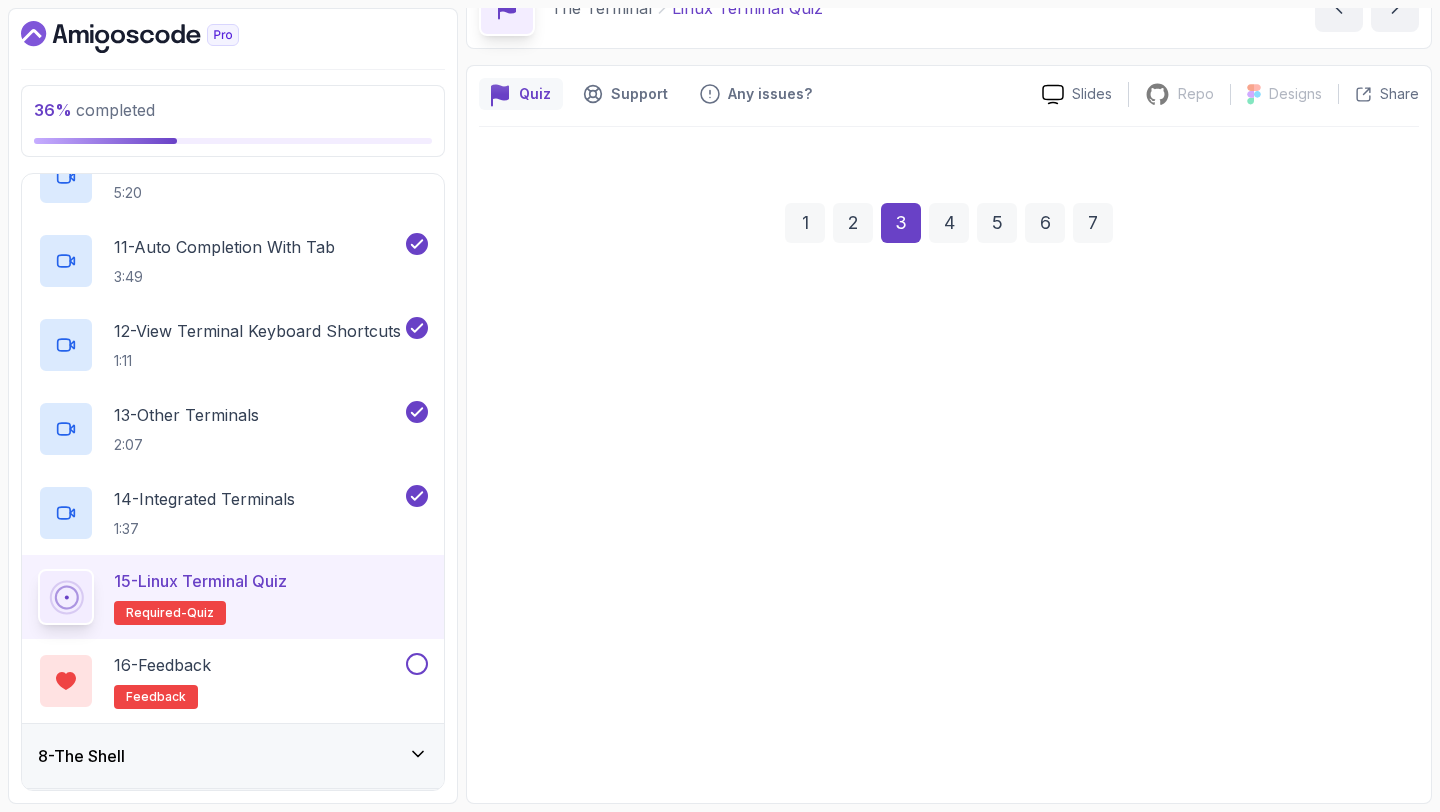 scroll, scrollTop: 113, scrollLeft: 0, axis: vertical 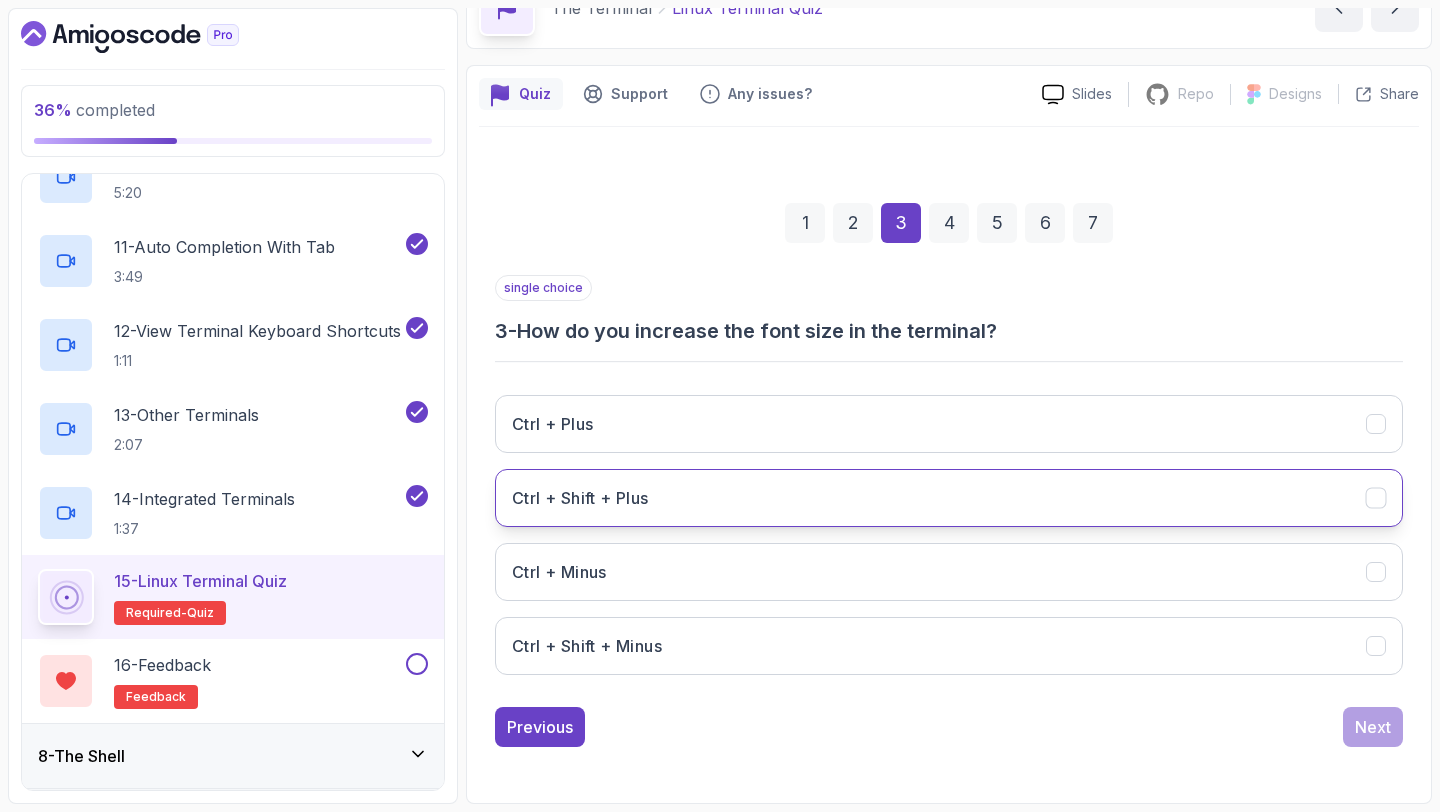 click on "Ctrl + Shift + Plus" at bounding box center (949, 498) 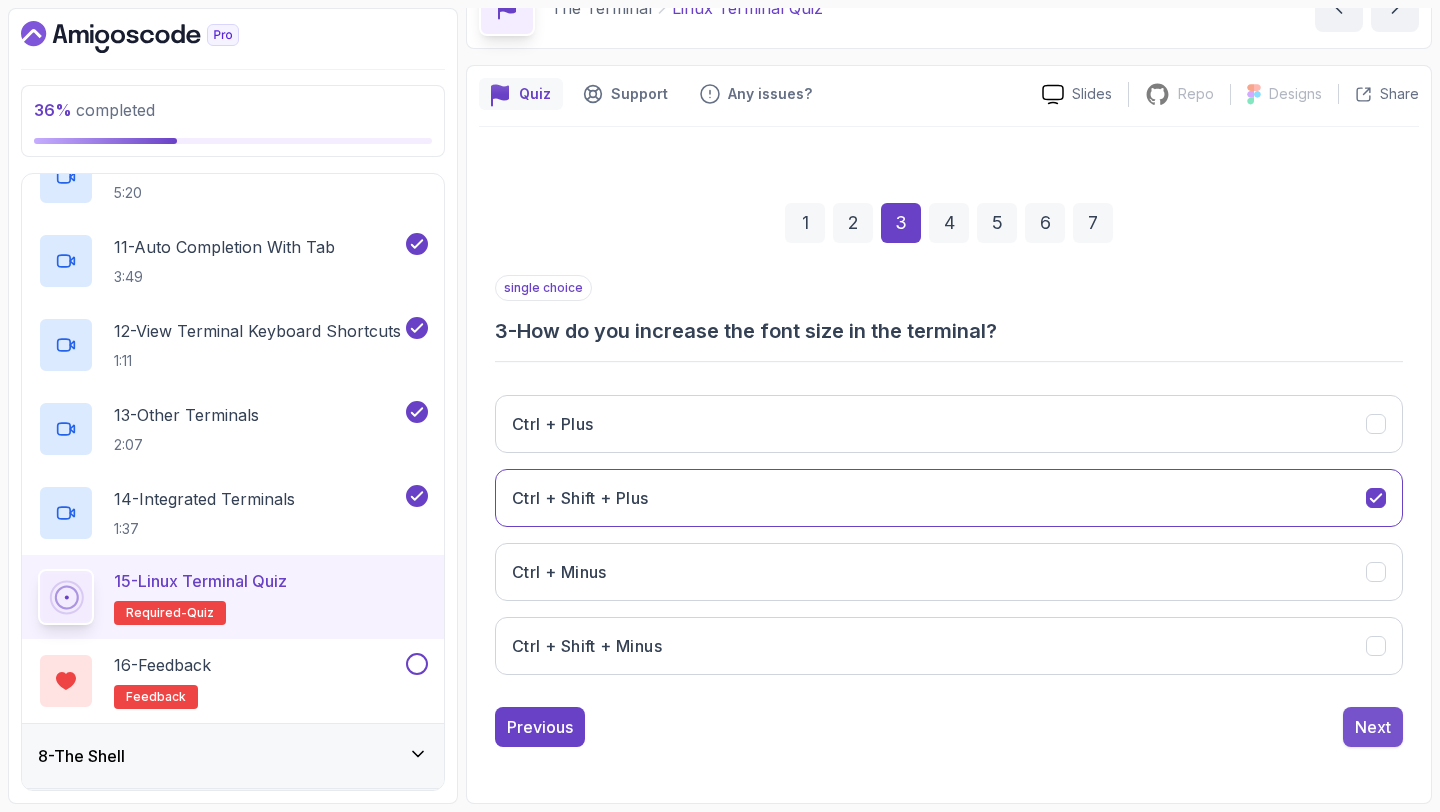 click on "Next" at bounding box center [1373, 727] 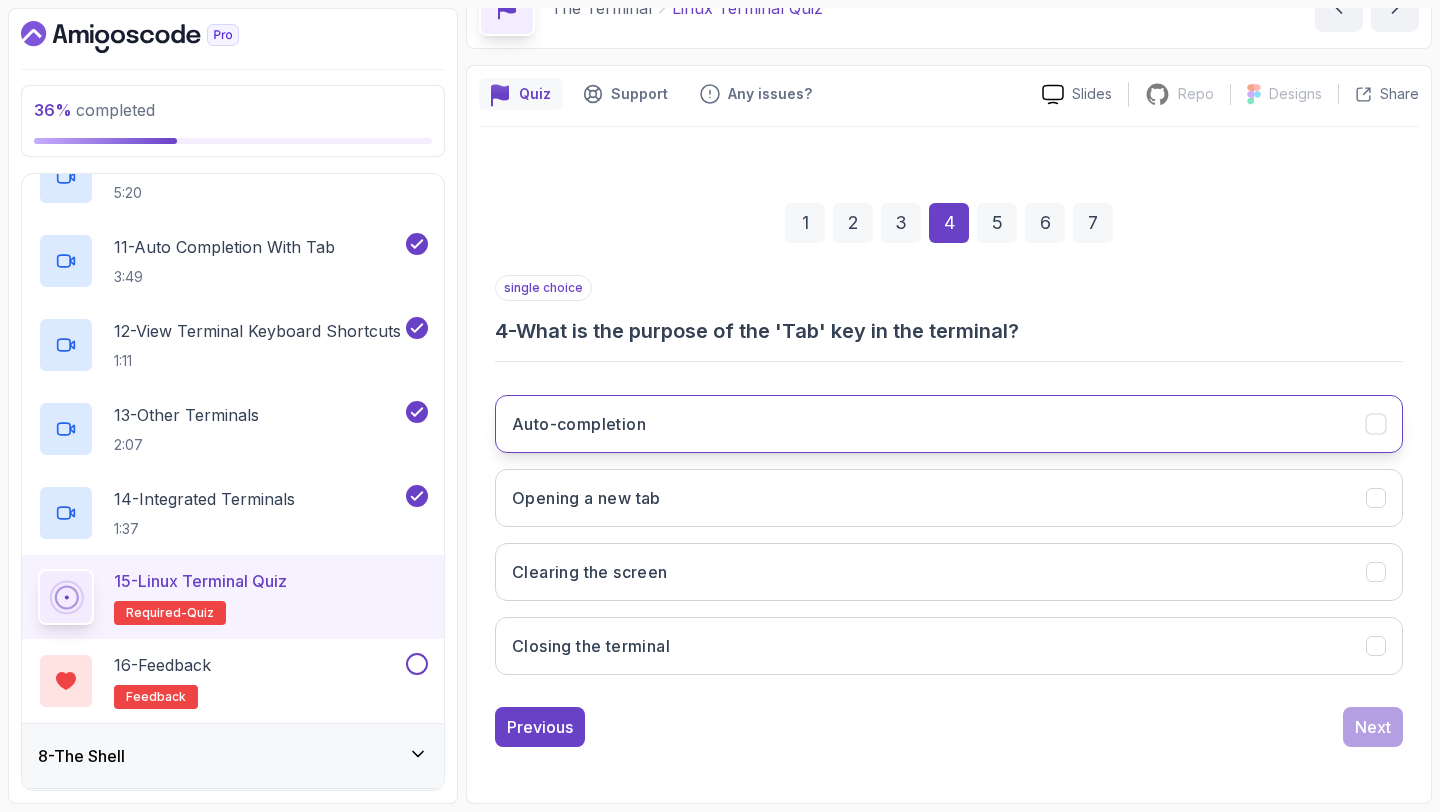 click on "Auto-completion" at bounding box center [949, 424] 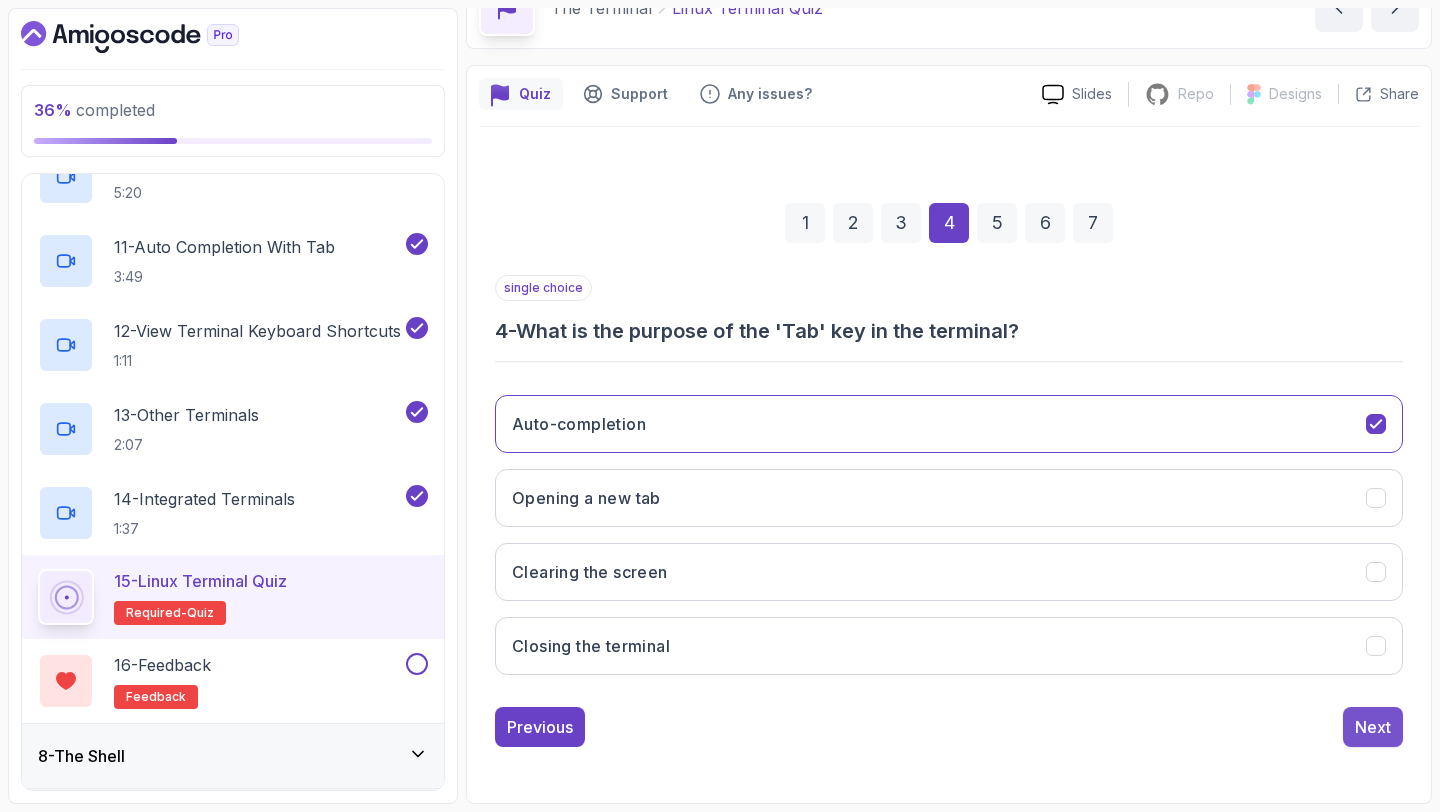 click on "Next" at bounding box center (1373, 727) 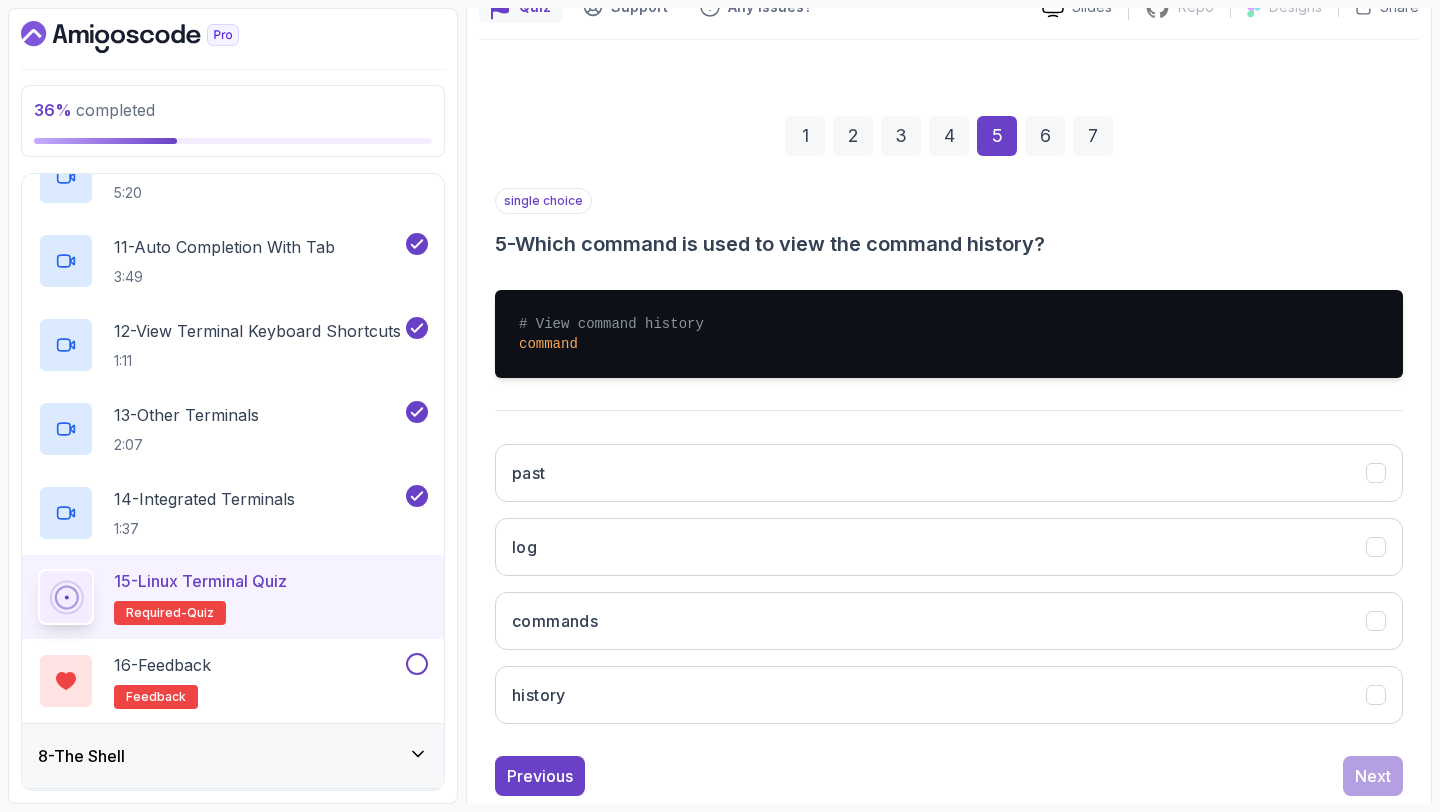 scroll, scrollTop: 231, scrollLeft: 0, axis: vertical 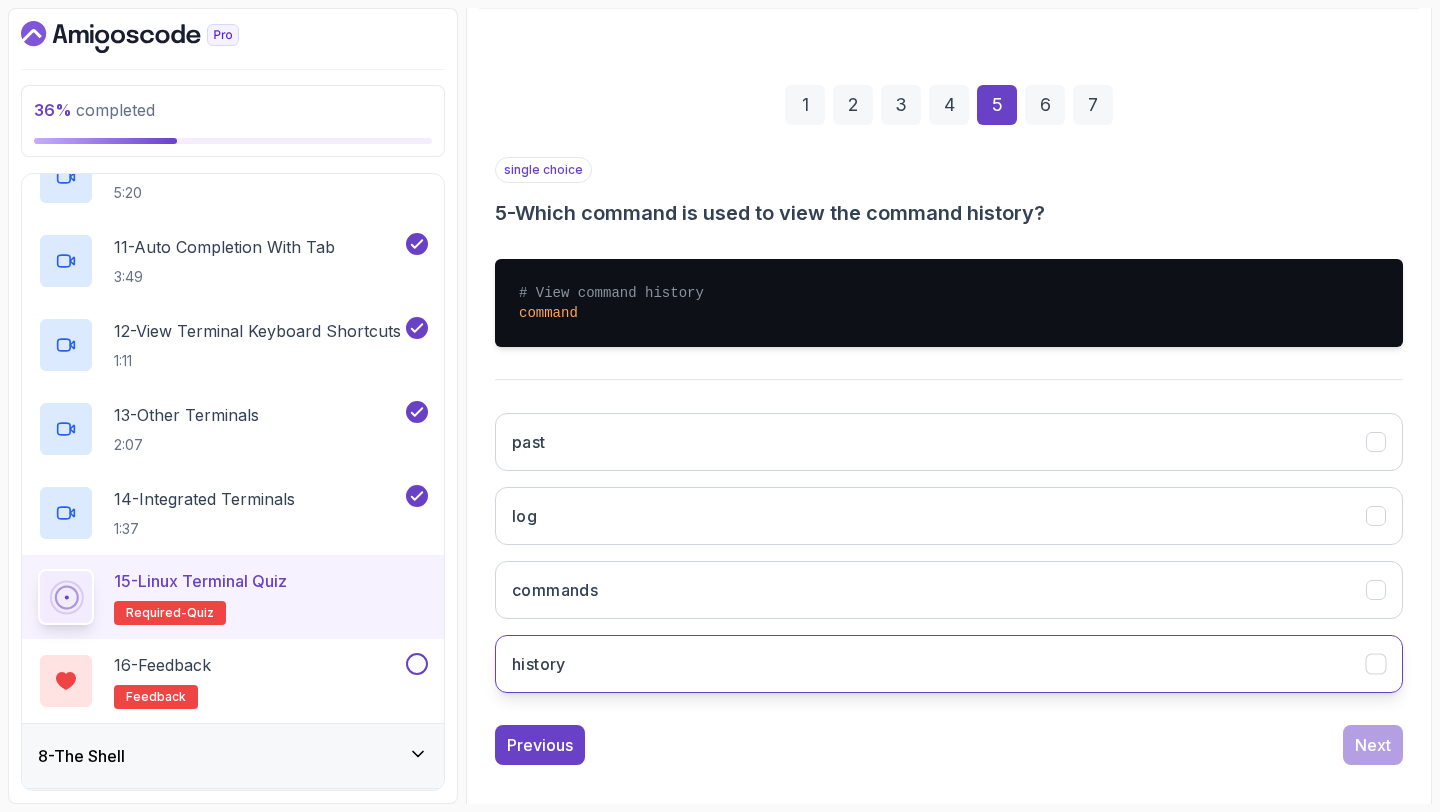 click on "history" at bounding box center [949, 664] 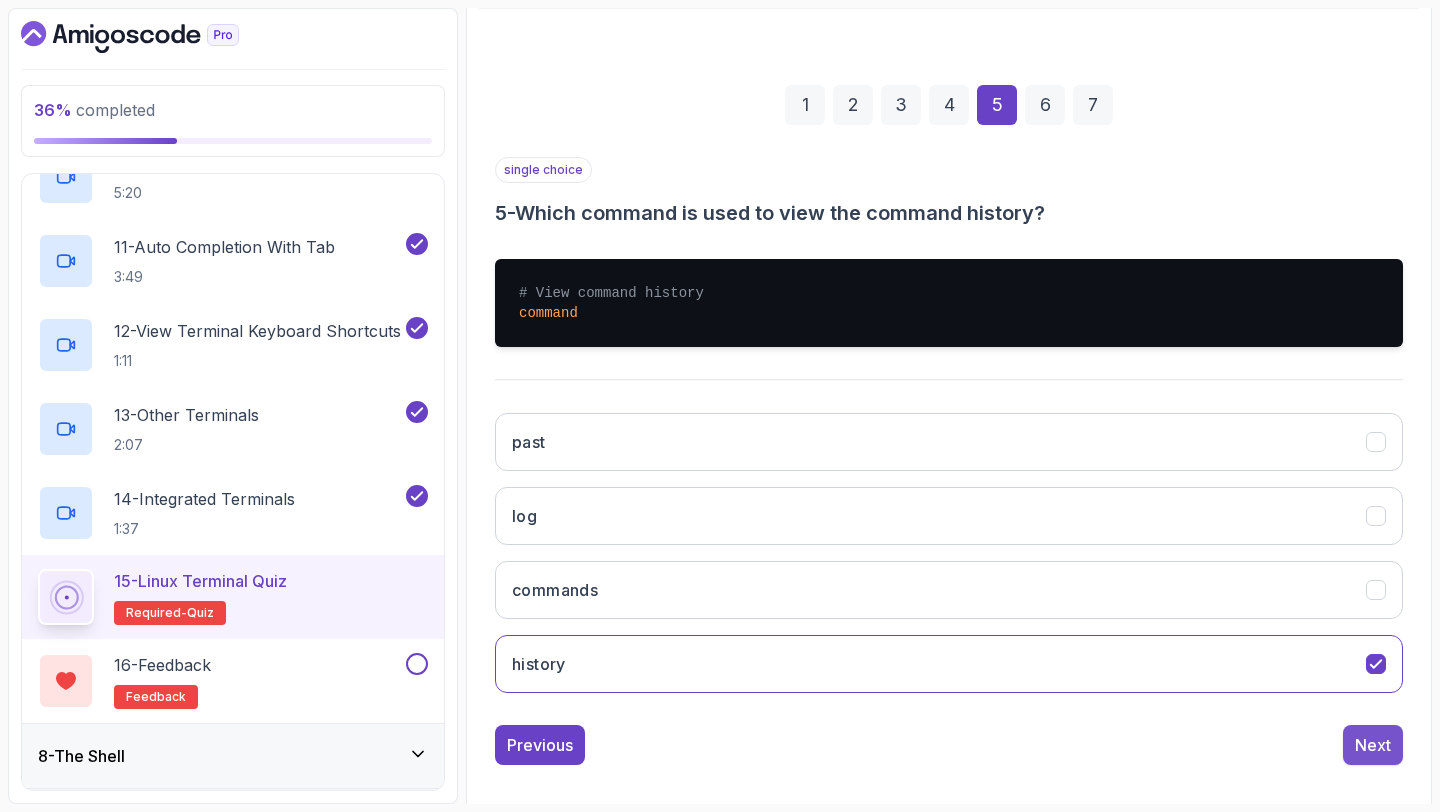 click on "Next" at bounding box center (1373, 745) 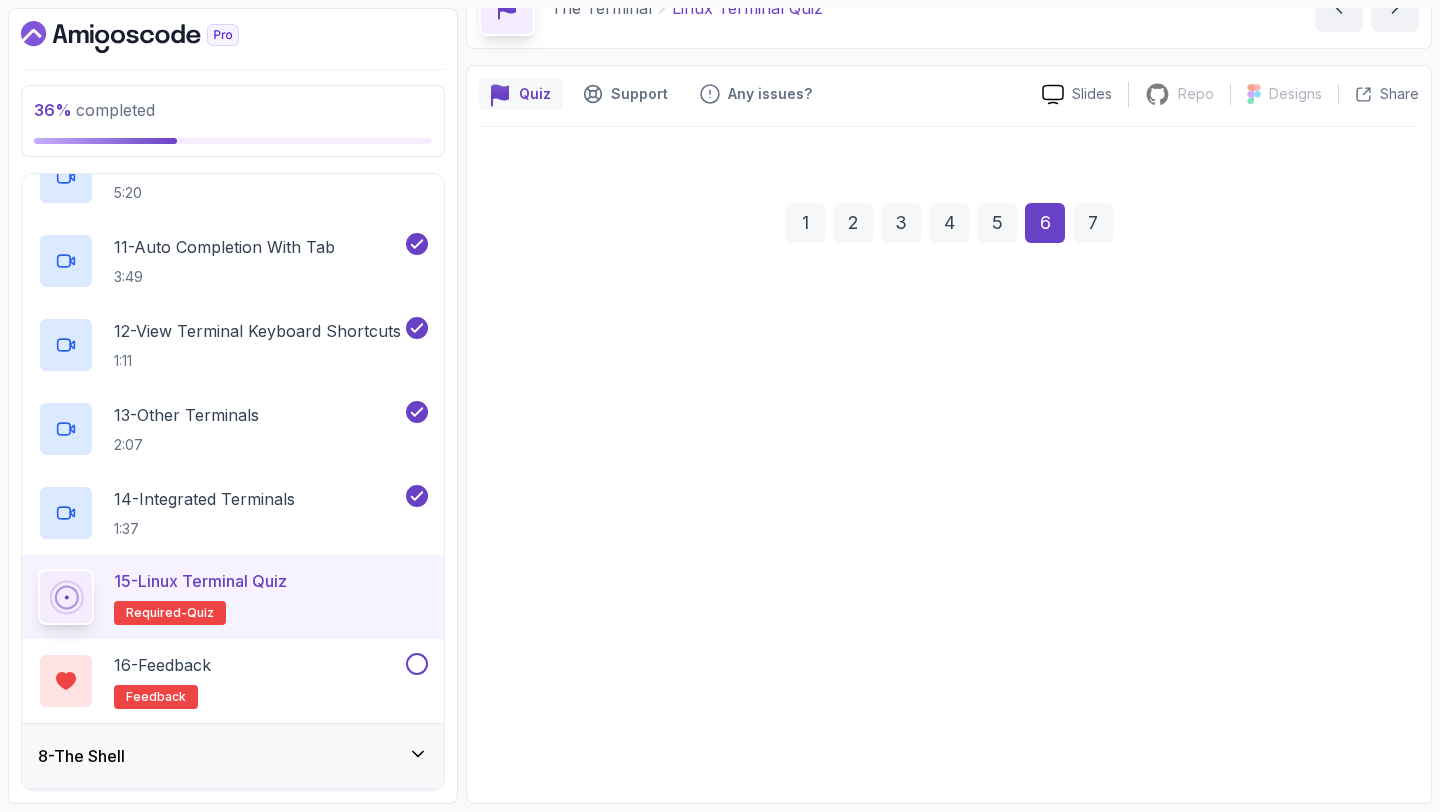 scroll, scrollTop: 113, scrollLeft: 0, axis: vertical 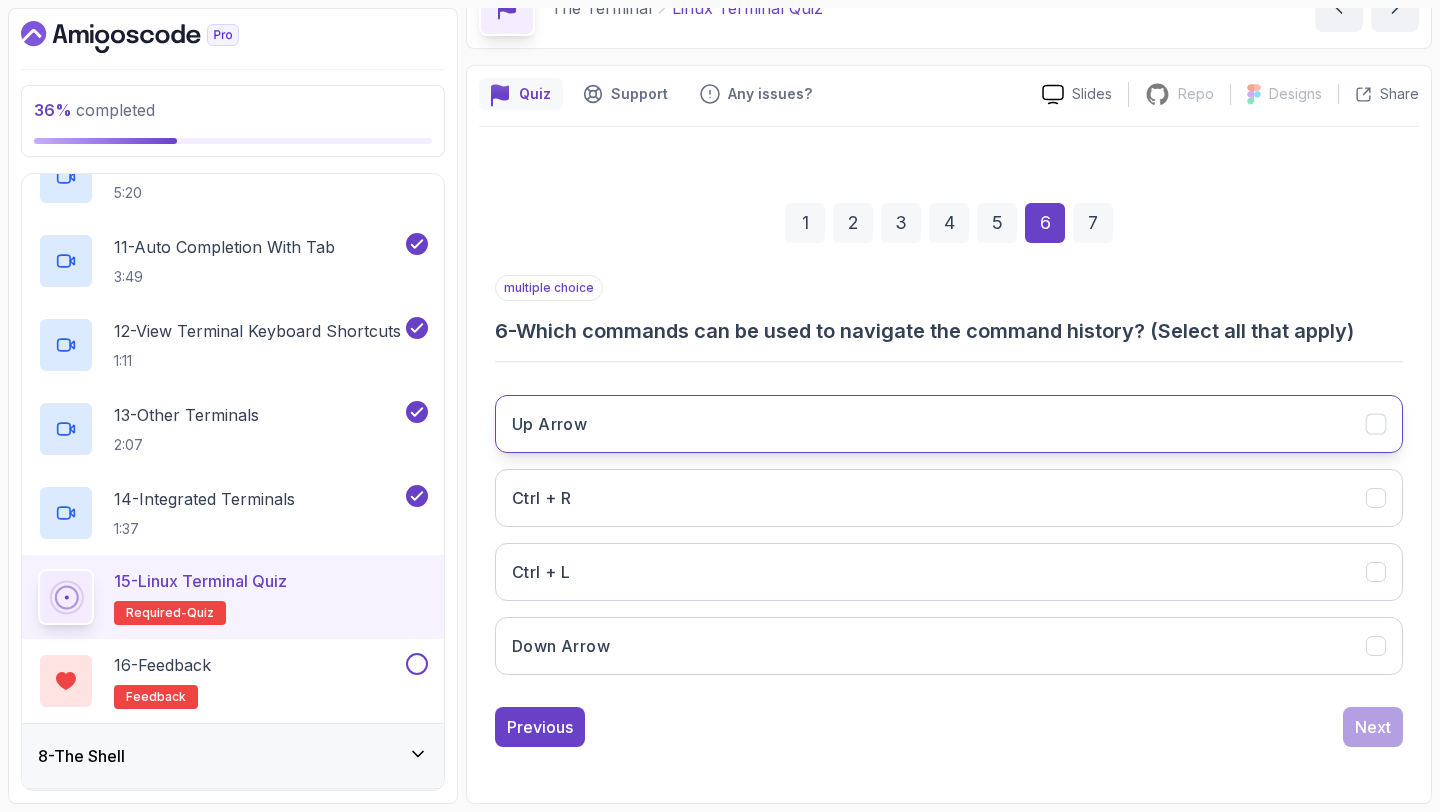 click on "Up Arrow" at bounding box center (949, 424) 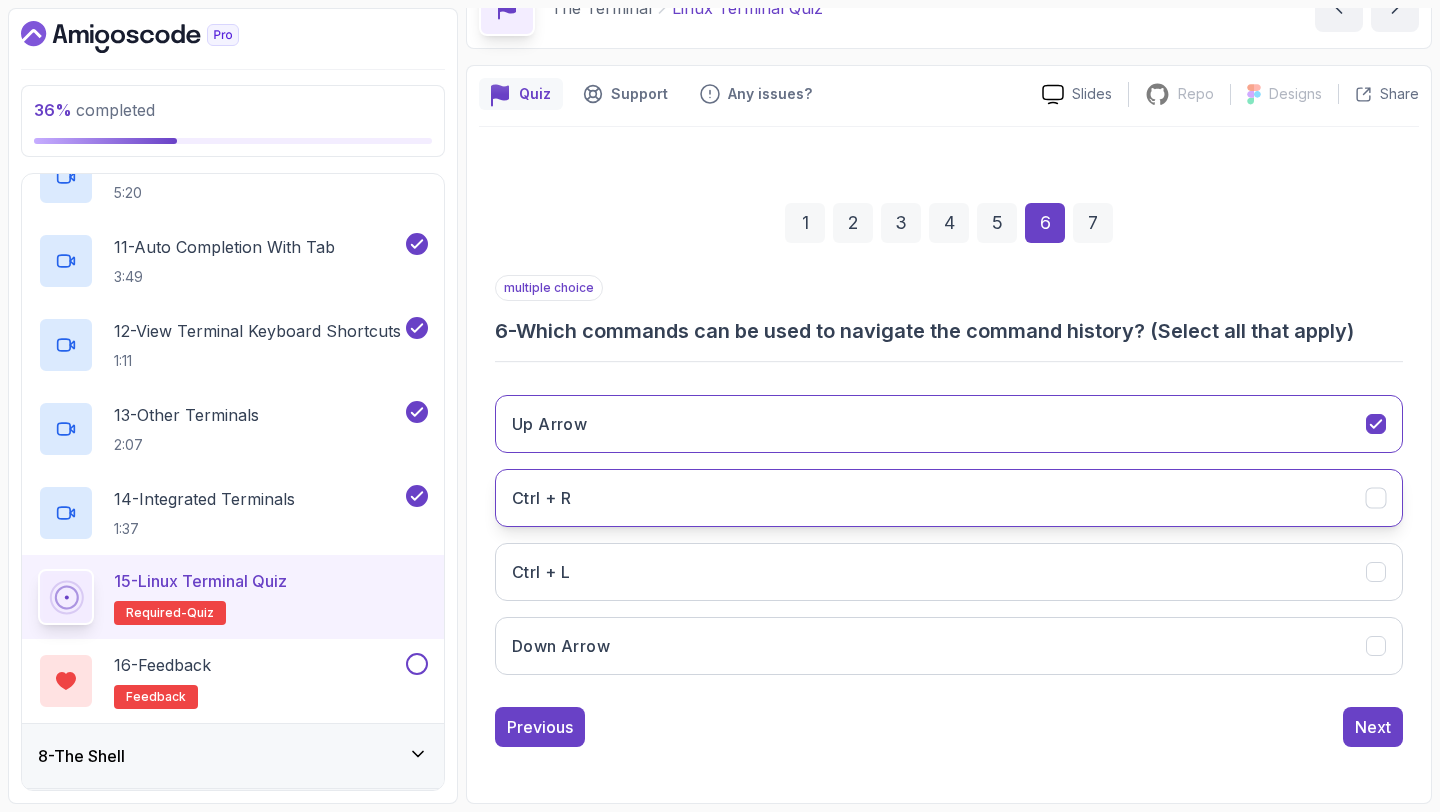 click on "Ctrl + R" at bounding box center (949, 498) 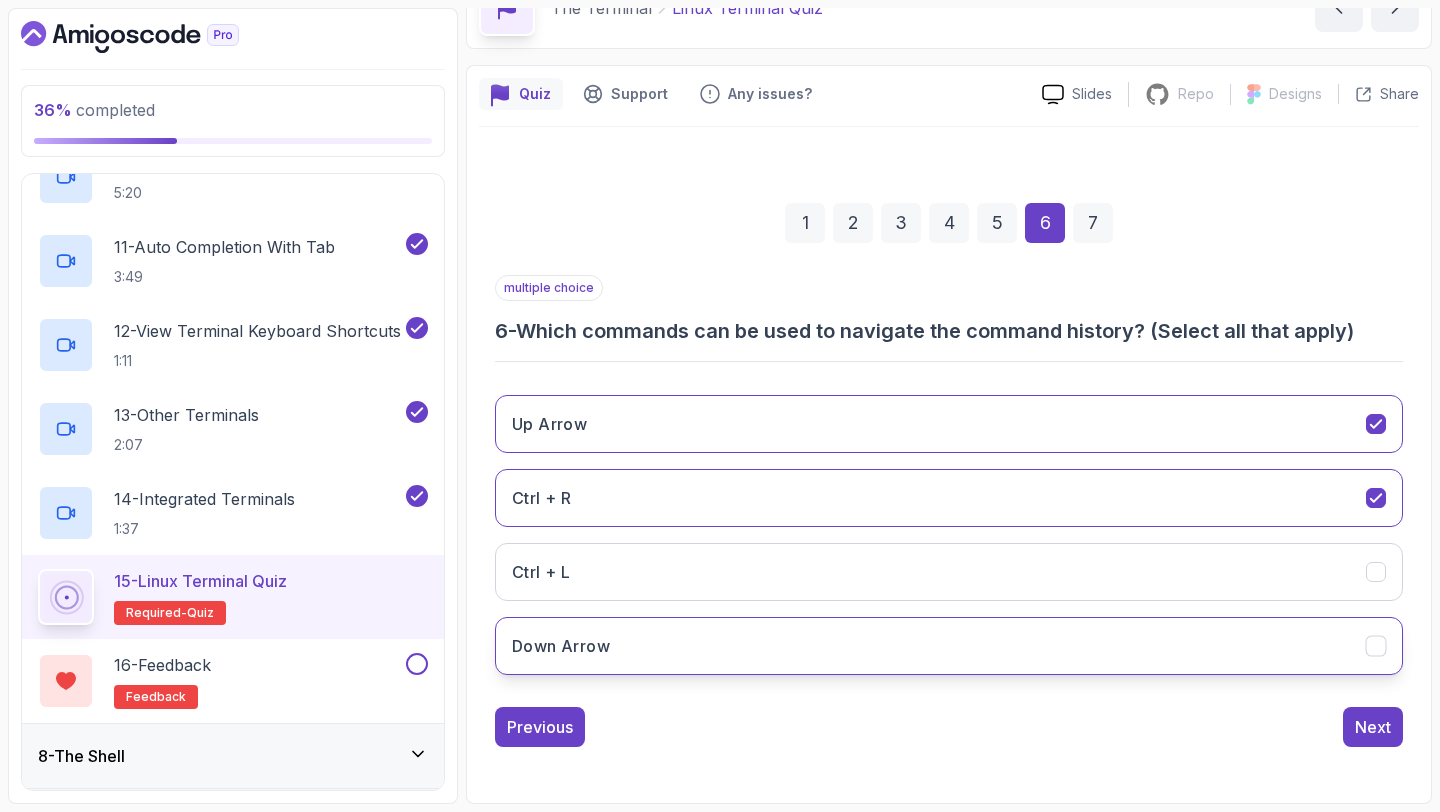 click on "Down Arrow" at bounding box center (949, 646) 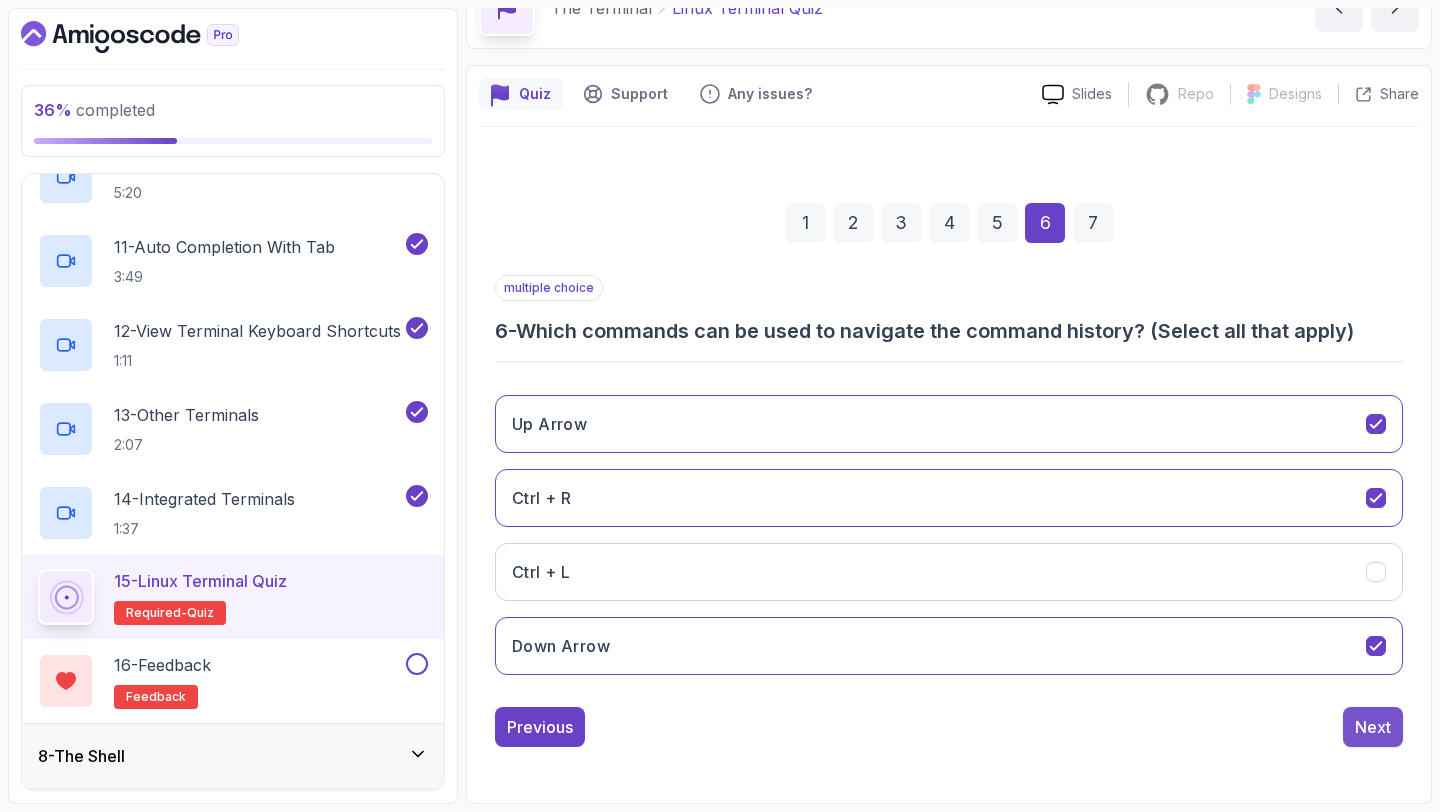 click on "Next" at bounding box center [1373, 727] 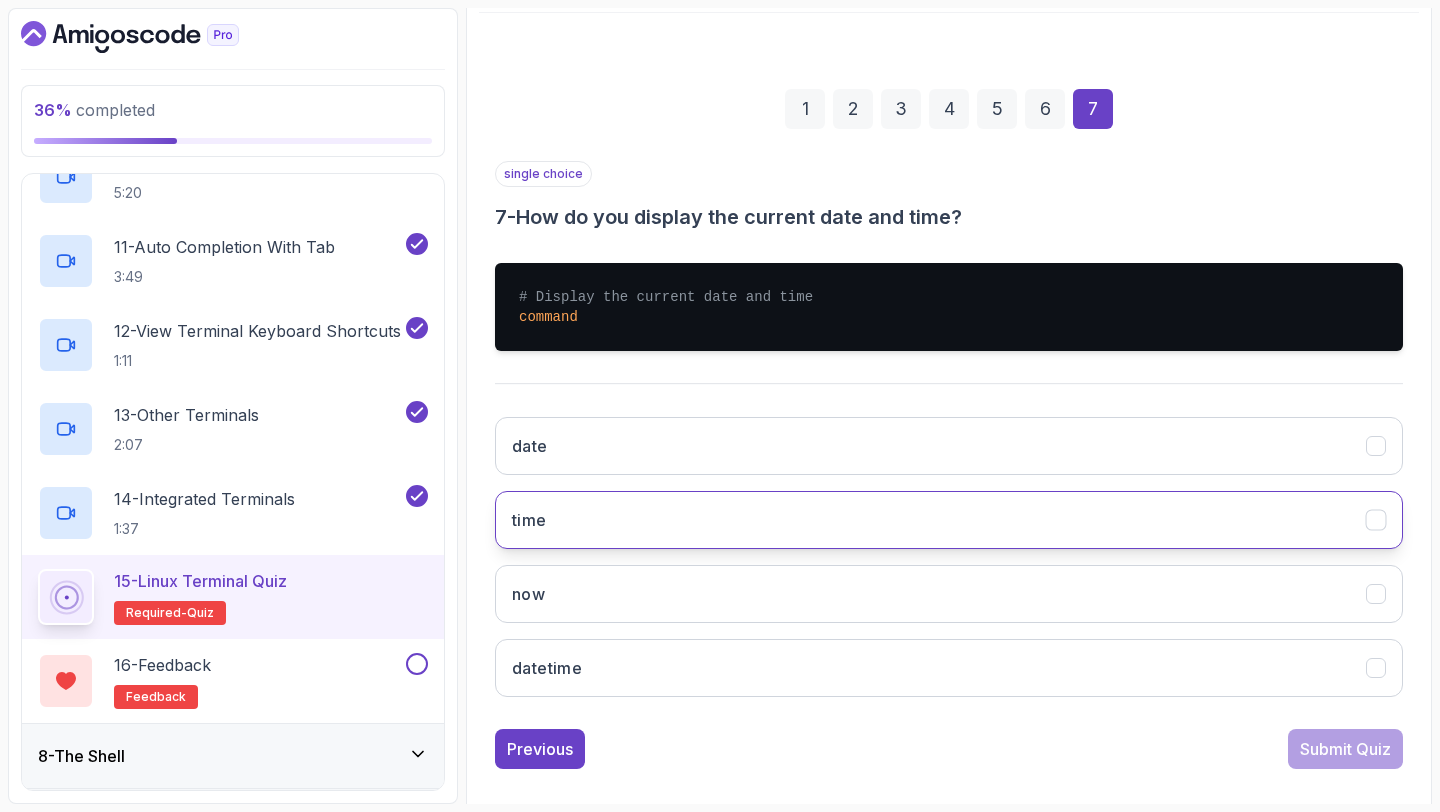scroll, scrollTop: 249, scrollLeft: 0, axis: vertical 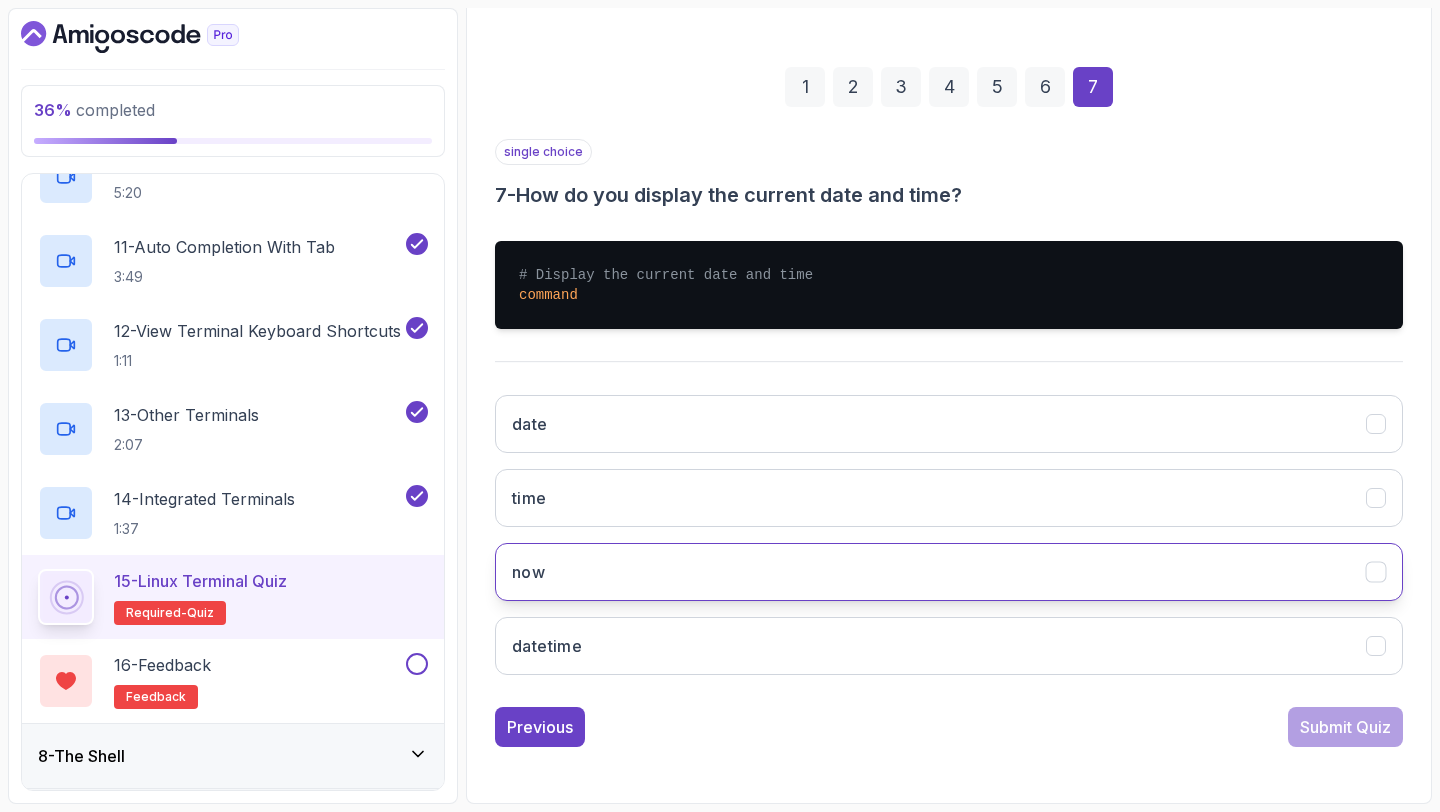 click on "now" at bounding box center [949, 572] 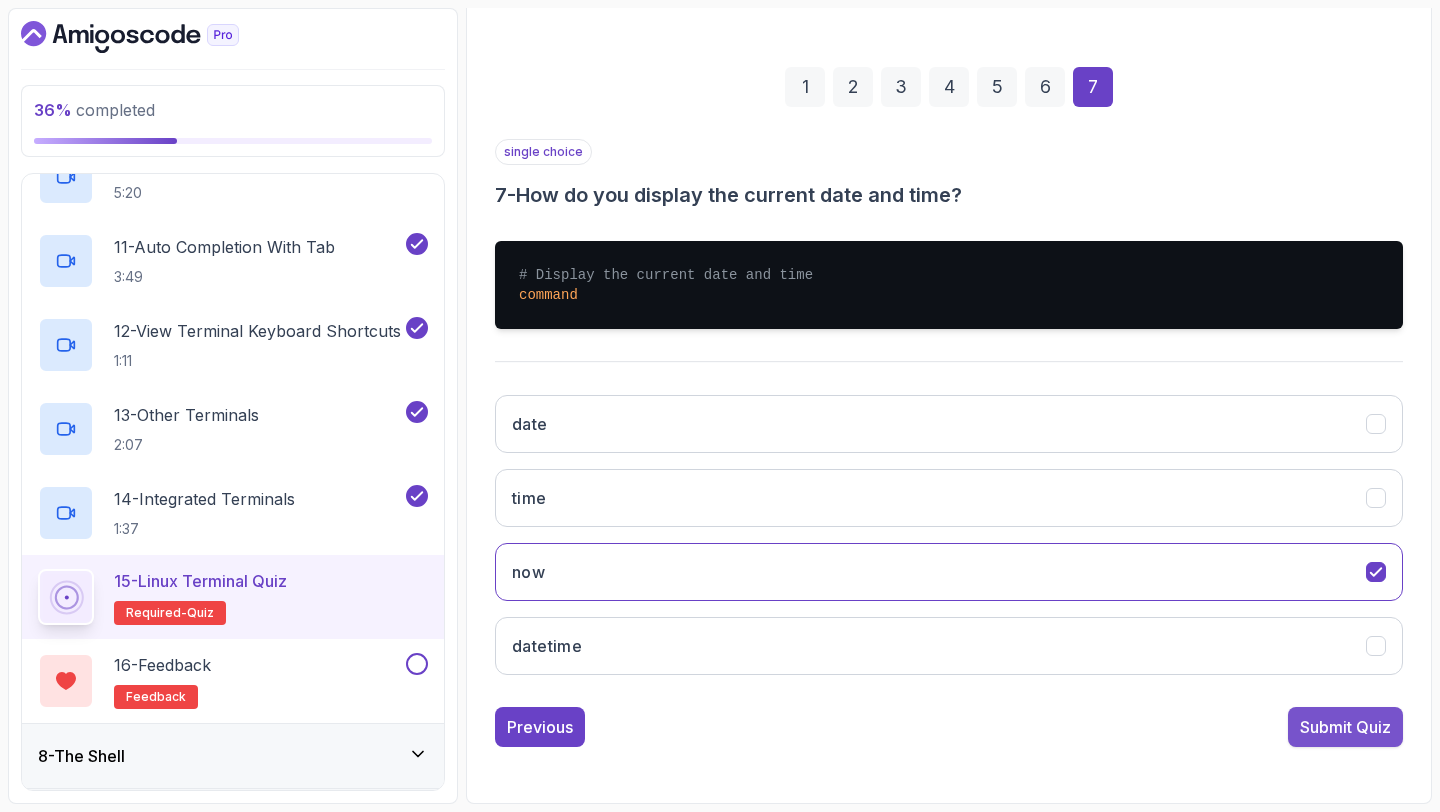click on "Submit Quiz" at bounding box center (1345, 727) 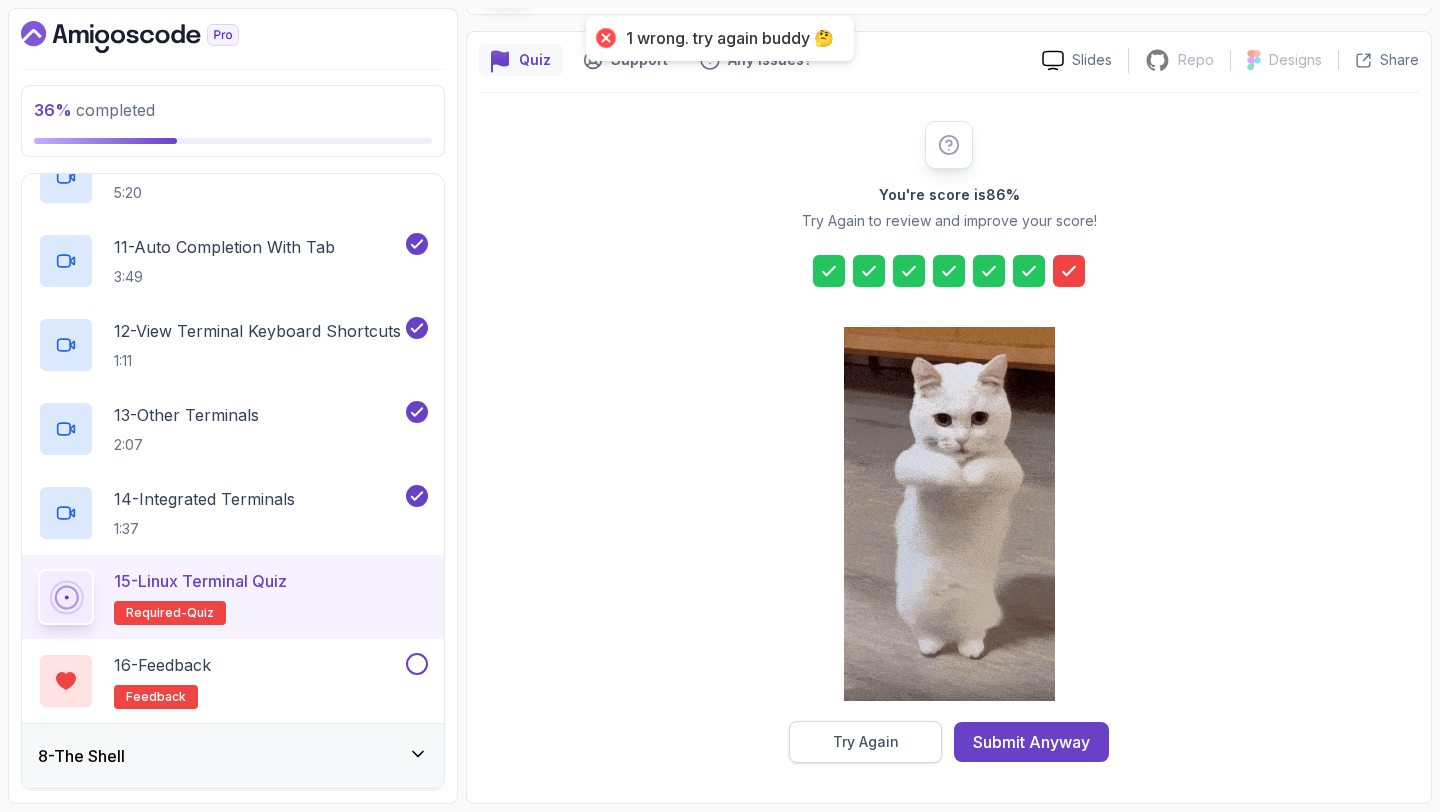 click on "Try Again" at bounding box center [865, 742] 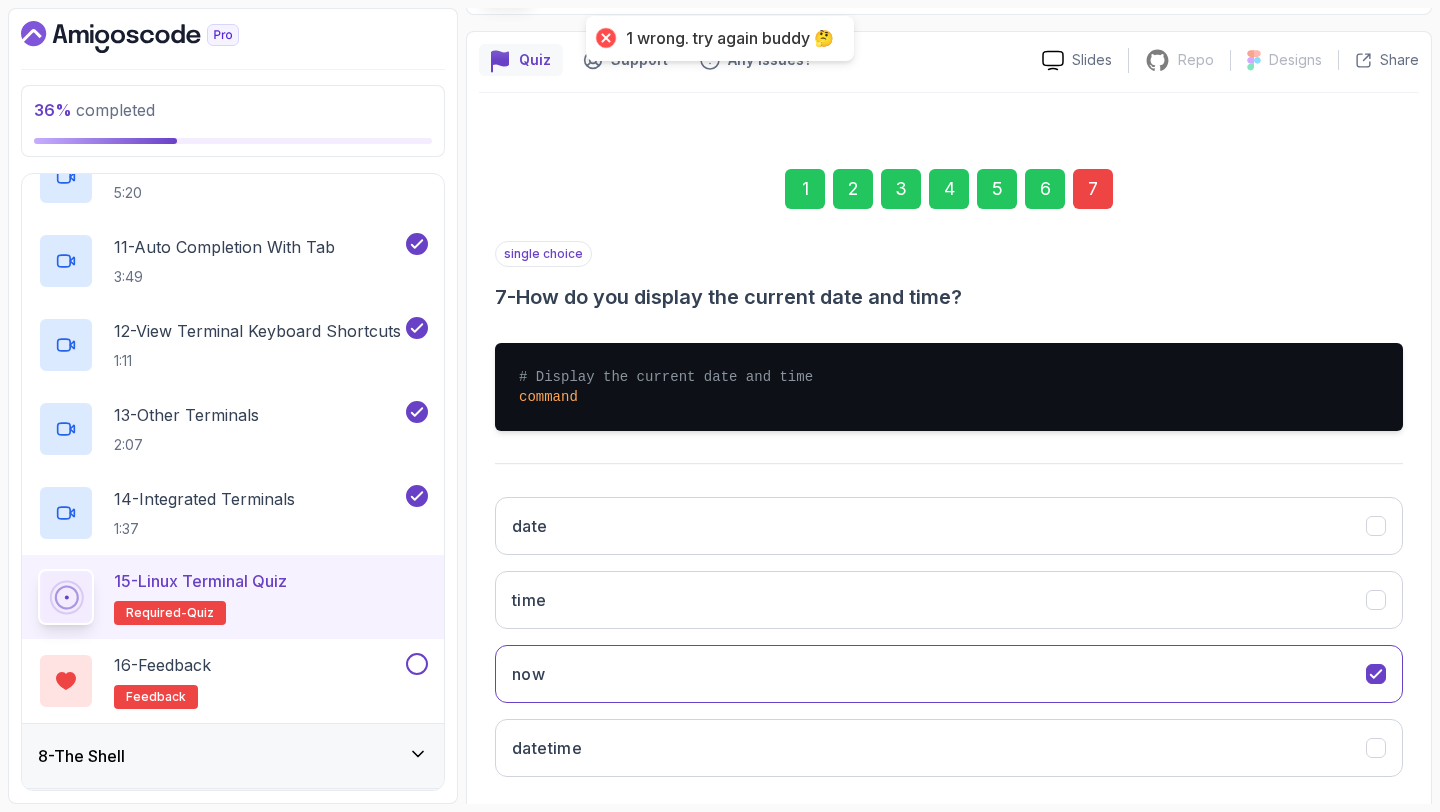 click on "7" at bounding box center (1093, 189) 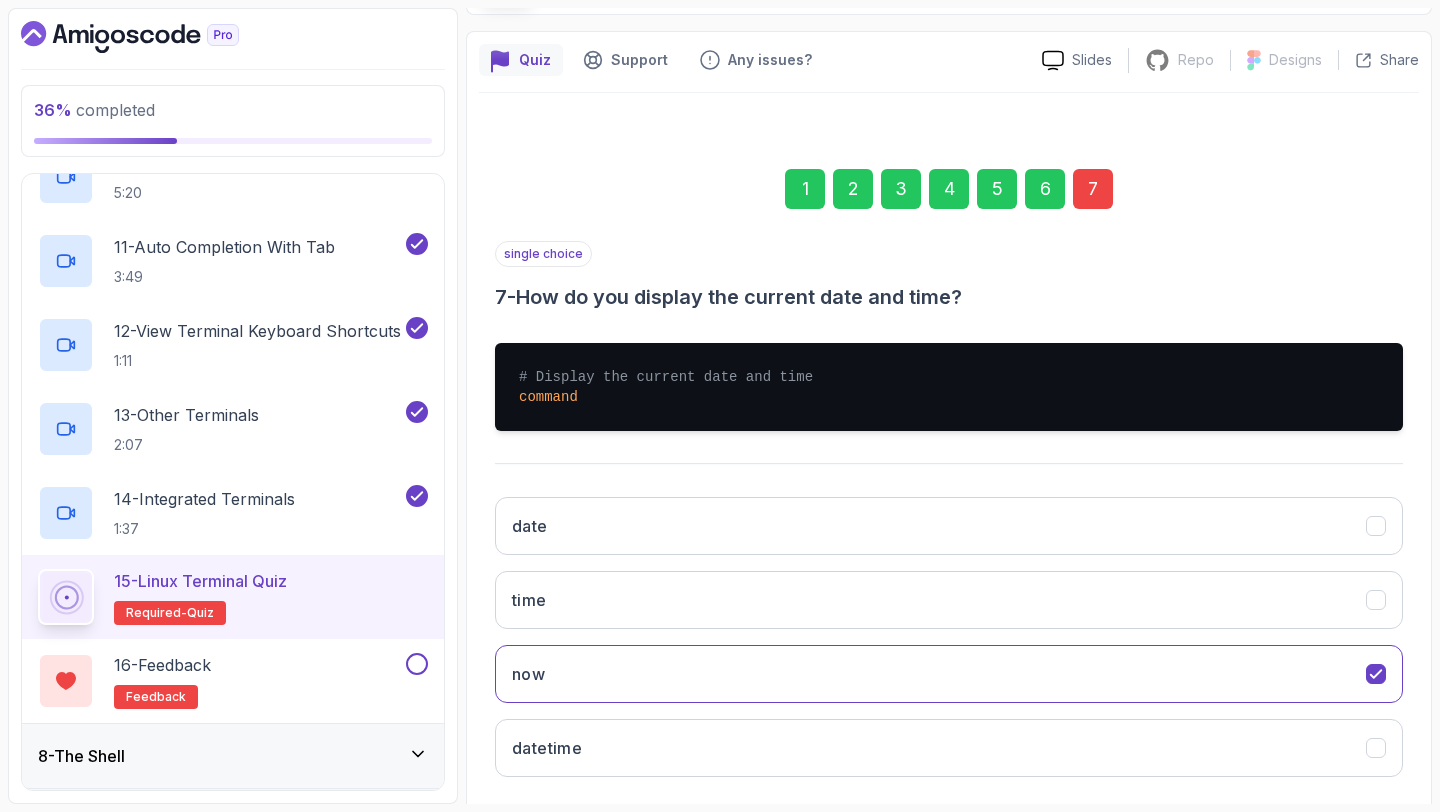 click on "date time now datetime" at bounding box center (949, 637) 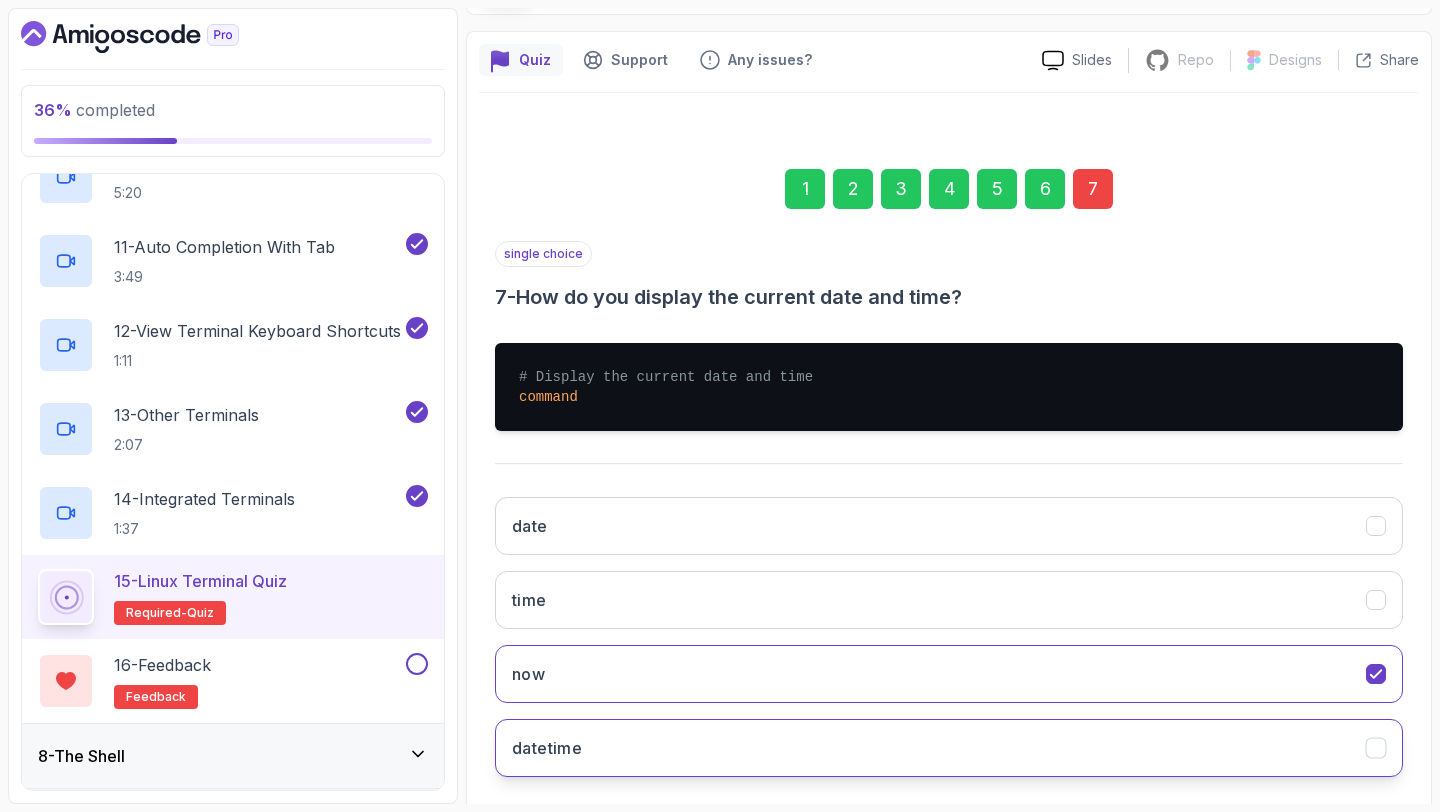 click on "datetime" at bounding box center (949, 748) 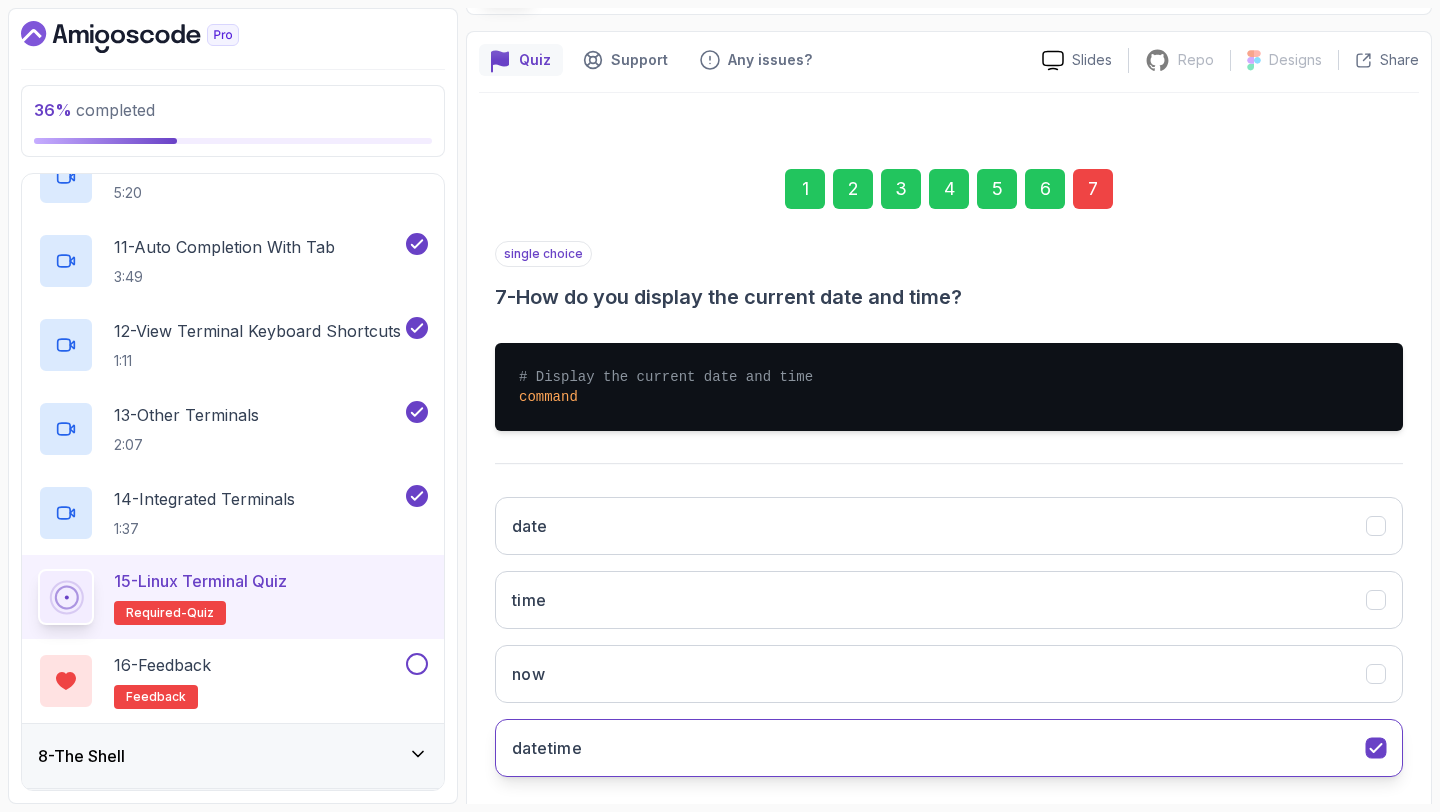 scroll, scrollTop: 249, scrollLeft: 0, axis: vertical 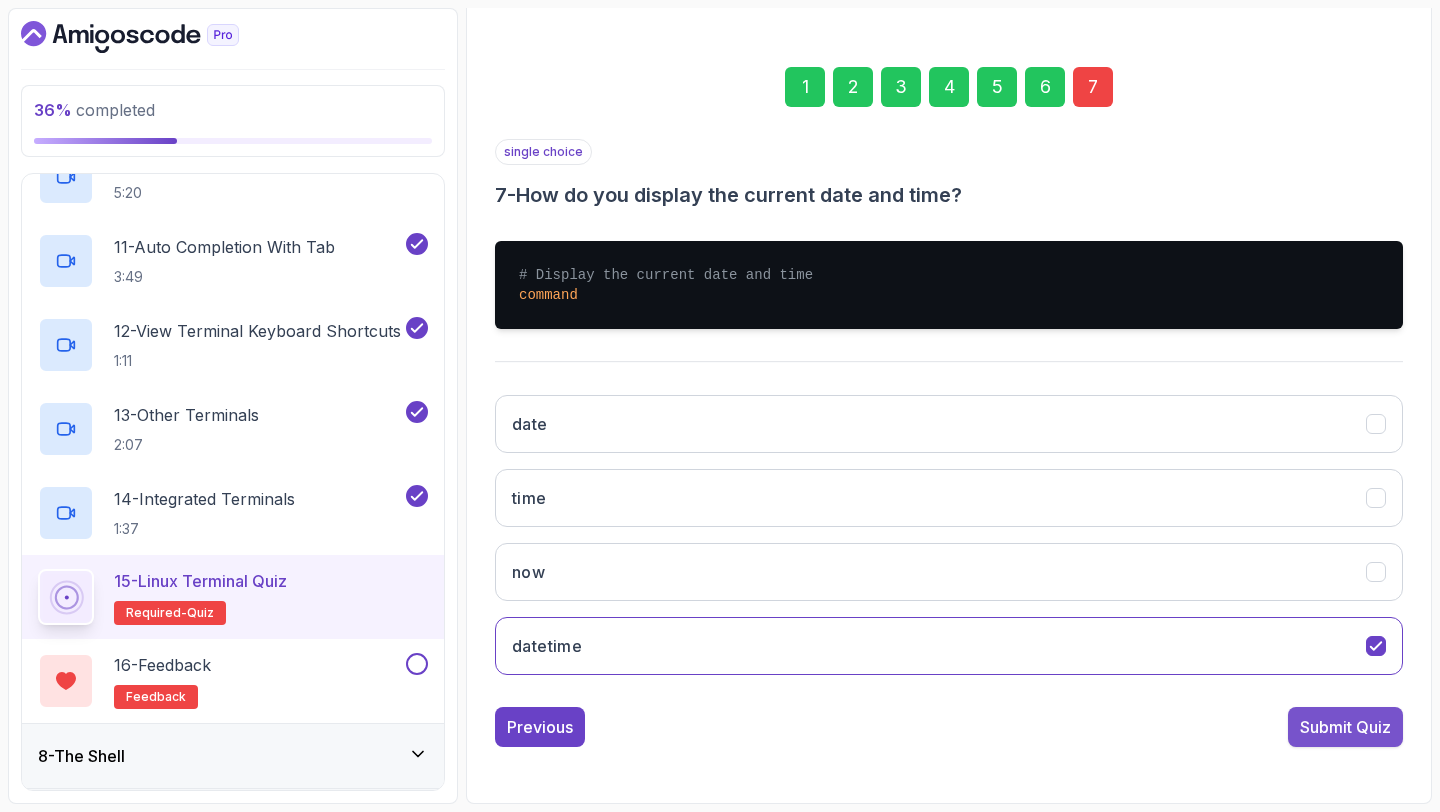 click on "Submit Quiz" at bounding box center [1345, 727] 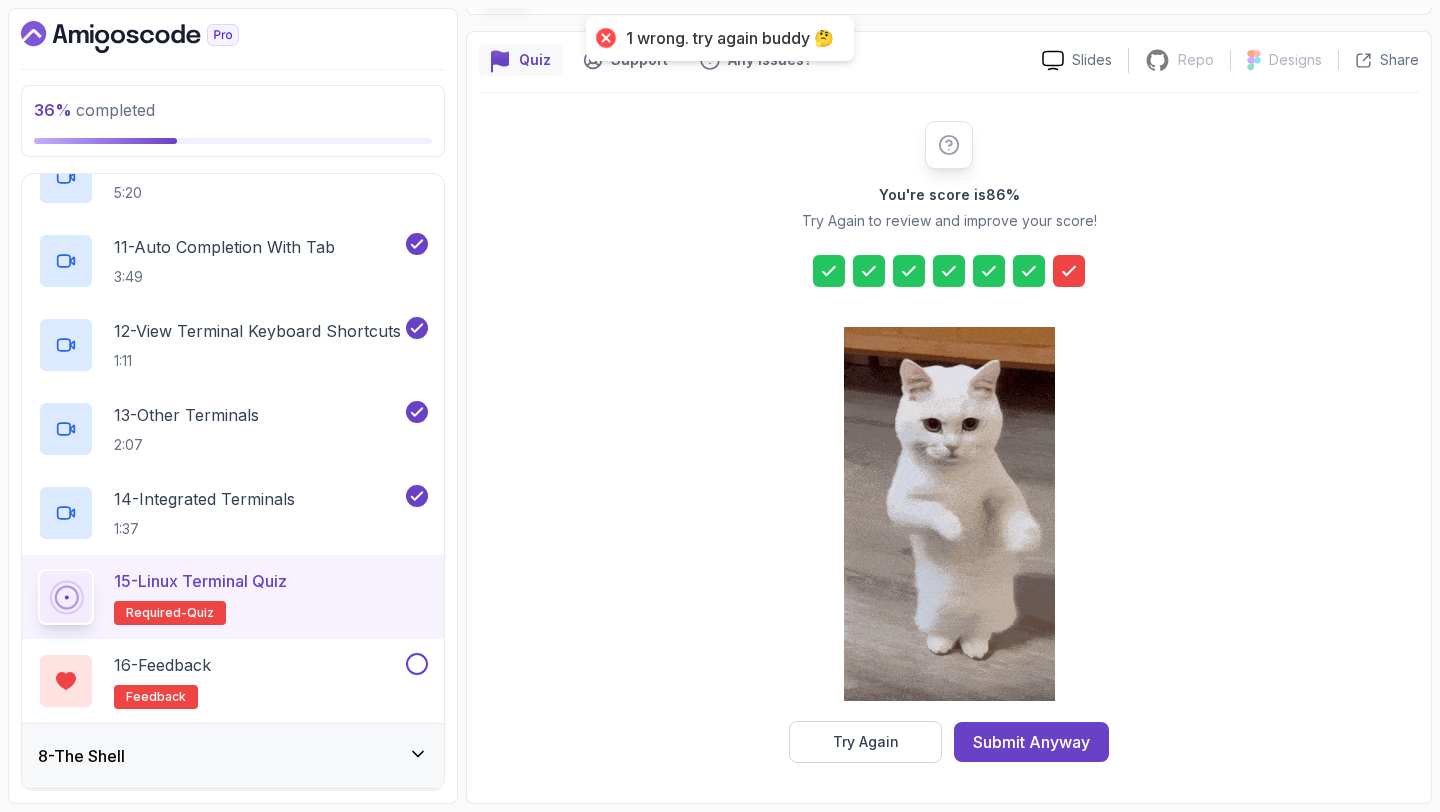 click 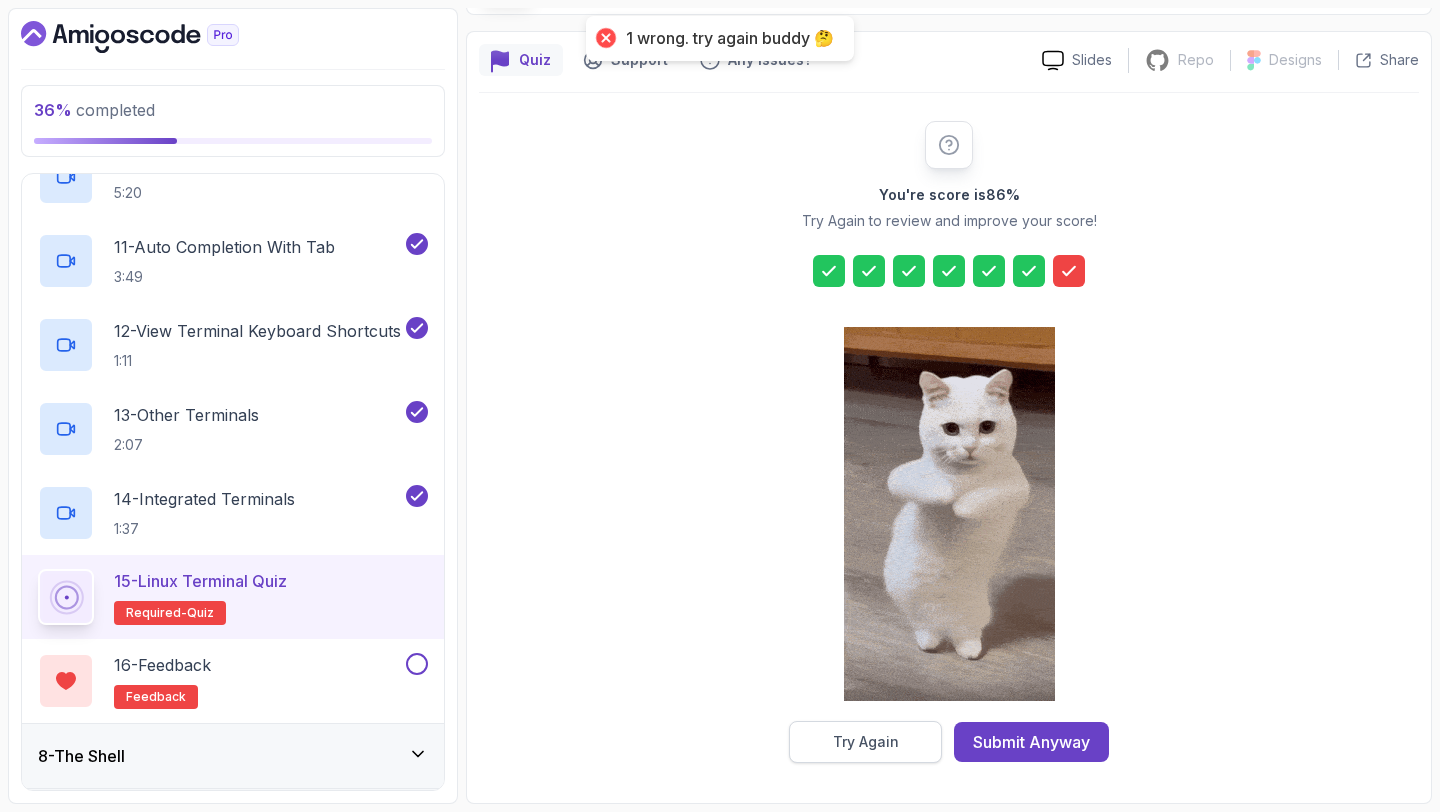 click on "Try Again" at bounding box center (865, 742) 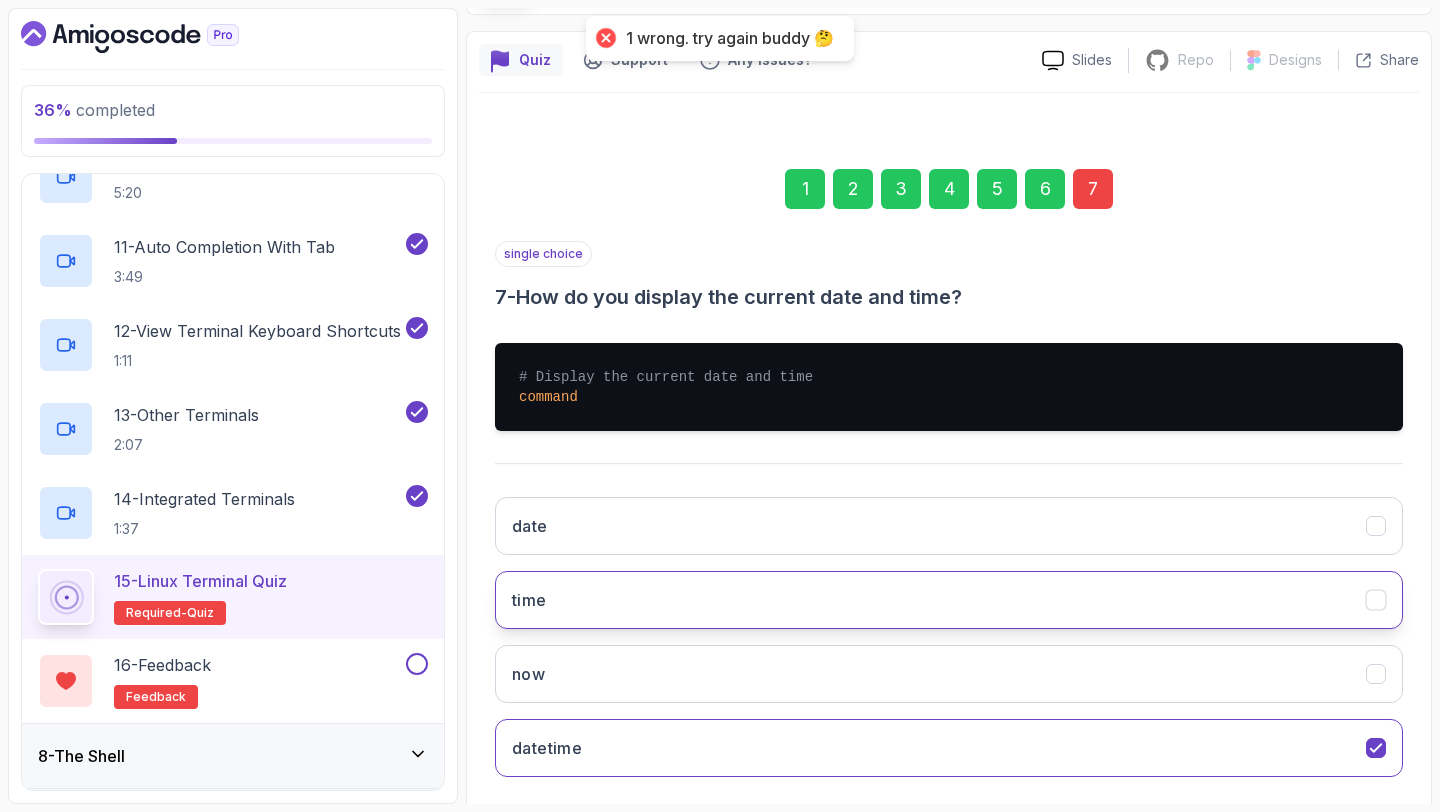 scroll, scrollTop: 249, scrollLeft: 0, axis: vertical 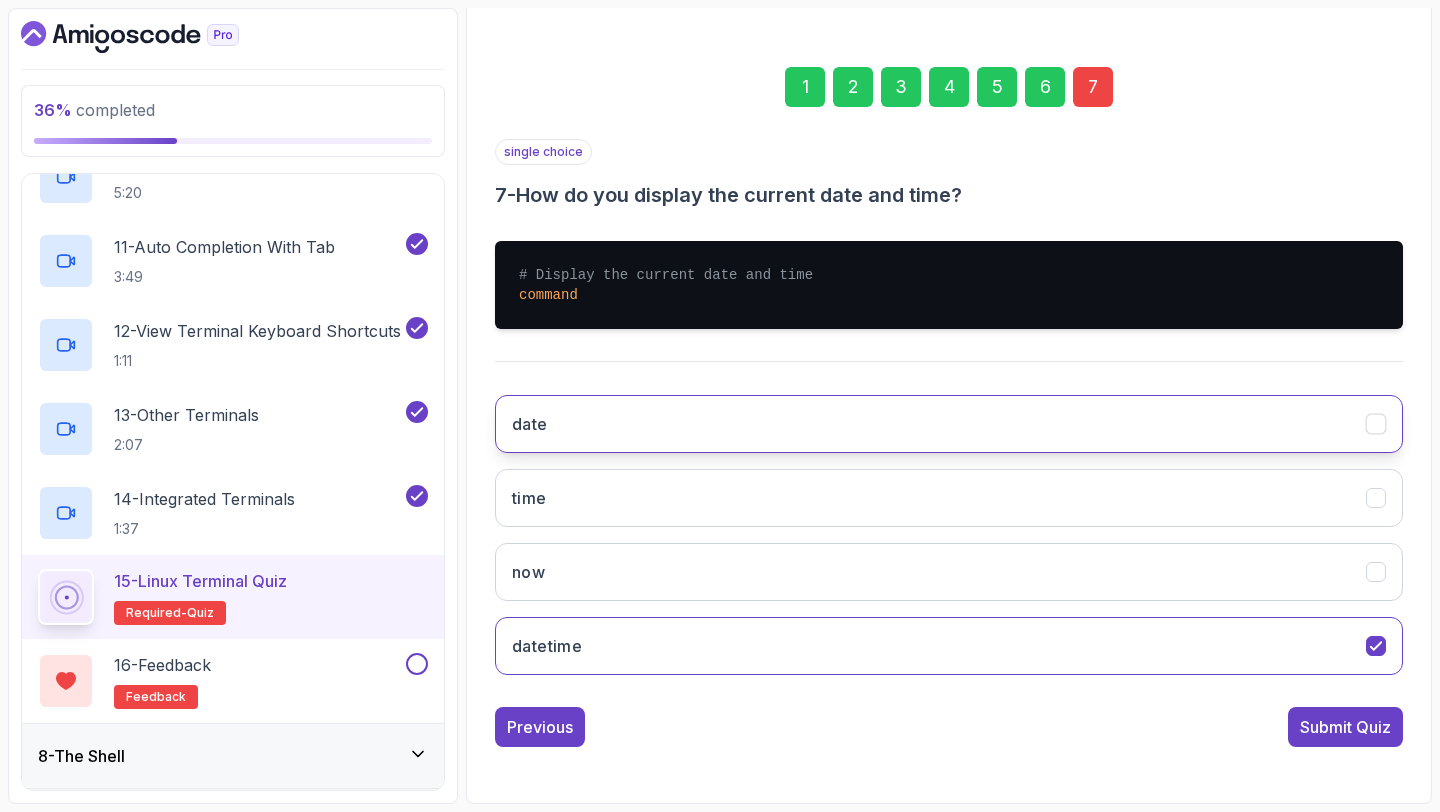 click on "date" at bounding box center [949, 424] 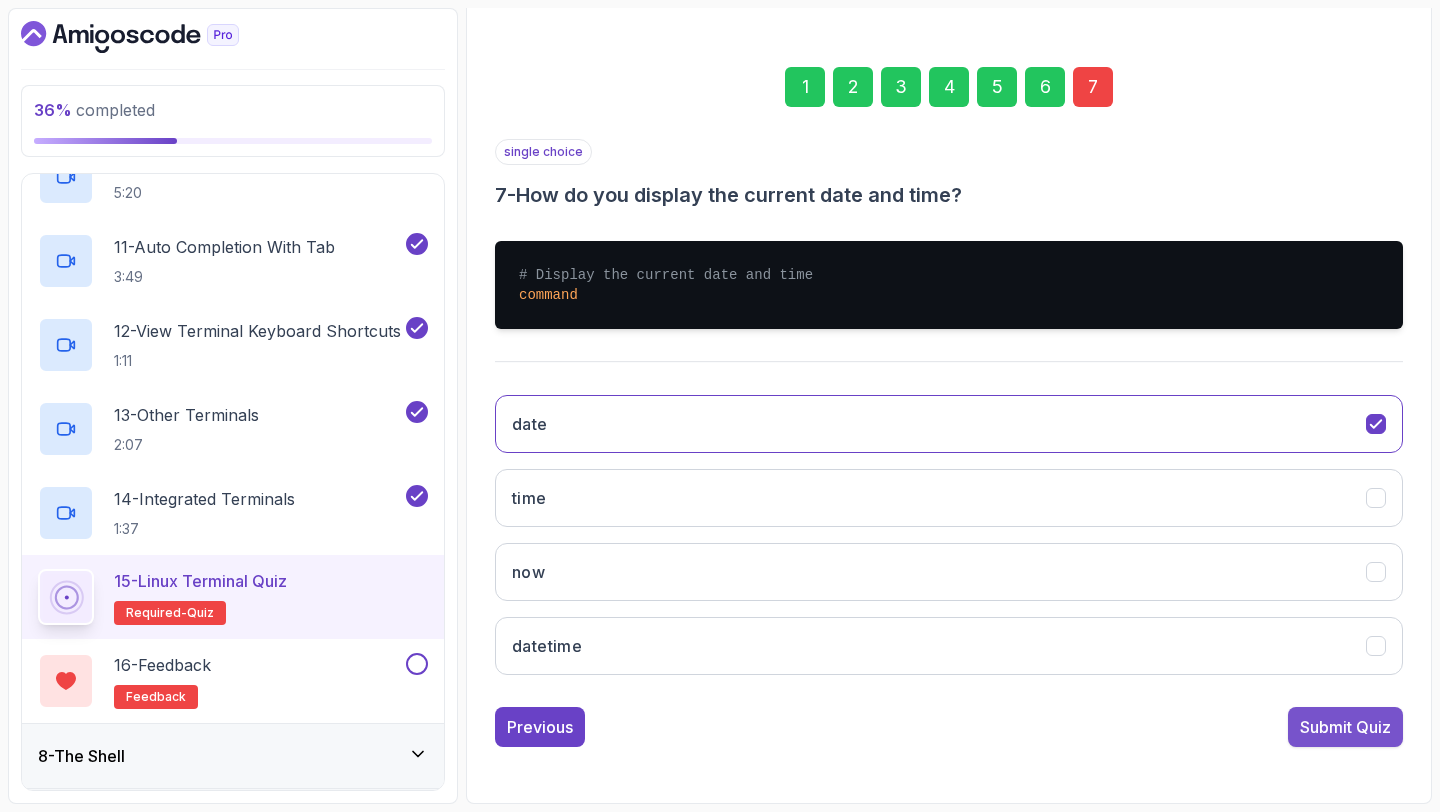 click on "Submit Quiz" at bounding box center [1345, 727] 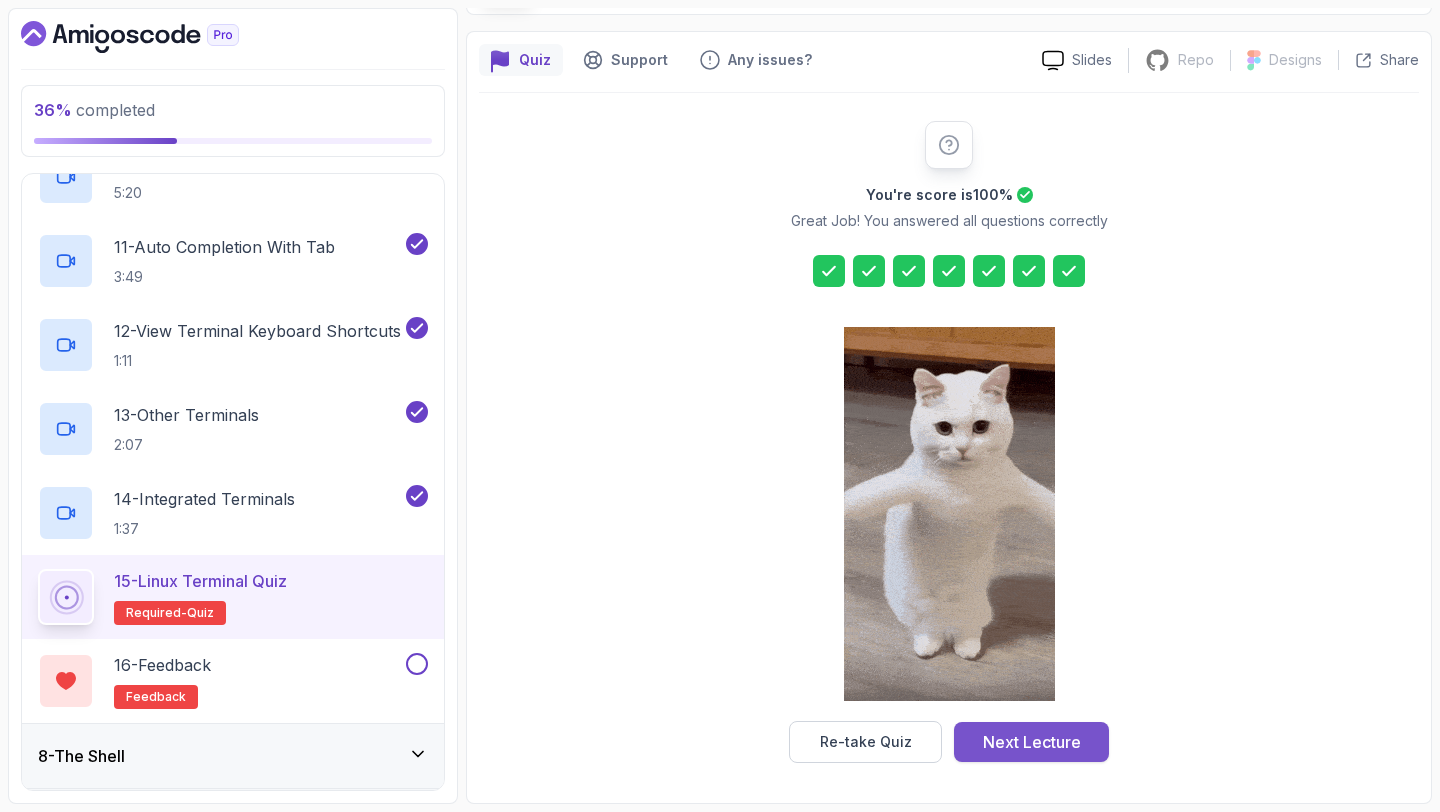 click on "Next Lecture" at bounding box center (1032, 742) 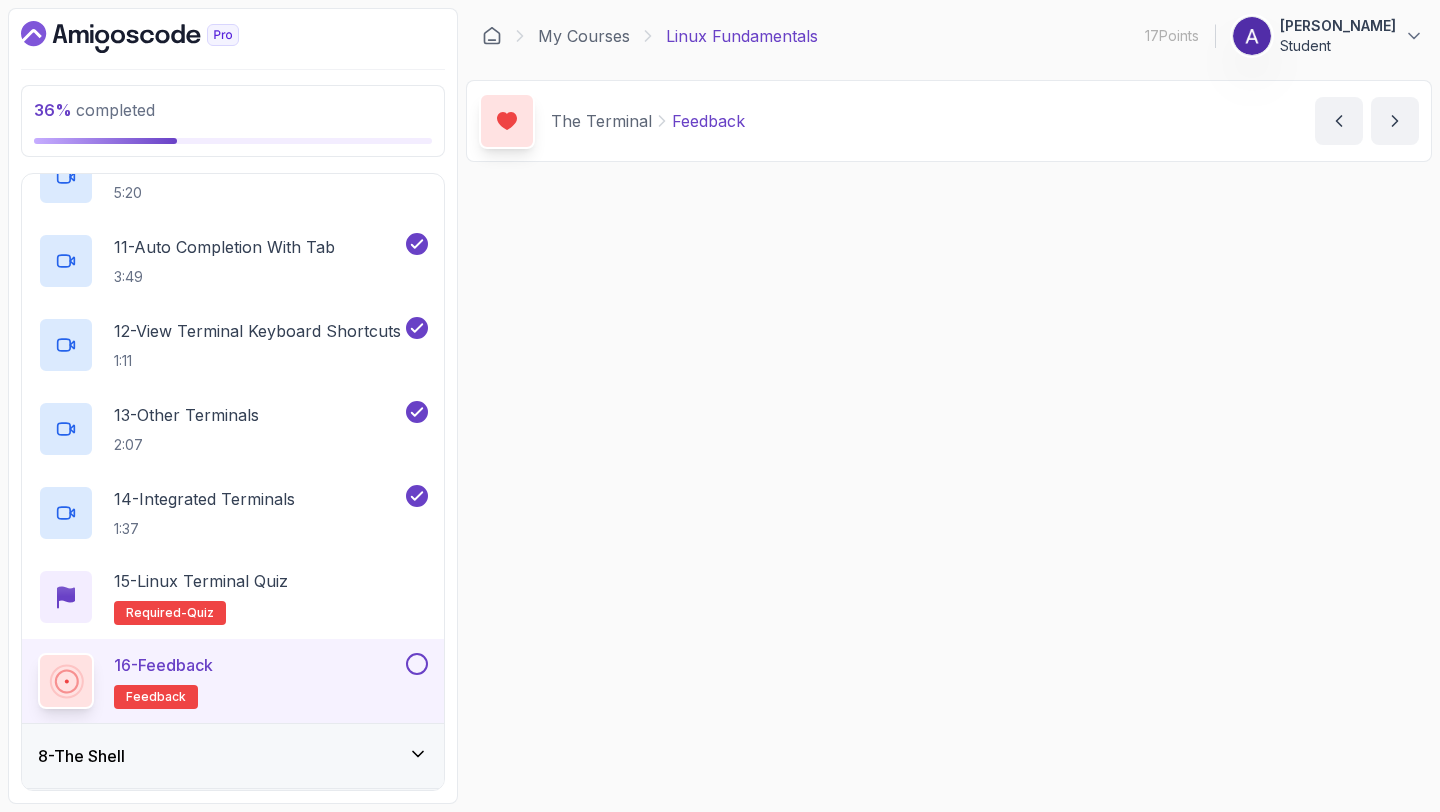 scroll, scrollTop: 0, scrollLeft: 0, axis: both 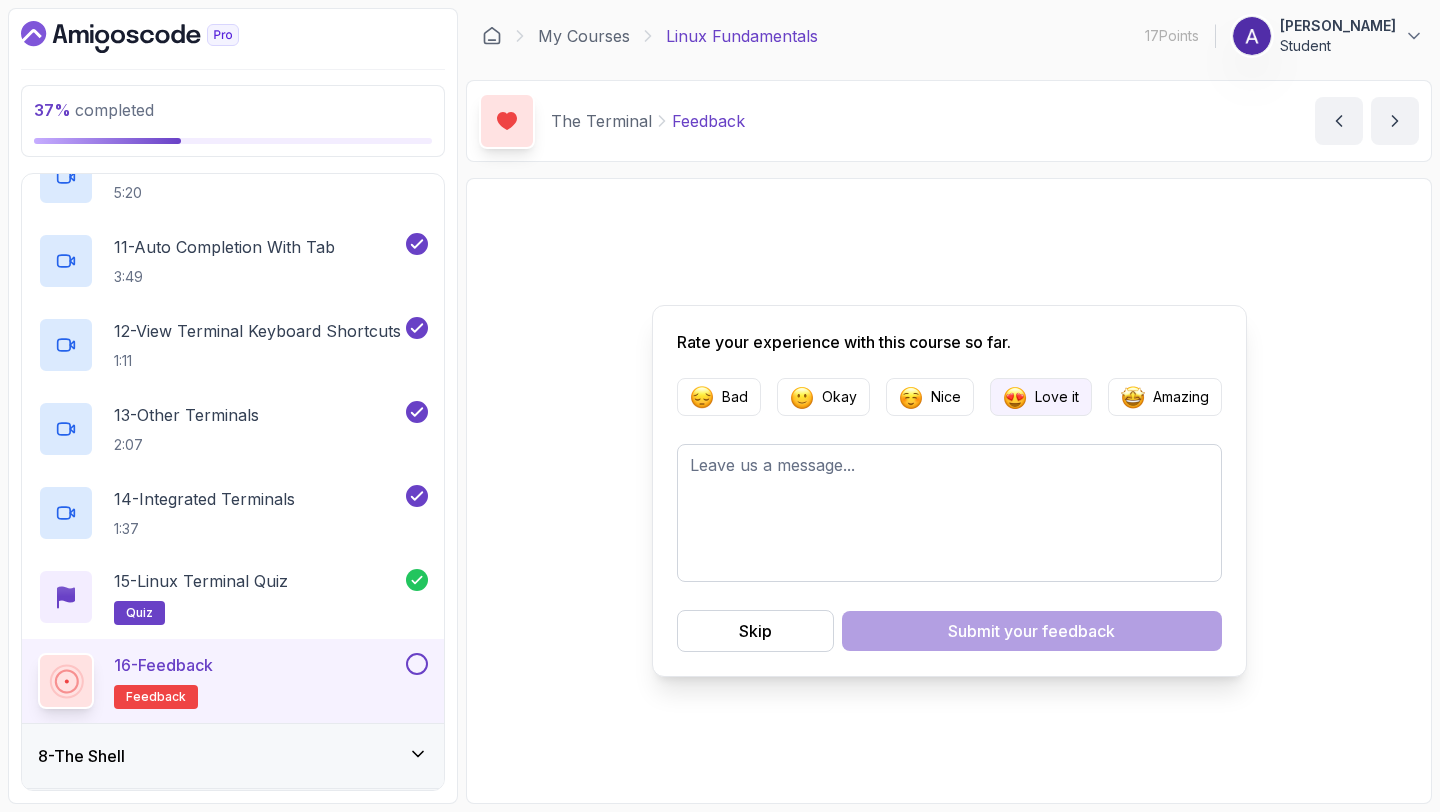 click on "Love it" at bounding box center [1057, 397] 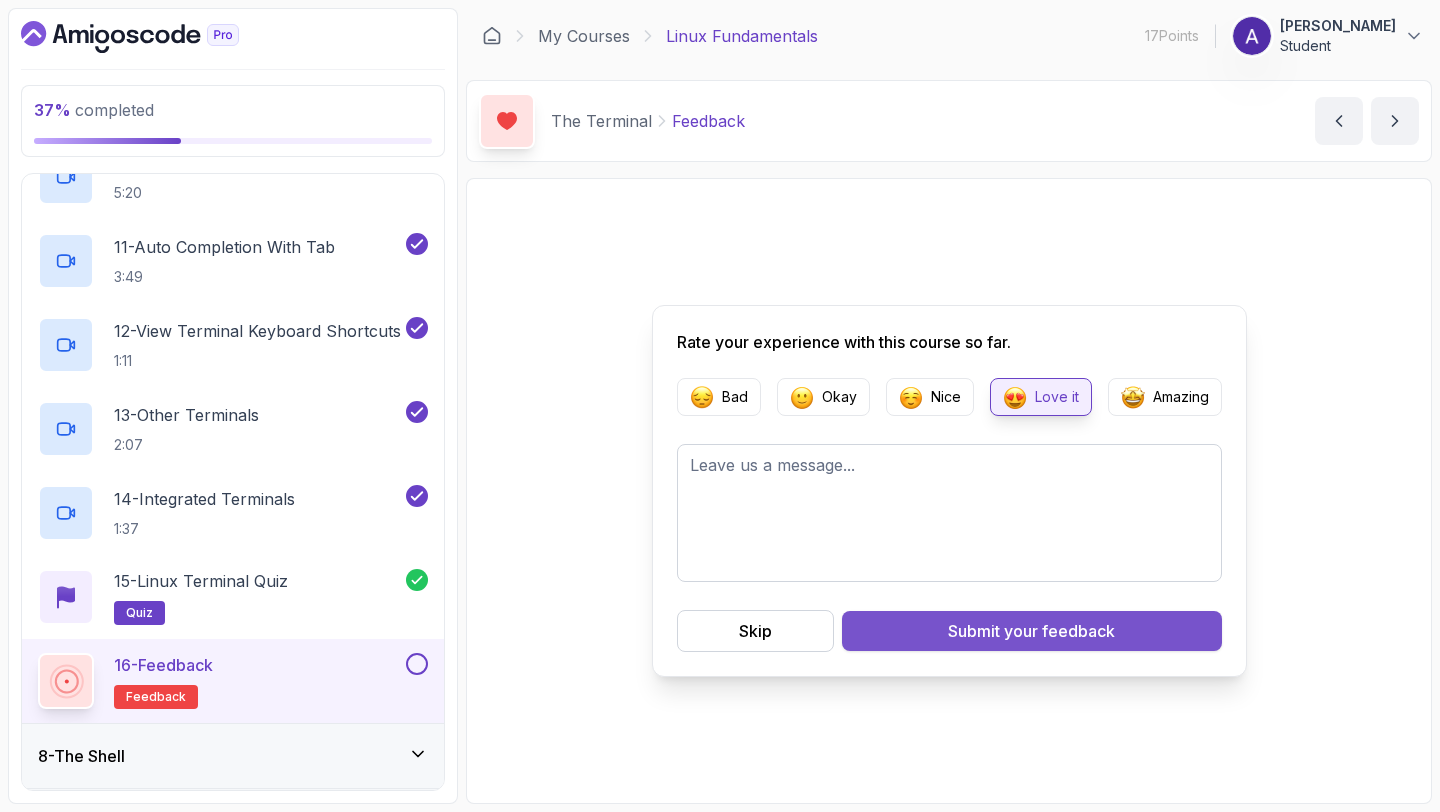 click on "Submit   your feedback" at bounding box center [1032, 631] 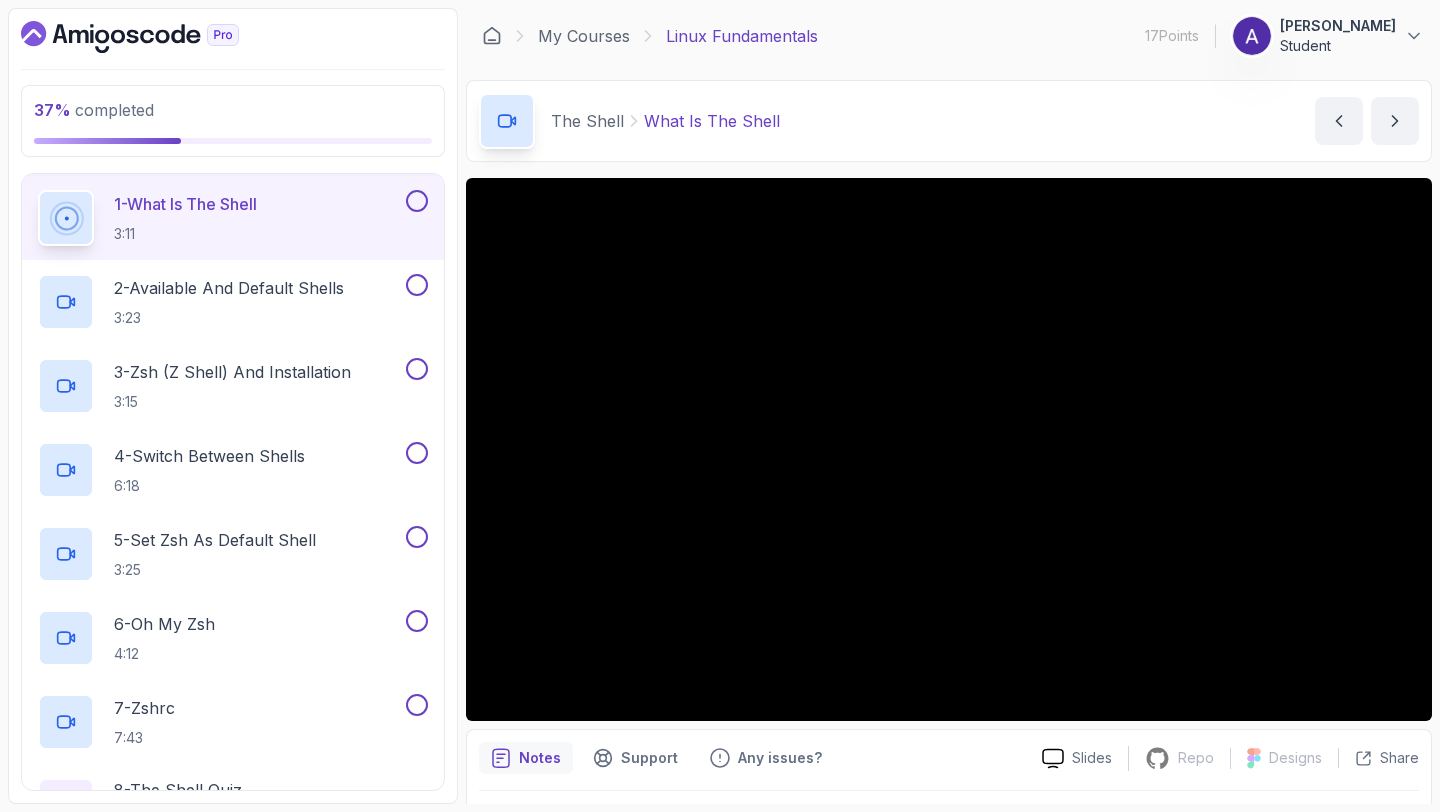 scroll, scrollTop: 542, scrollLeft: 0, axis: vertical 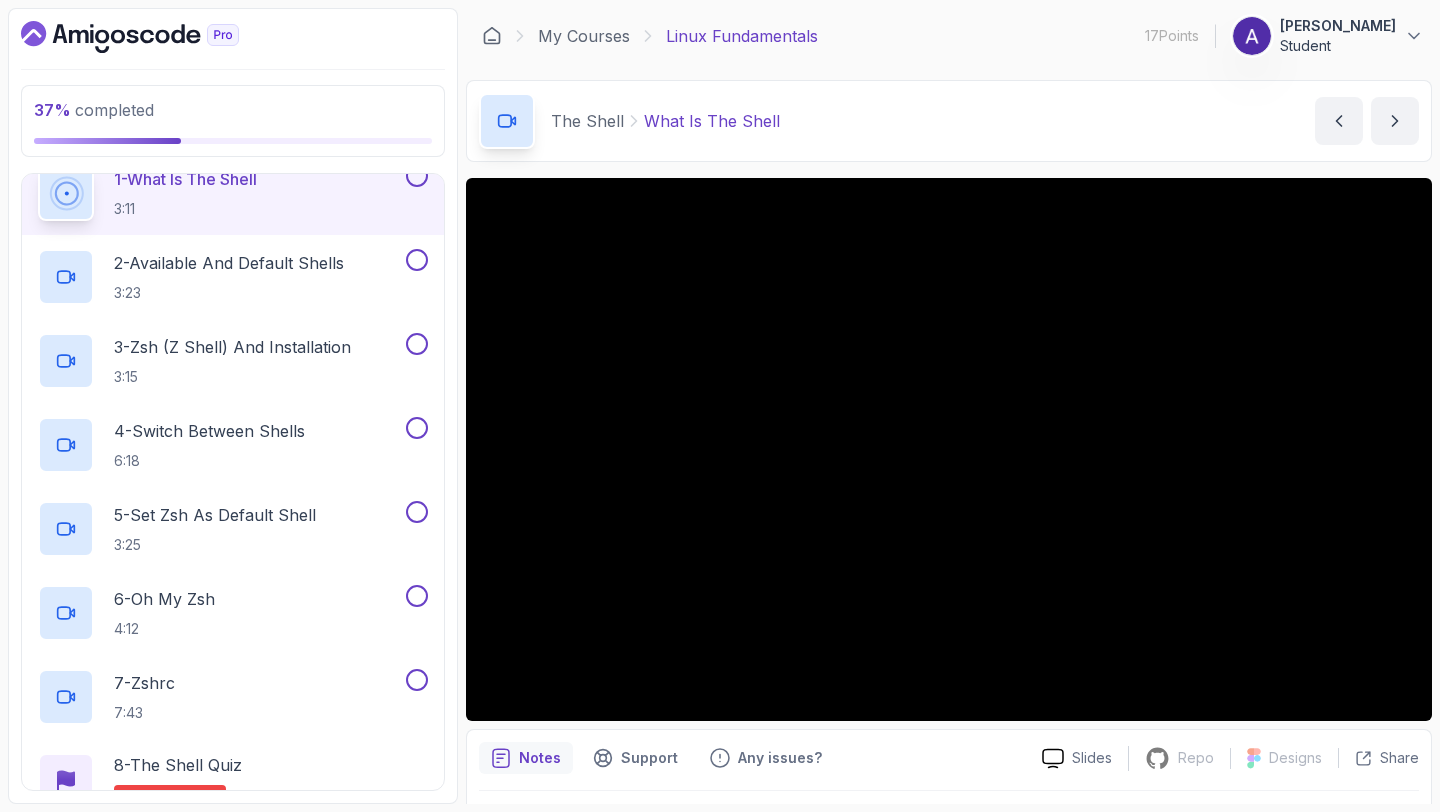 click on "The Shell What Is The Shell What Is The Shell by  nelson" at bounding box center (949, 121) 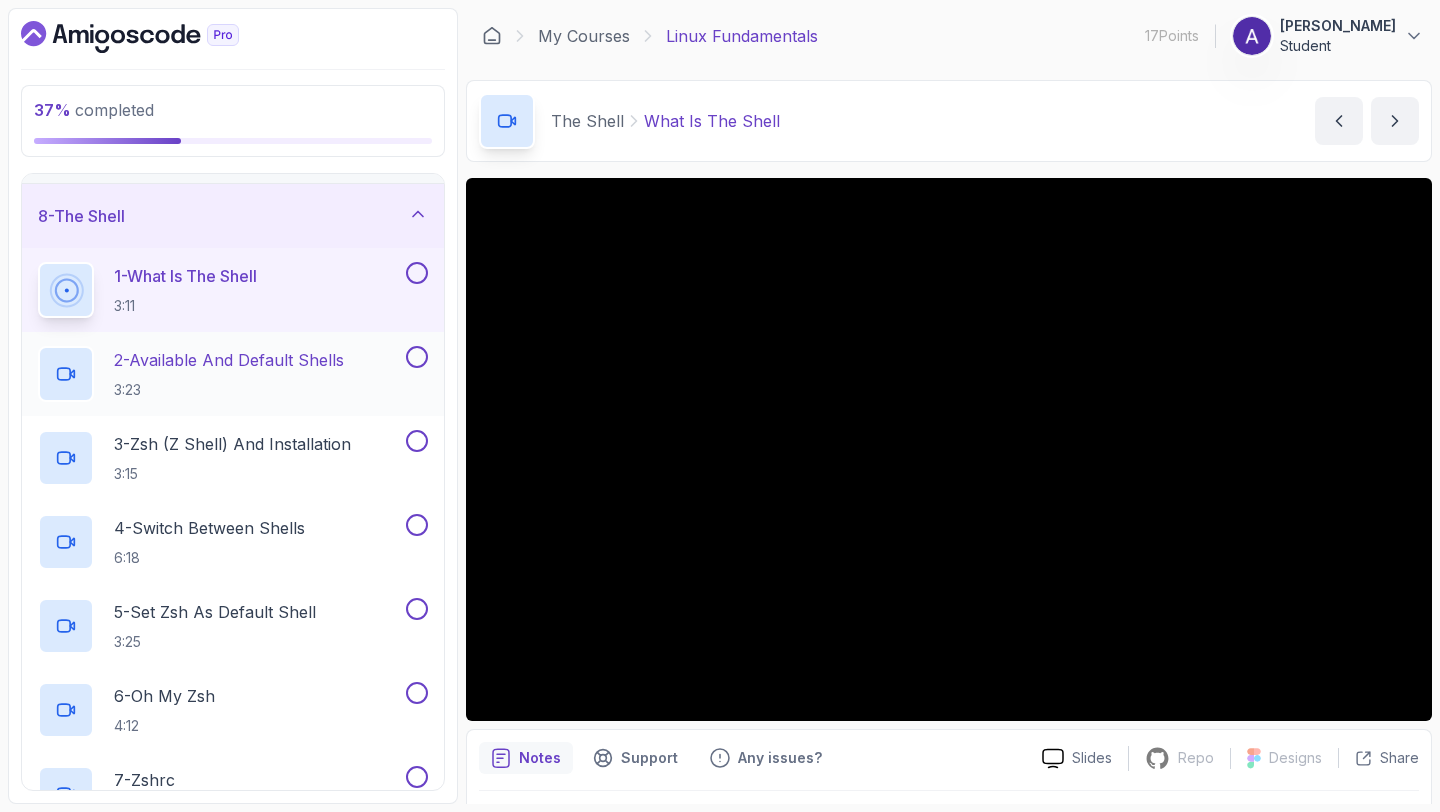 scroll, scrollTop: 446, scrollLeft: 0, axis: vertical 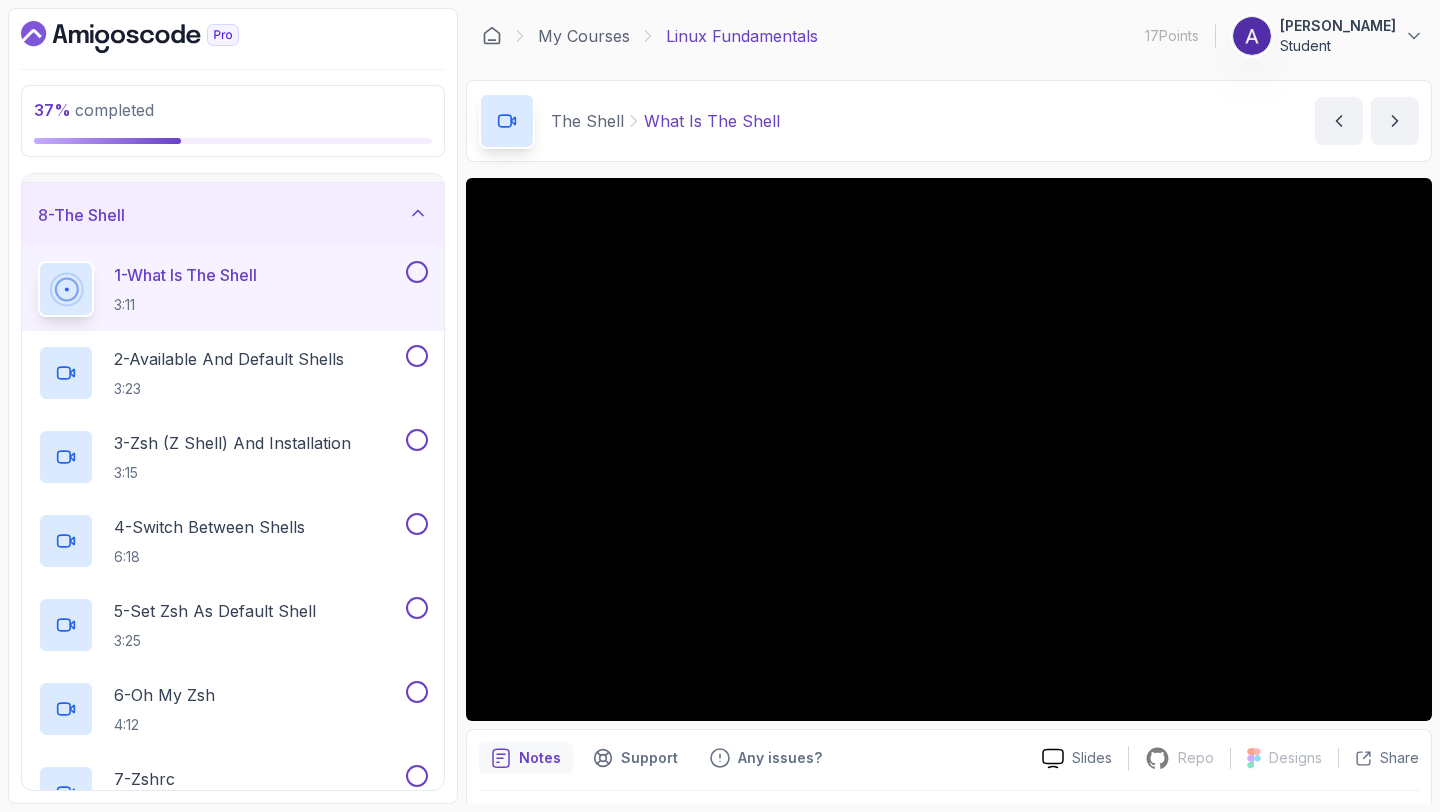 click on "My Courses Linux Fundamentals 17  Points 1 Ali Student" at bounding box center [949, 36] 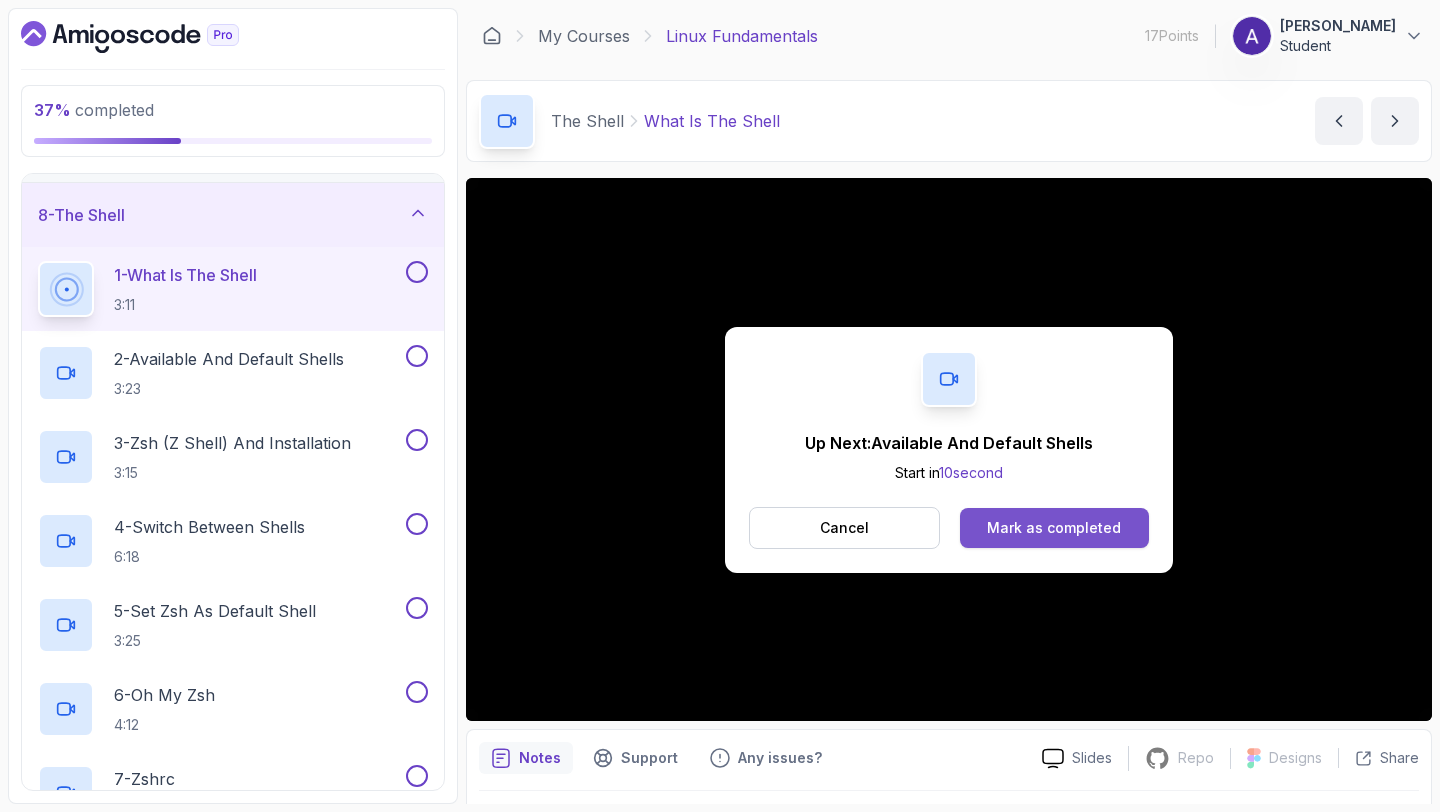 click on "Mark as completed" at bounding box center (1054, 528) 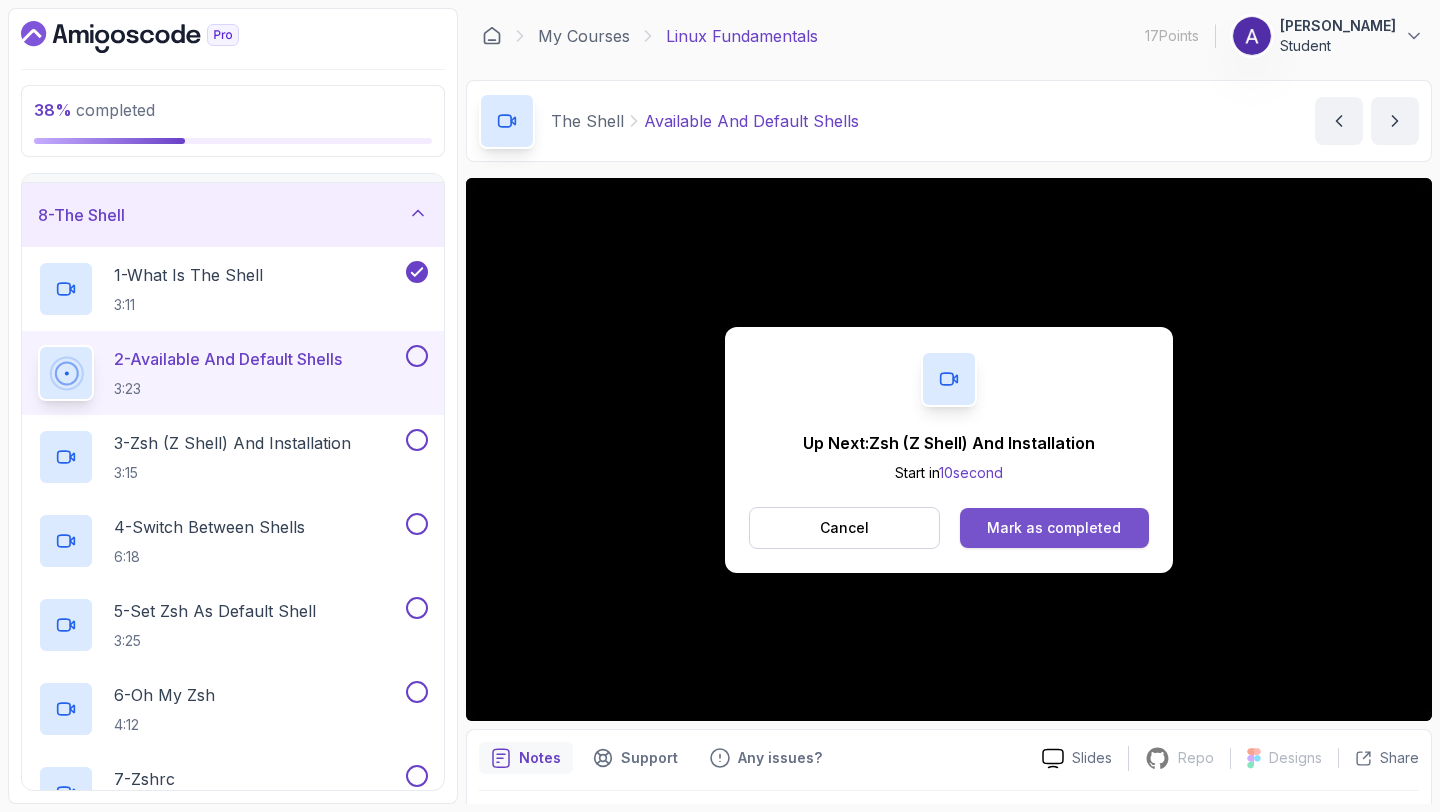 click on "Mark as completed" at bounding box center (1054, 528) 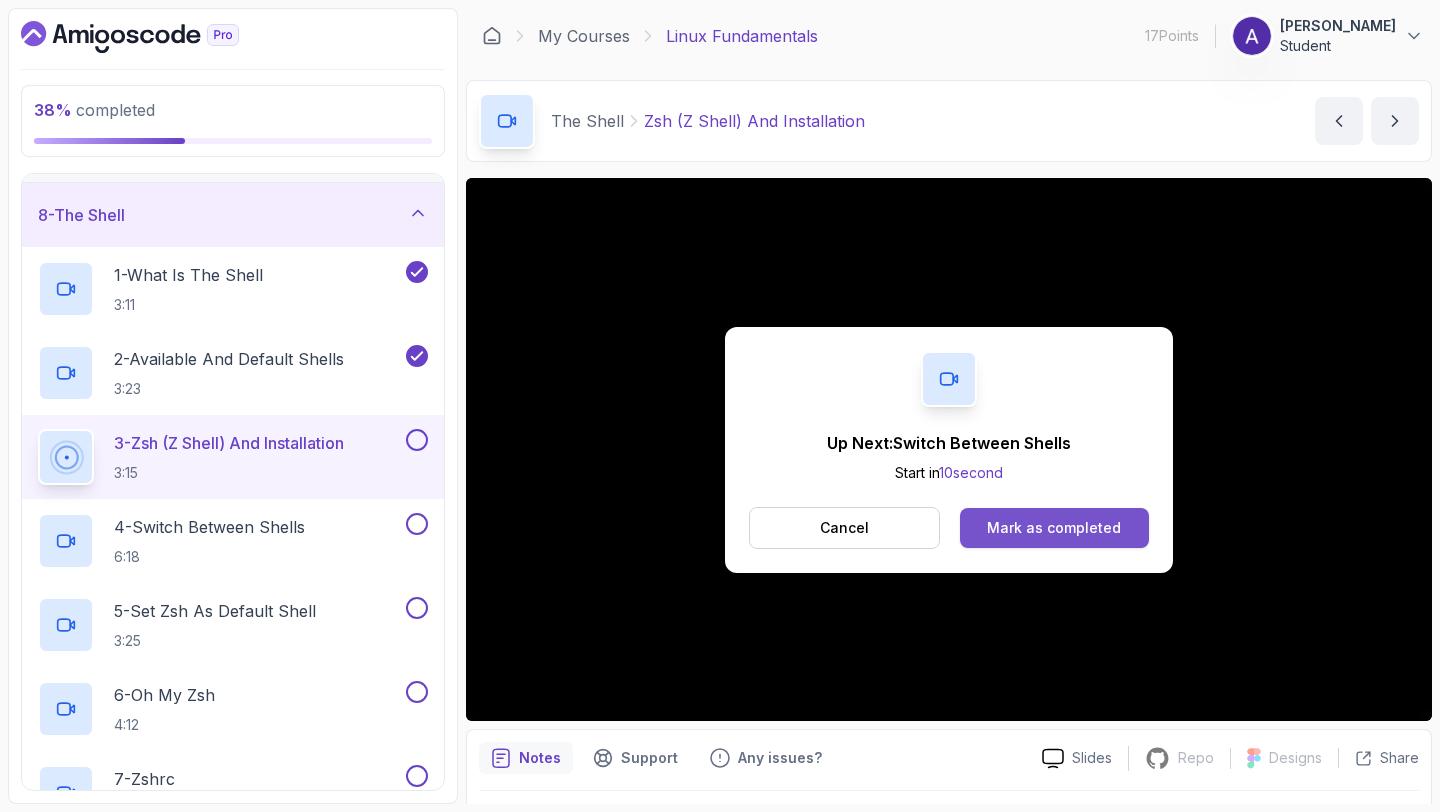 click on "Mark as completed" at bounding box center (1054, 528) 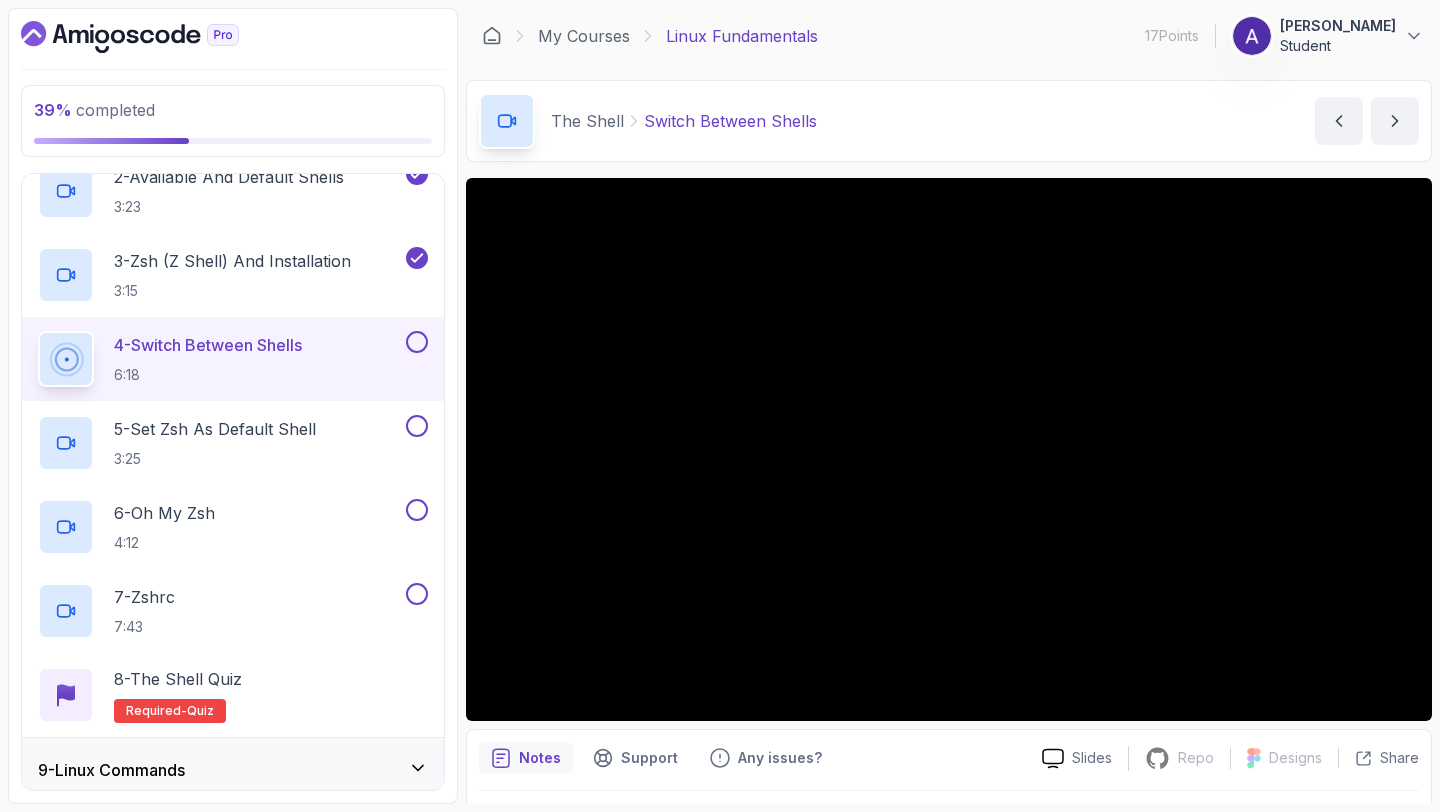 scroll, scrollTop: 629, scrollLeft: 0, axis: vertical 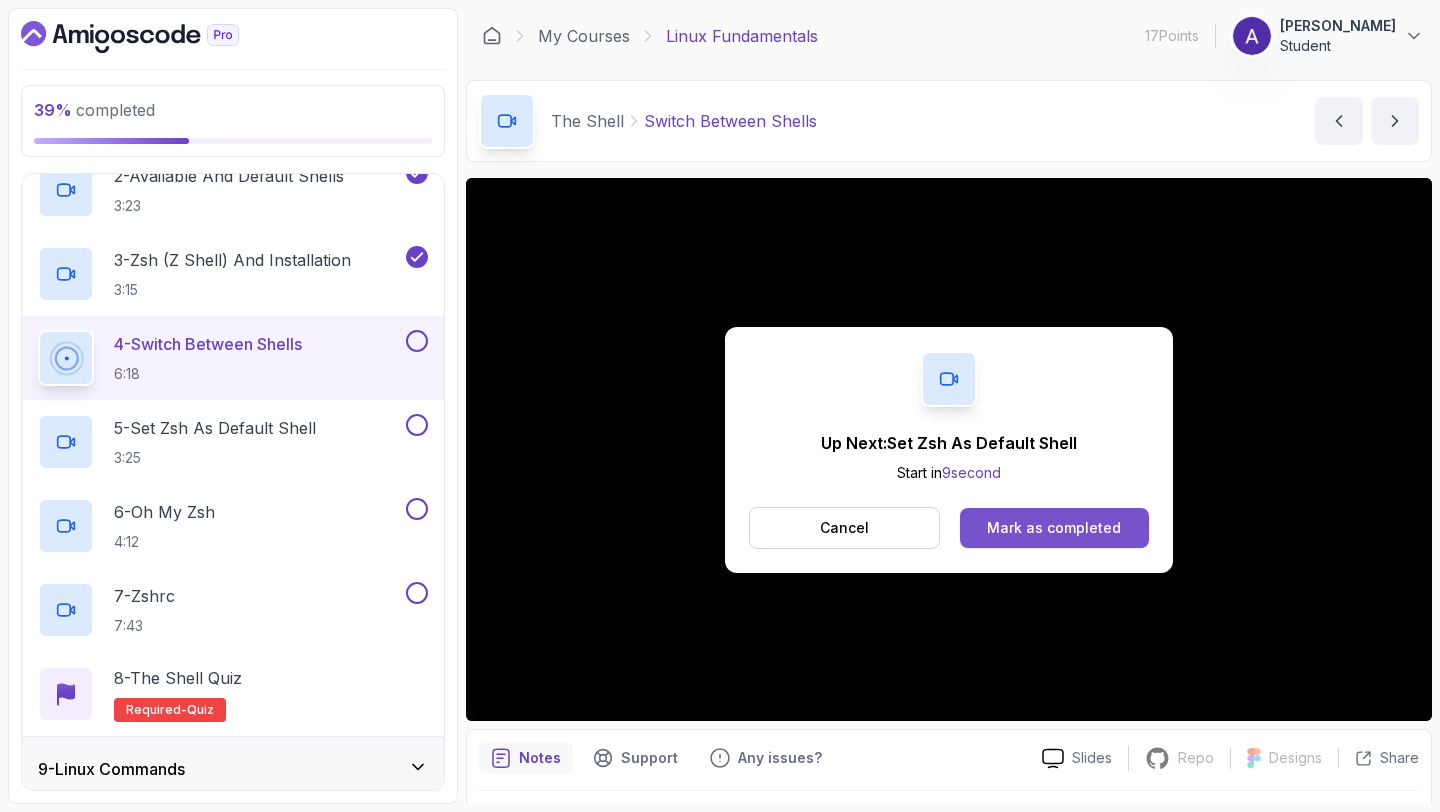 click on "Mark as completed" at bounding box center [1054, 528] 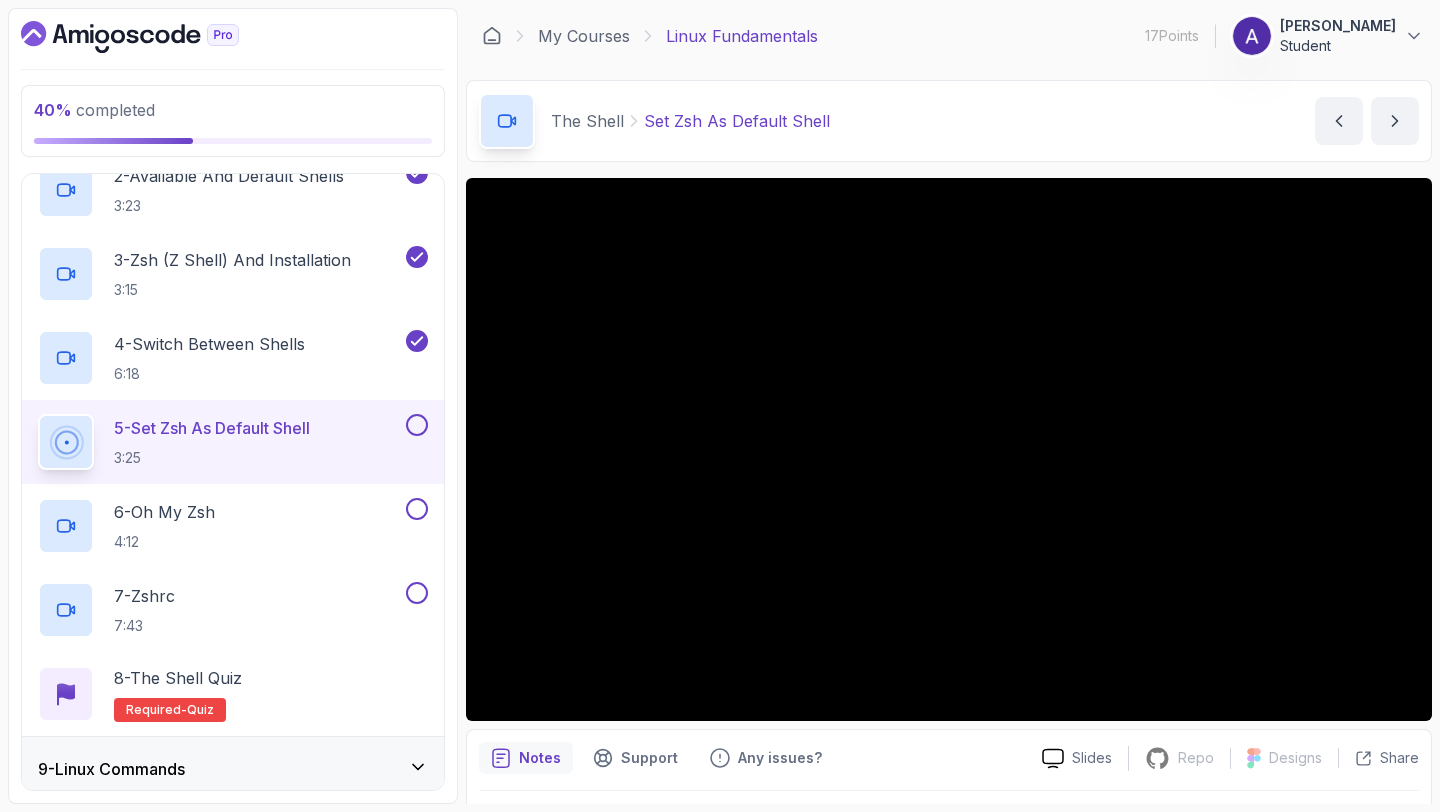 click at bounding box center (417, 425) 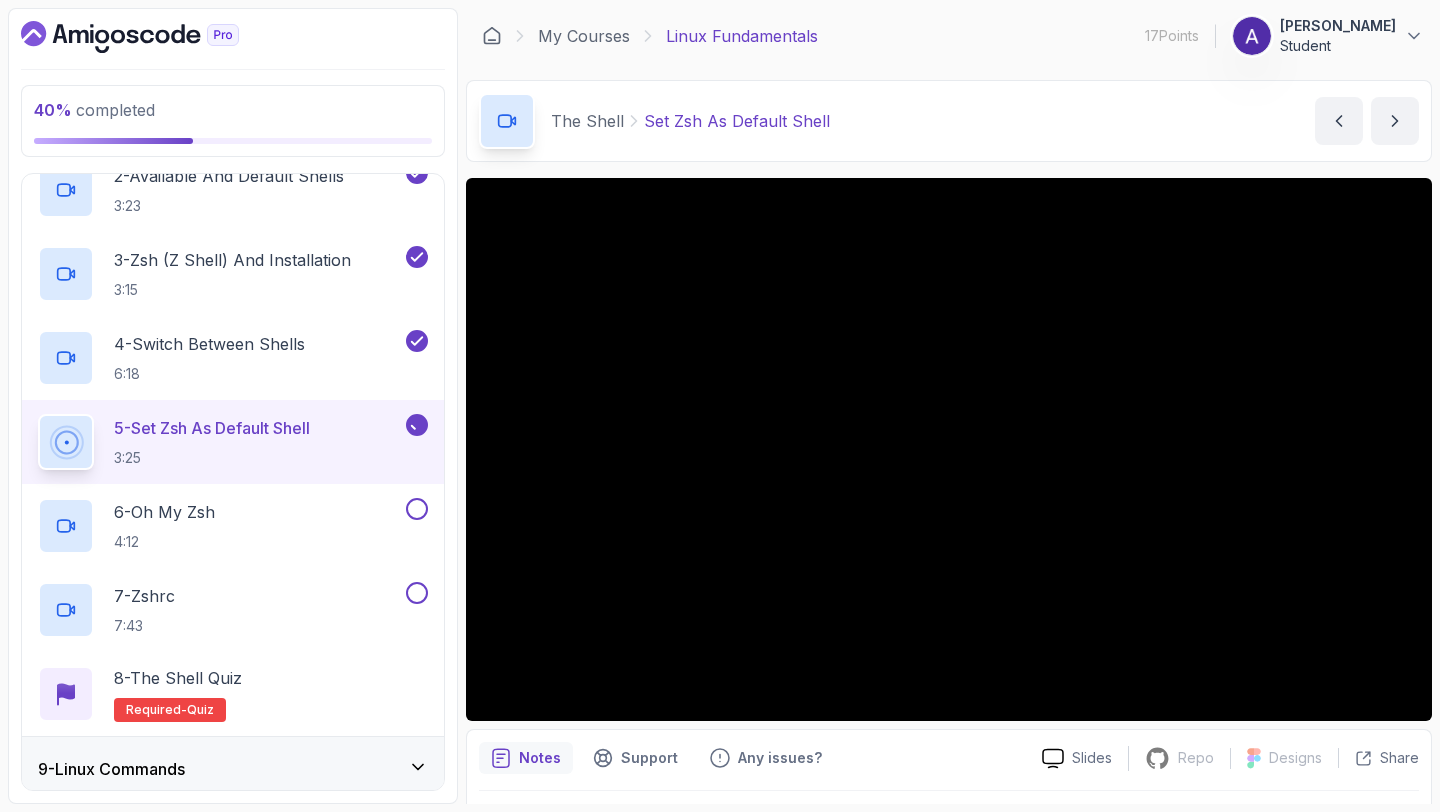 click 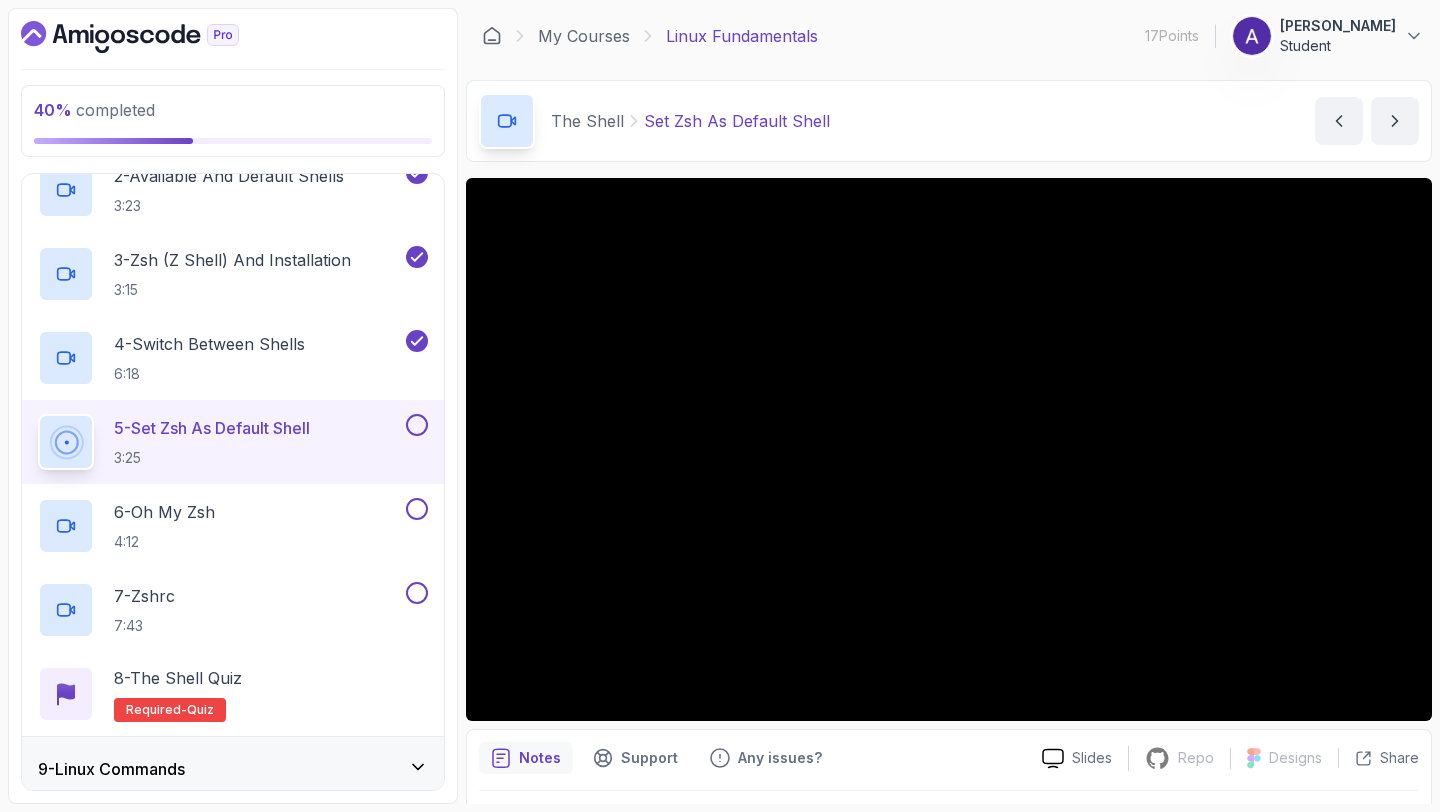 click at bounding box center [417, 425] 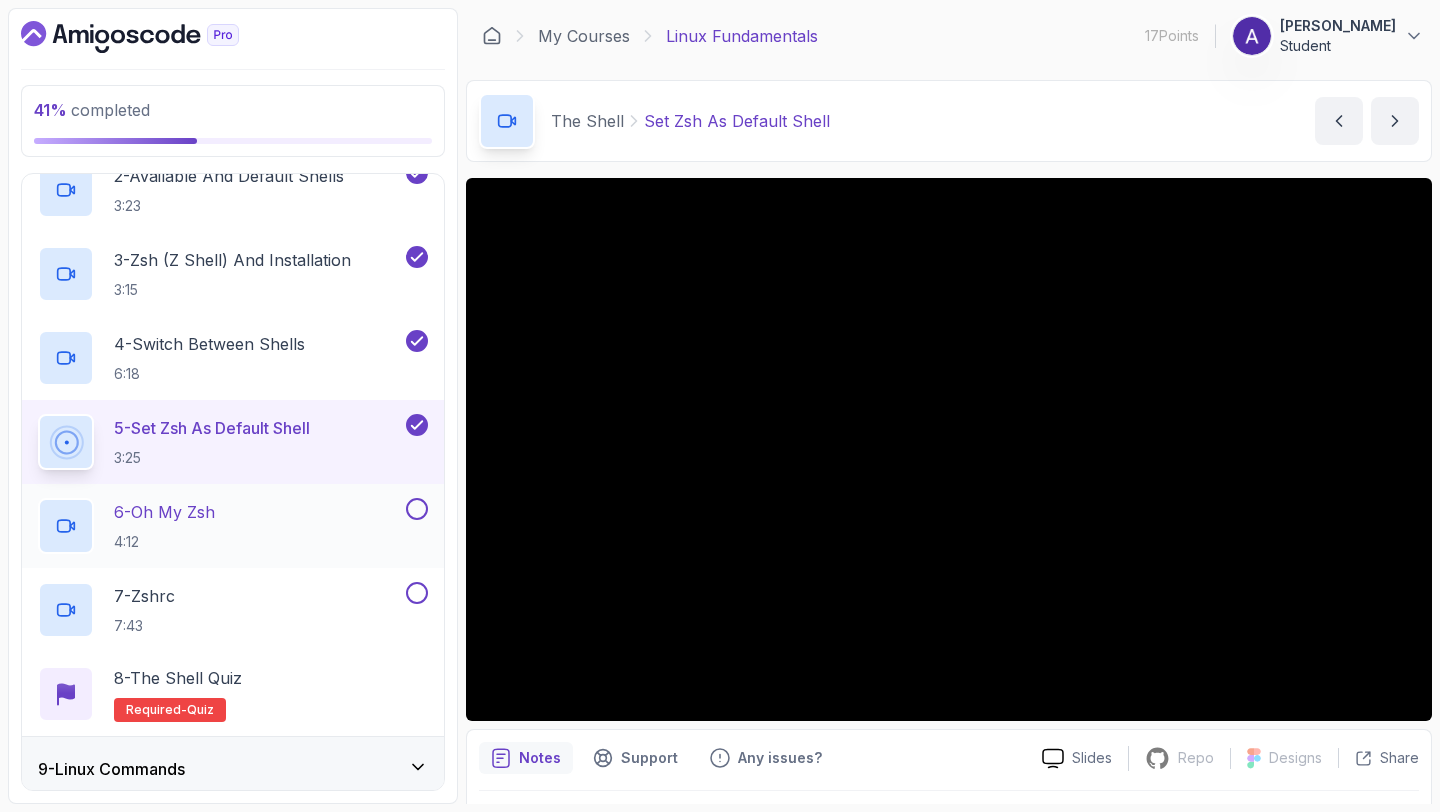 click on "6  -  Oh My Zsh 4:12" at bounding box center (220, 526) 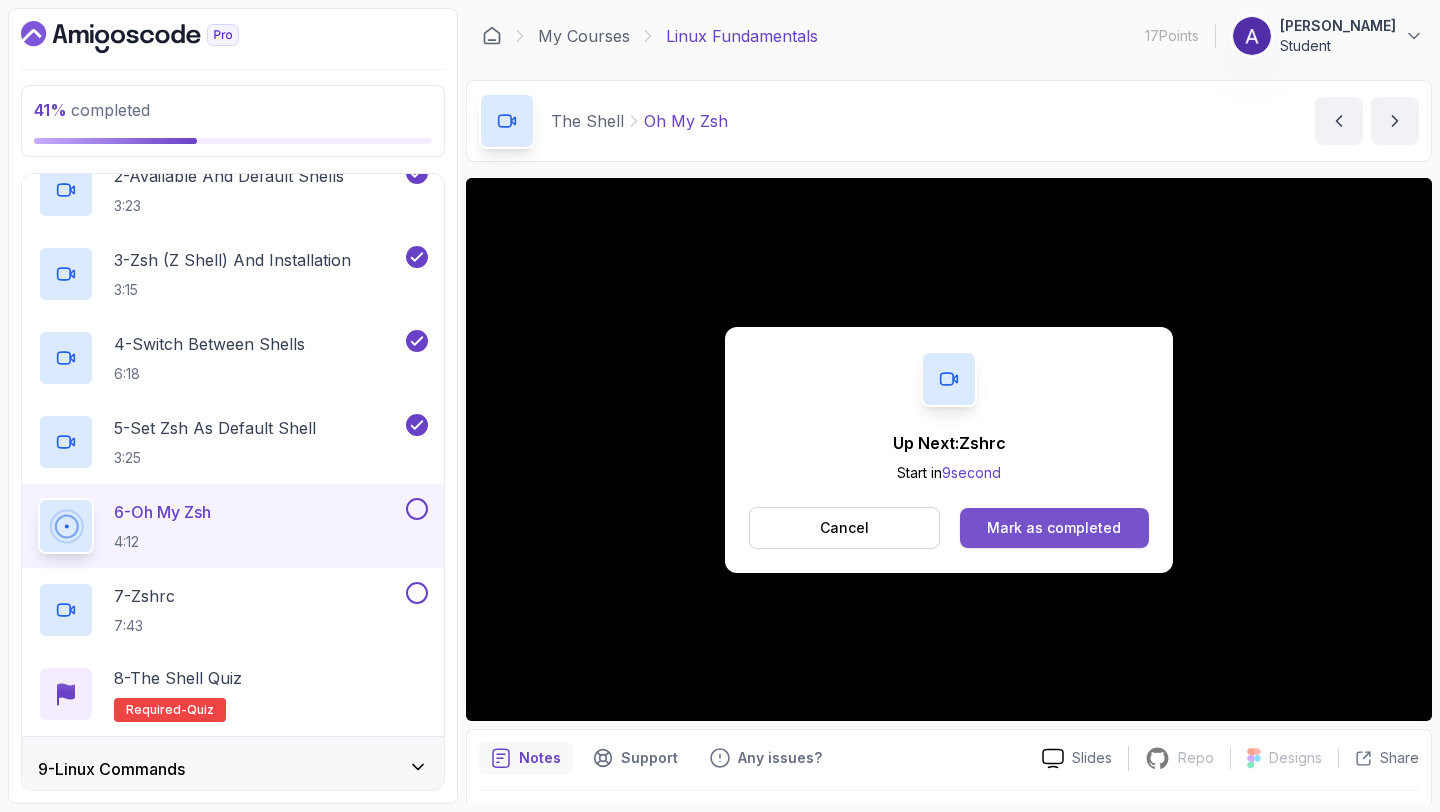 click on "Mark as completed" at bounding box center [1054, 528] 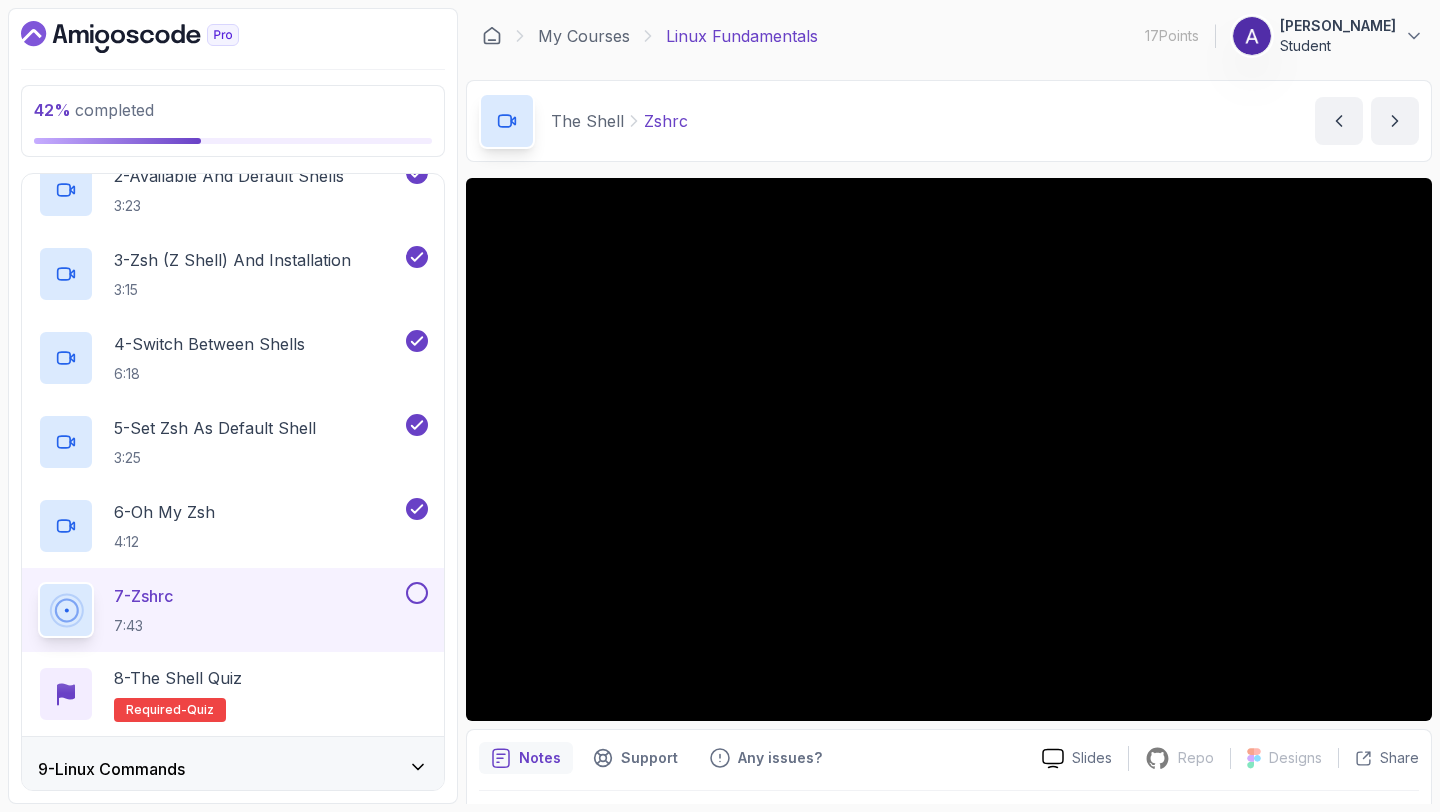 click at bounding box center [417, 593] 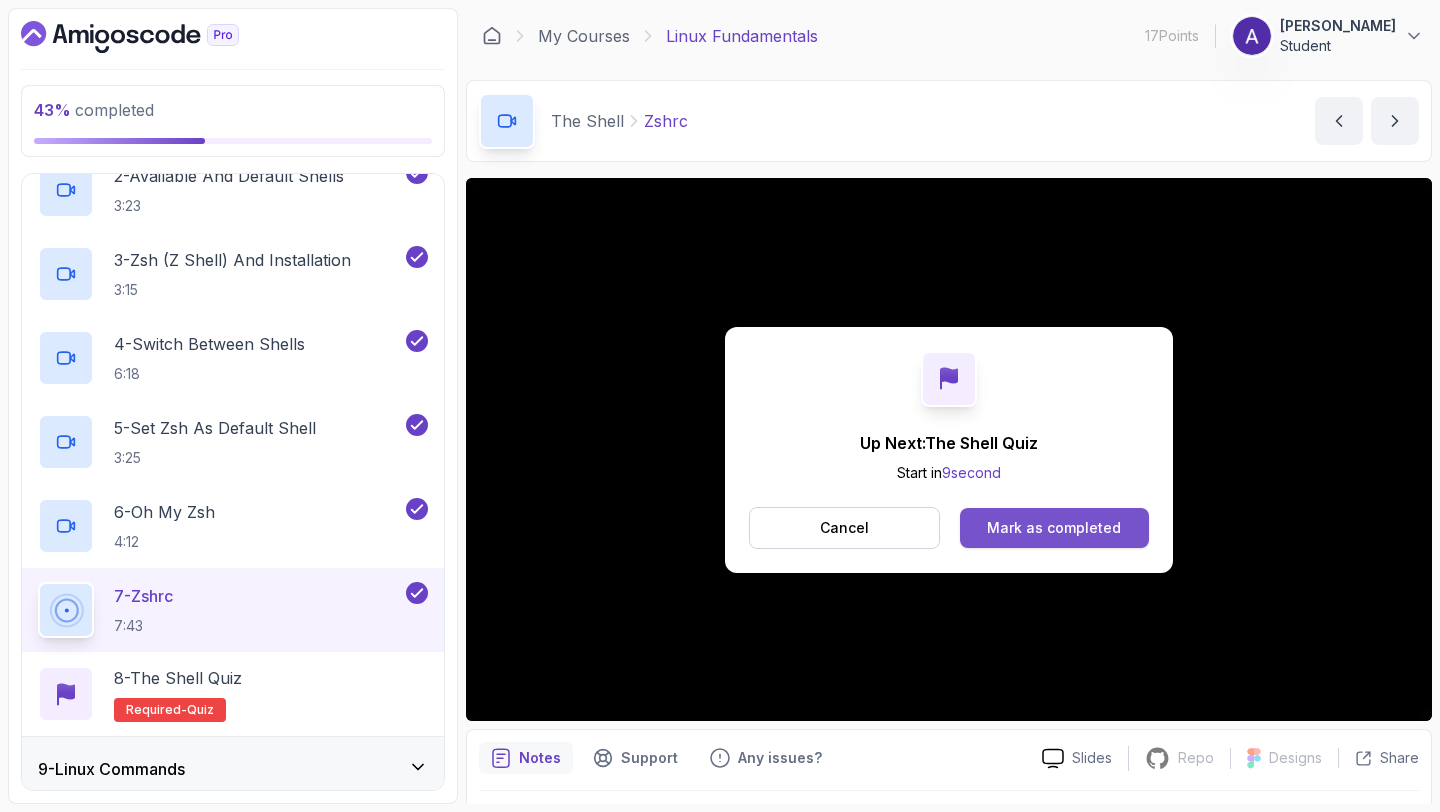 click on "Mark as completed" at bounding box center (1054, 528) 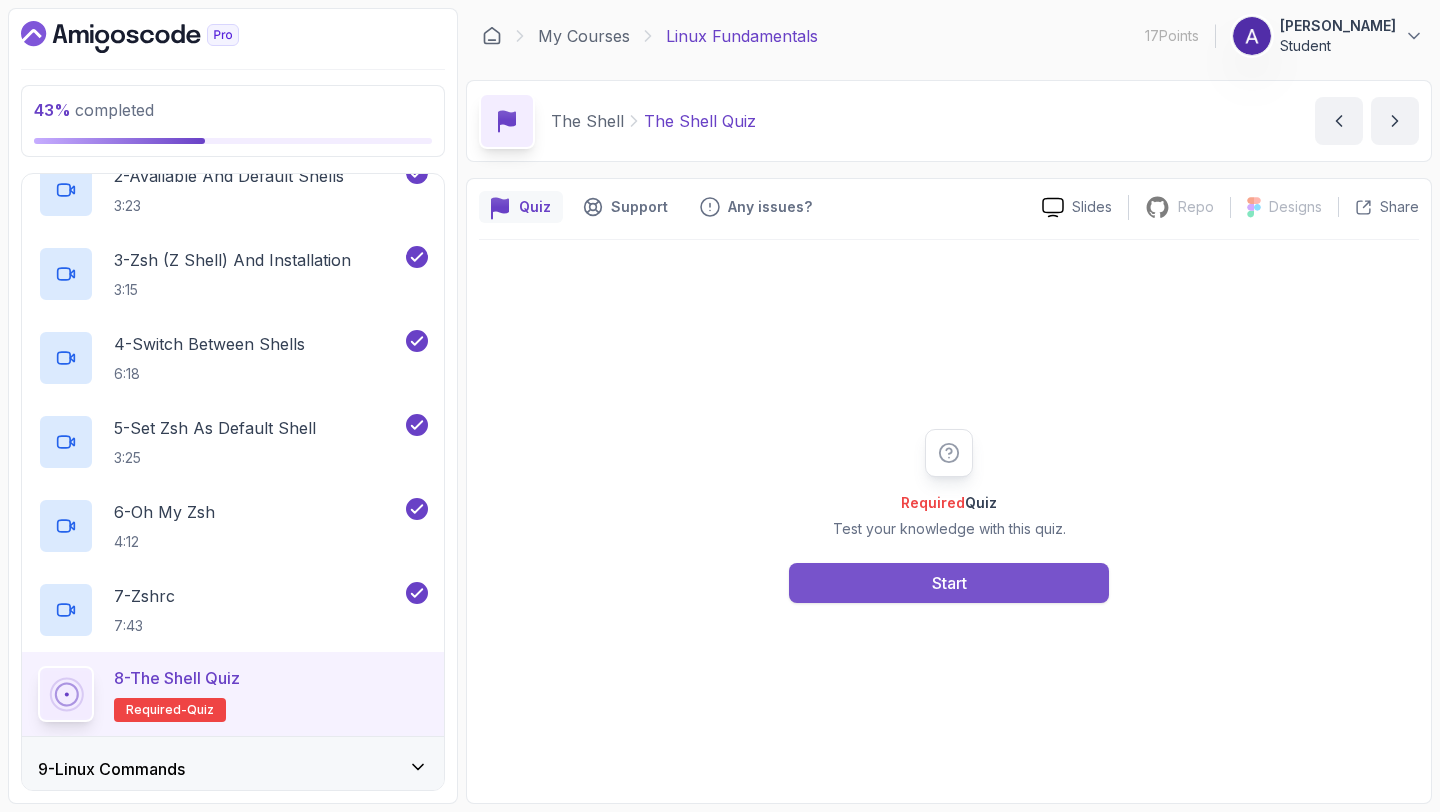 click on "Start" at bounding box center [949, 583] 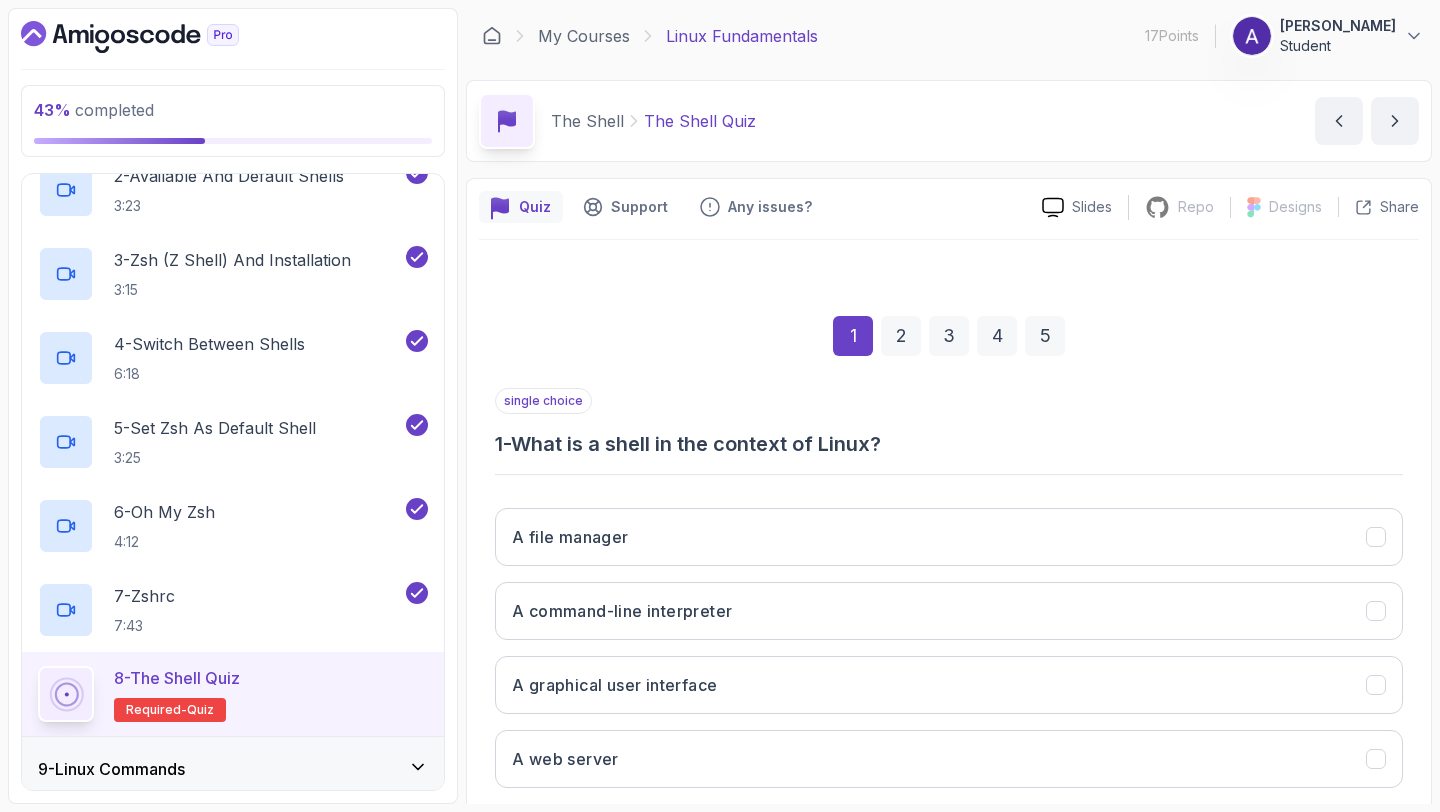 scroll, scrollTop: 49, scrollLeft: 0, axis: vertical 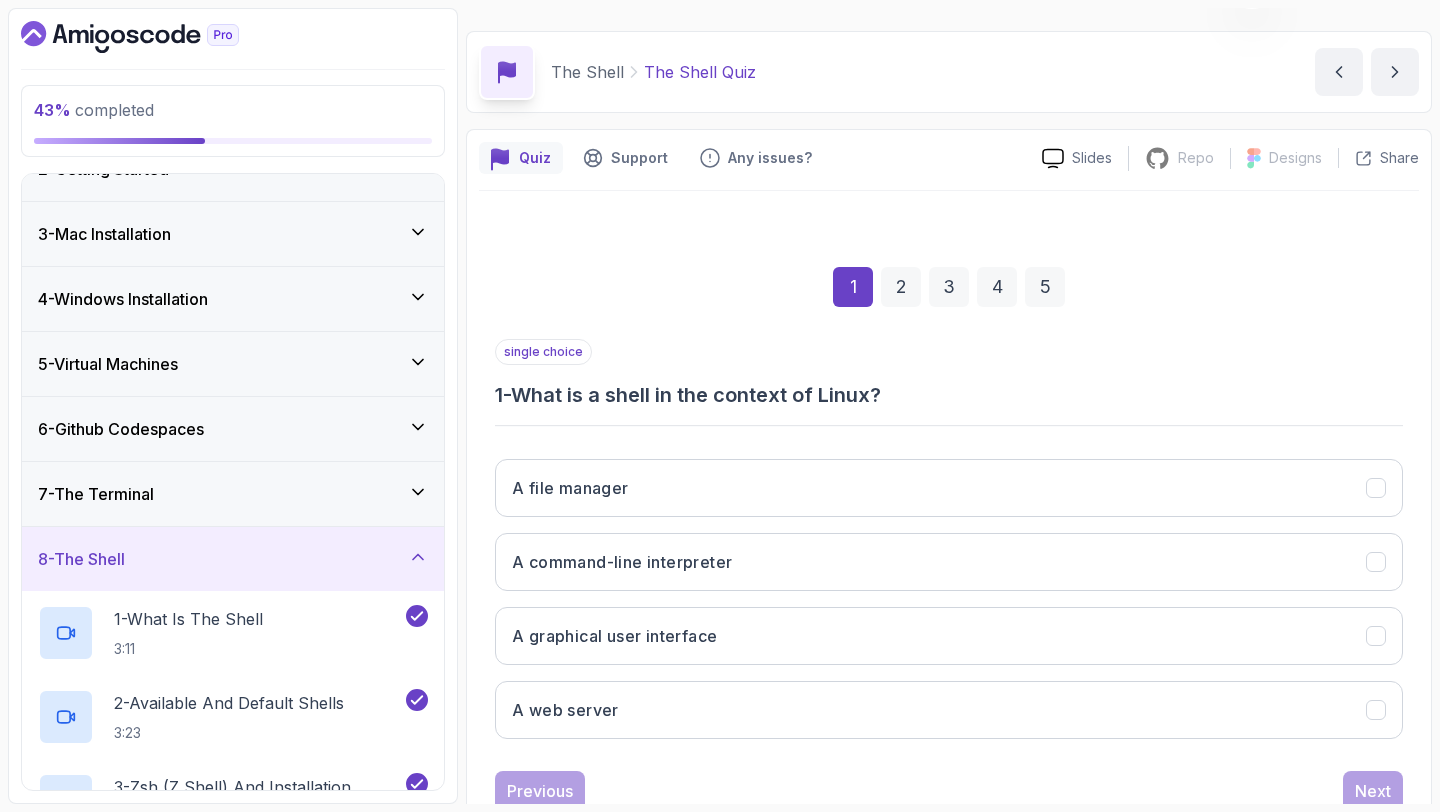 click on "7  -  The Terminal" at bounding box center [233, 494] 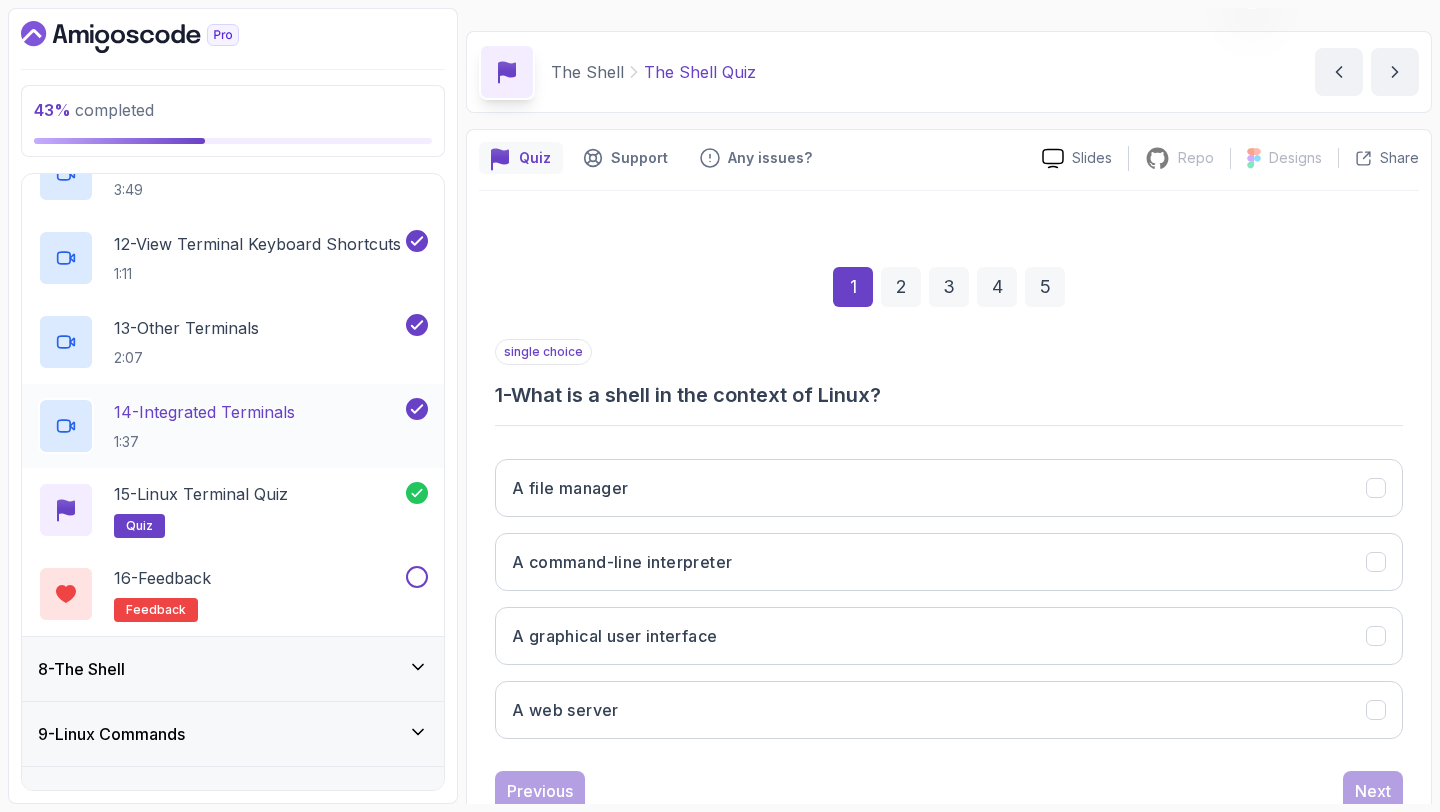 scroll, scrollTop: 1370, scrollLeft: 0, axis: vertical 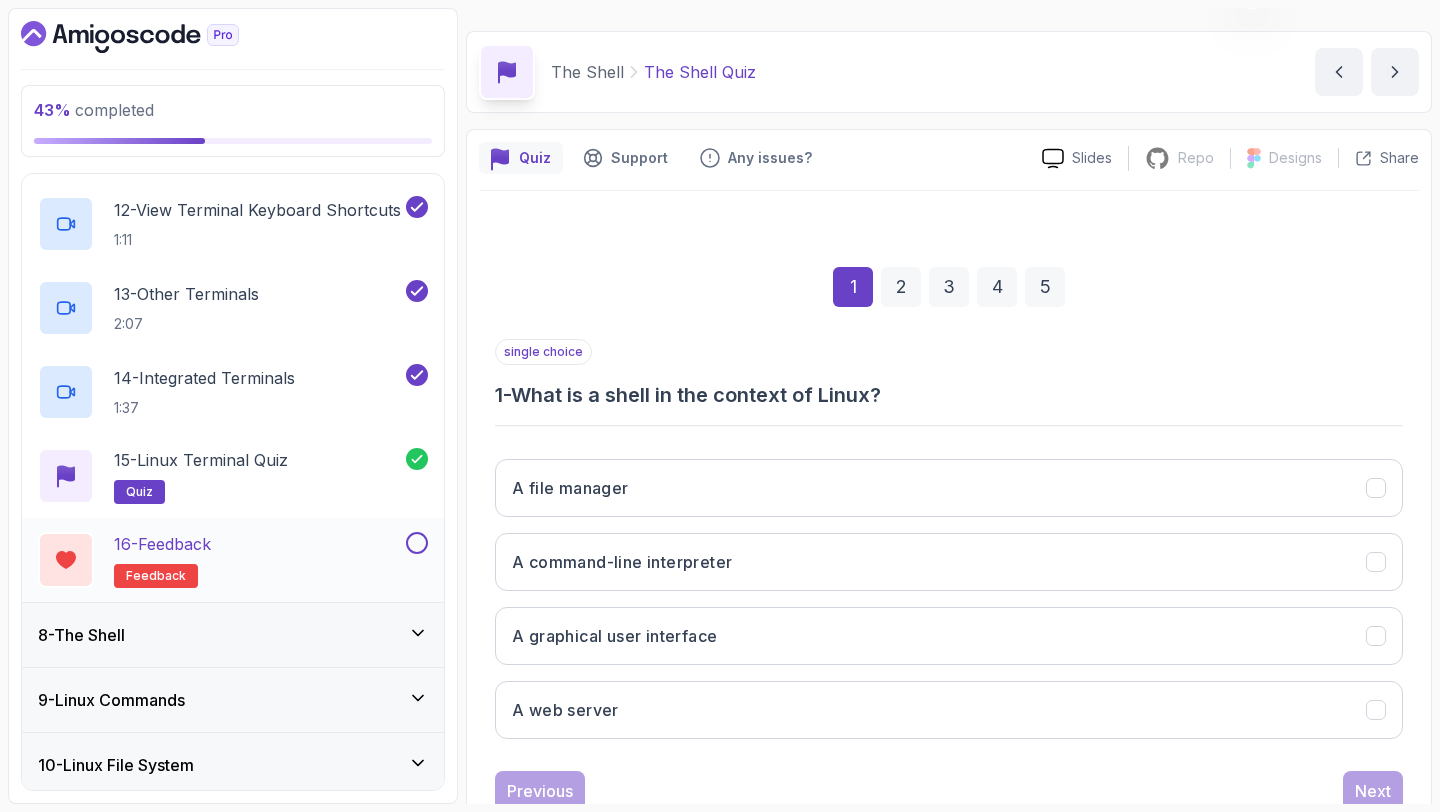 click at bounding box center [417, 543] 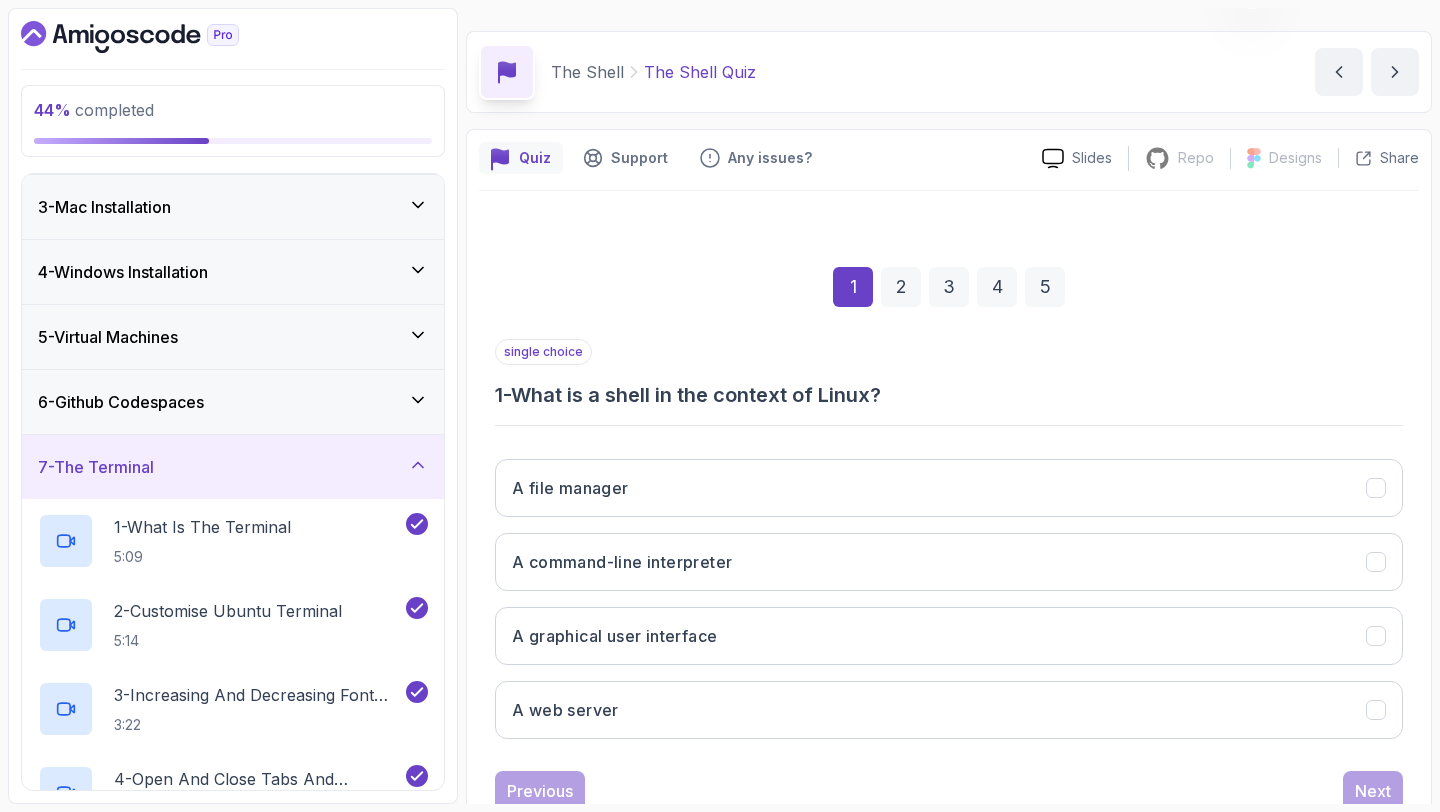 scroll, scrollTop: 0, scrollLeft: 0, axis: both 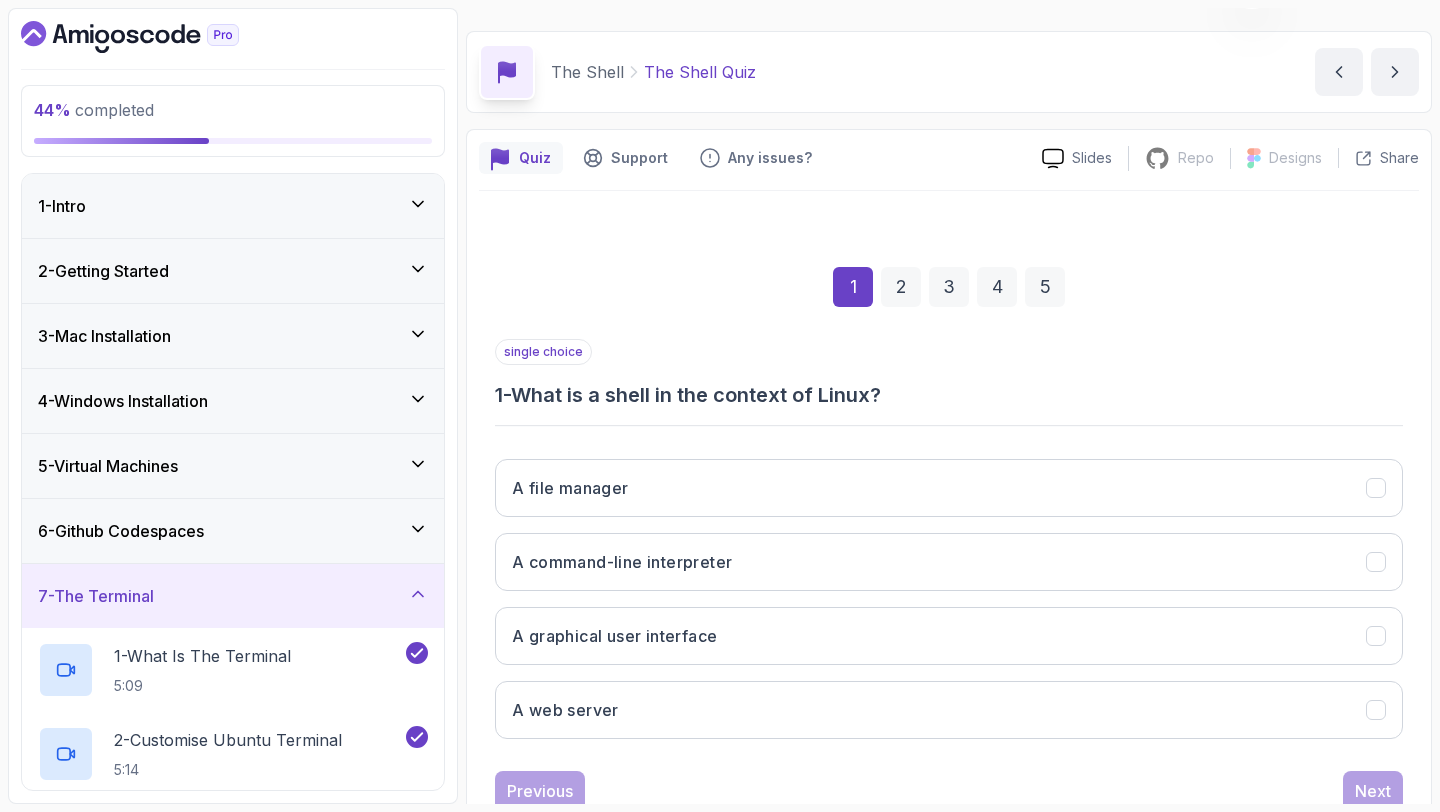 click on "7  -  The Terminal" at bounding box center [233, 596] 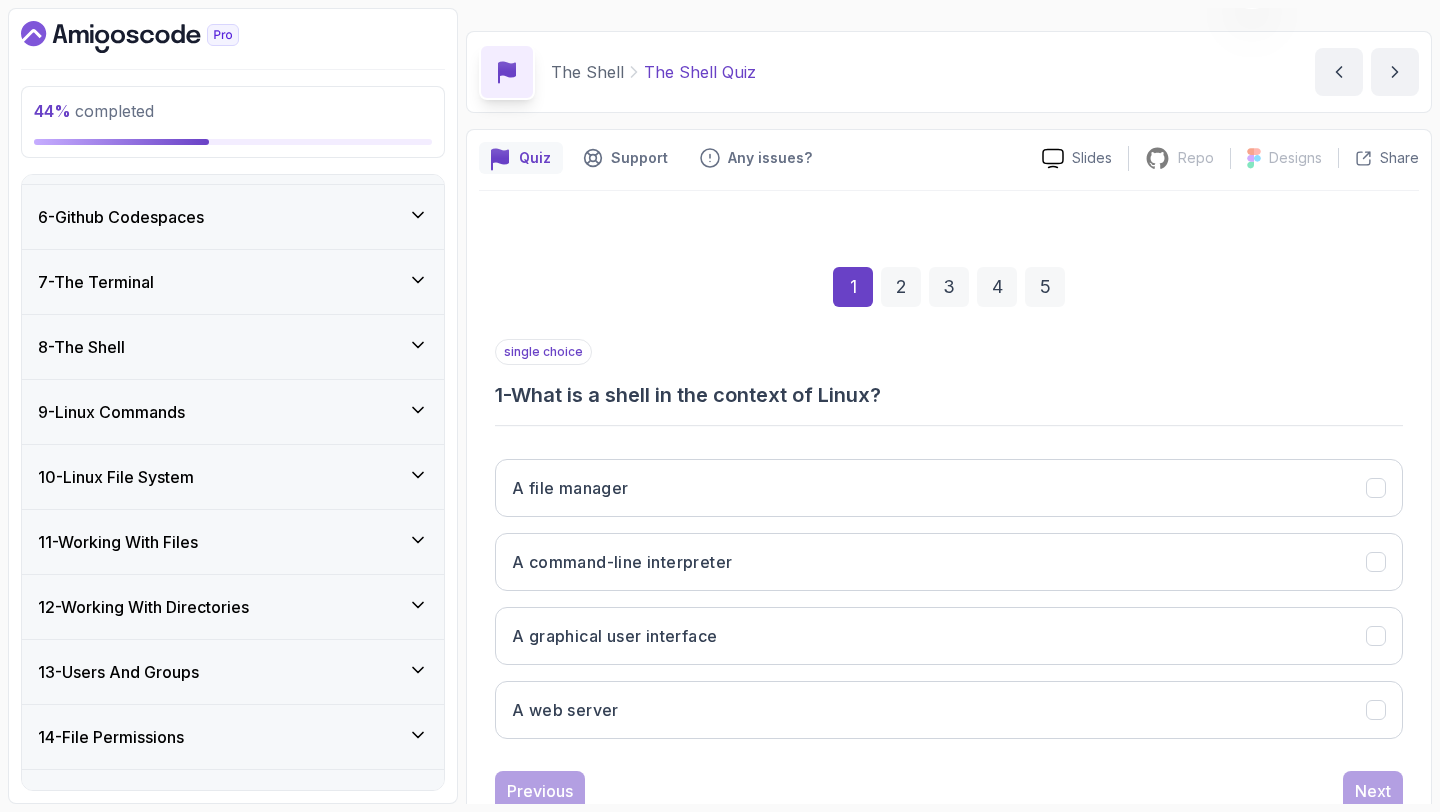 scroll, scrollTop: 358, scrollLeft: 0, axis: vertical 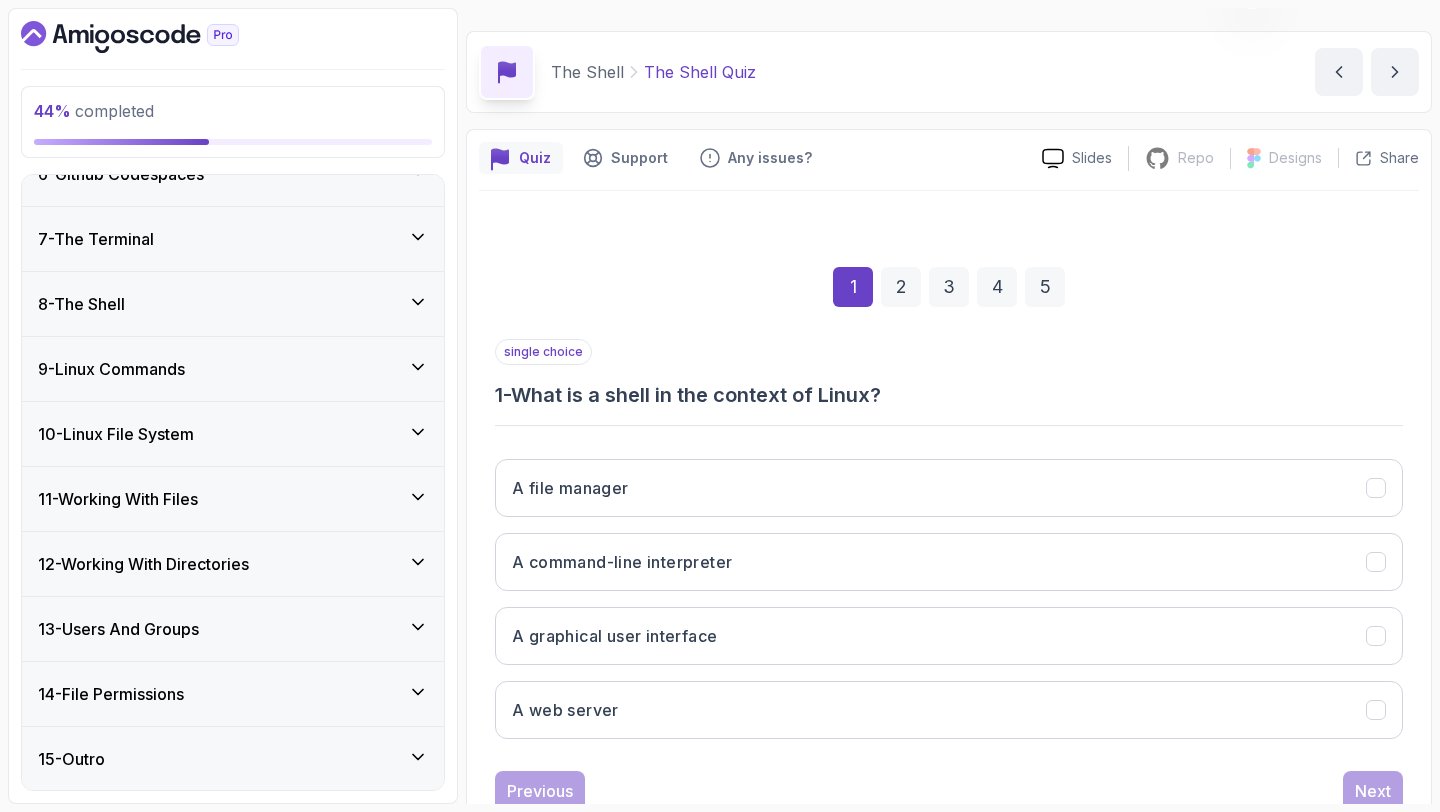 click on "8  -  The Shell" at bounding box center [233, 304] 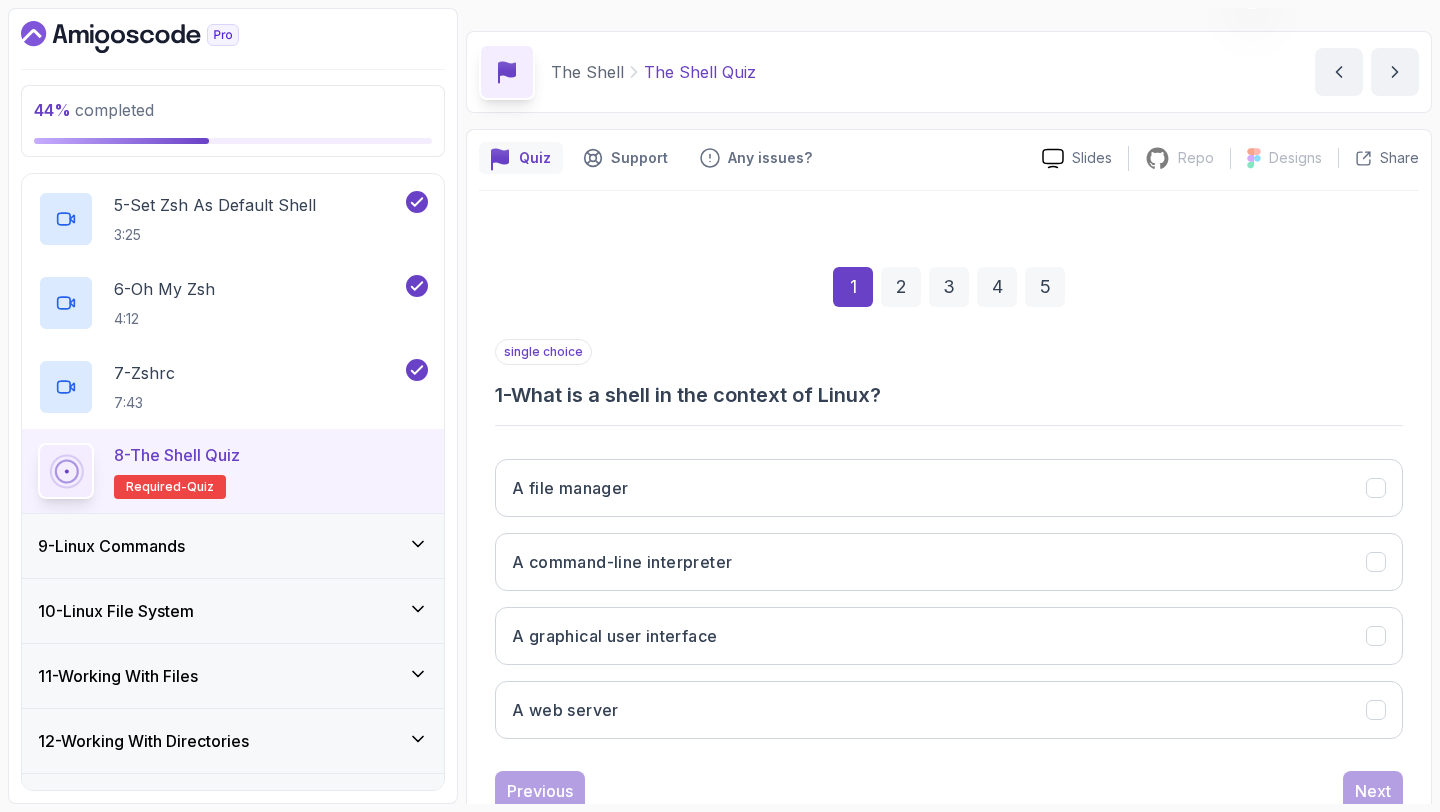 scroll, scrollTop: 848, scrollLeft: 0, axis: vertical 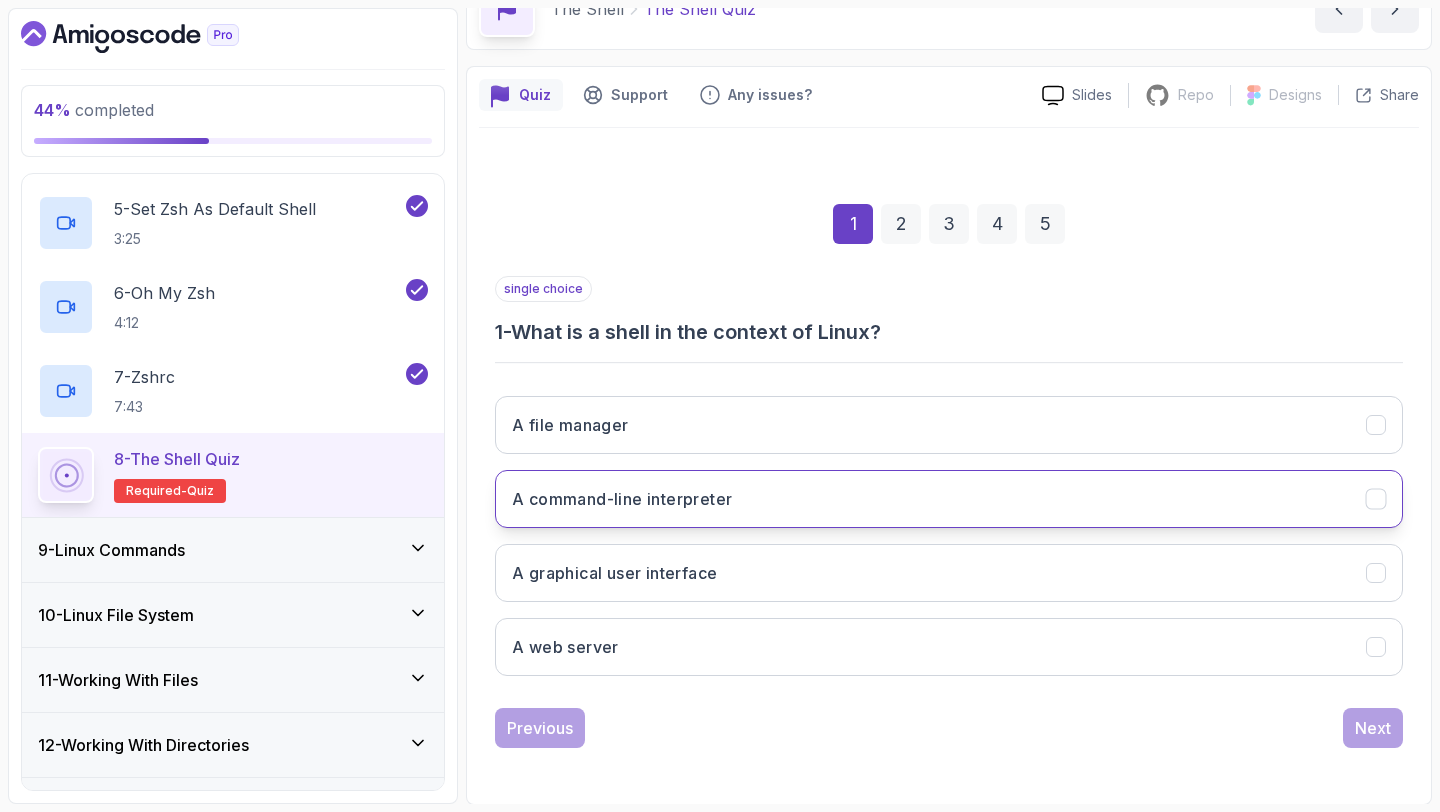 click on "A command-line interpreter" at bounding box center [949, 499] 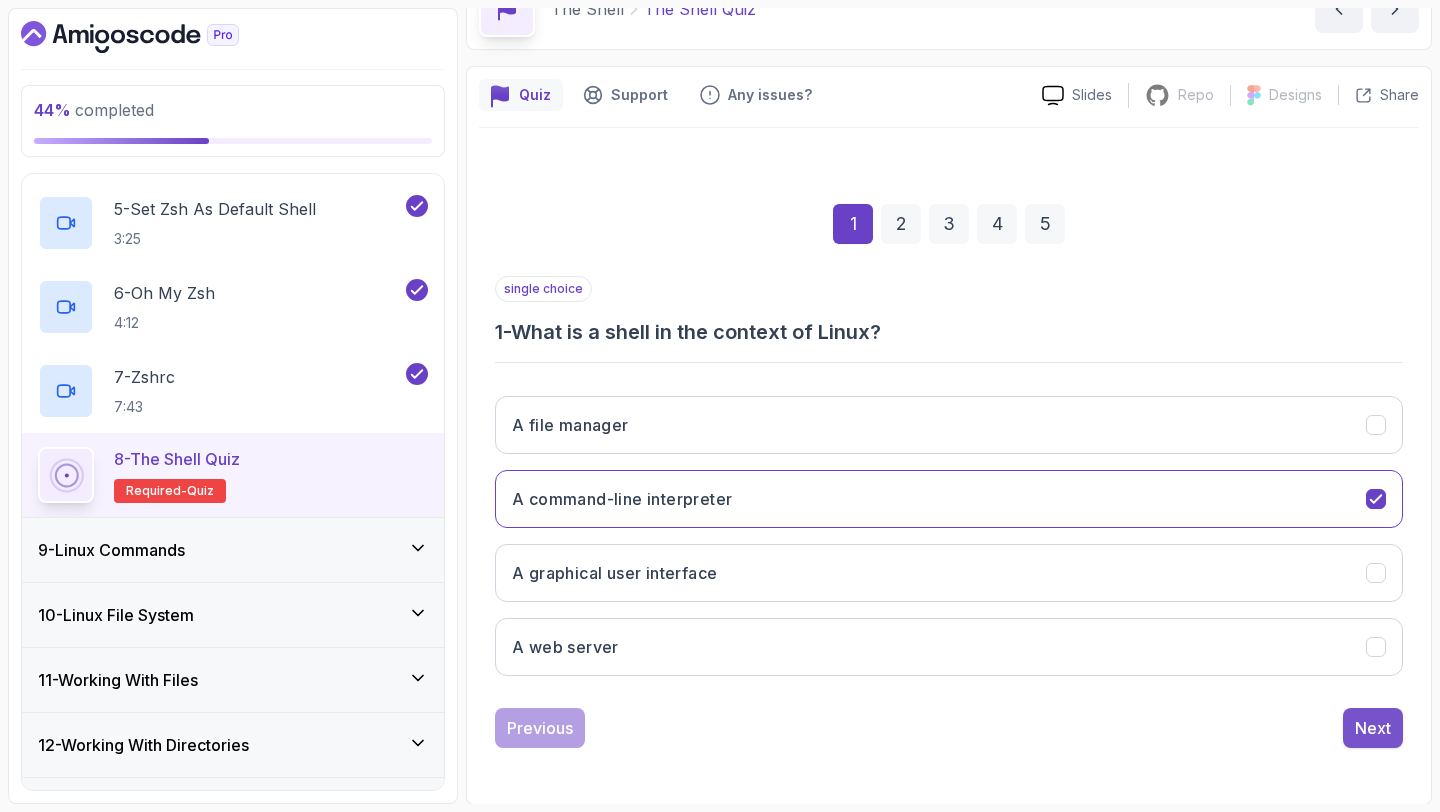 click on "Next" at bounding box center [1373, 728] 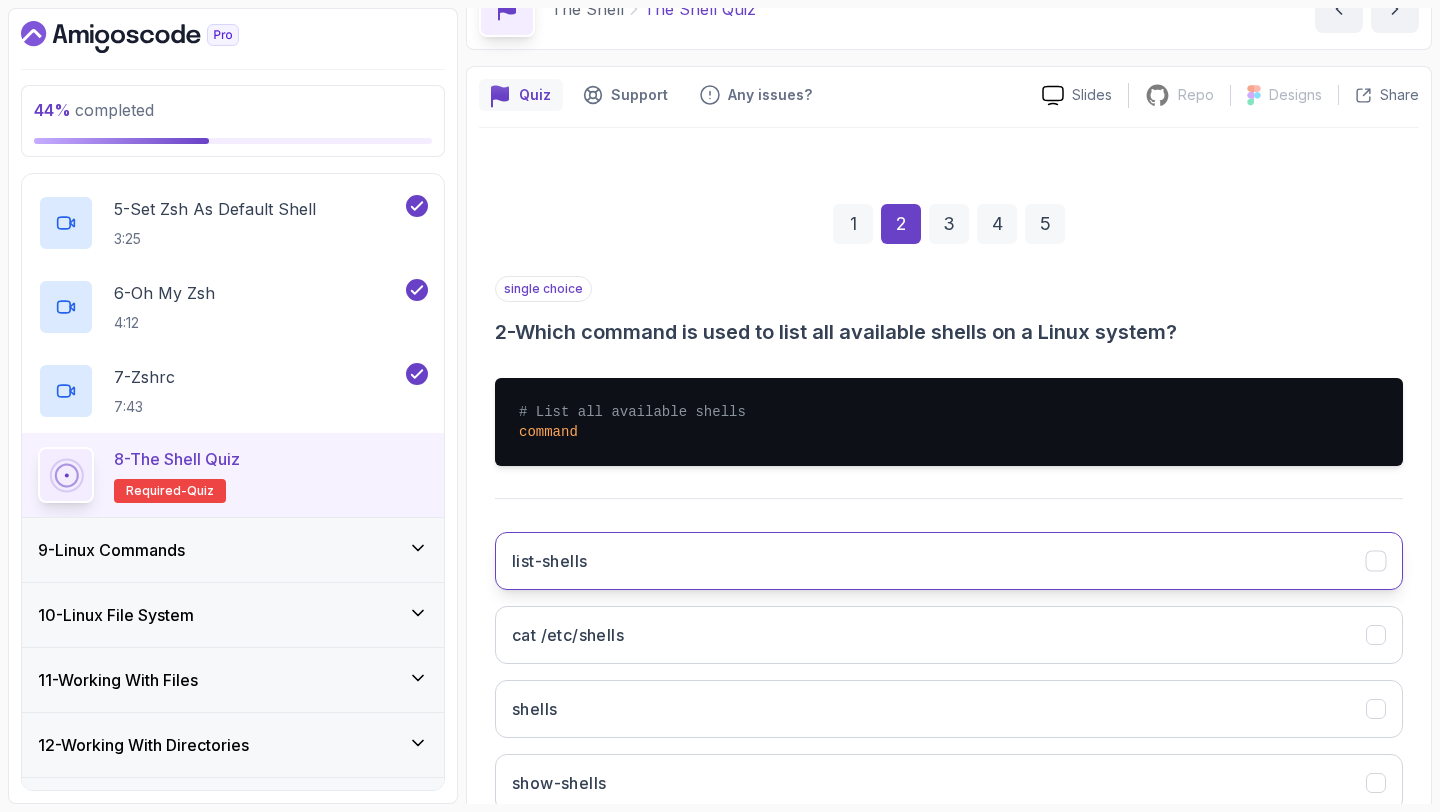 scroll, scrollTop: 239, scrollLeft: 0, axis: vertical 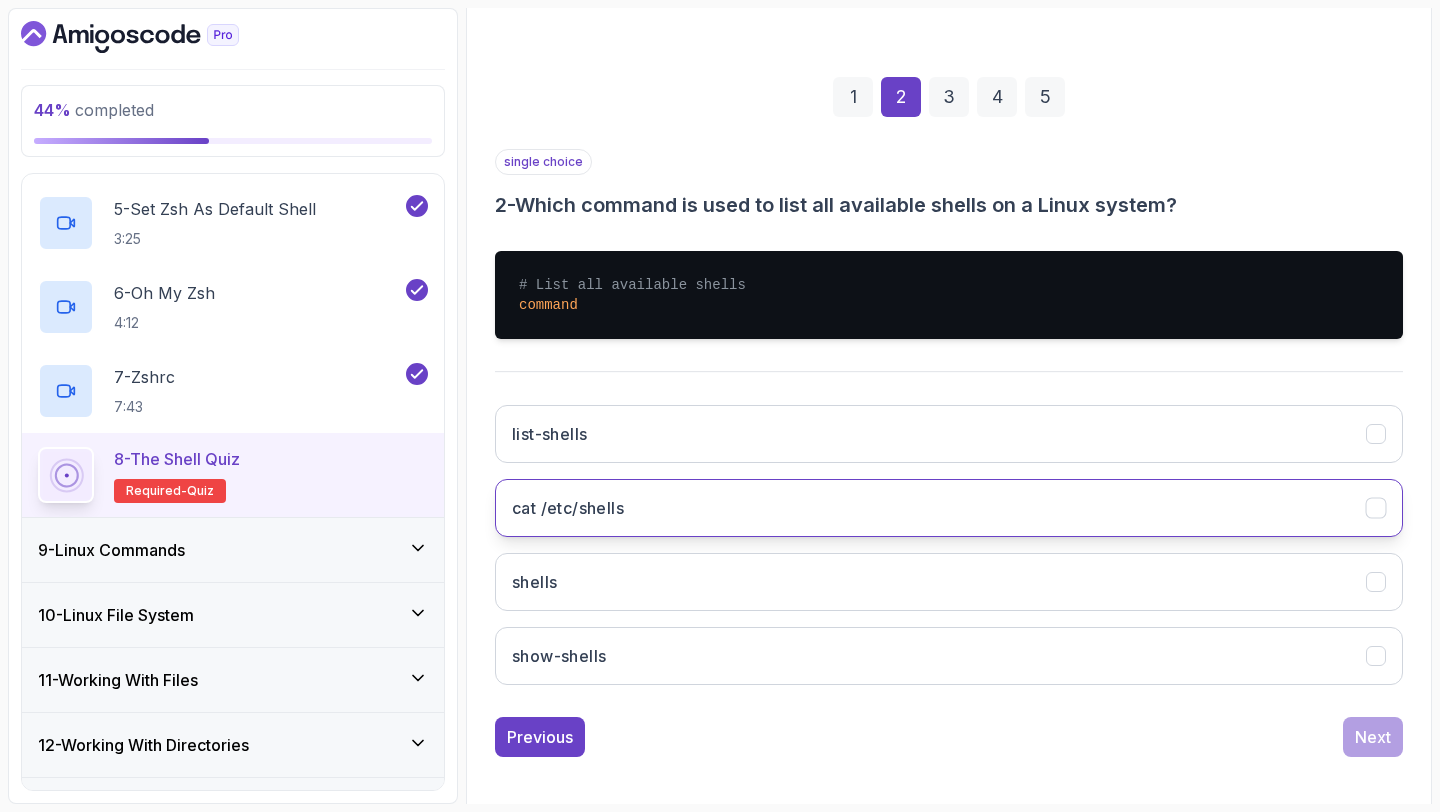 click on "cat /etc/shells" at bounding box center [949, 508] 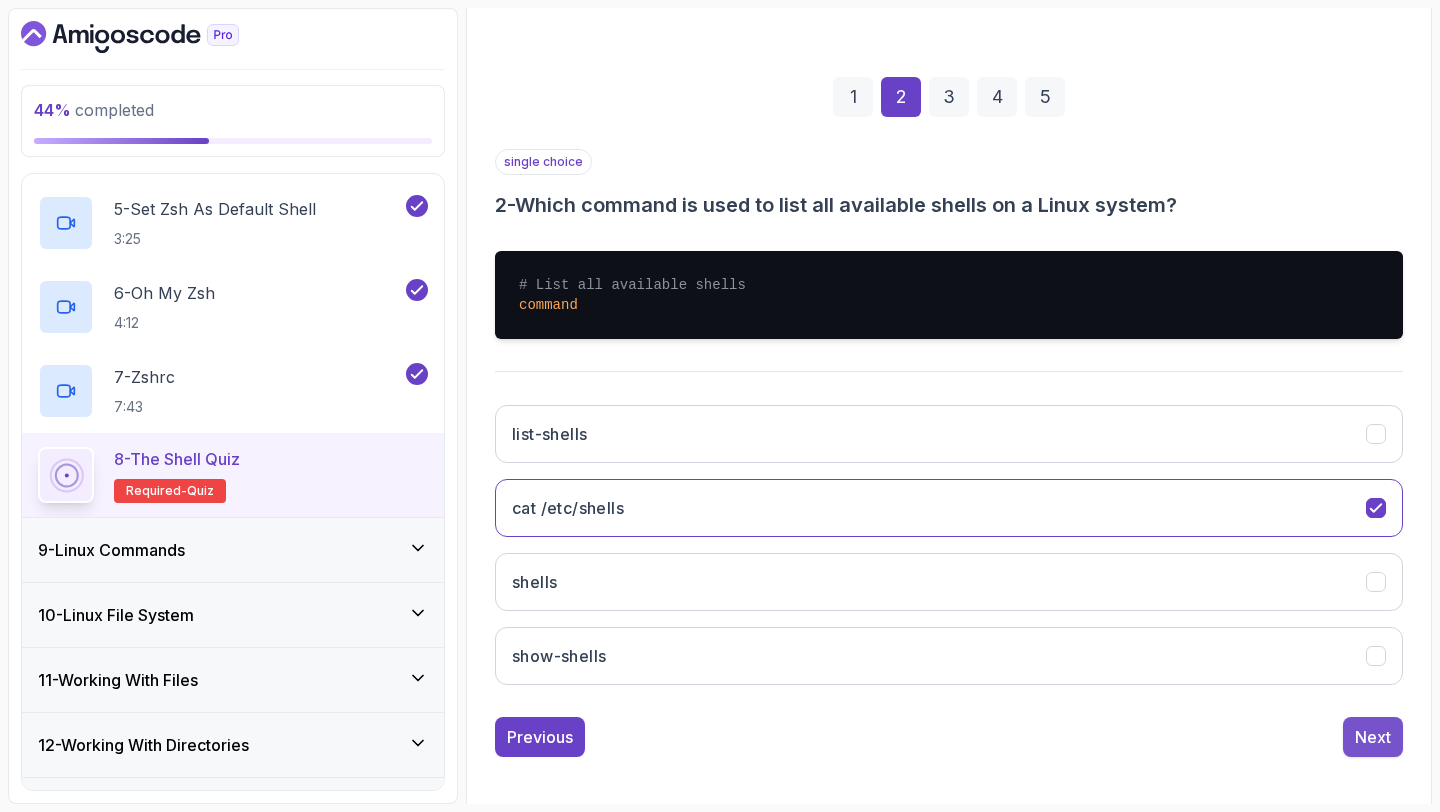 click on "Next" at bounding box center (1373, 737) 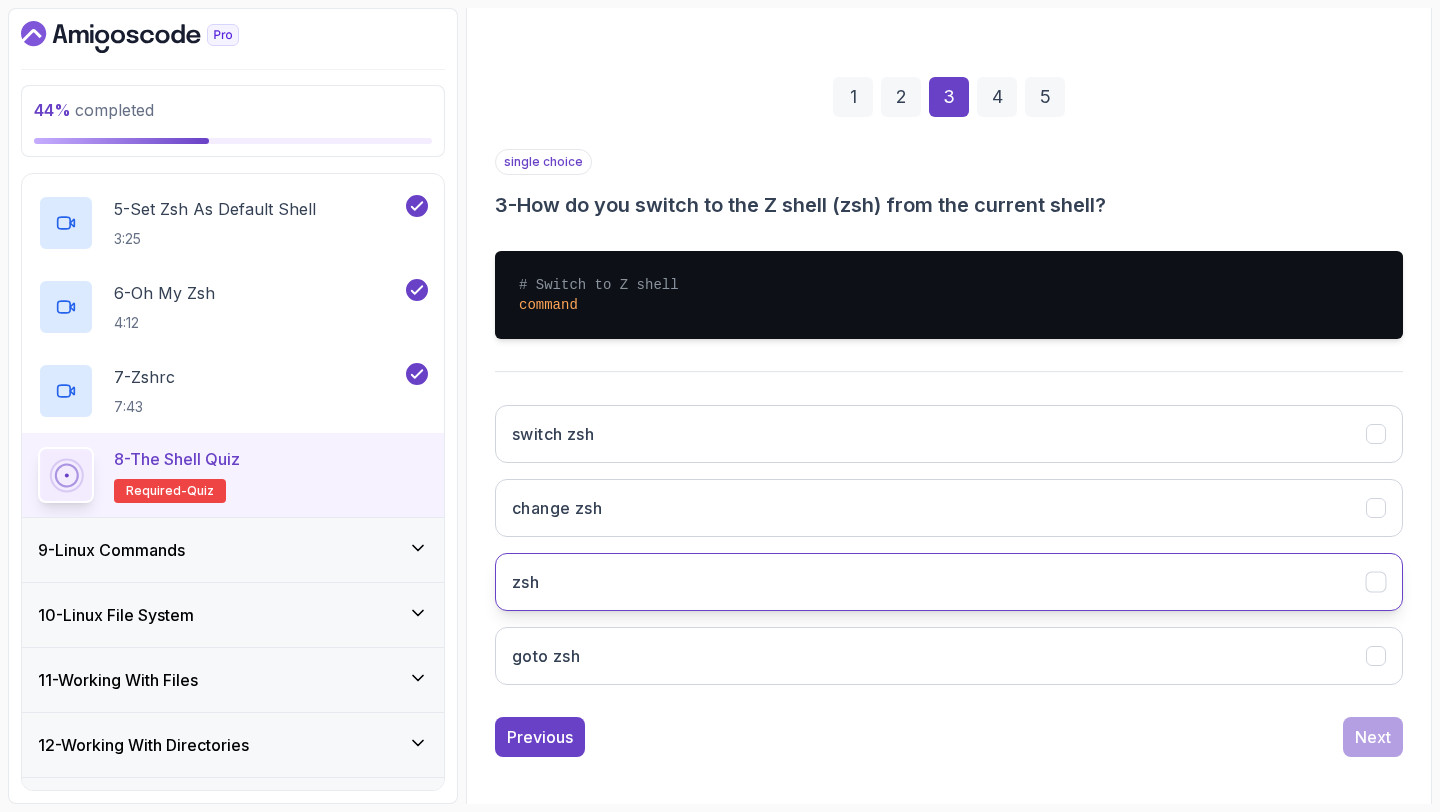 click on "zsh" at bounding box center [949, 582] 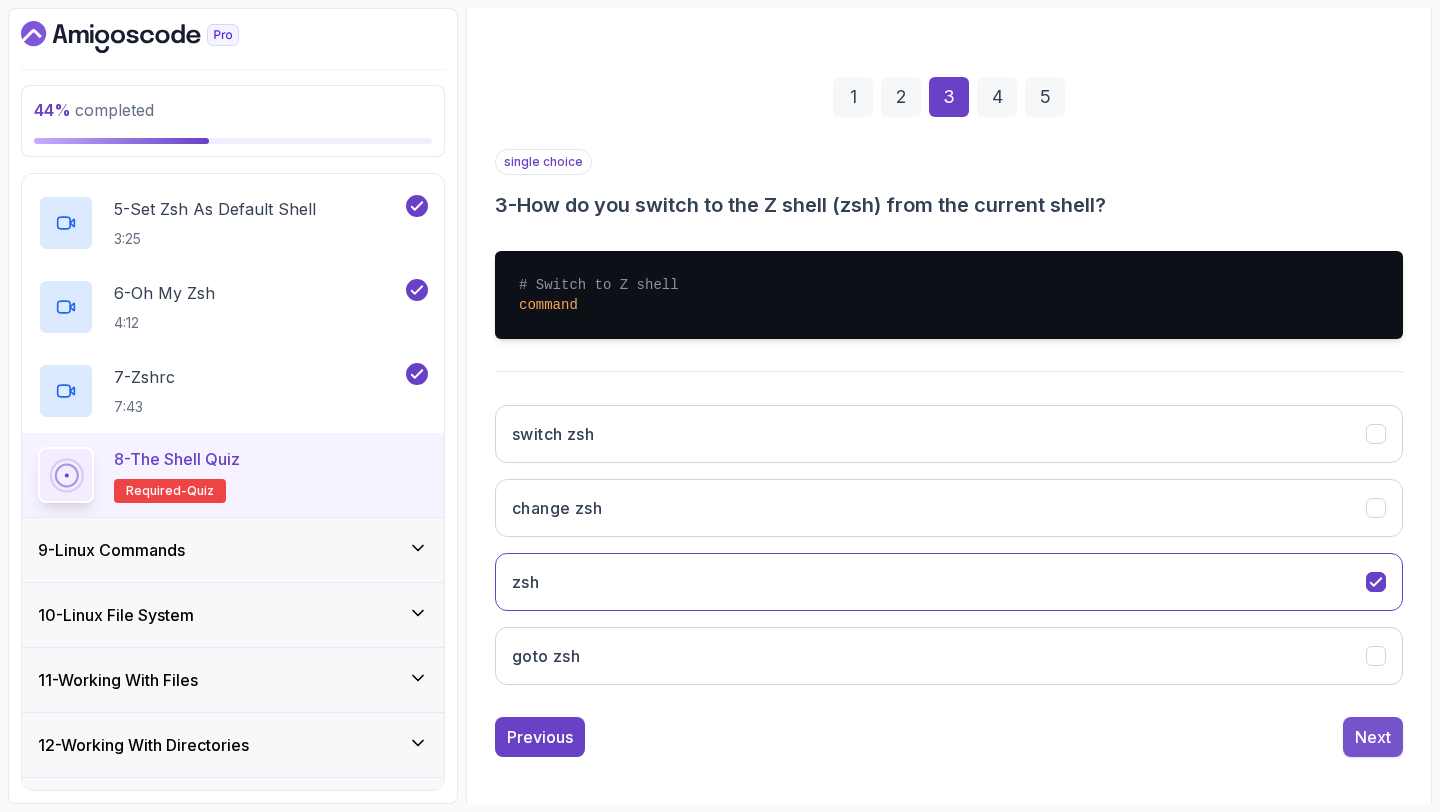 click on "Next" at bounding box center (1373, 737) 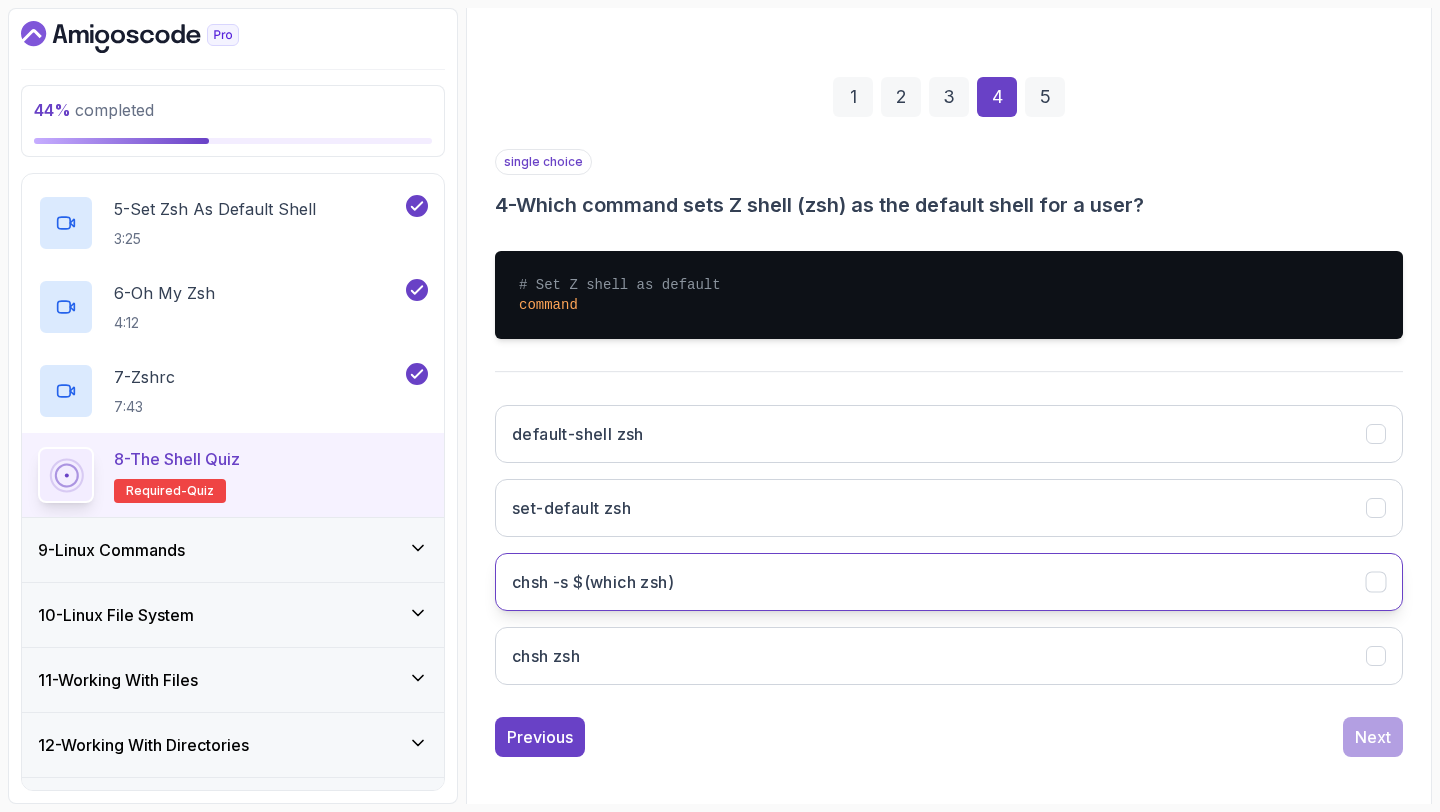 click on "chsh -s $(which zsh)" at bounding box center [949, 582] 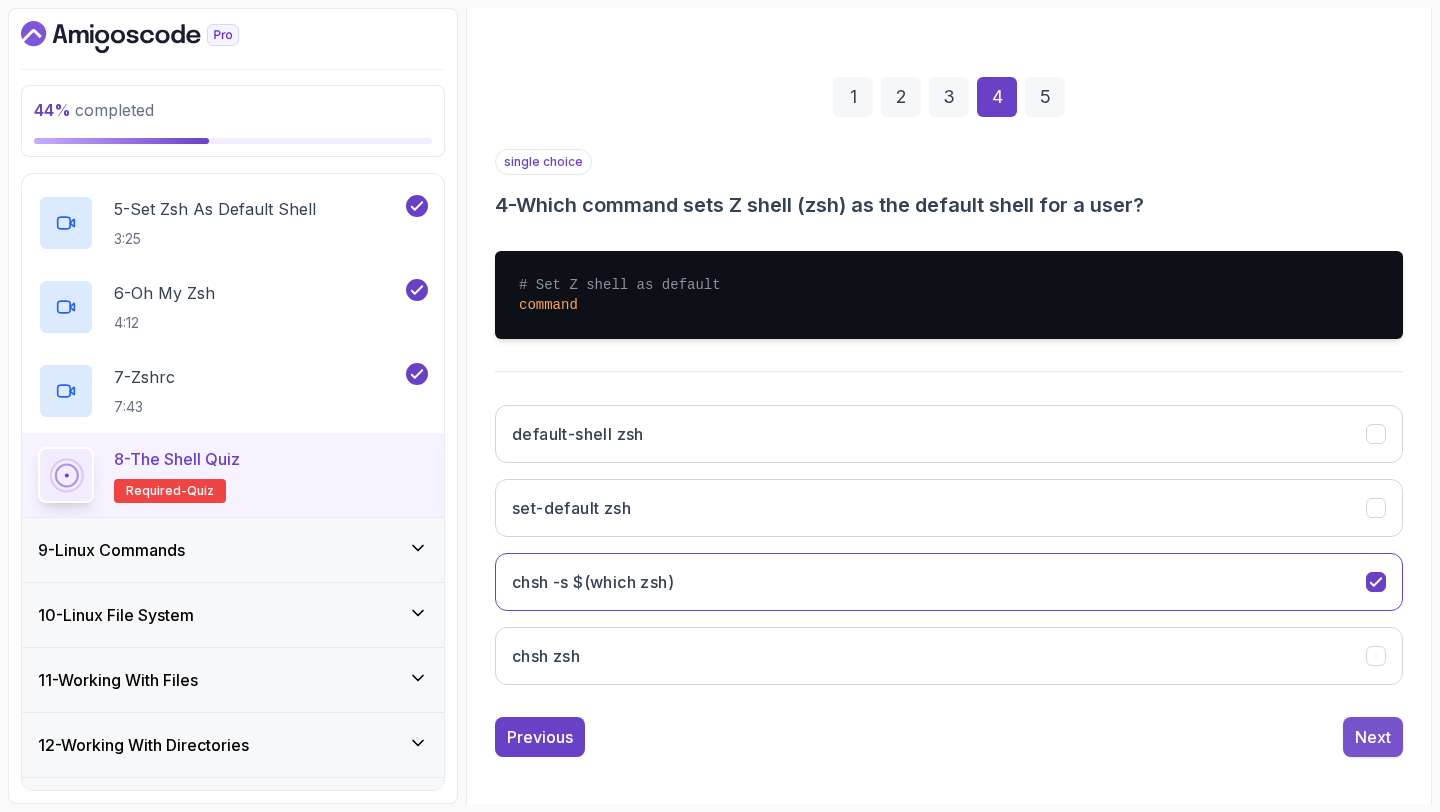 click on "Next" at bounding box center [1373, 737] 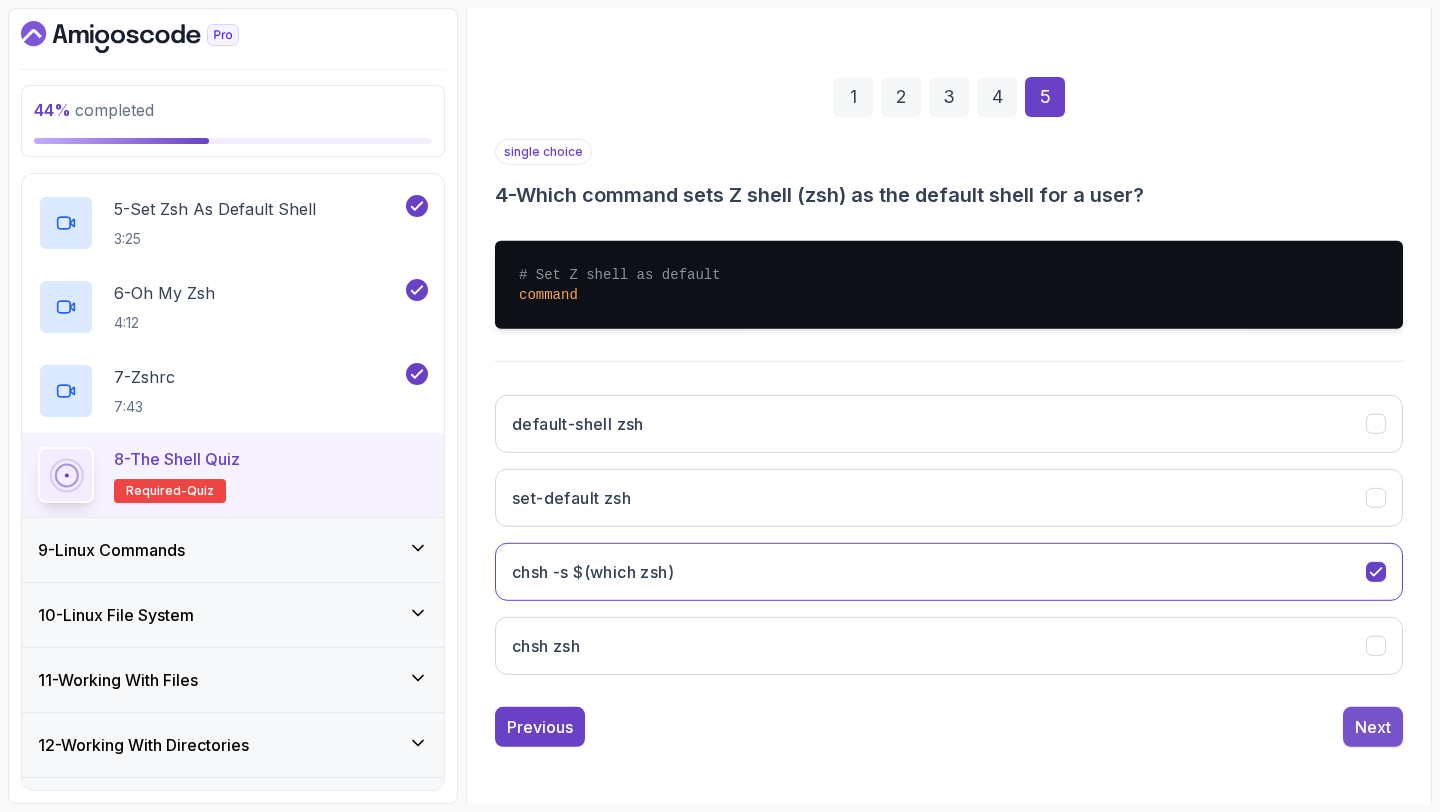 scroll, scrollTop: 113, scrollLeft: 0, axis: vertical 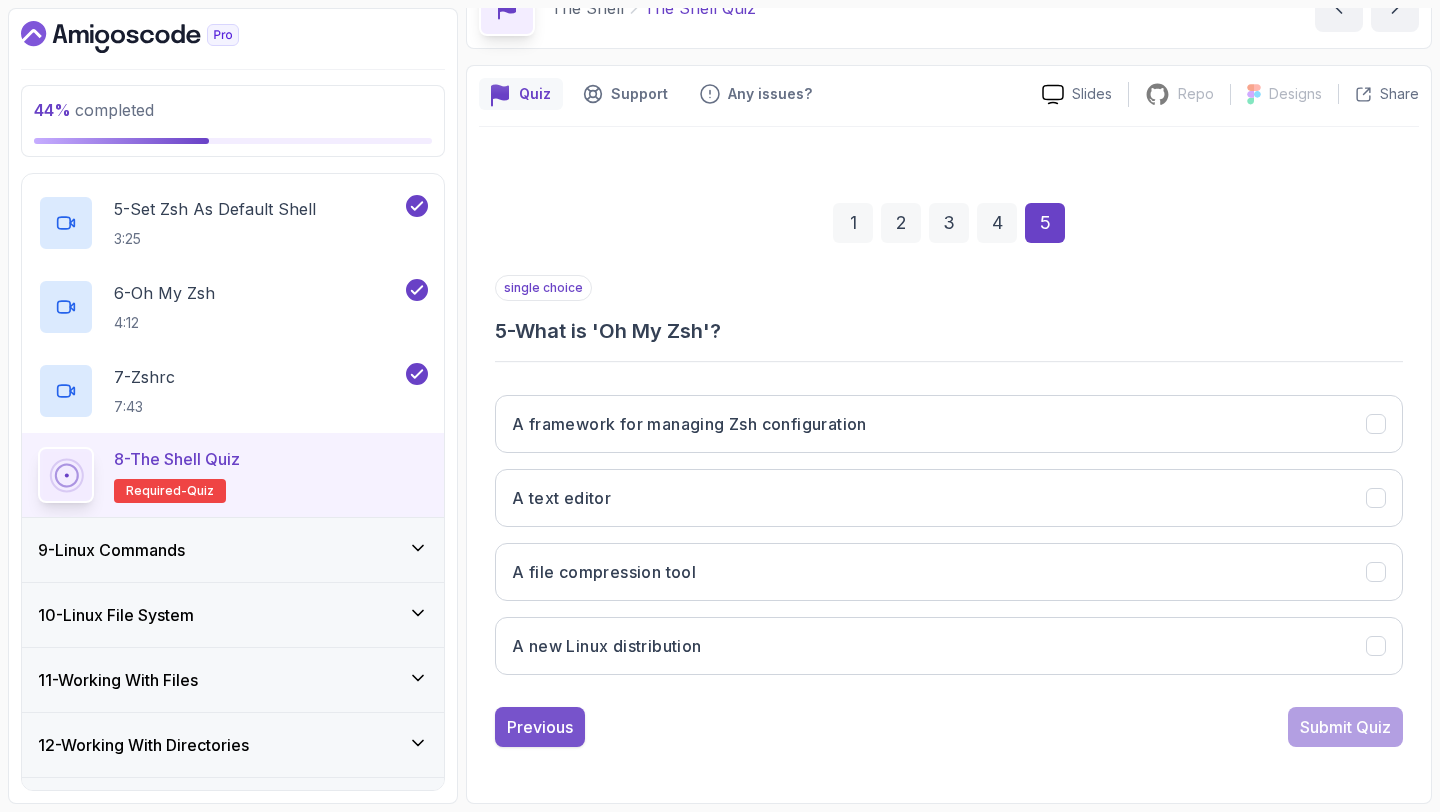 click on "Previous" at bounding box center (540, 727) 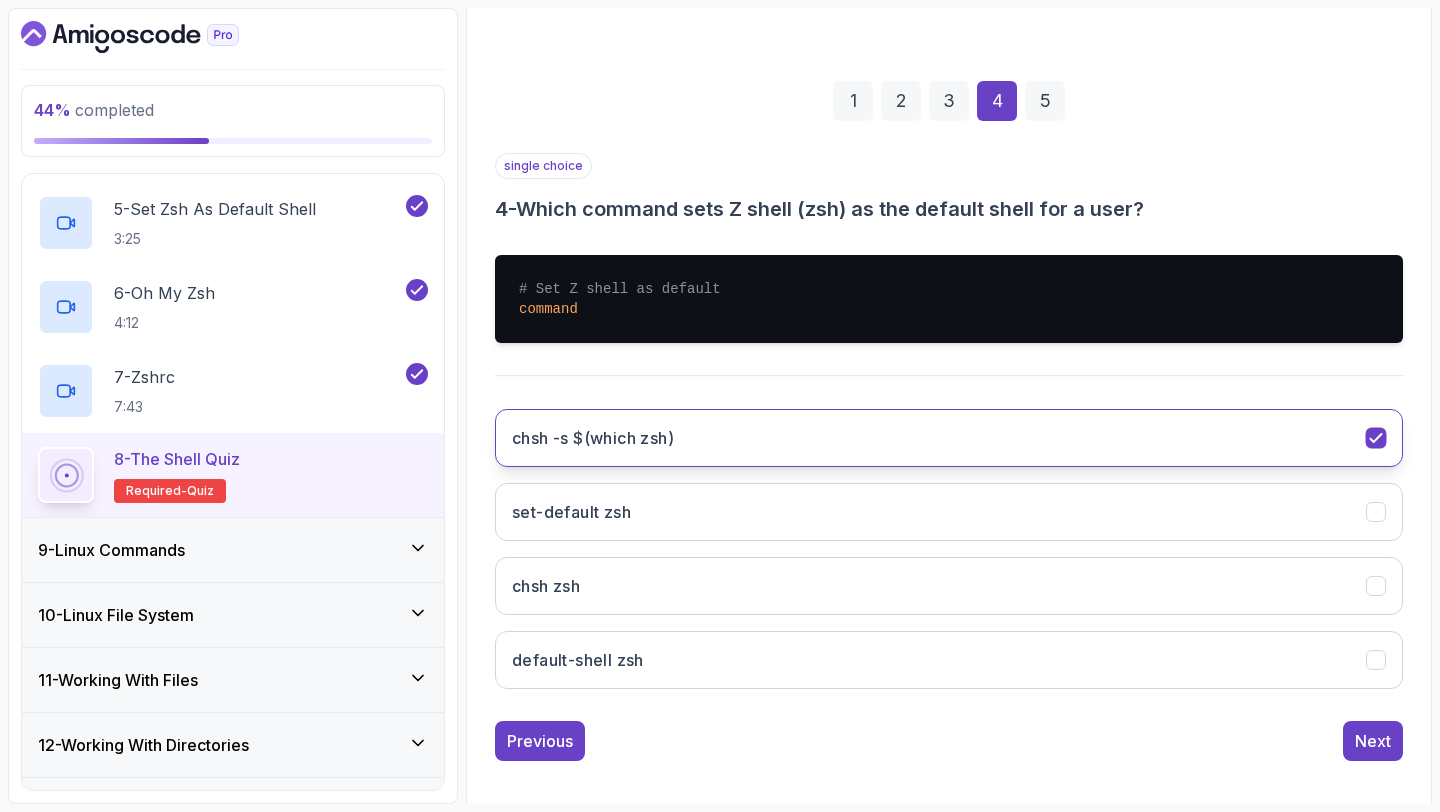 scroll, scrollTop: 249, scrollLeft: 0, axis: vertical 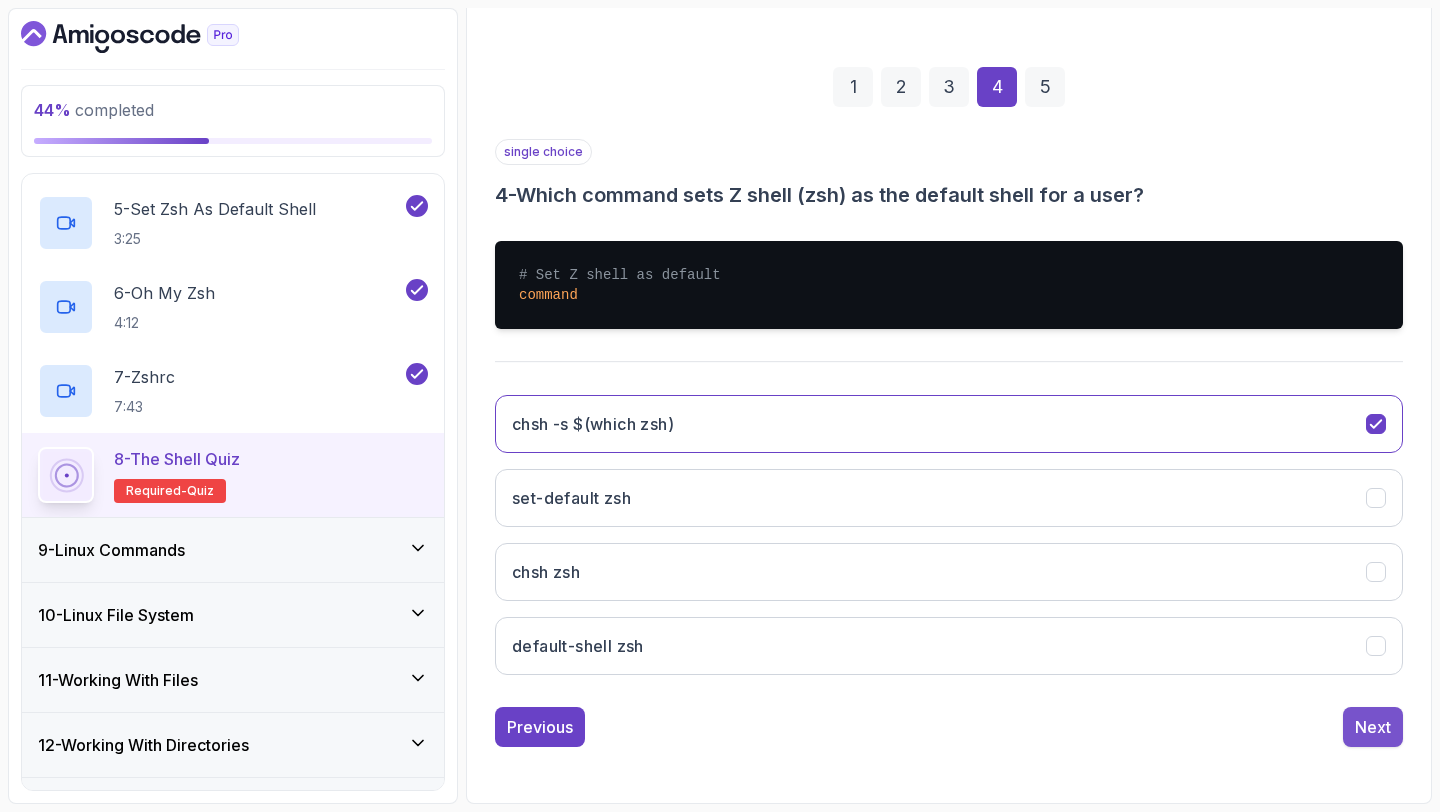 click on "Next" at bounding box center [1373, 727] 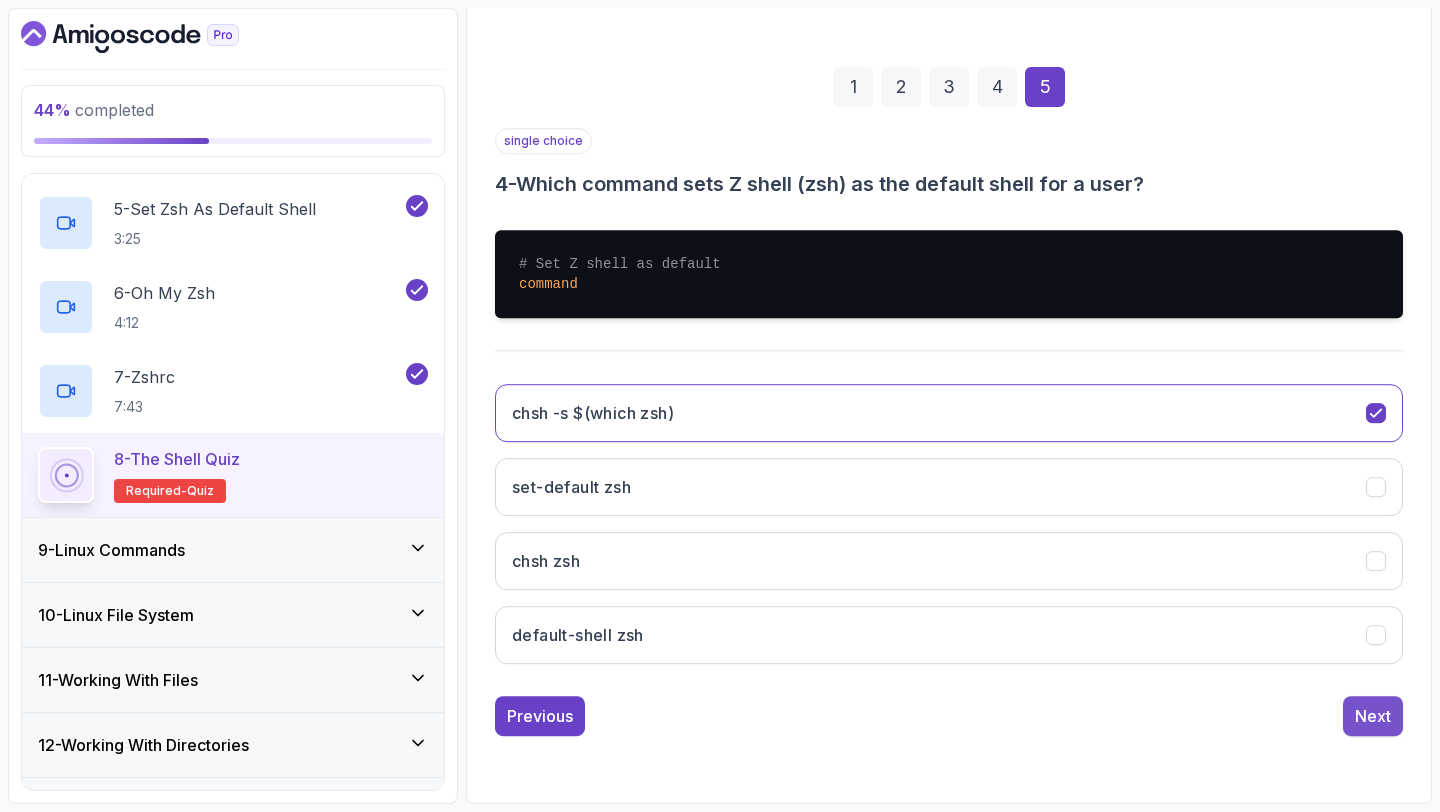 scroll, scrollTop: 113, scrollLeft: 0, axis: vertical 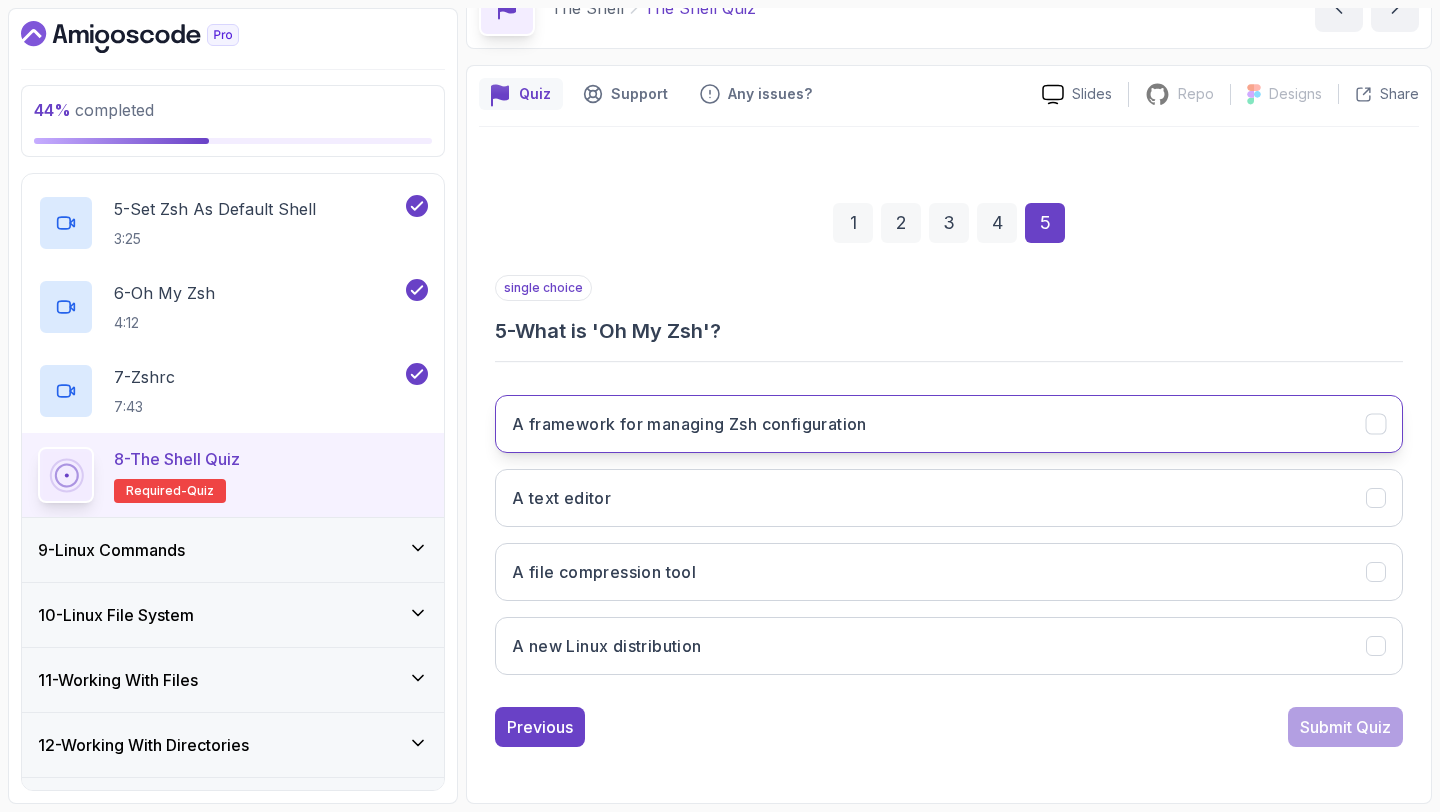 click on "A framework for managing Zsh configuration" at bounding box center (689, 424) 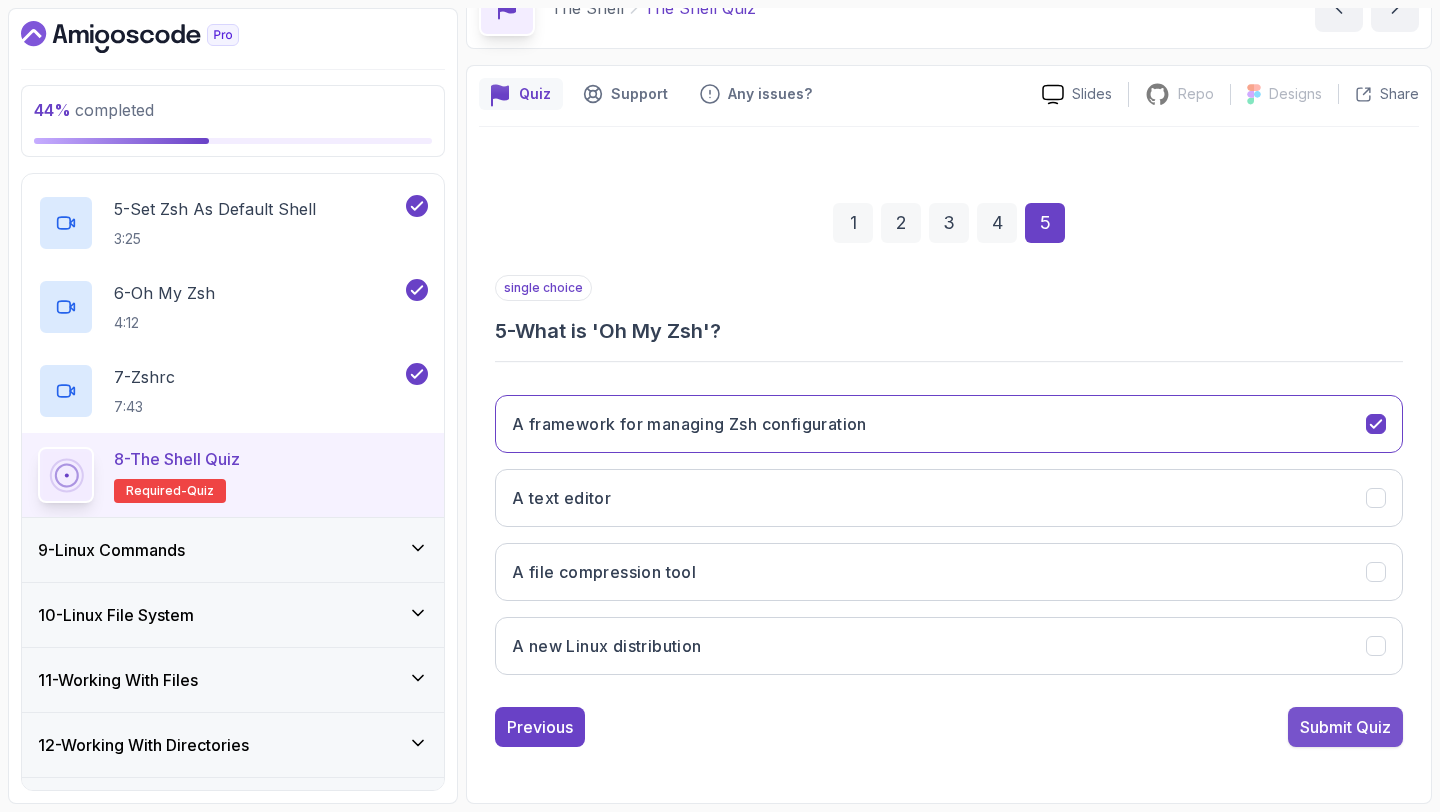 click on "Submit Quiz" at bounding box center (1345, 727) 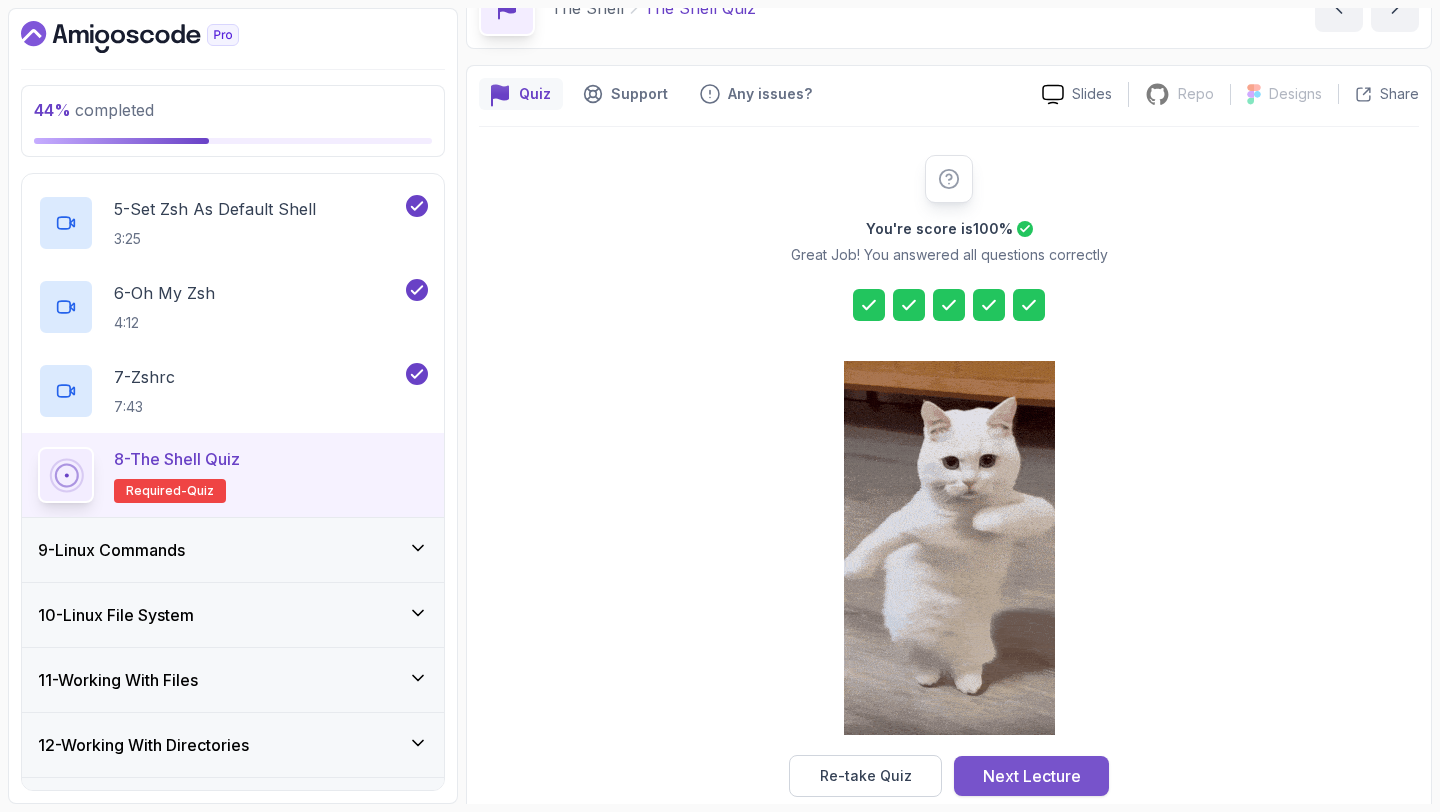 click on "Next Lecture" at bounding box center [1032, 776] 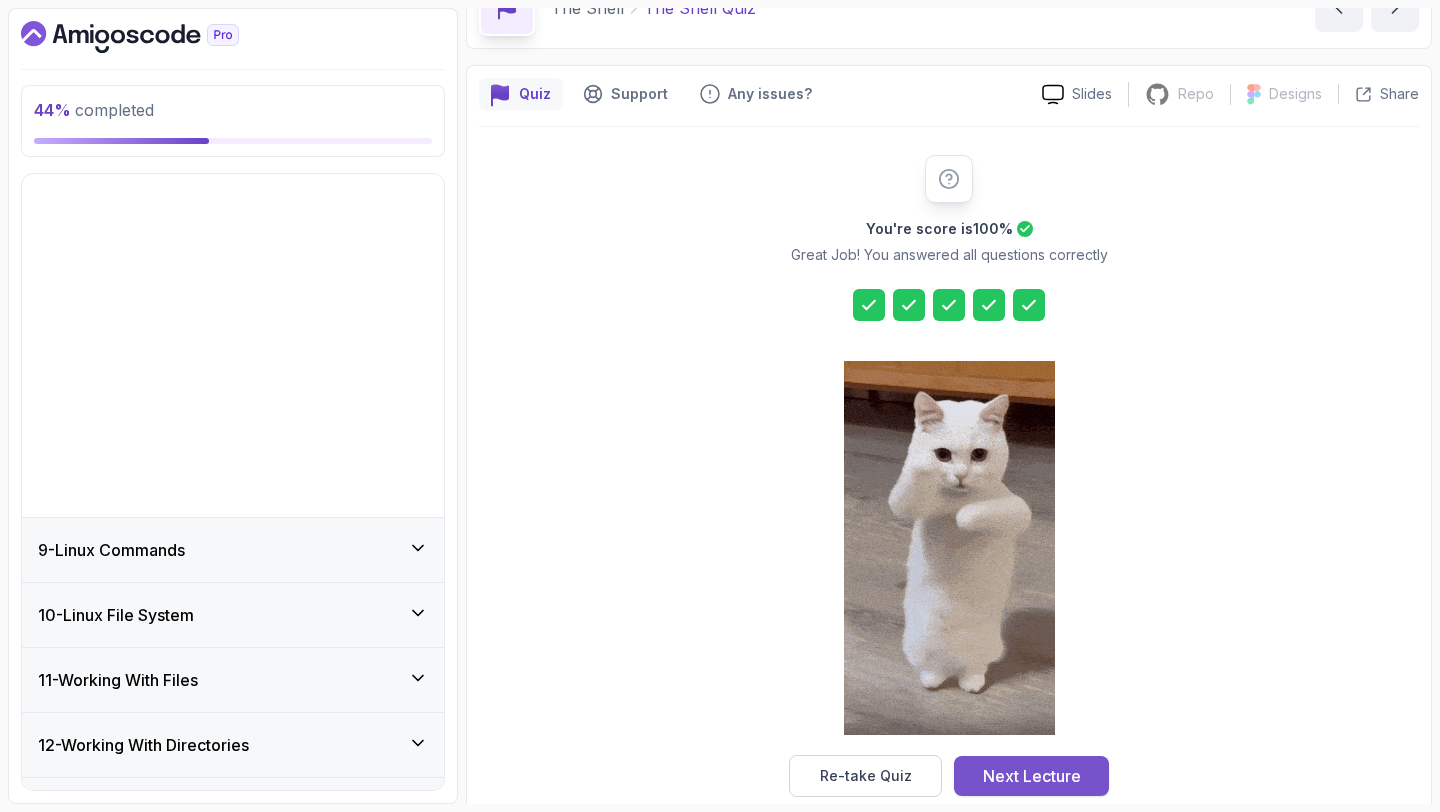 scroll, scrollTop: 0, scrollLeft: 0, axis: both 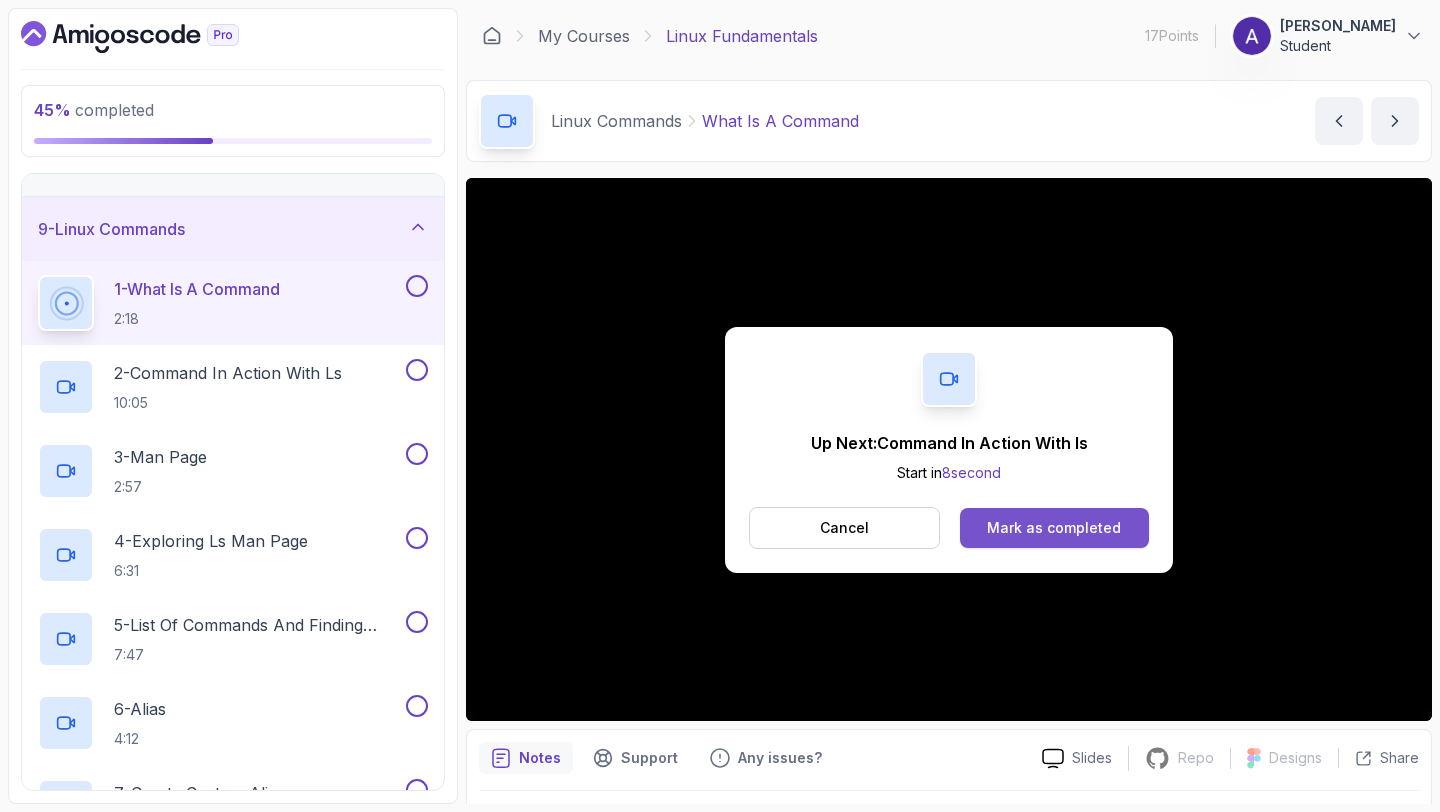 click on "Mark as completed" at bounding box center [1054, 528] 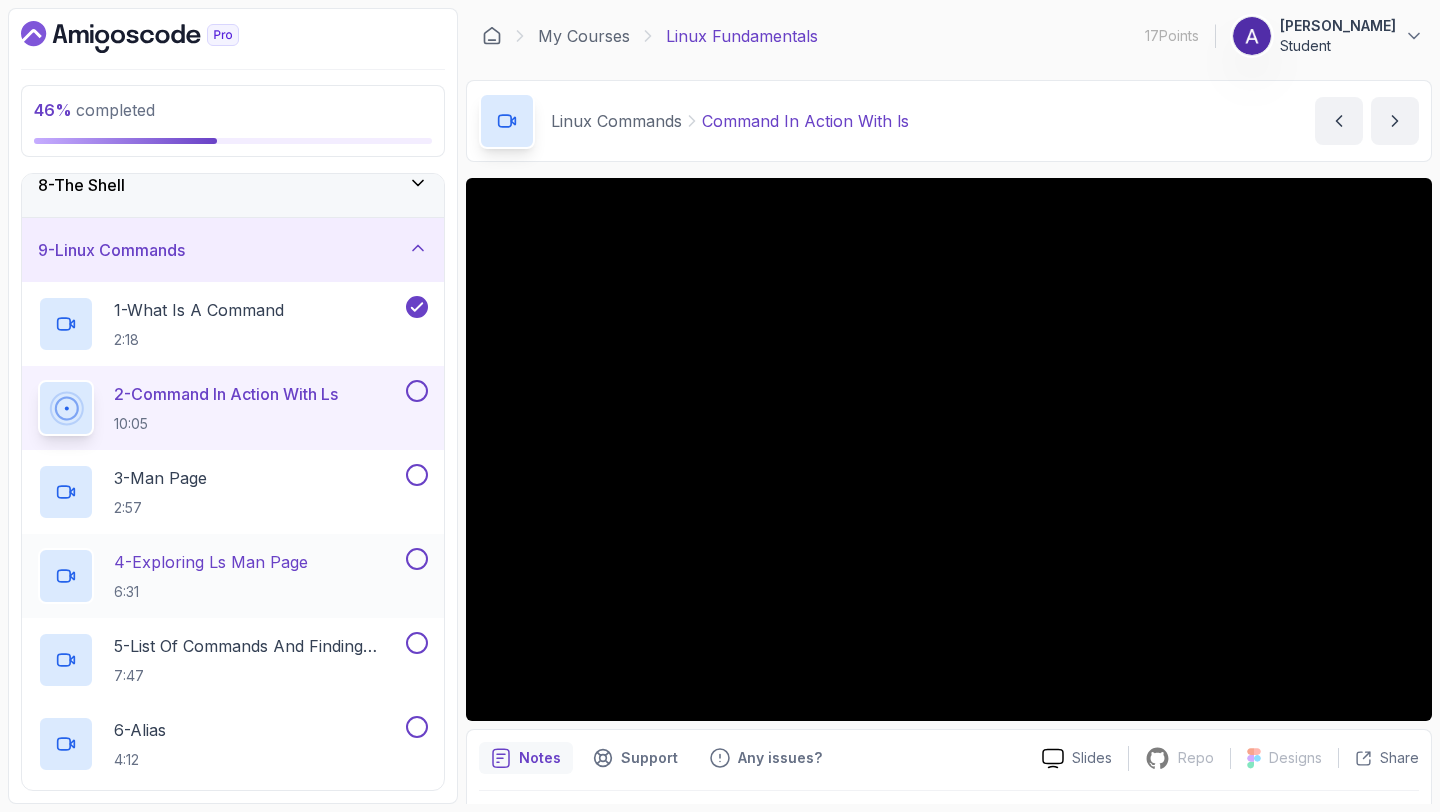 scroll, scrollTop: 475, scrollLeft: 0, axis: vertical 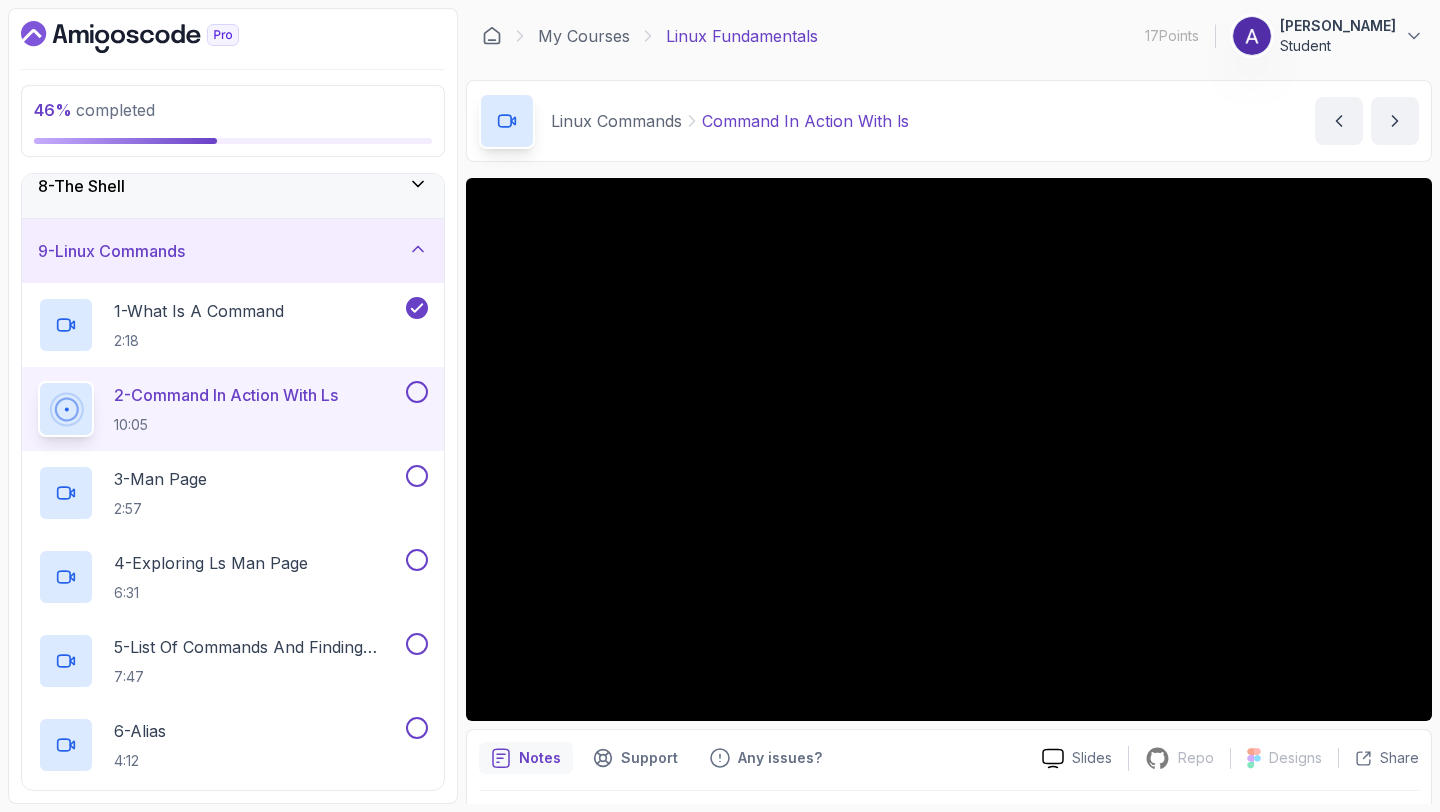 click on "Linux Commands Command In Action With ls Command In Action With ls by  nelson" at bounding box center (949, 121) 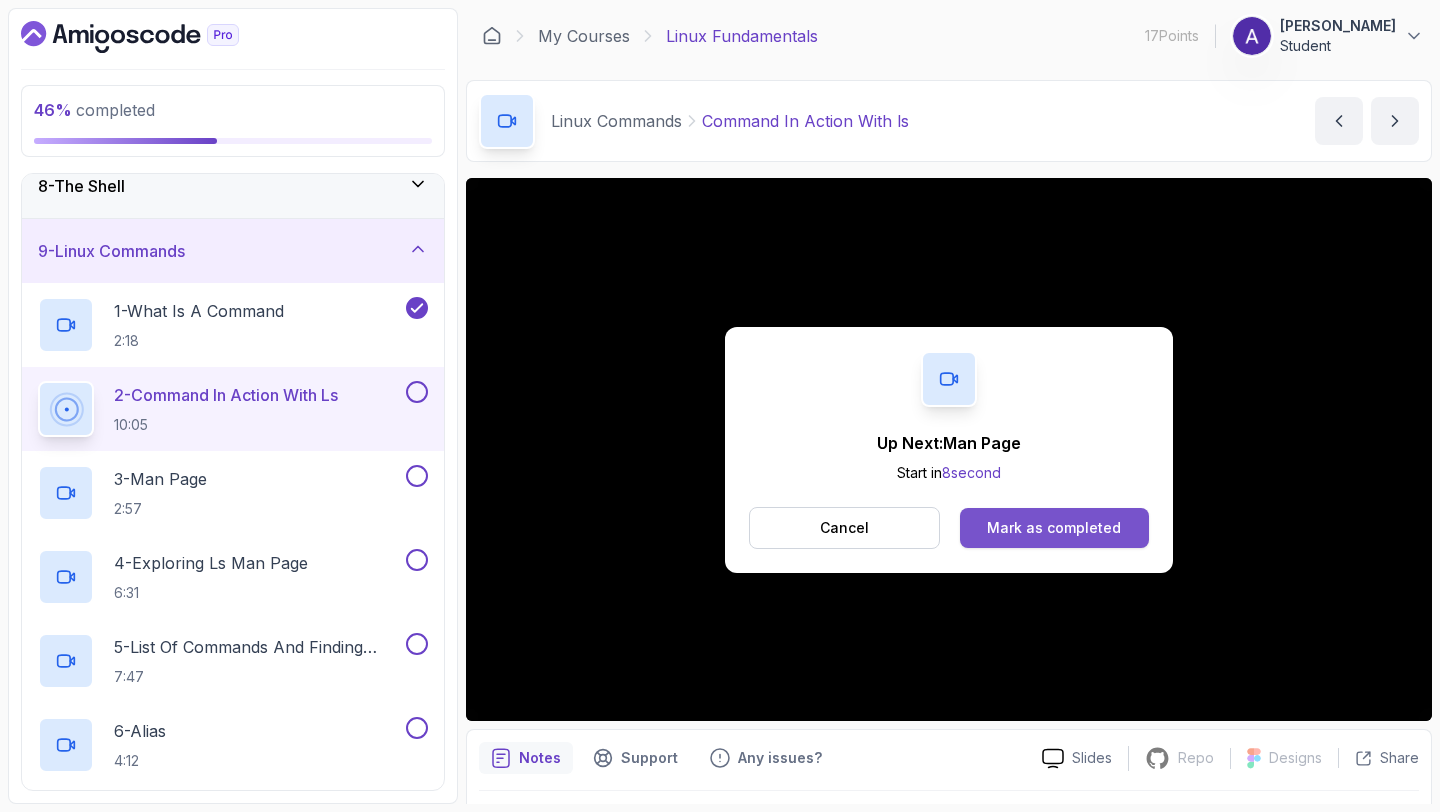 click on "Mark as completed" at bounding box center (1054, 528) 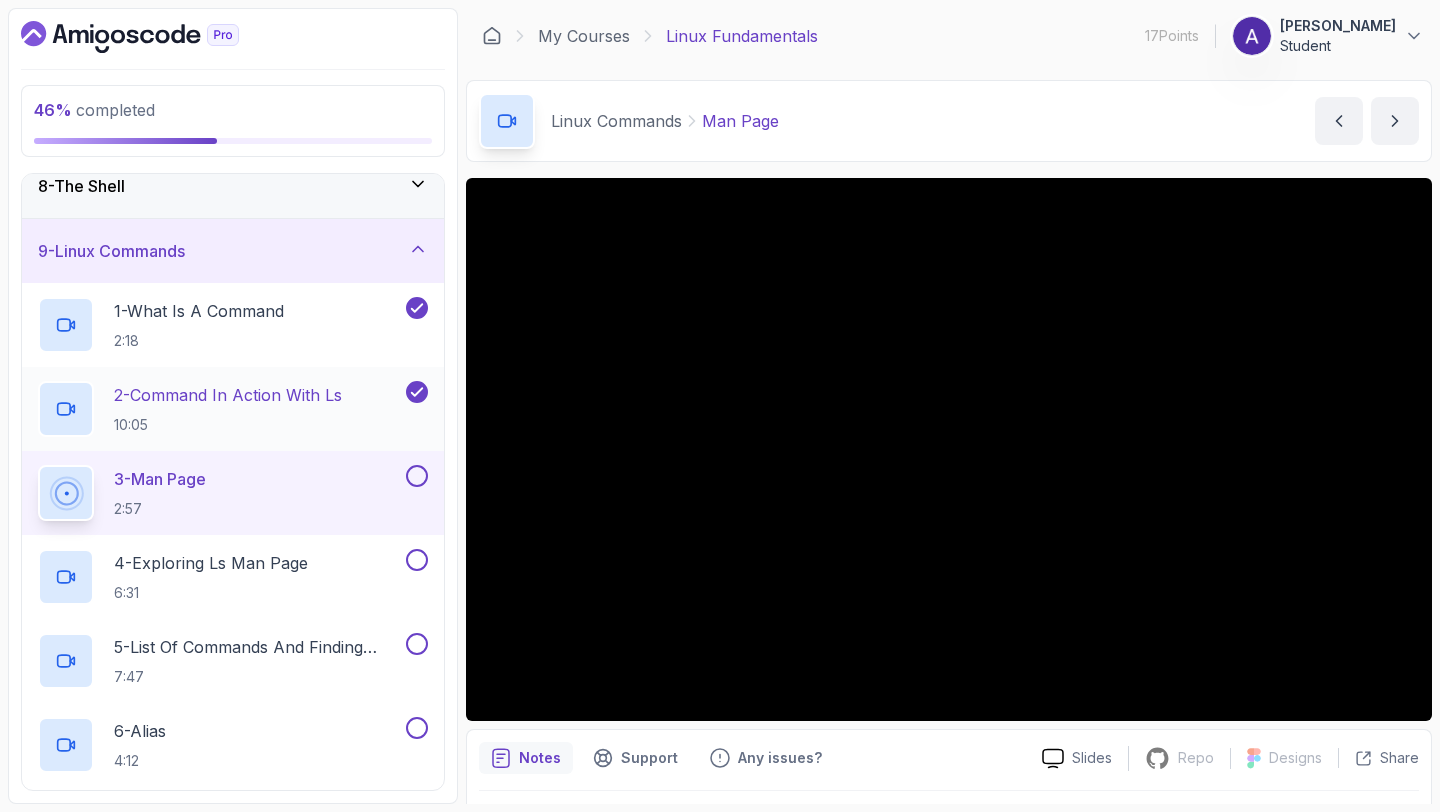 click 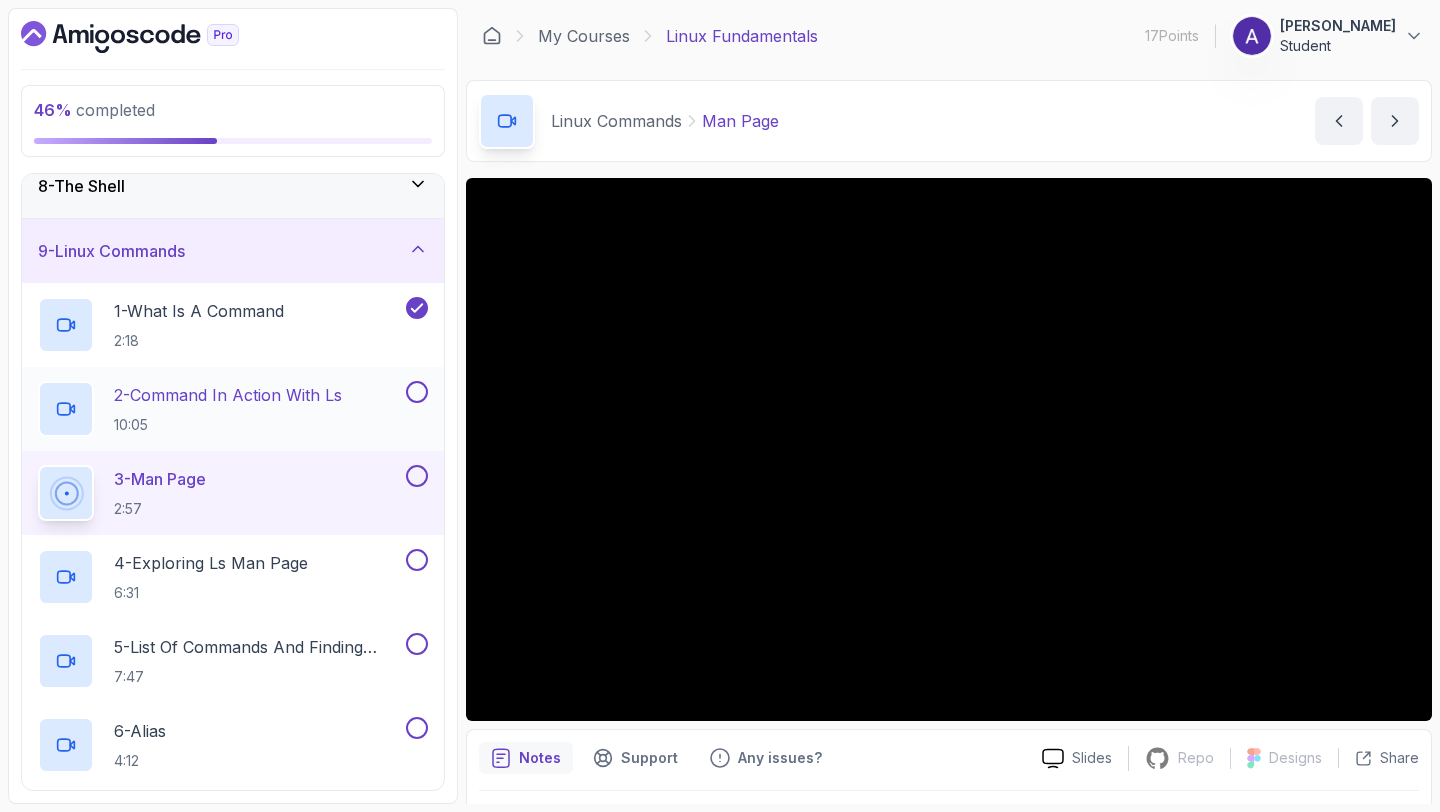 click at bounding box center (417, 392) 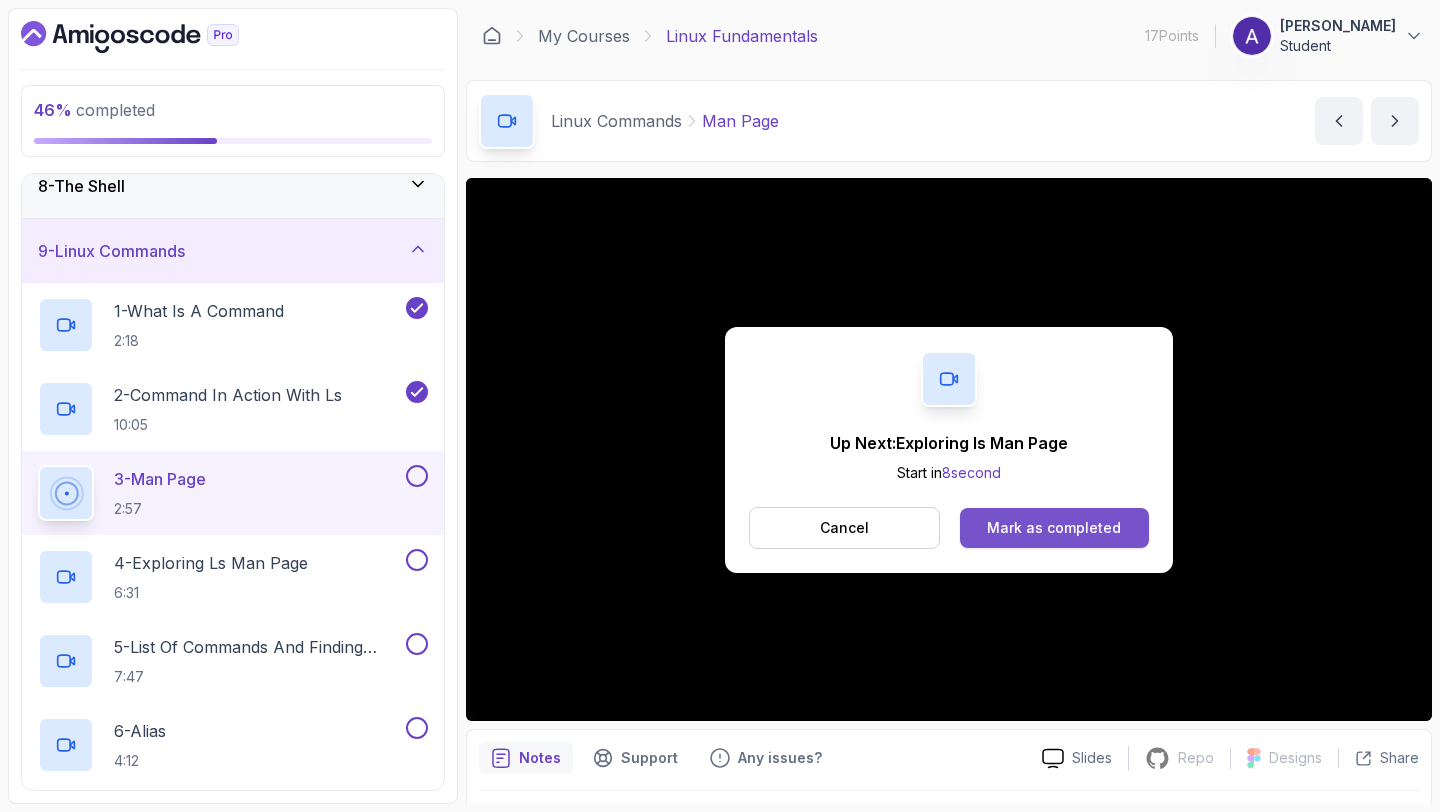 click on "Mark as completed" at bounding box center (1054, 528) 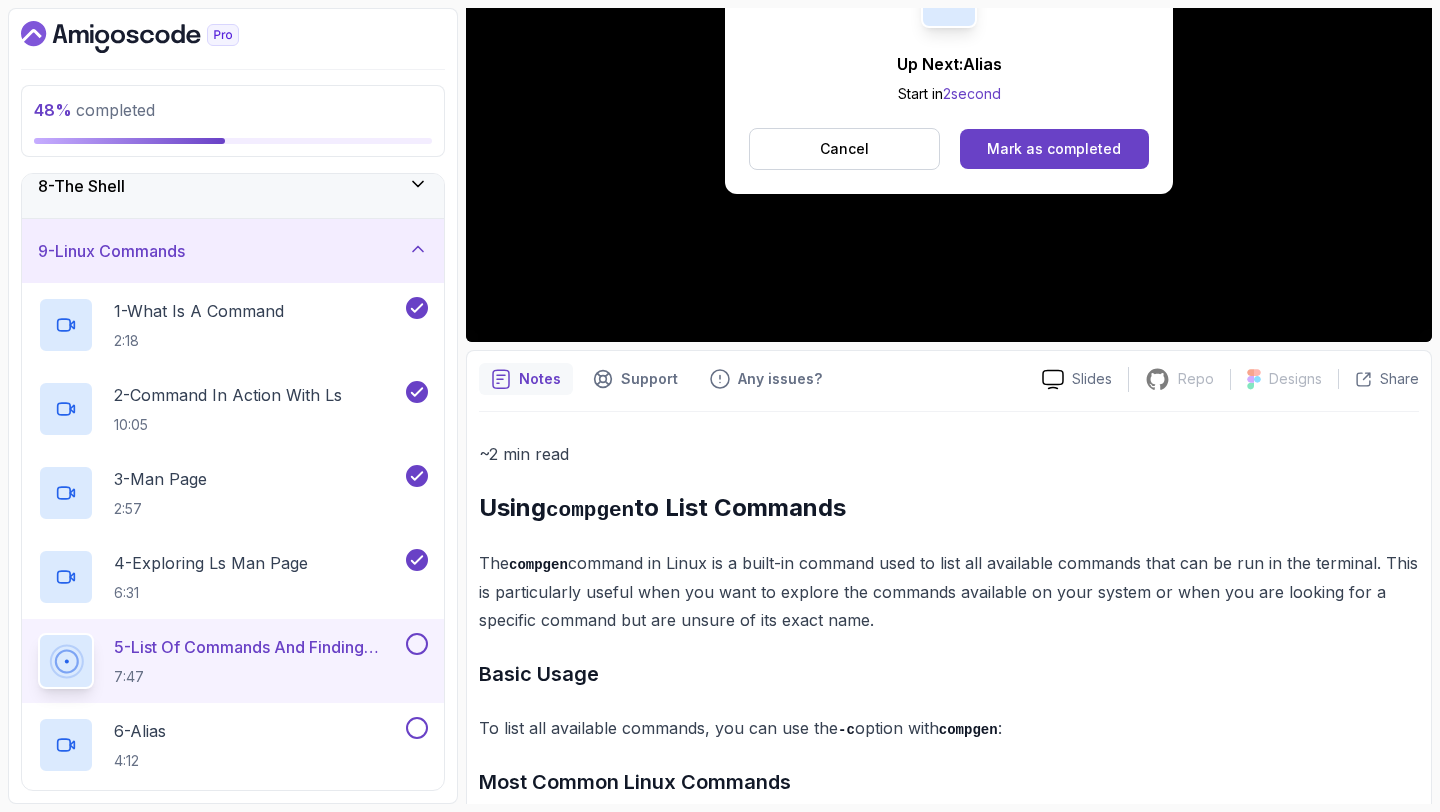 scroll, scrollTop: 347, scrollLeft: 0, axis: vertical 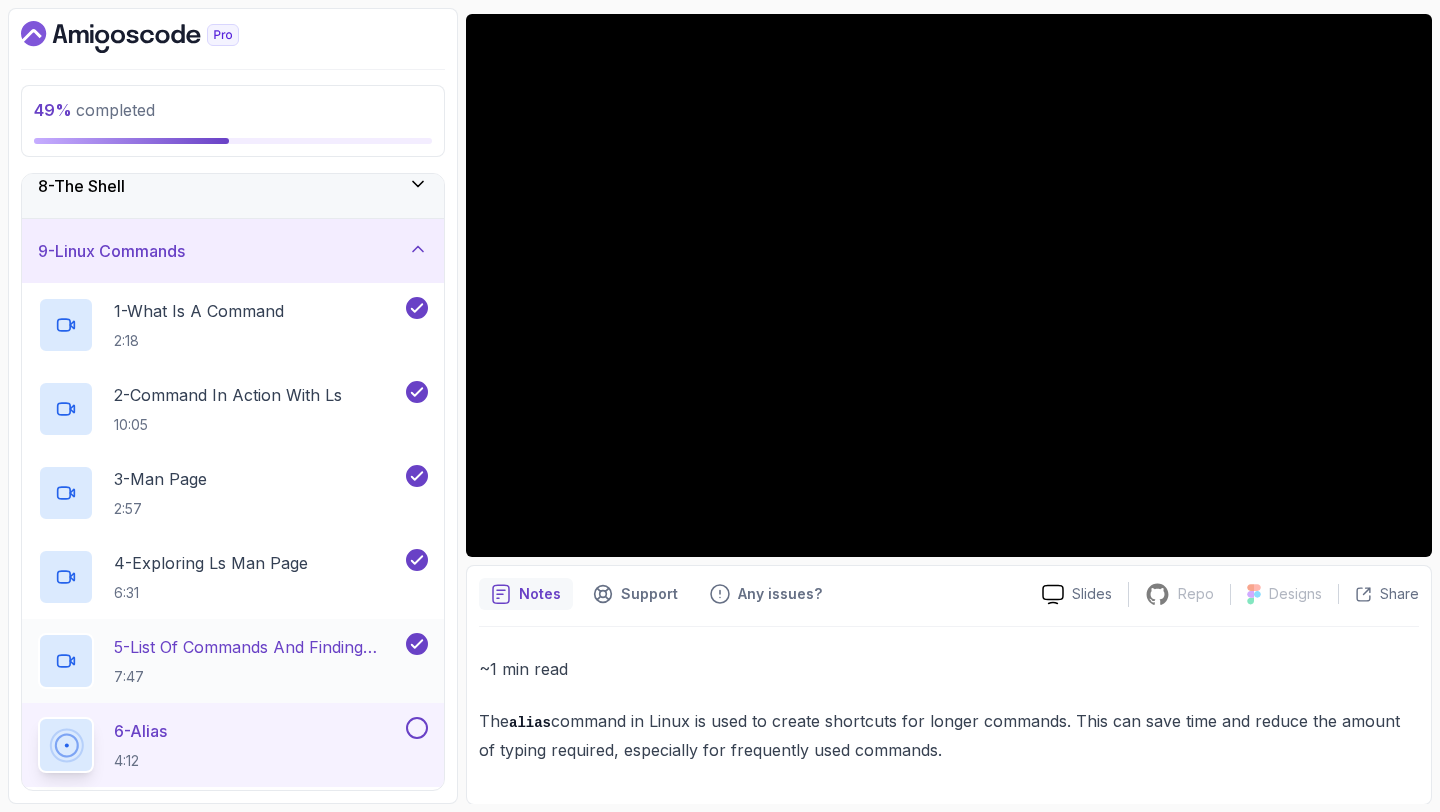 click on "5  -  List Of Commands And Finding Help" at bounding box center [258, 647] 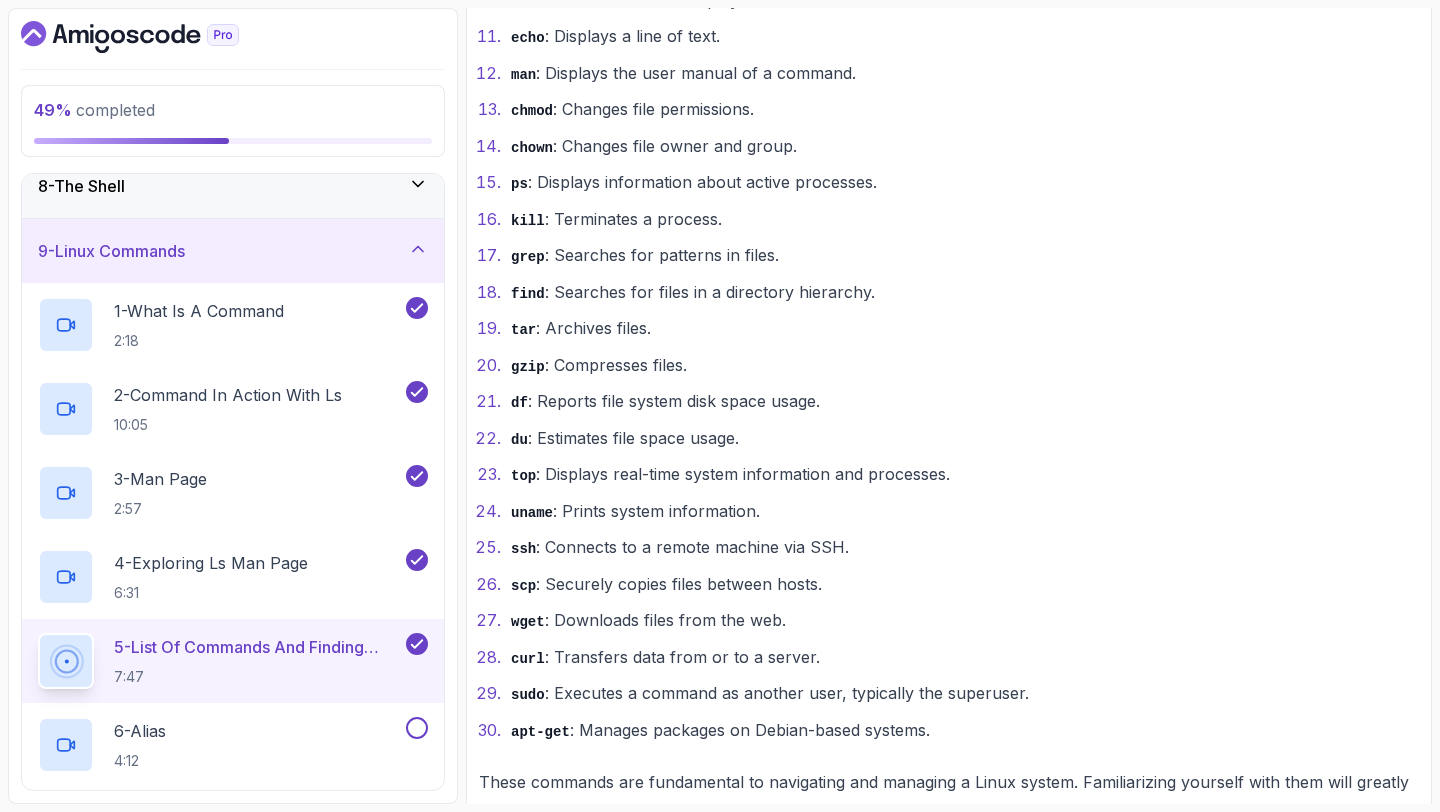 scroll, scrollTop: 1590, scrollLeft: 0, axis: vertical 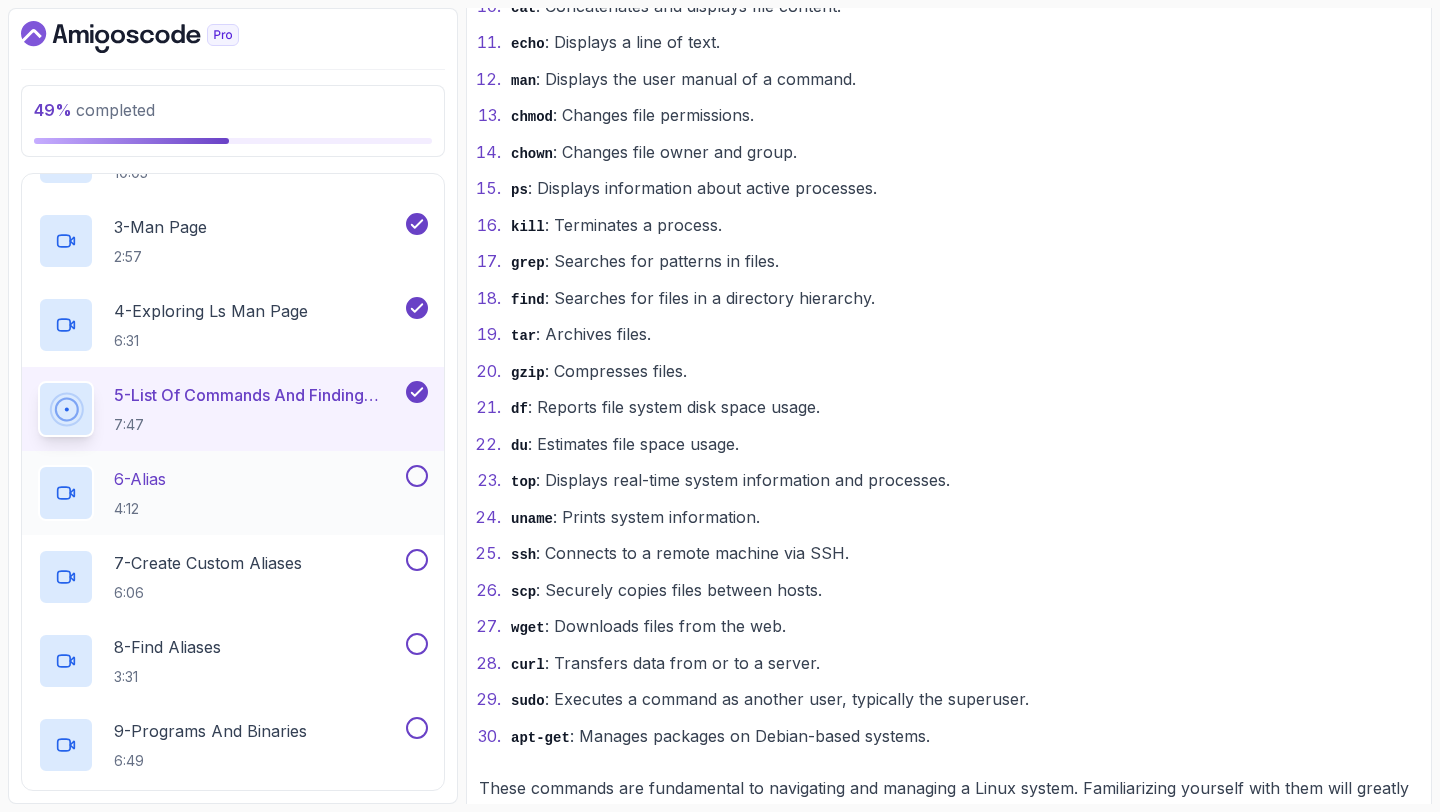 click on "6  -  Alias 4:12" at bounding box center [220, 493] 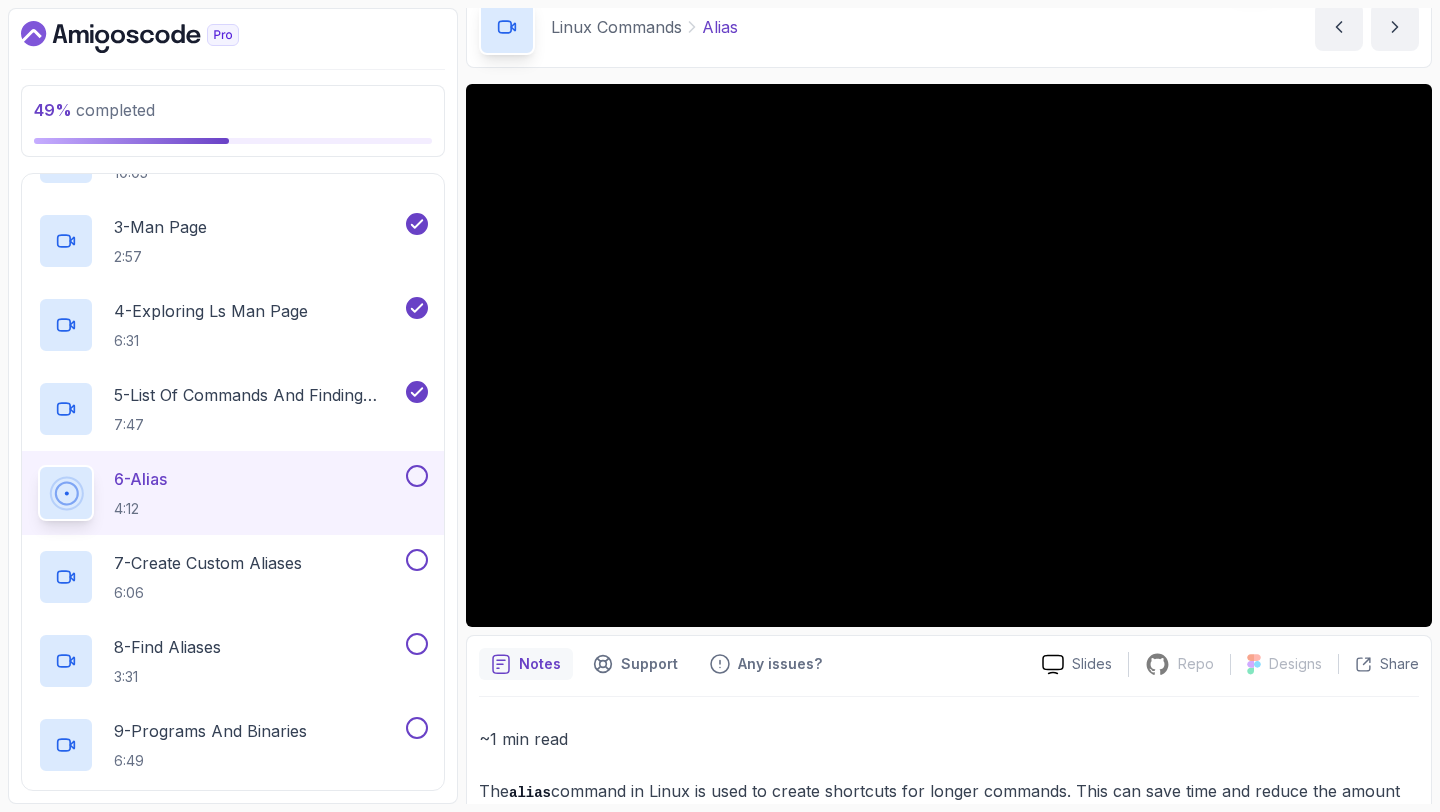 scroll, scrollTop: 0, scrollLeft: 0, axis: both 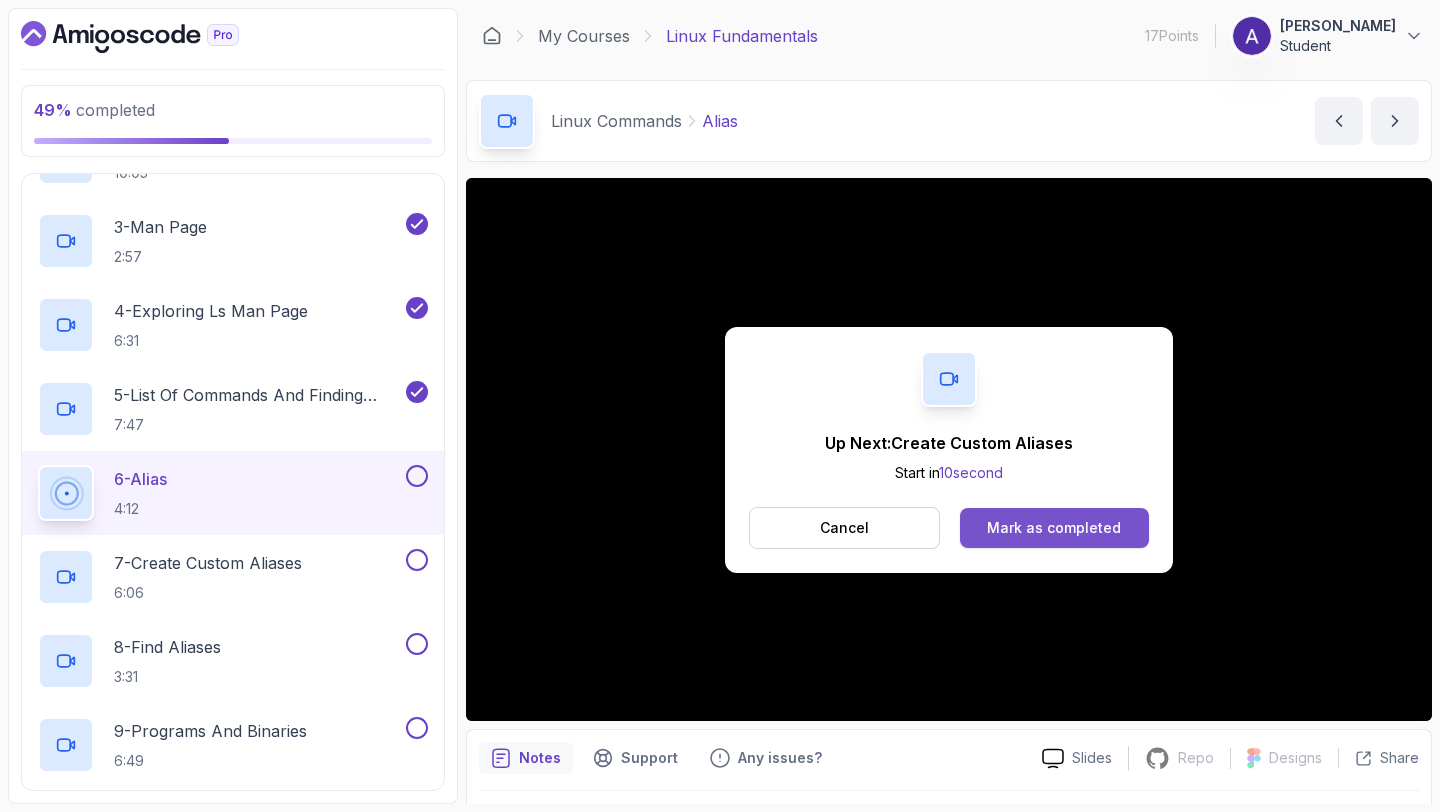 click on "Mark as completed" at bounding box center [1054, 528] 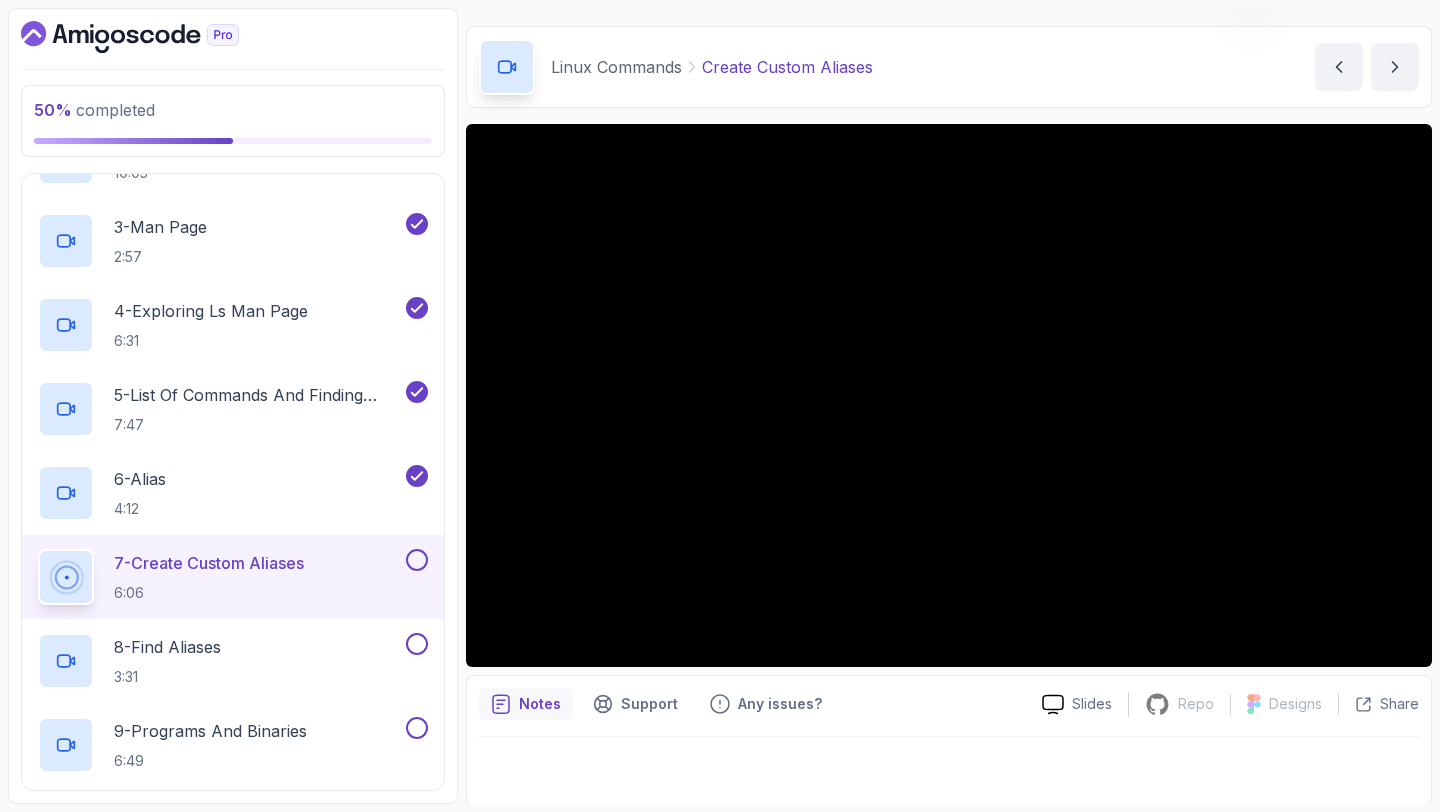 scroll, scrollTop: 56, scrollLeft: 0, axis: vertical 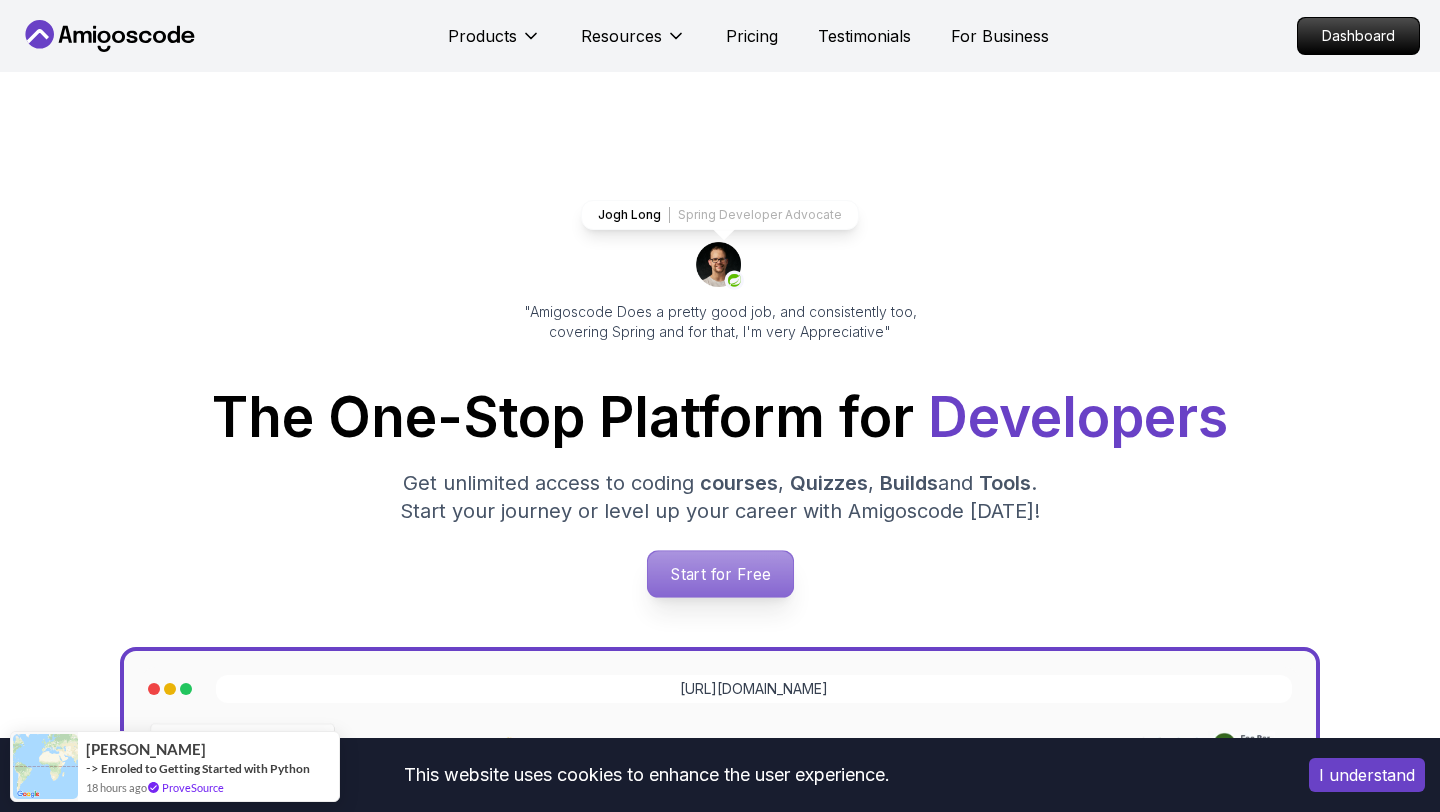 click on "Start for Free" at bounding box center (719, 574) 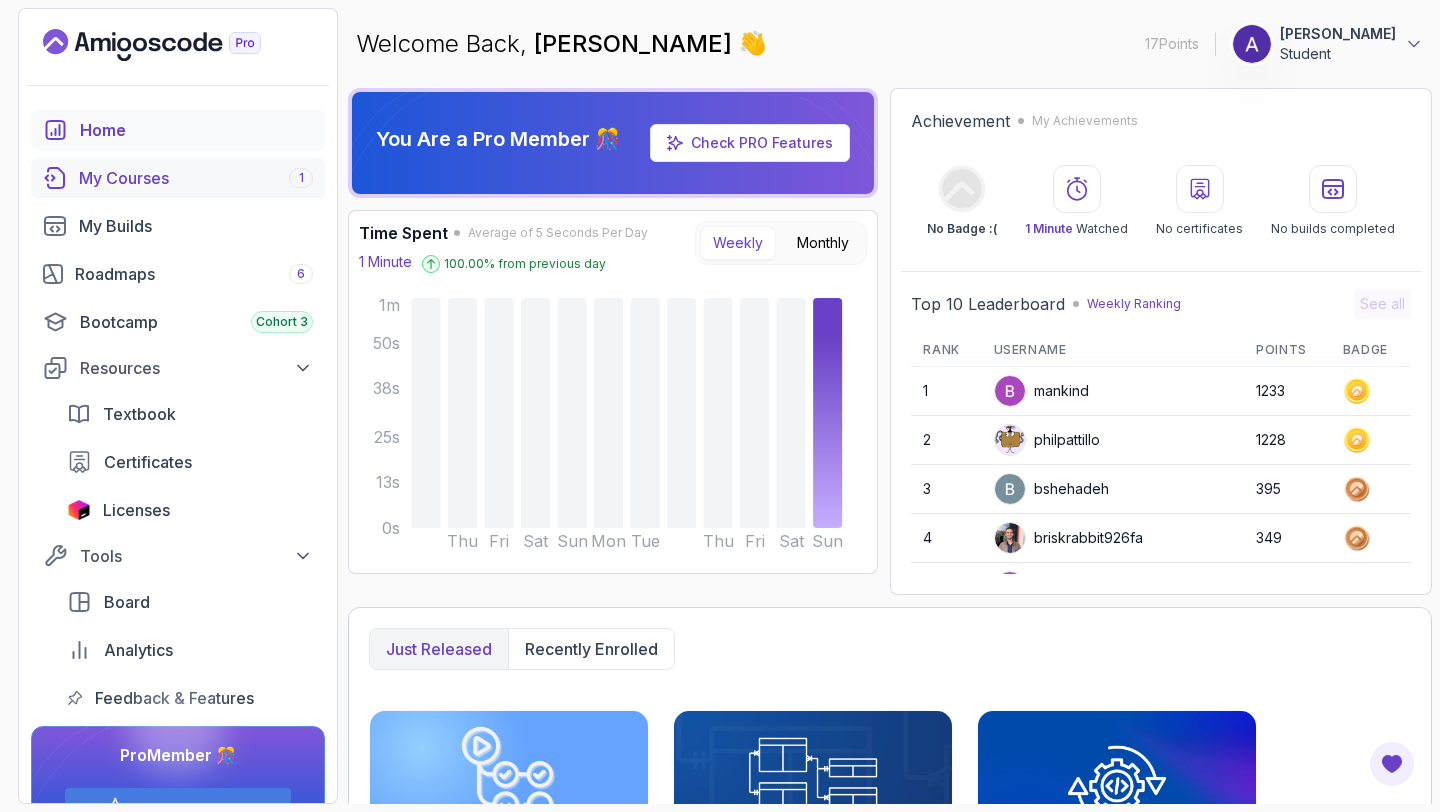 click on "My Courses 1" at bounding box center (196, 178) 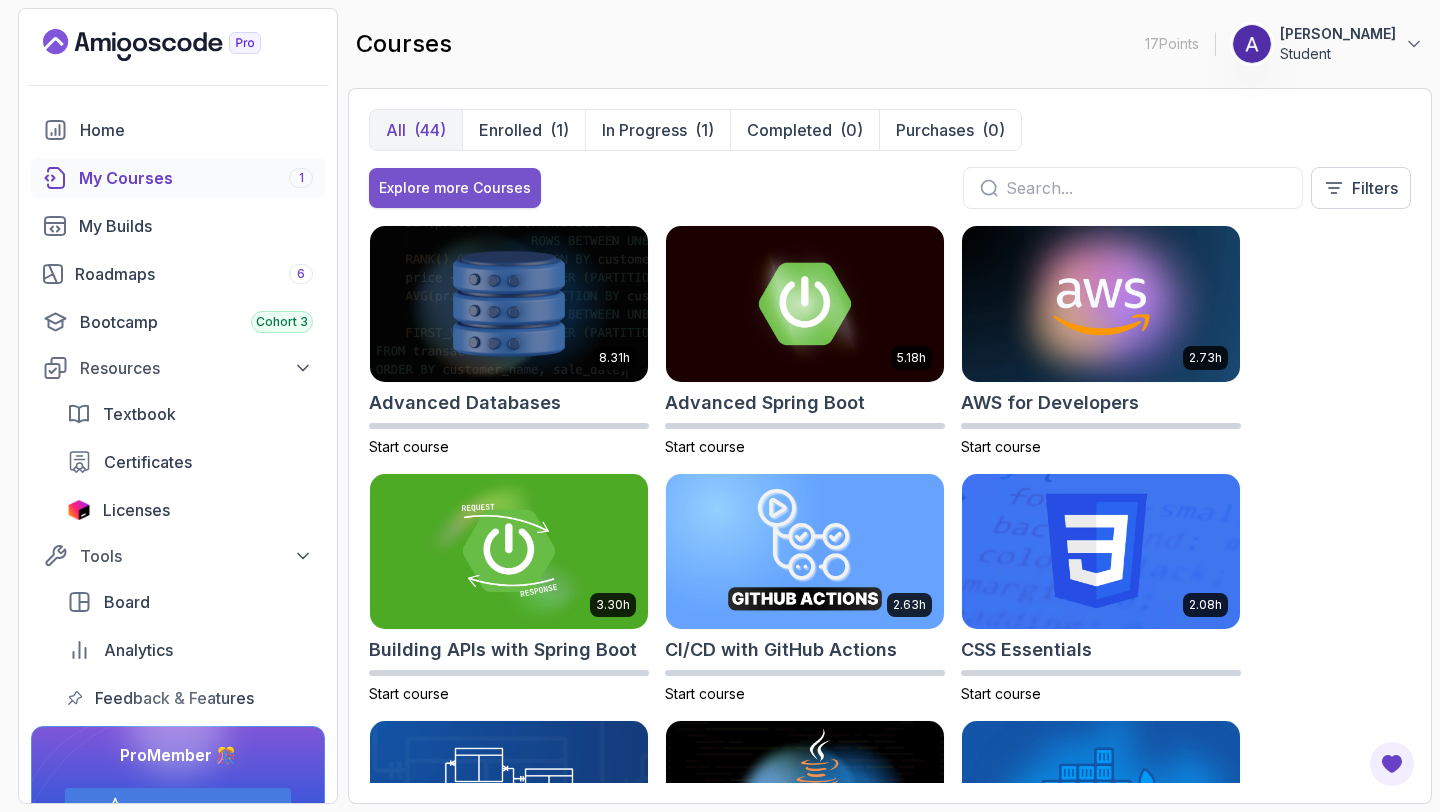click on "Explore more Courses" at bounding box center (455, 188) 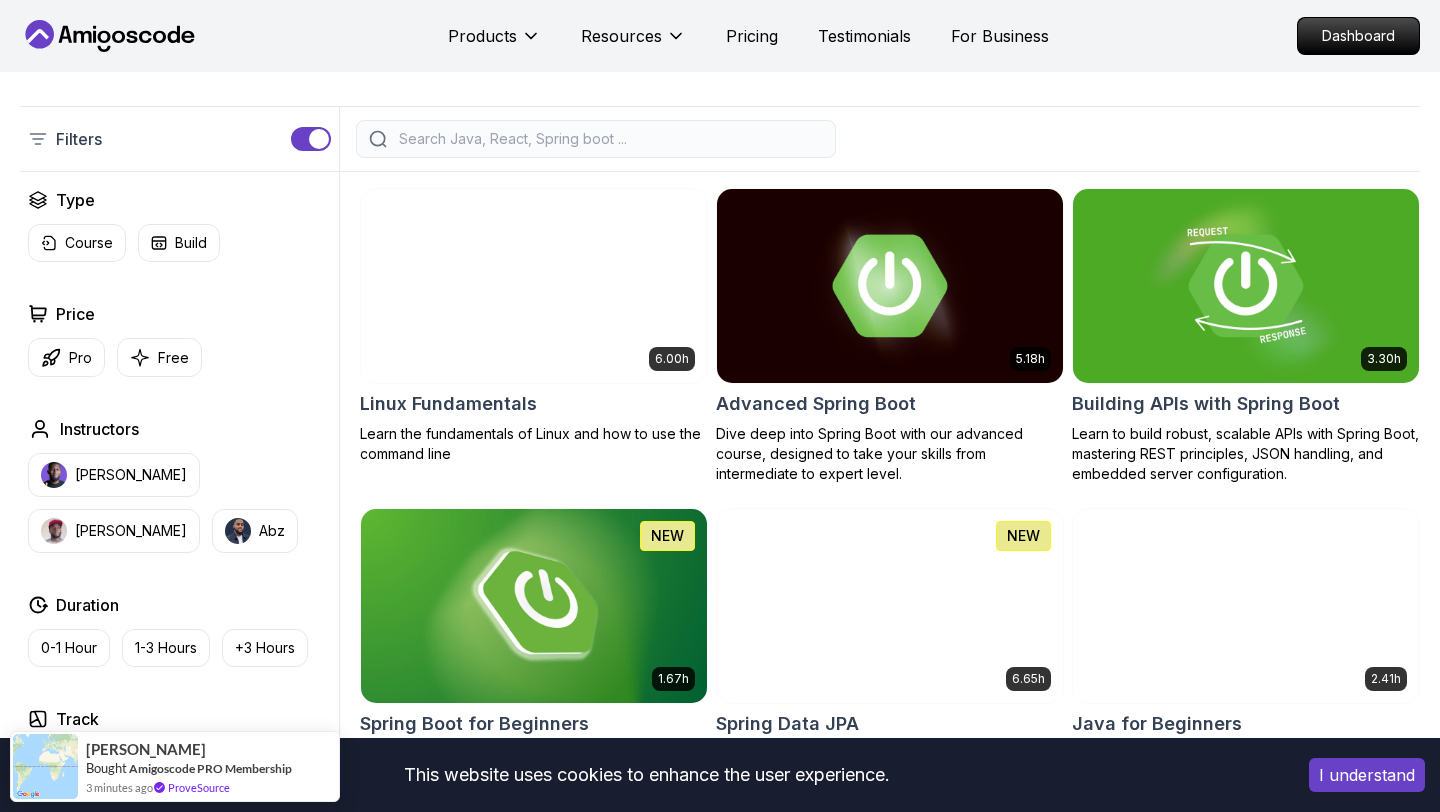 scroll, scrollTop: 648, scrollLeft: 0, axis: vertical 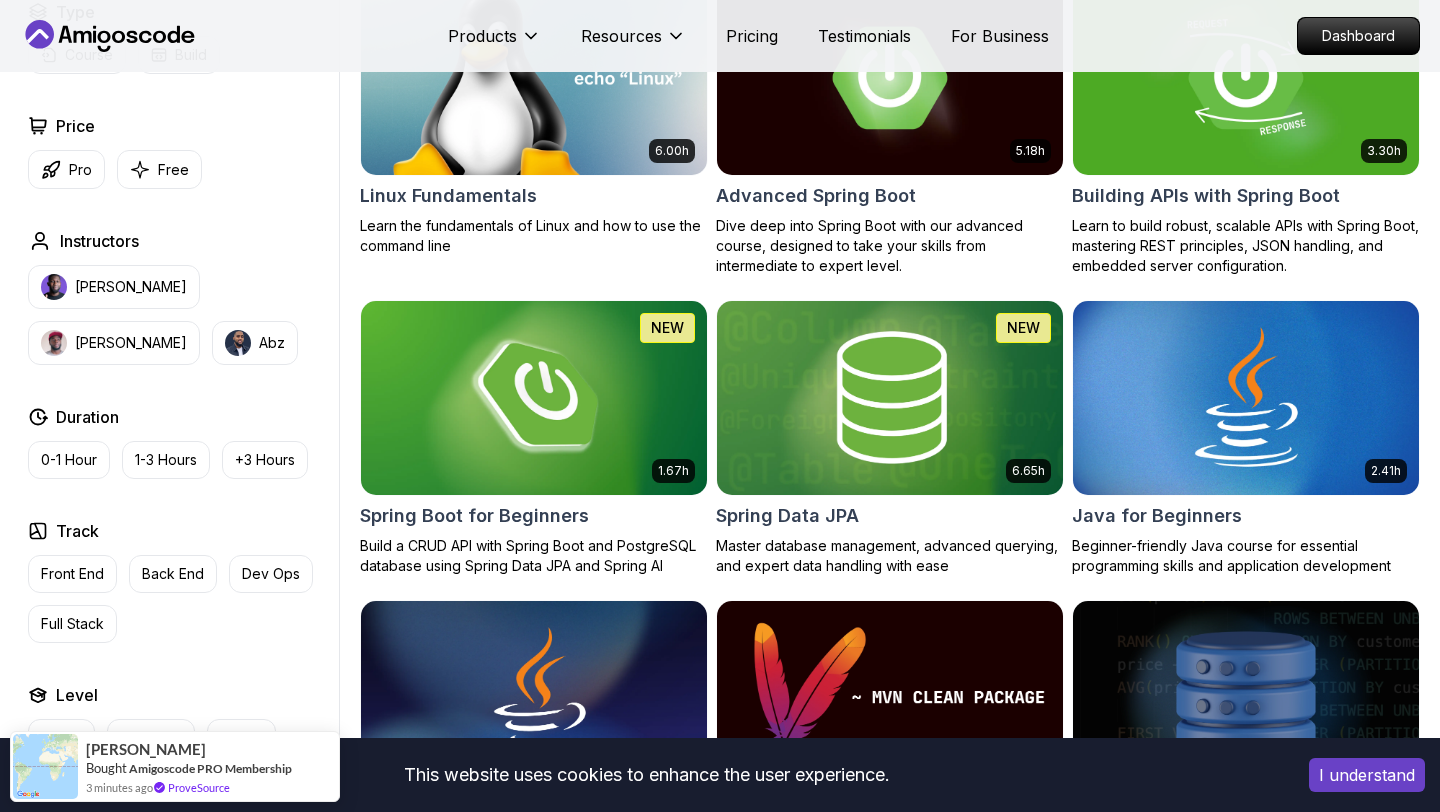 click on "This website uses cookies to enhance the user experience. I understand Products Resources Pricing Testimonials For Business Dashboard Products Resources Pricing Testimonials For Business Dashboard All Courses Learn Java, Spring Boot, DevOps & More with Amigoscode Premium Courses Master in-demand skills like Java, Spring Boot, DevOps, React, and more through hands-on, expert-led courses. Advance your software development career with real-world projects and practical learning. Filters Filters Type Course Build Price Pro Free Instructors [PERSON_NAME] [PERSON_NAME] Duration 0-1 Hour 1-3 Hours +3 Hours Track Front End Back End Dev Ops Full Stack Level Junior Mid-level Senior 6.00h Linux Fundamentals Learn the fundamentals of Linux and how to use the command line 5.18h Advanced Spring Boot Dive deep into Spring Boot with our advanced course, designed to take your skills from intermediate to expert level. 3.30h Building APIs with Spring Boot 1.67h NEW Spring Boot for Beginners 6.65h NEW Spring Data JPA 2.41h 9.18h 54m" at bounding box center (720, 4337) 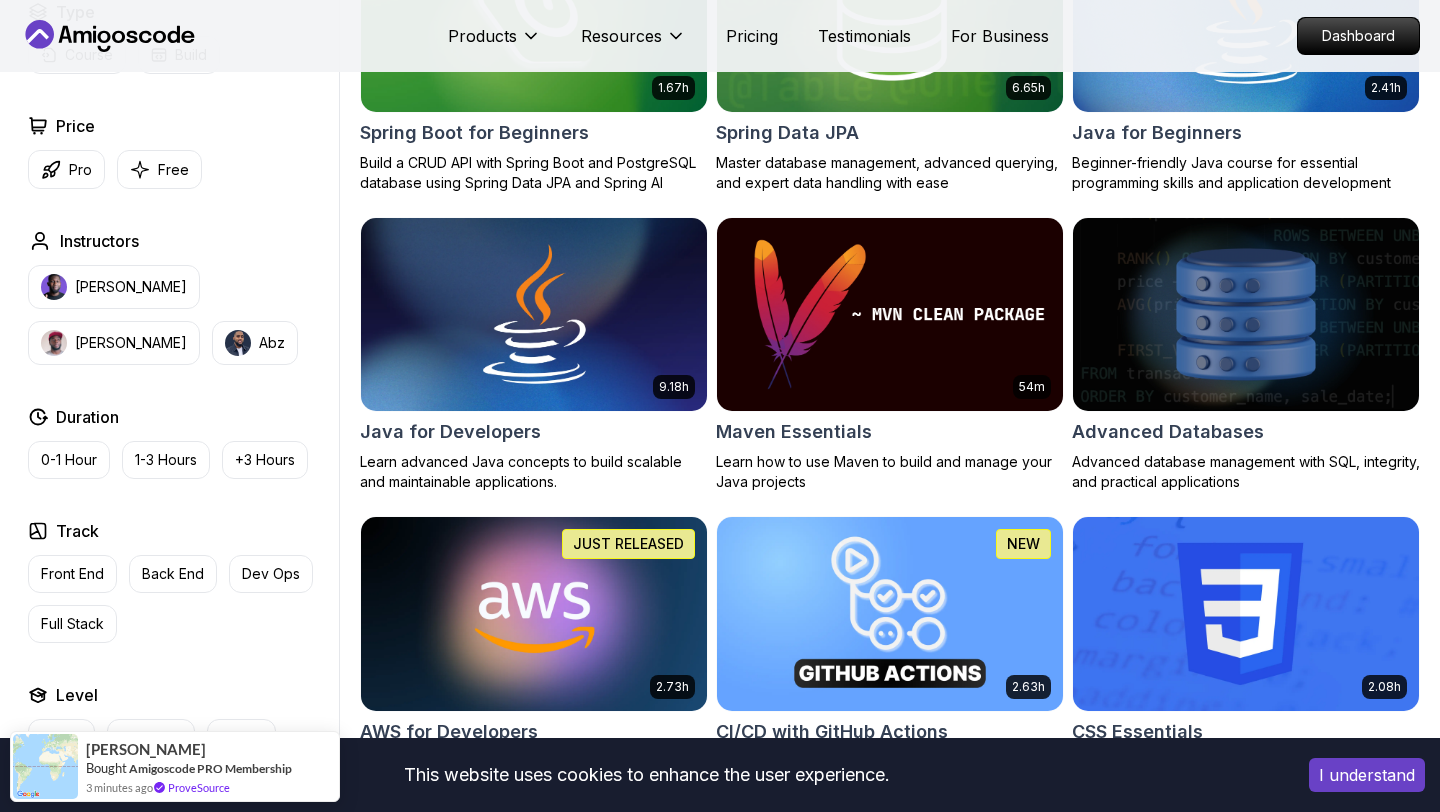 scroll, scrollTop: 1034, scrollLeft: 0, axis: vertical 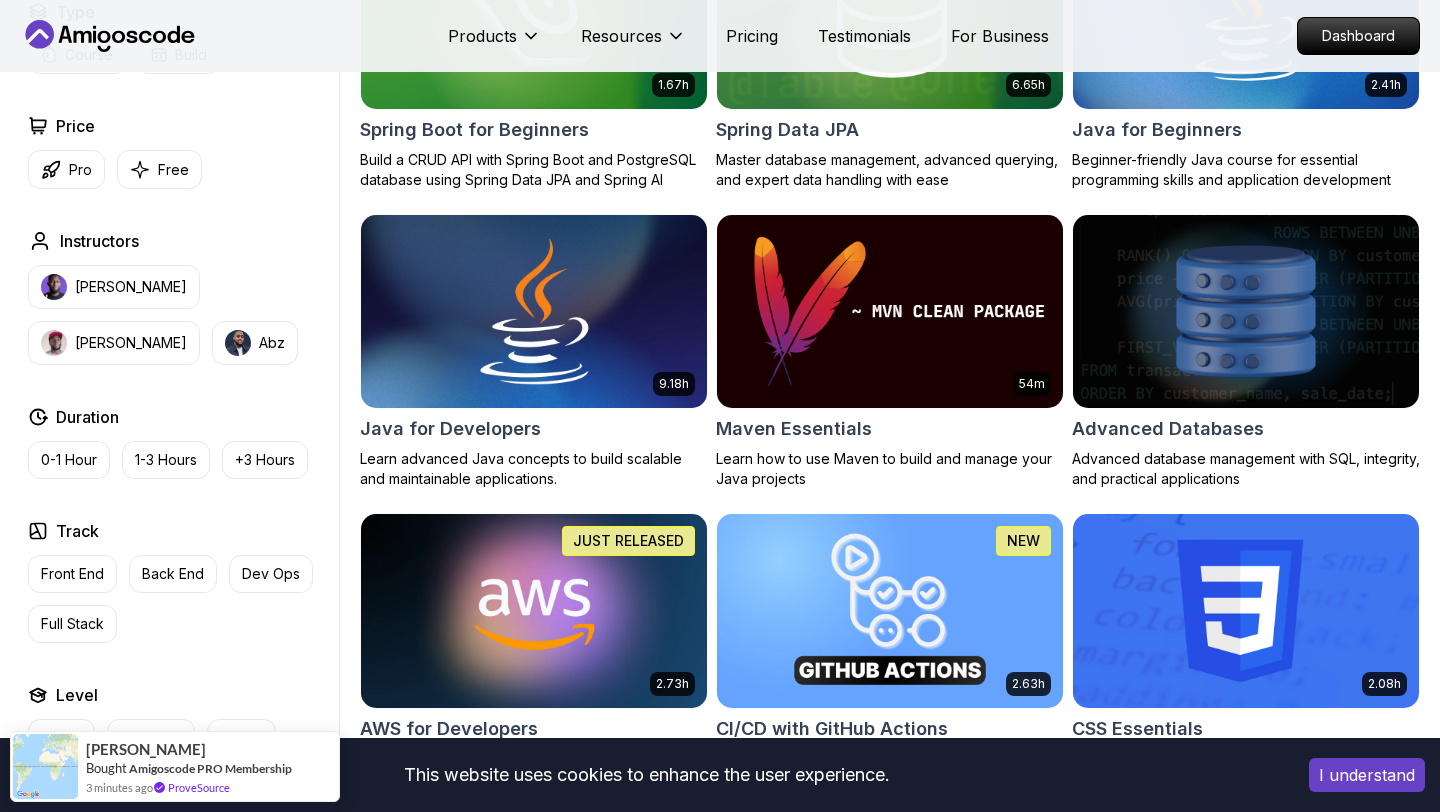 click at bounding box center [533, 311] 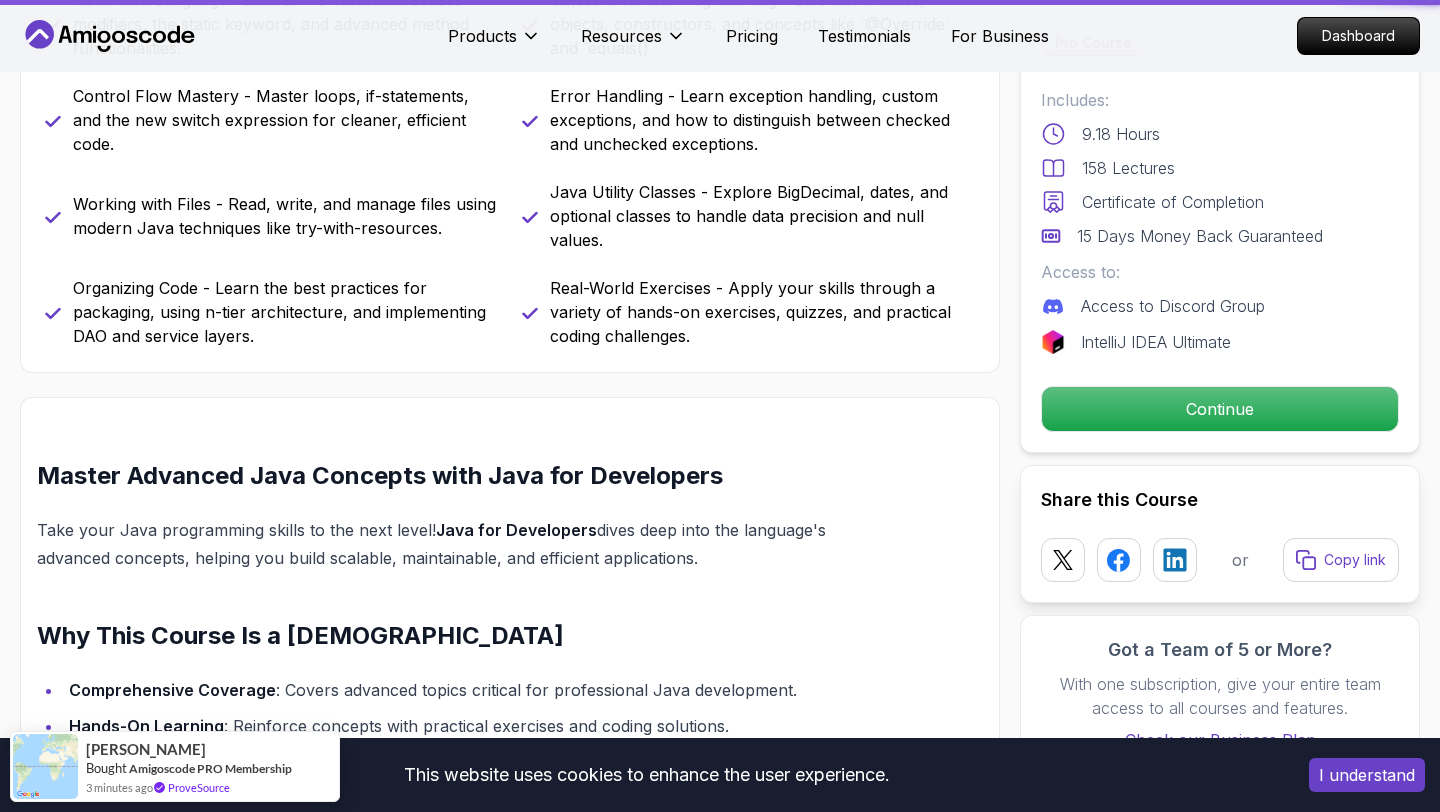 scroll, scrollTop: 0, scrollLeft: 0, axis: both 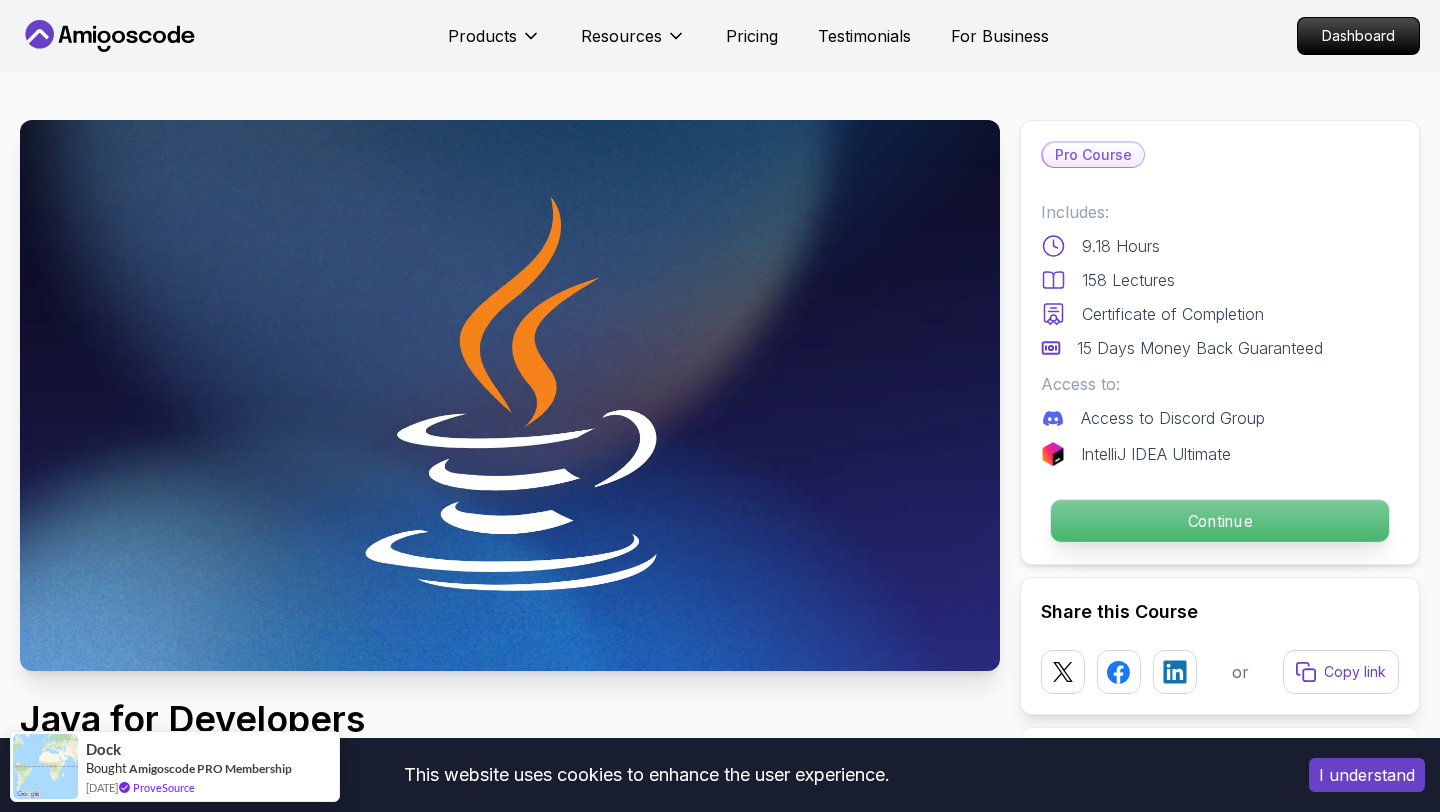 click on "Continue" at bounding box center [1220, 521] 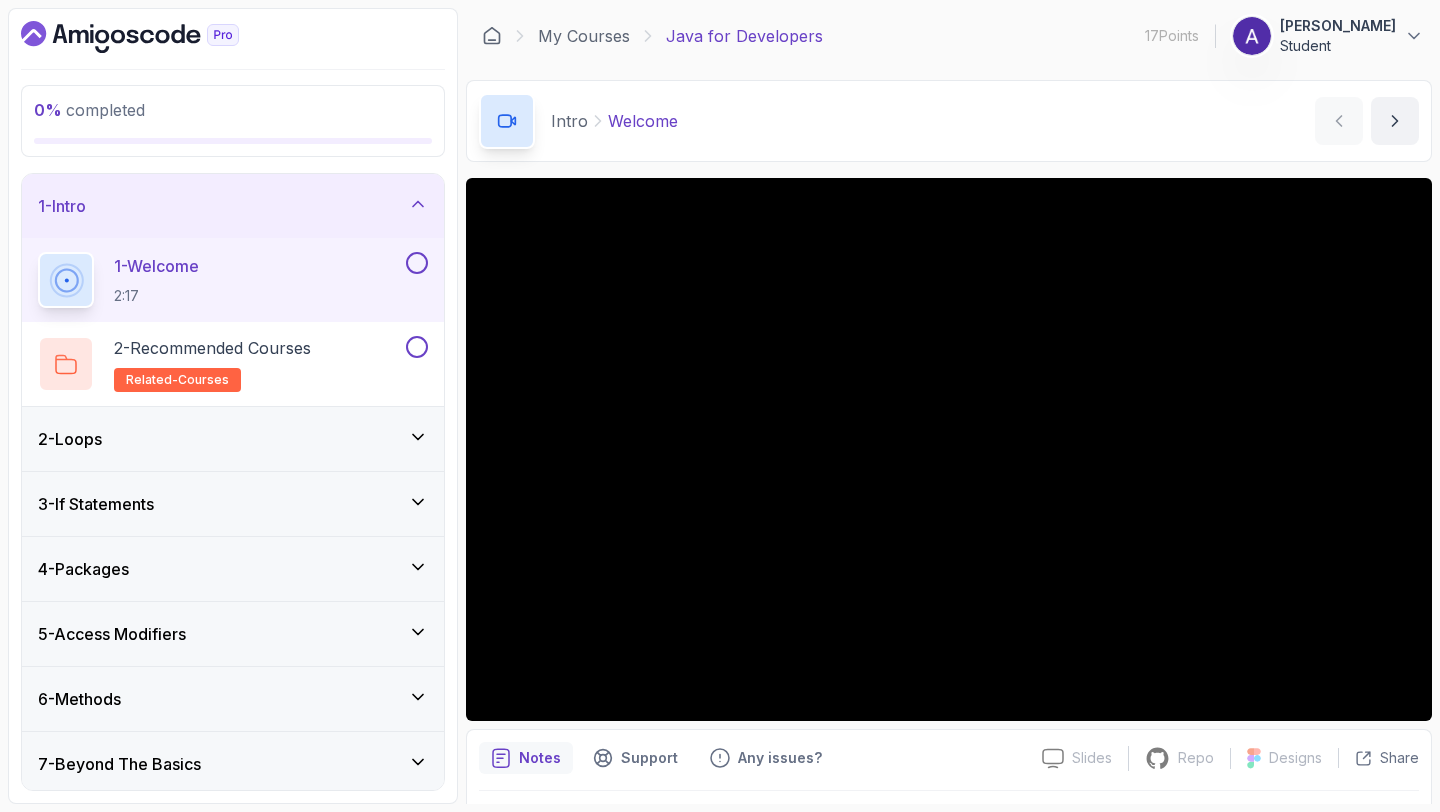 click at bounding box center (417, 263) 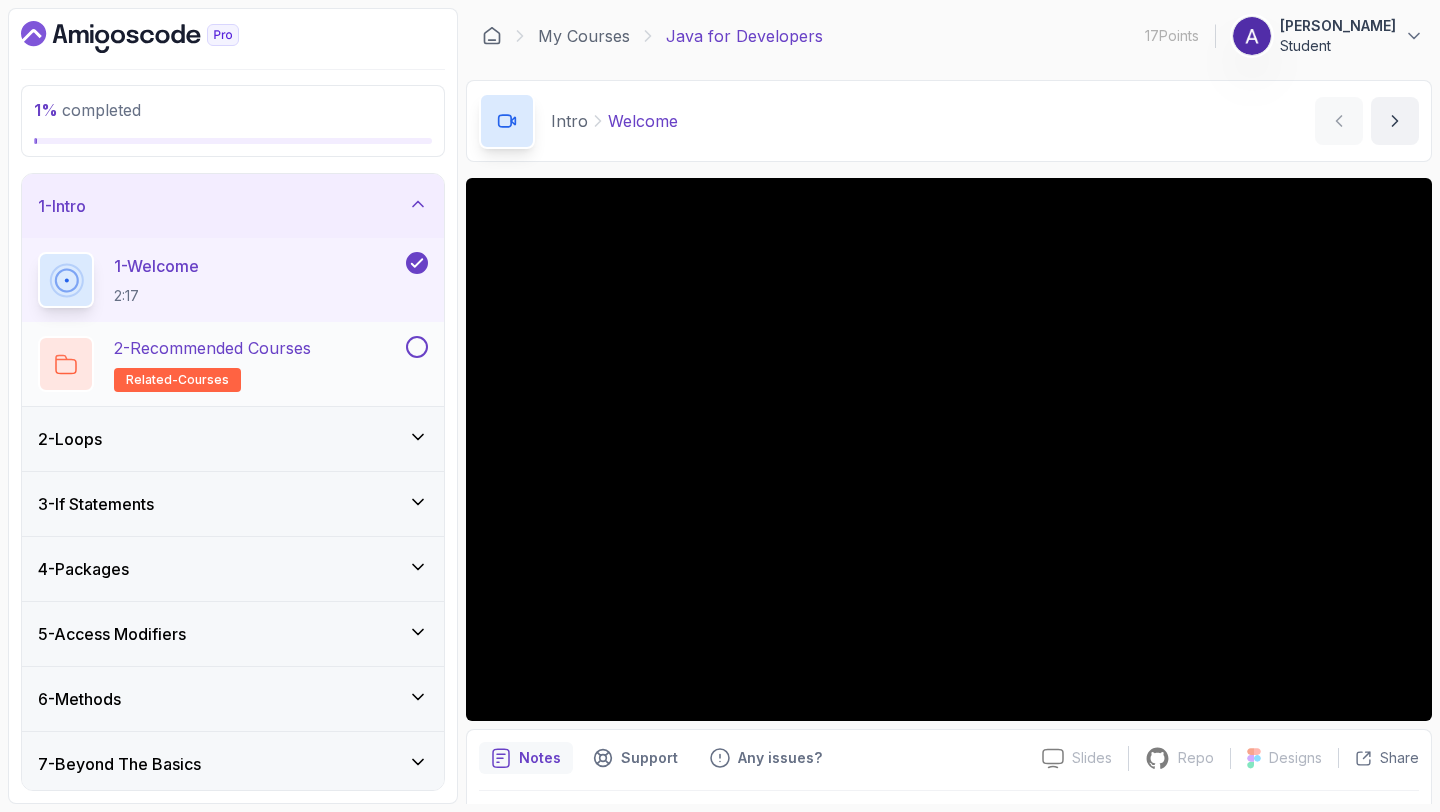 click at bounding box center (417, 347) 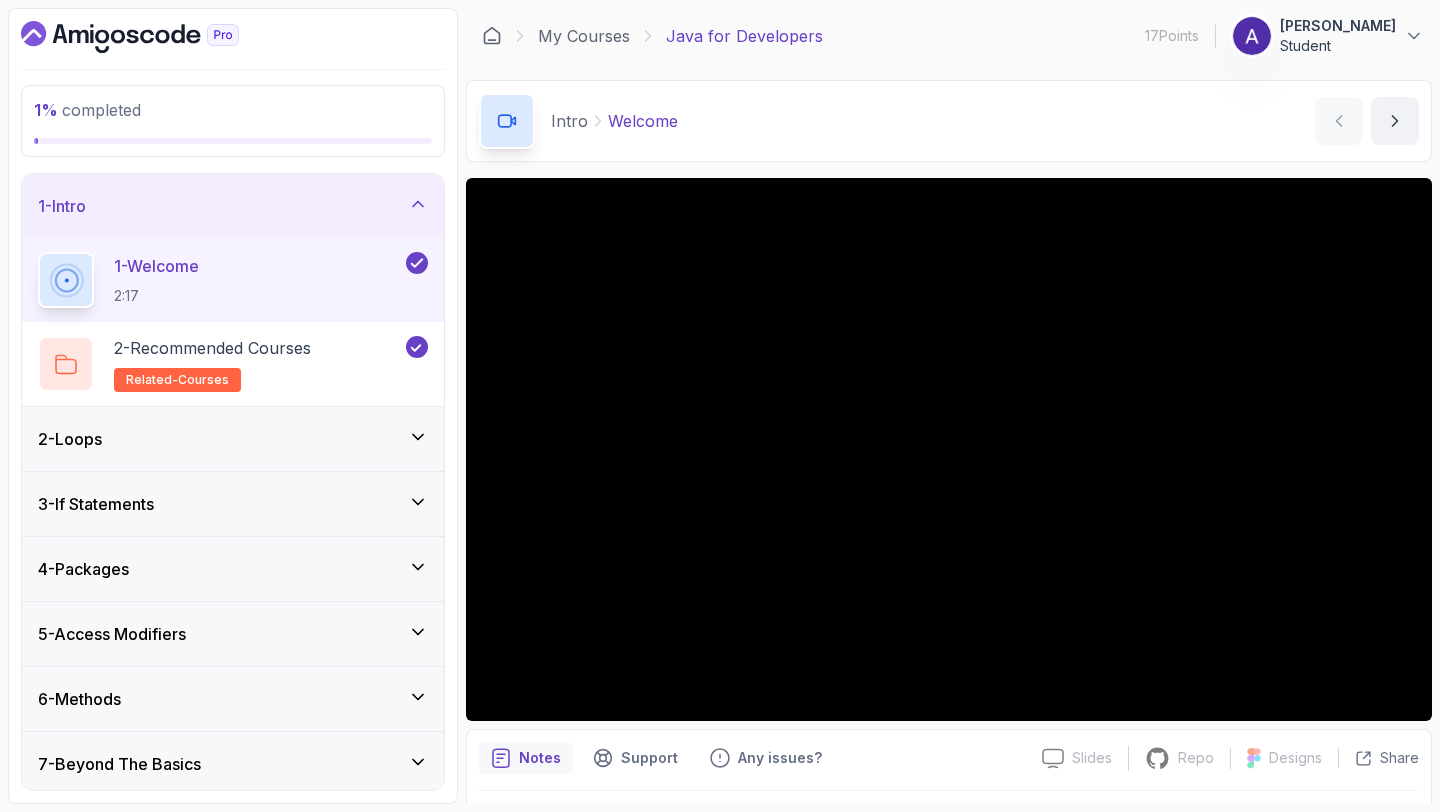 click on "1  -  Intro" at bounding box center (233, 206) 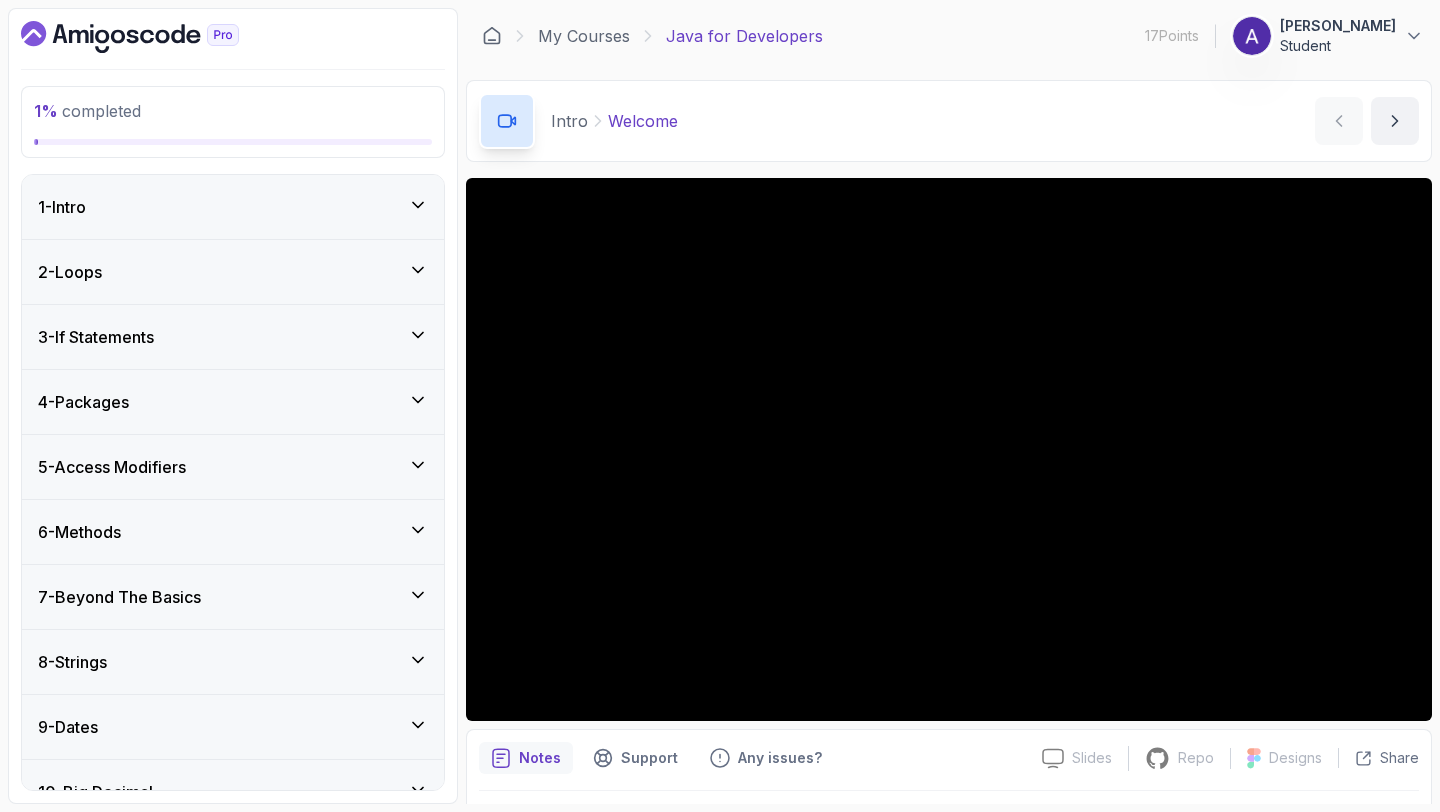 click on "2  -  Loops" at bounding box center (233, 272) 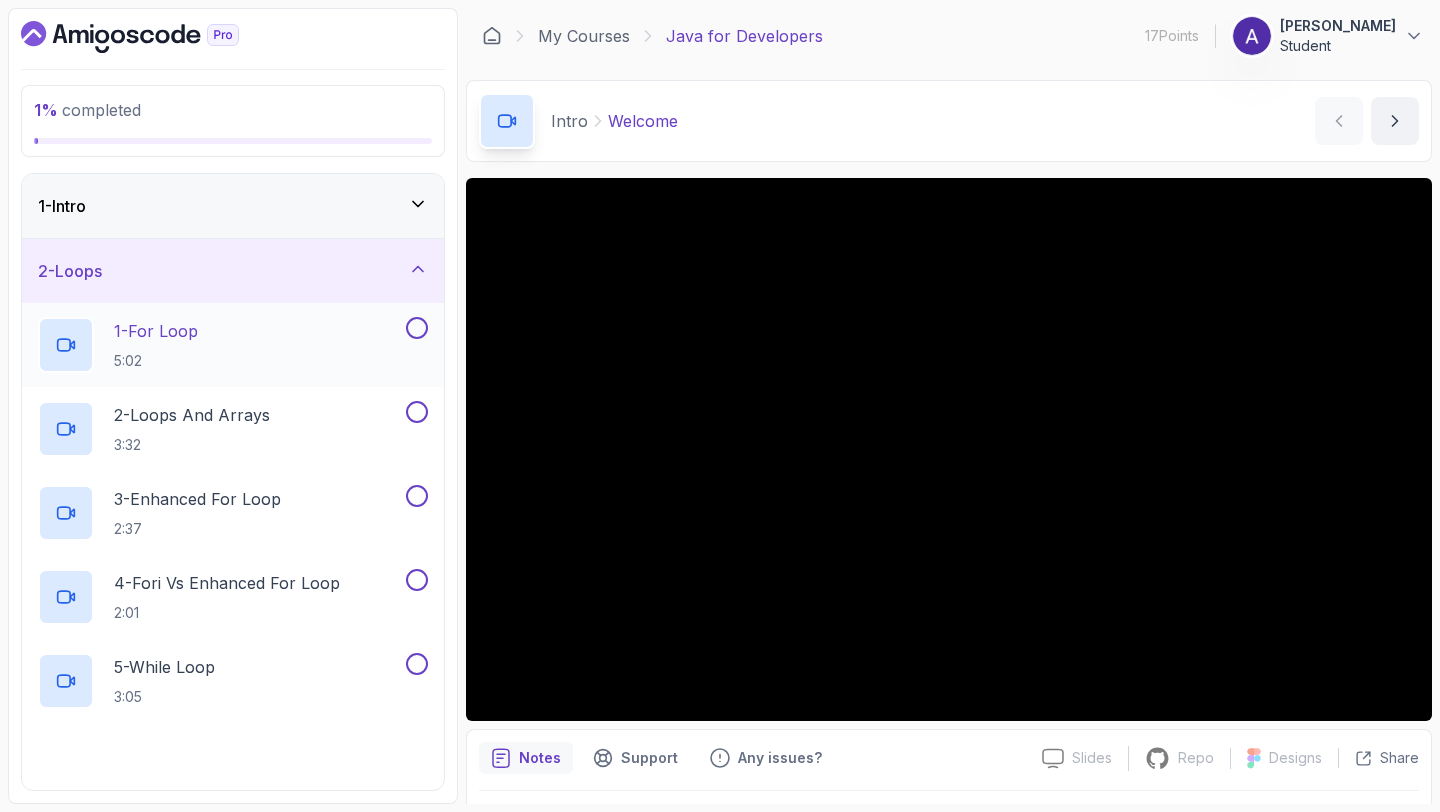 click at bounding box center (417, 328) 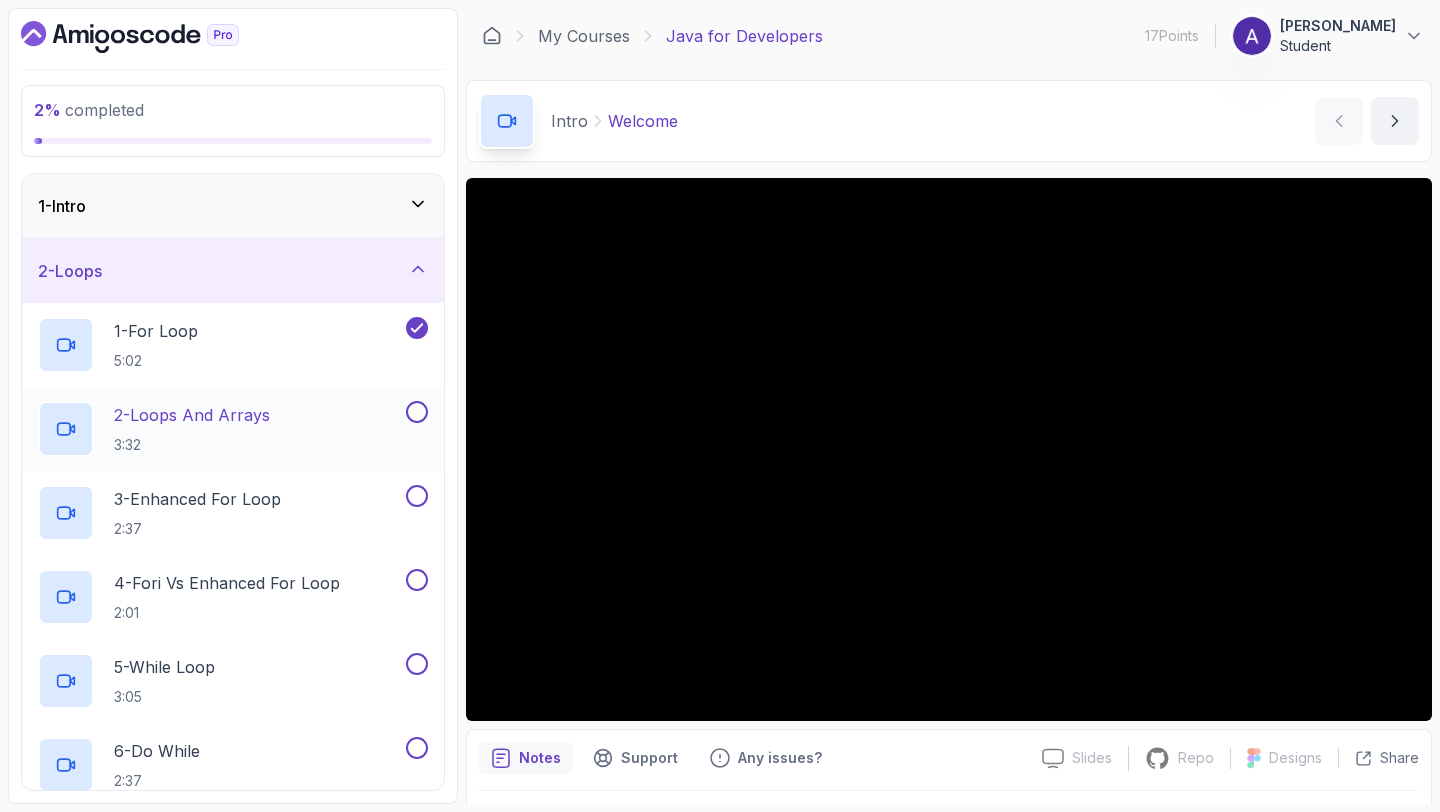 click at bounding box center (417, 412) 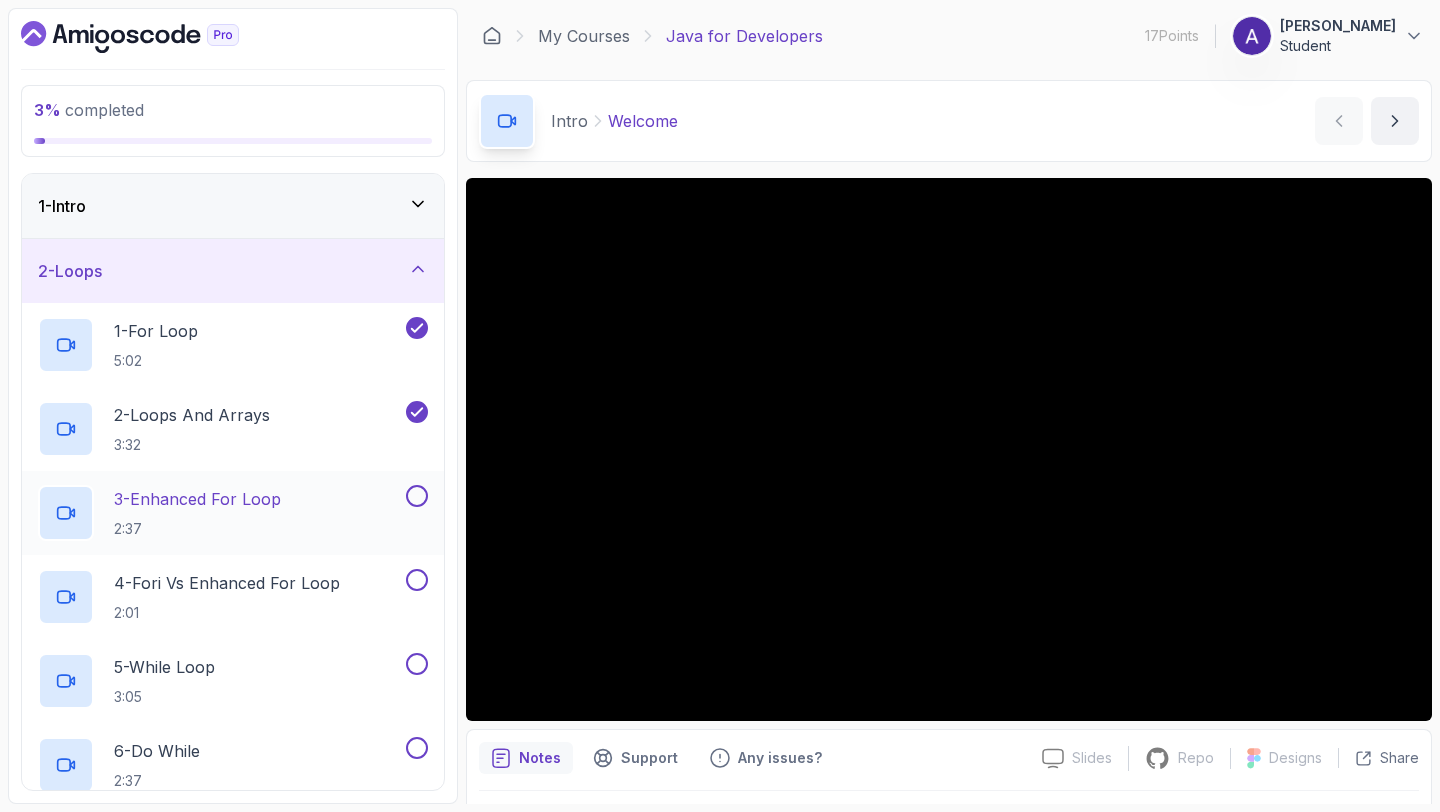 click at bounding box center [417, 496] 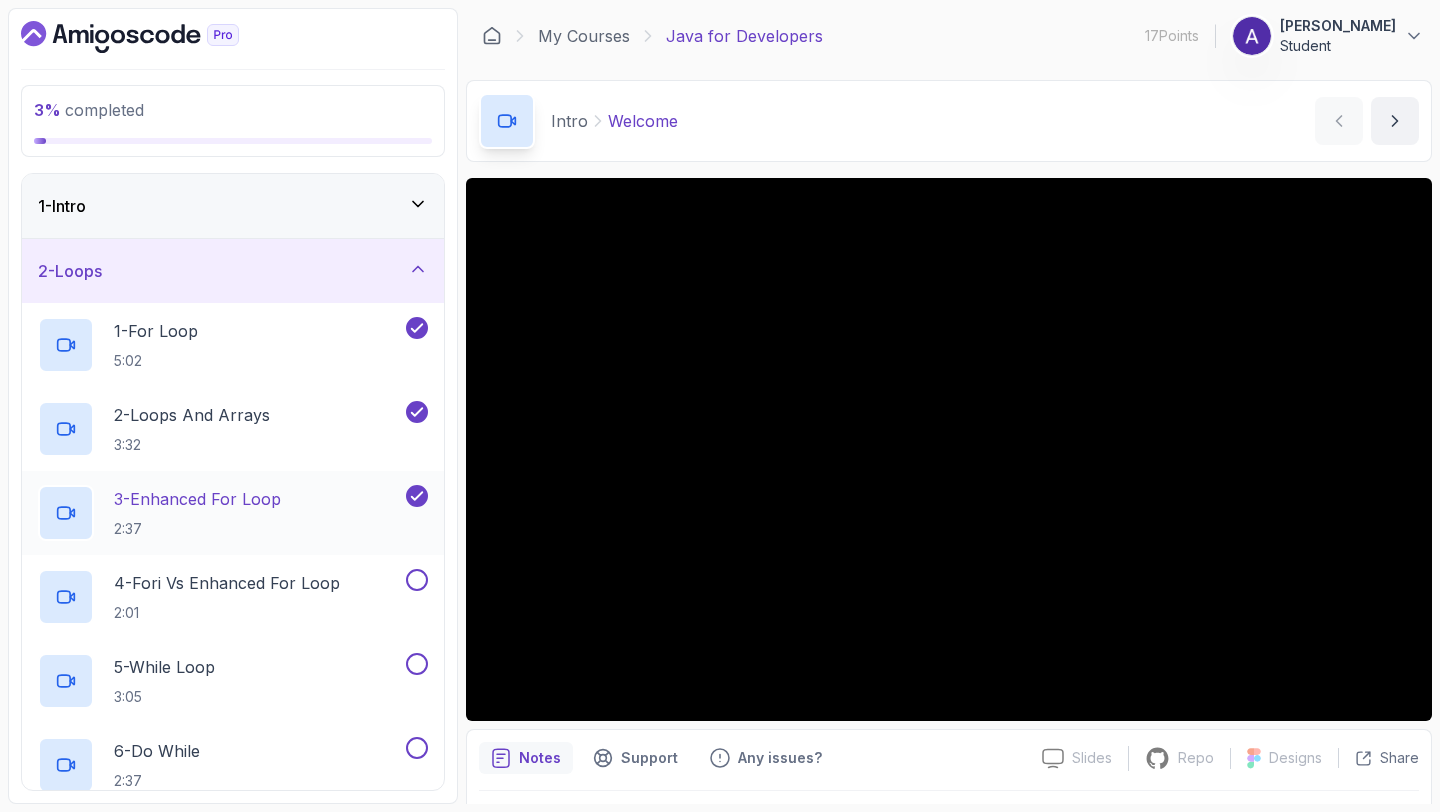 scroll, scrollTop: 106, scrollLeft: 0, axis: vertical 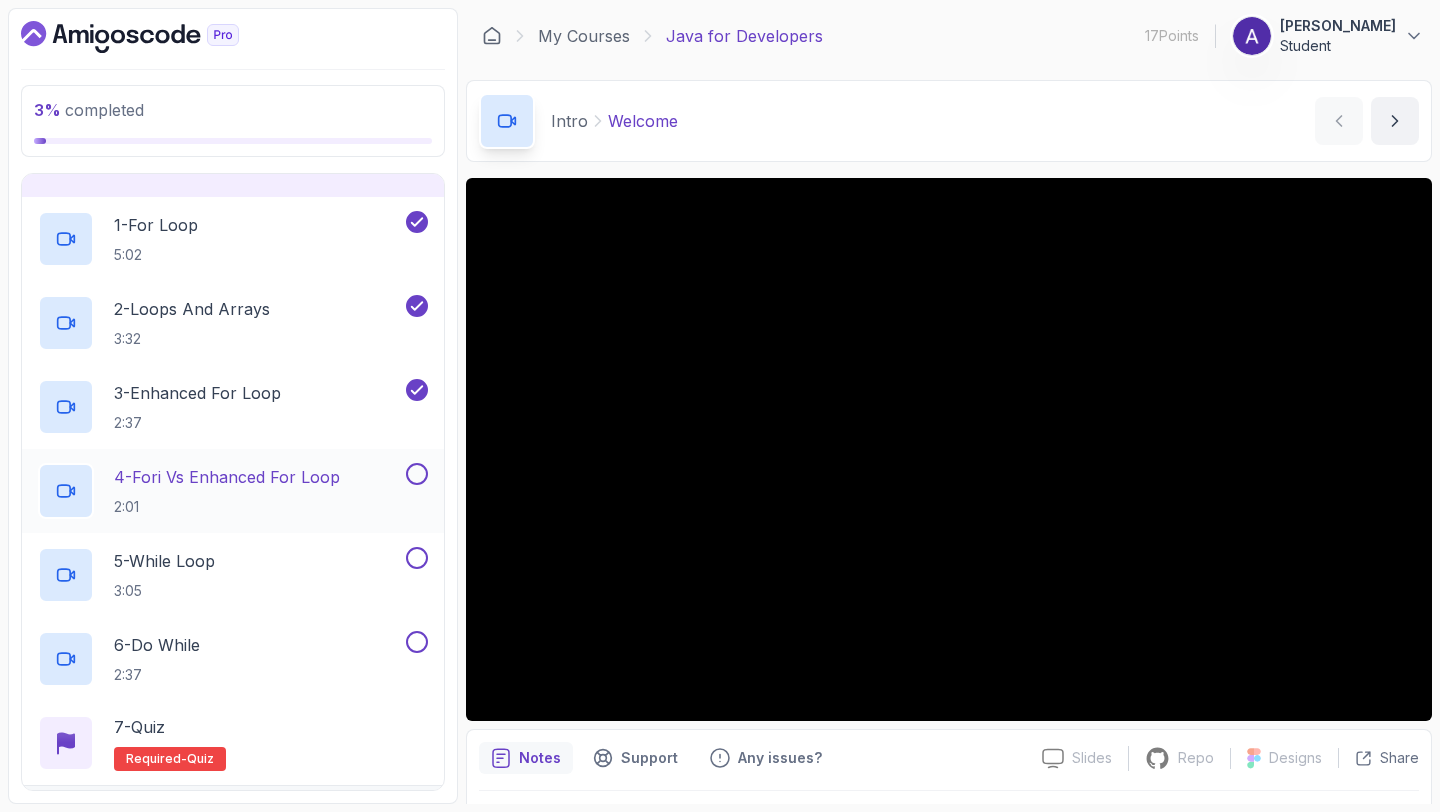 click at bounding box center [417, 474] 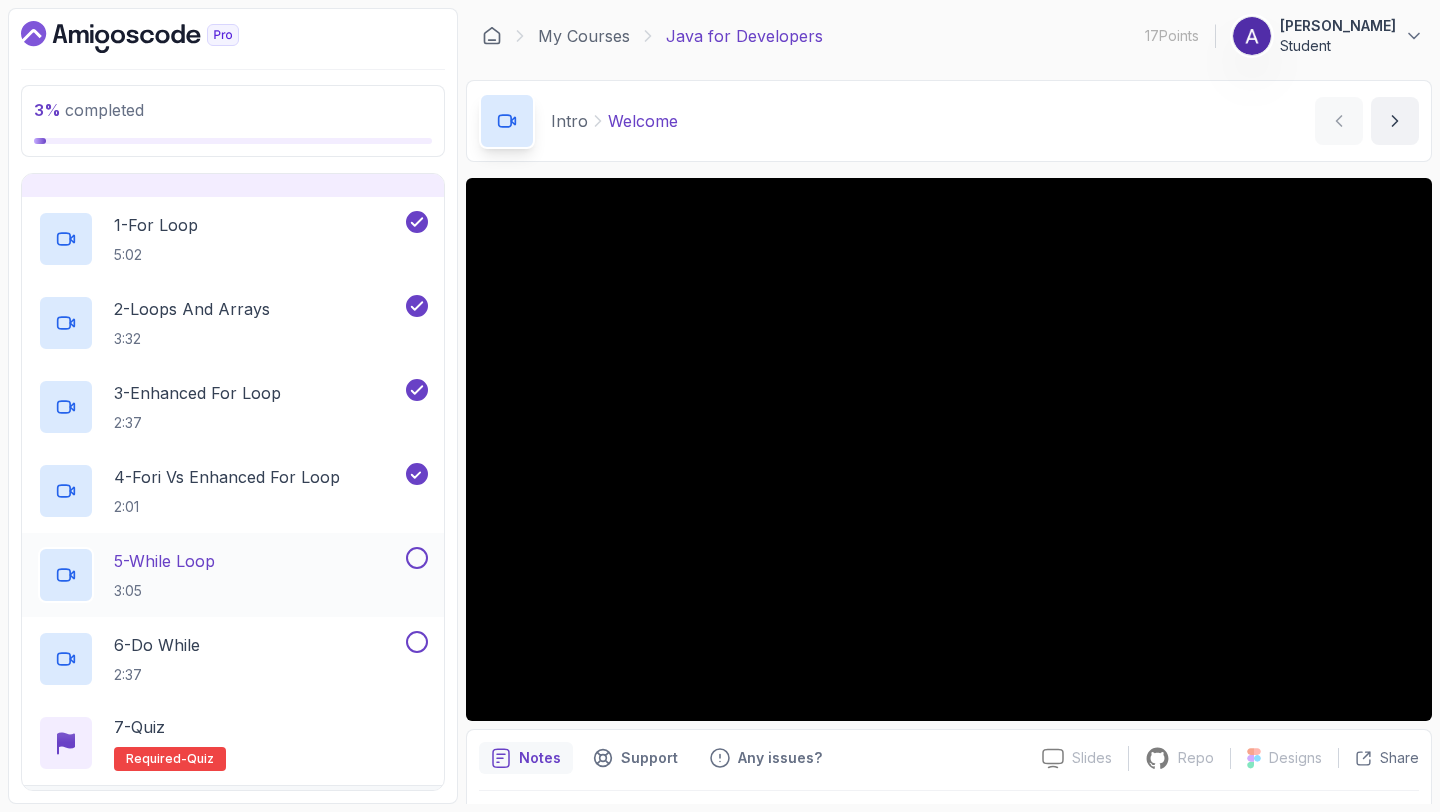 click at bounding box center (417, 558) 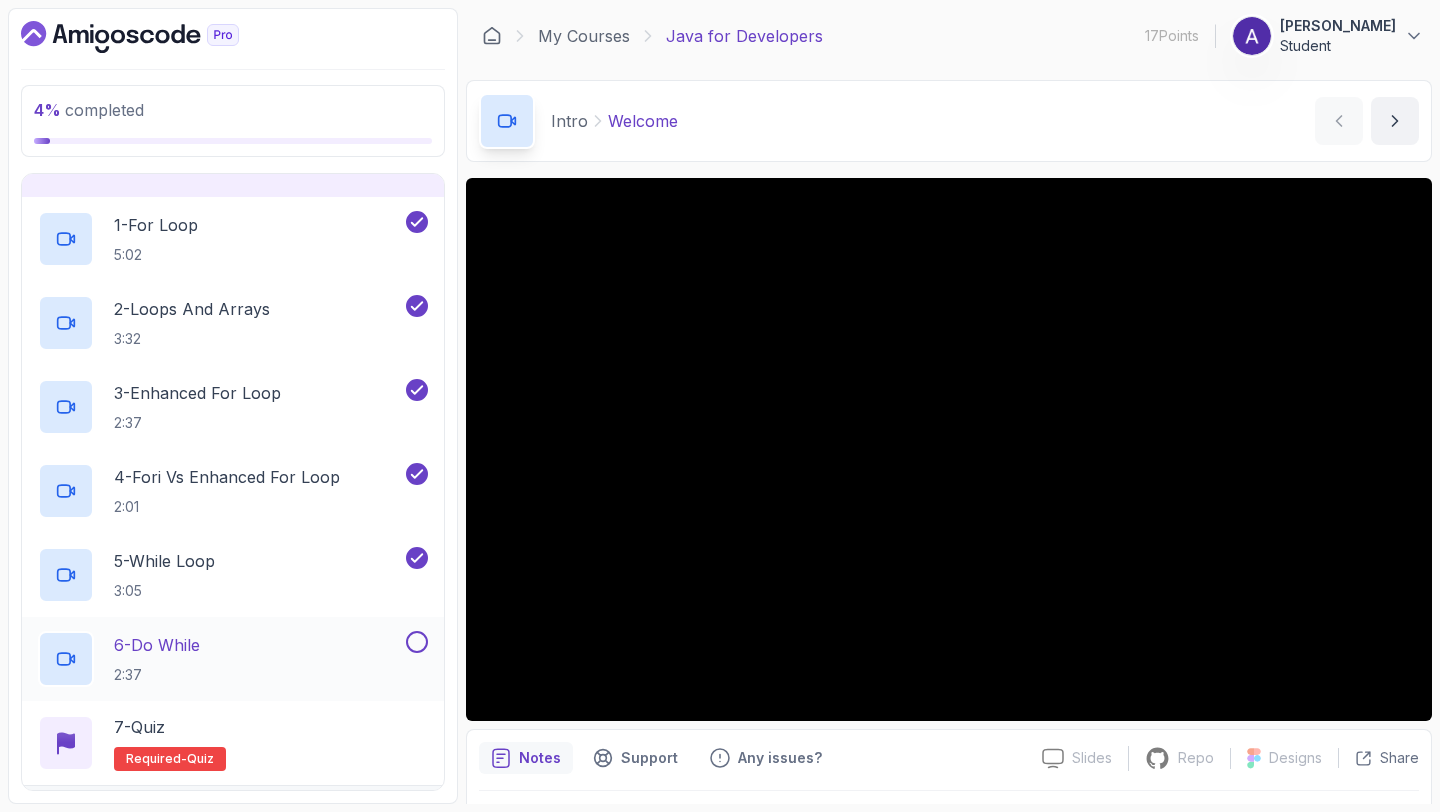 click at bounding box center [417, 642] 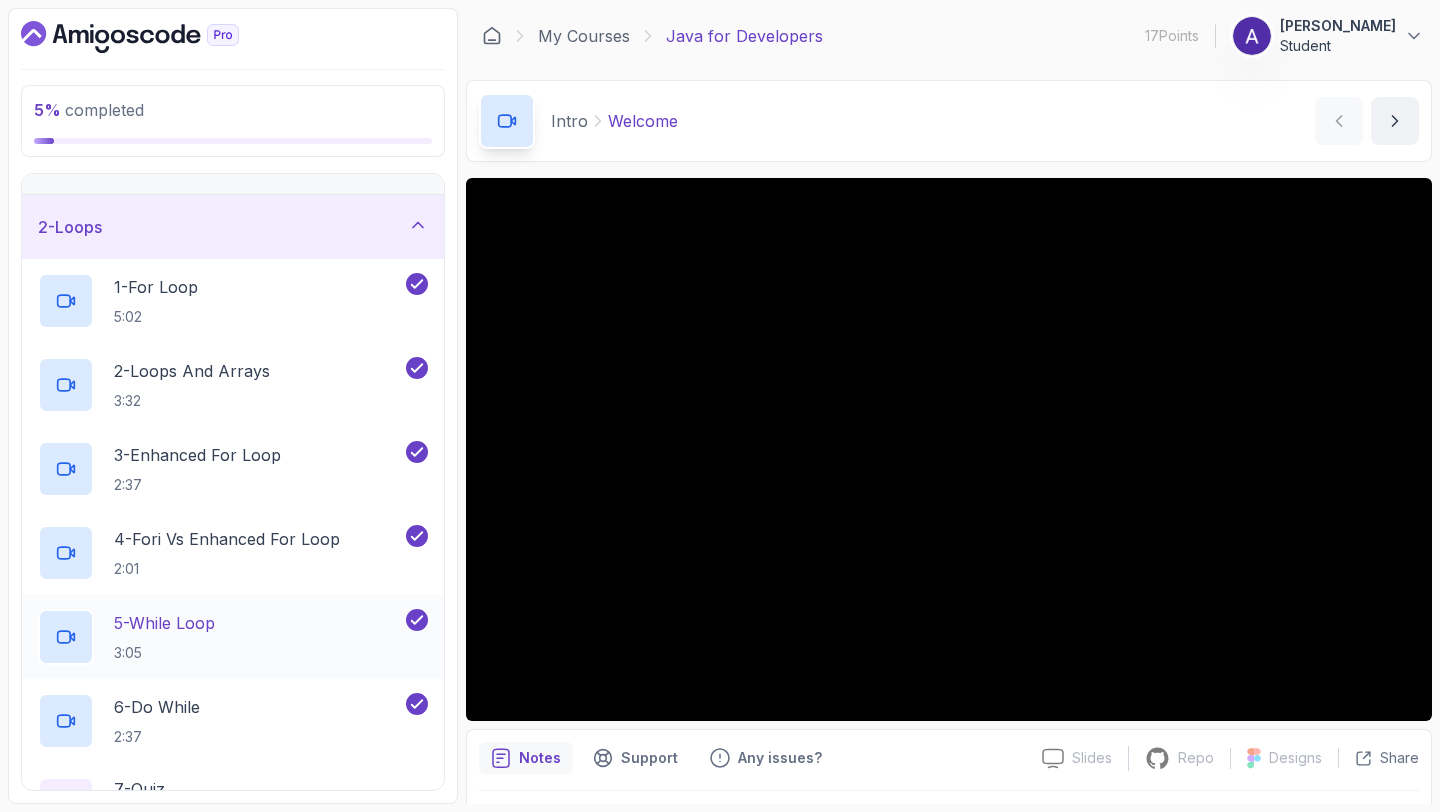 scroll, scrollTop: 0, scrollLeft: 0, axis: both 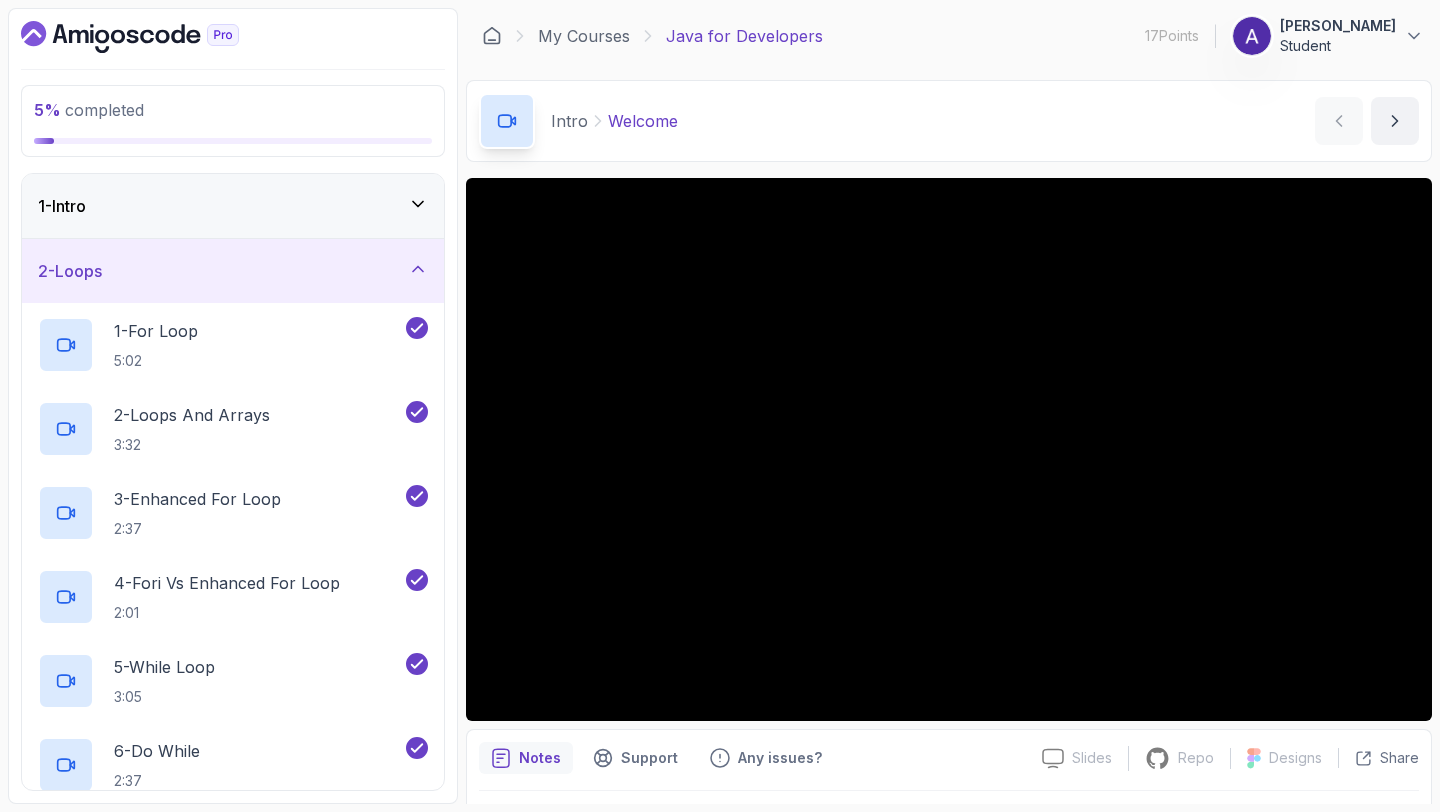 click on "2  -  Loops" at bounding box center [233, 271] 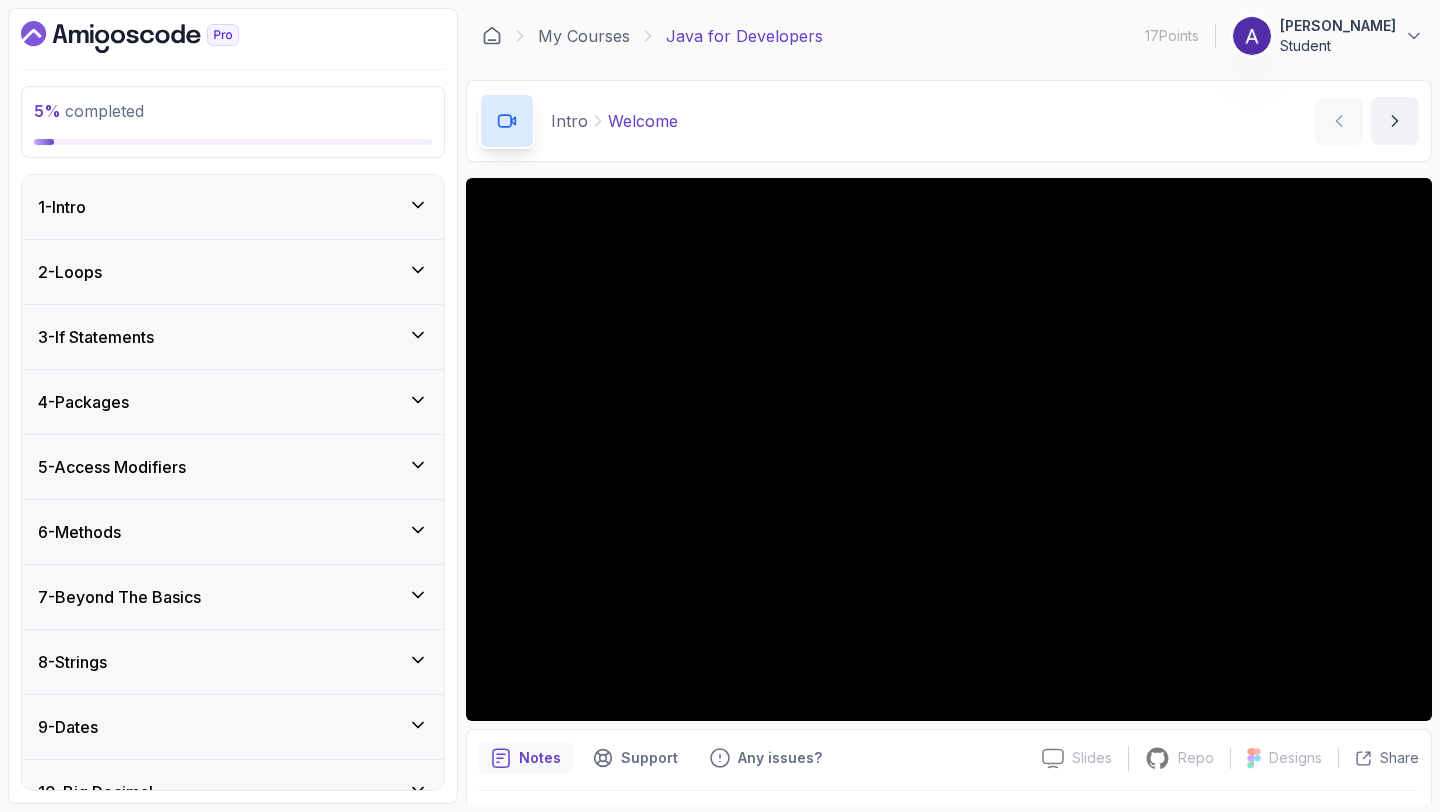 click on "3  -  If Statements" at bounding box center (233, 337) 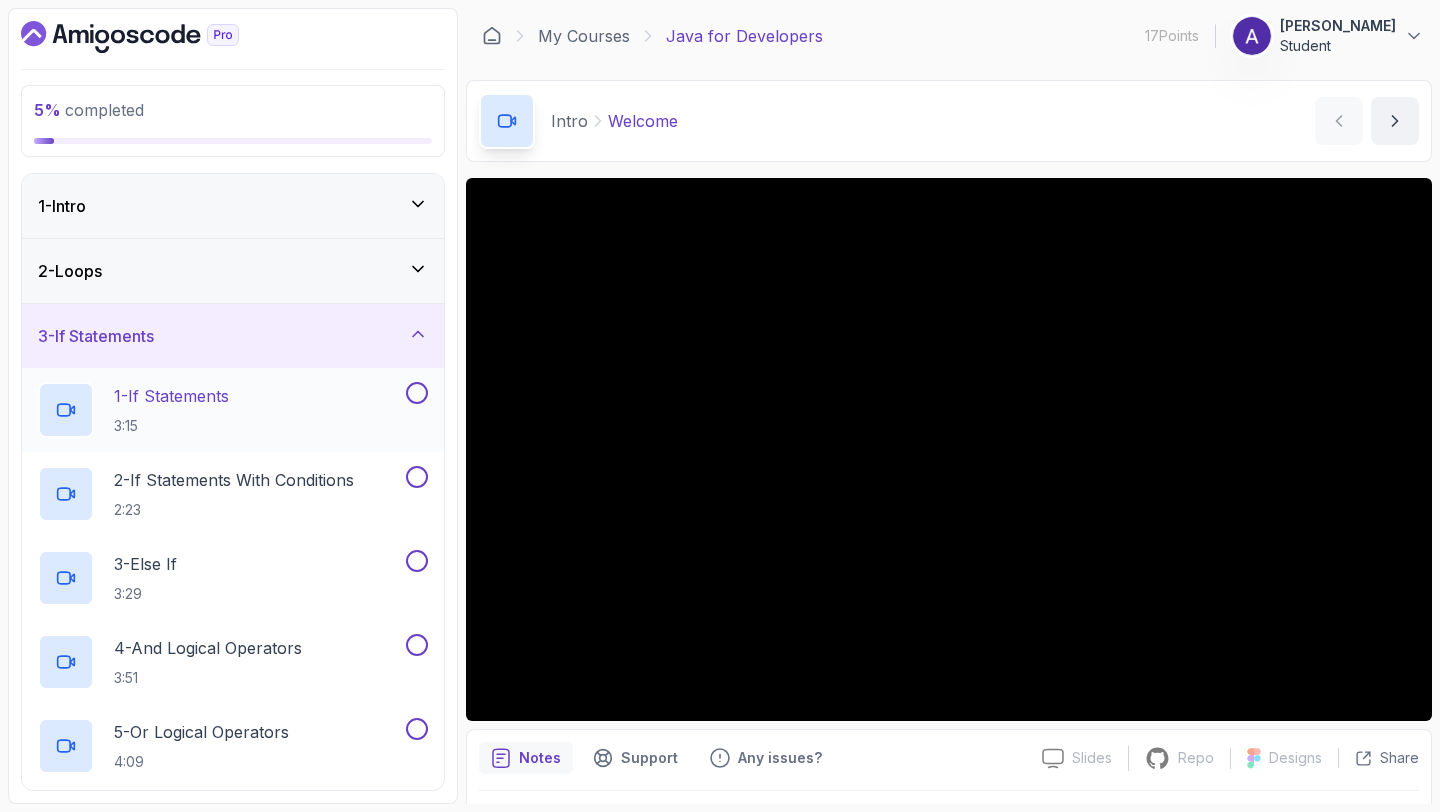 click at bounding box center [417, 393] 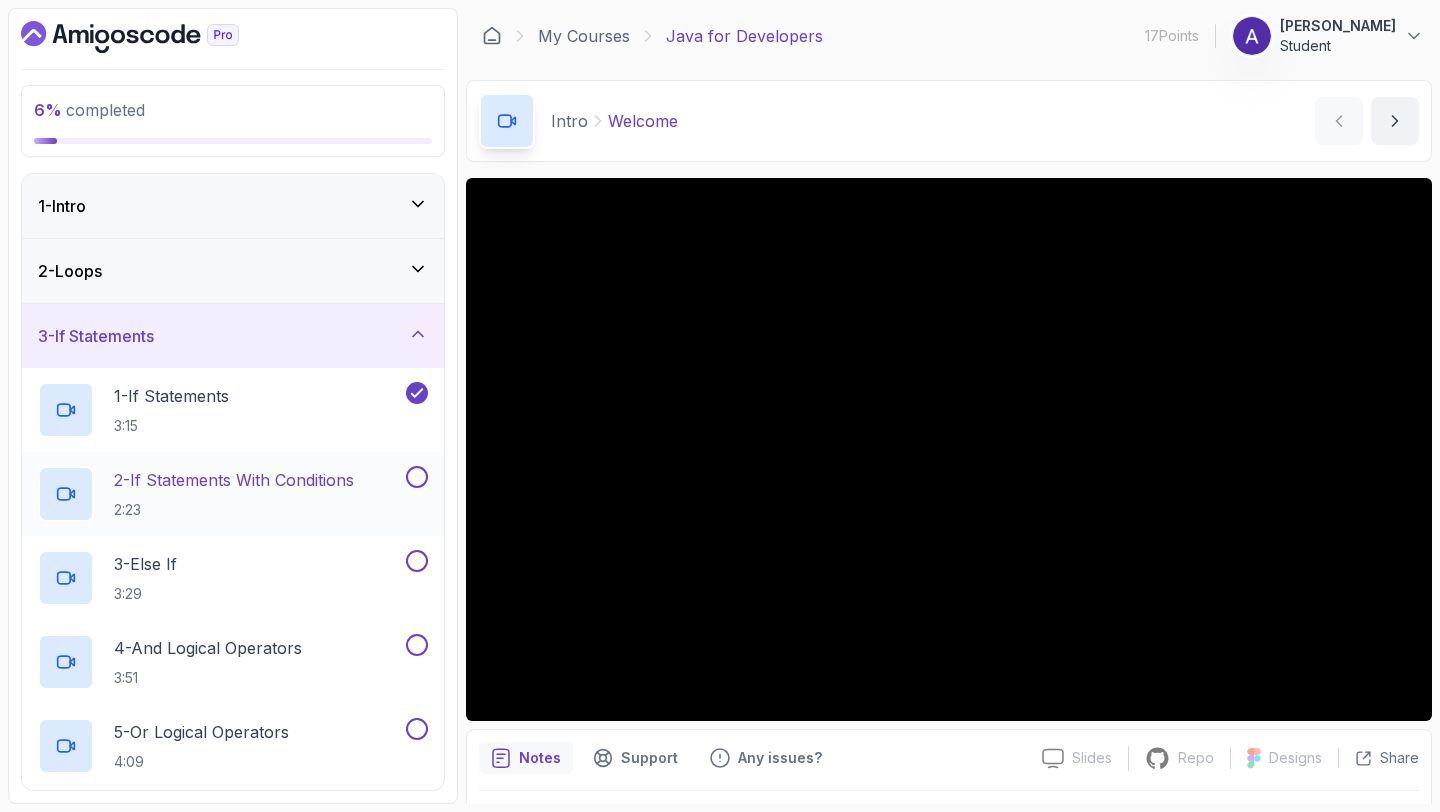 click at bounding box center [417, 477] 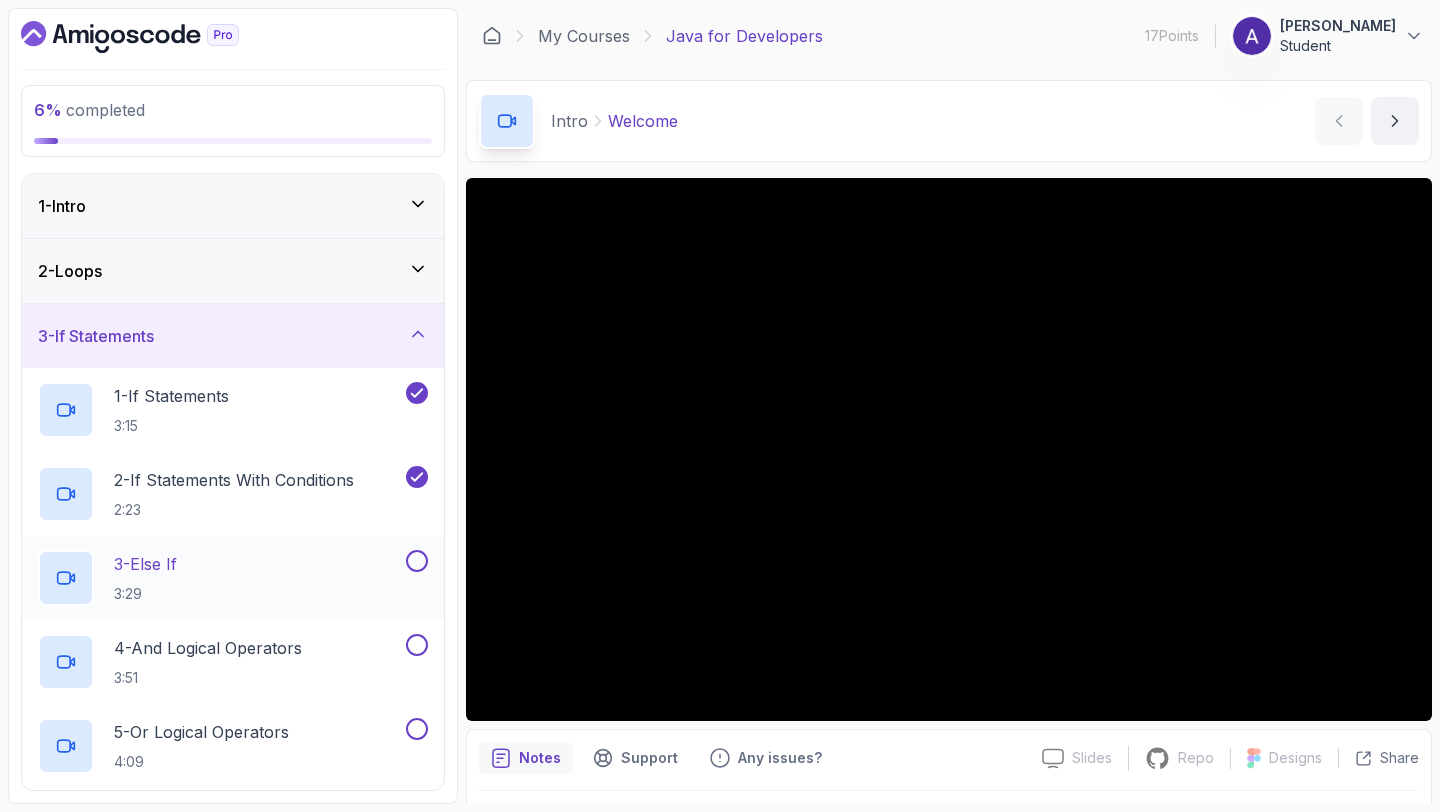 click at bounding box center [417, 561] 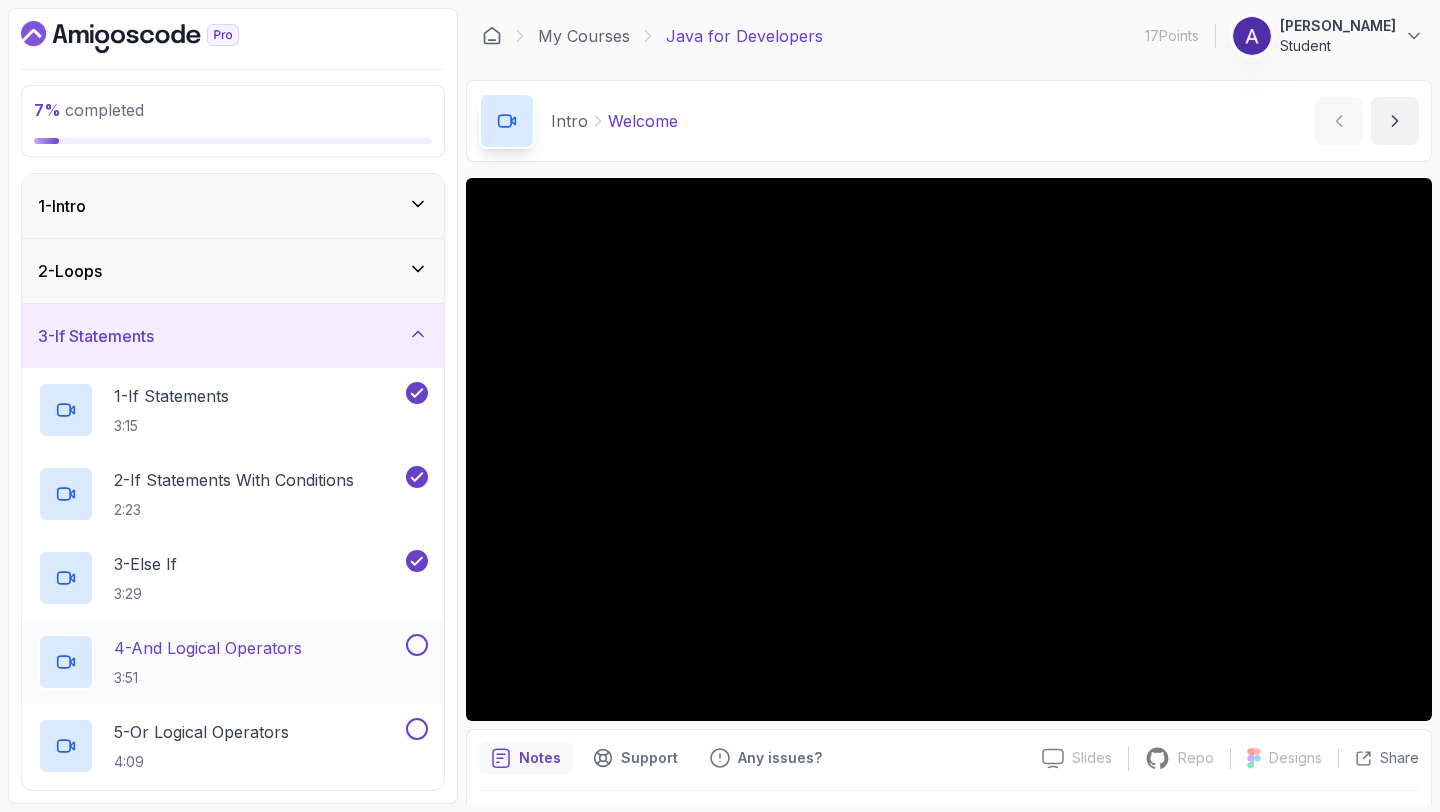 click at bounding box center [417, 645] 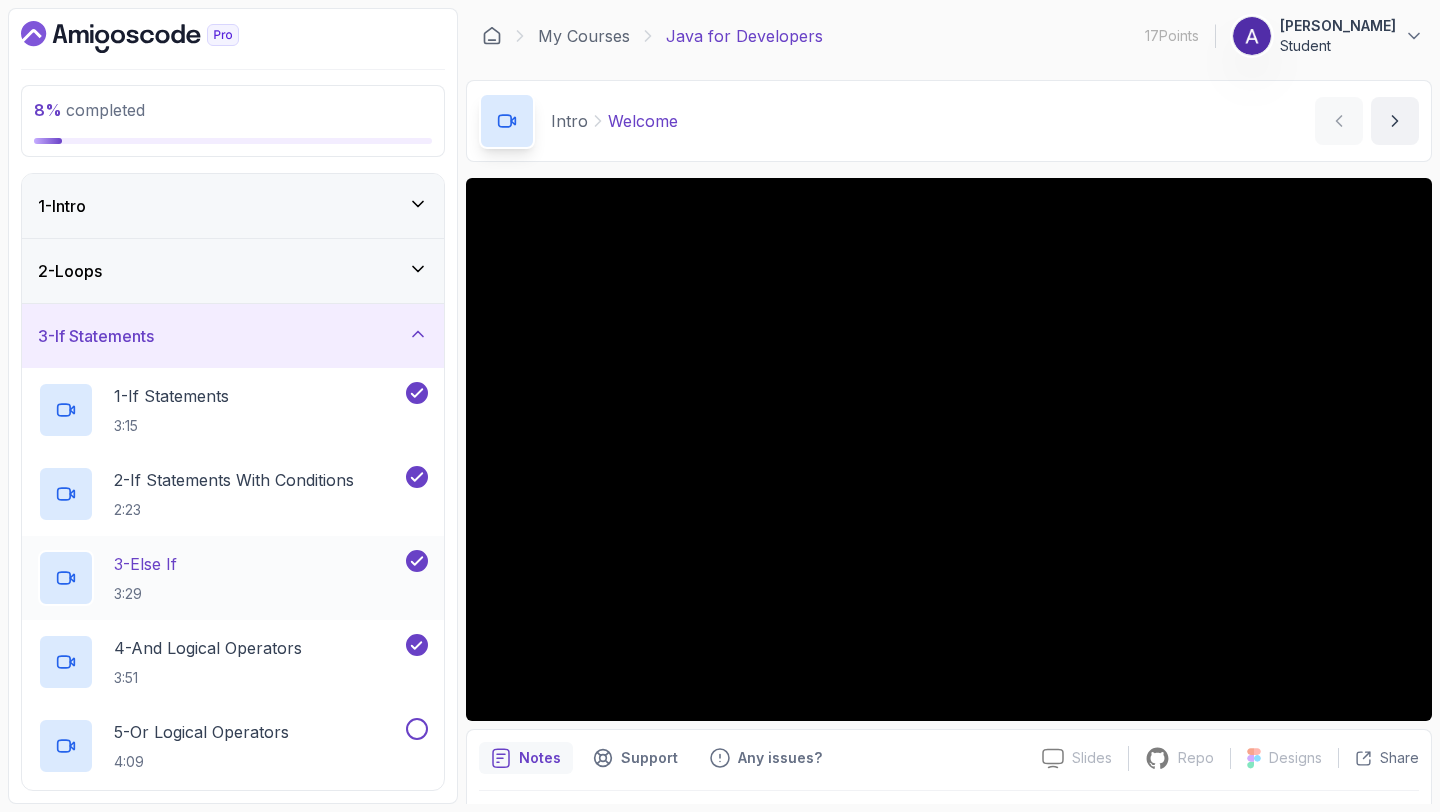 scroll, scrollTop: 138, scrollLeft: 0, axis: vertical 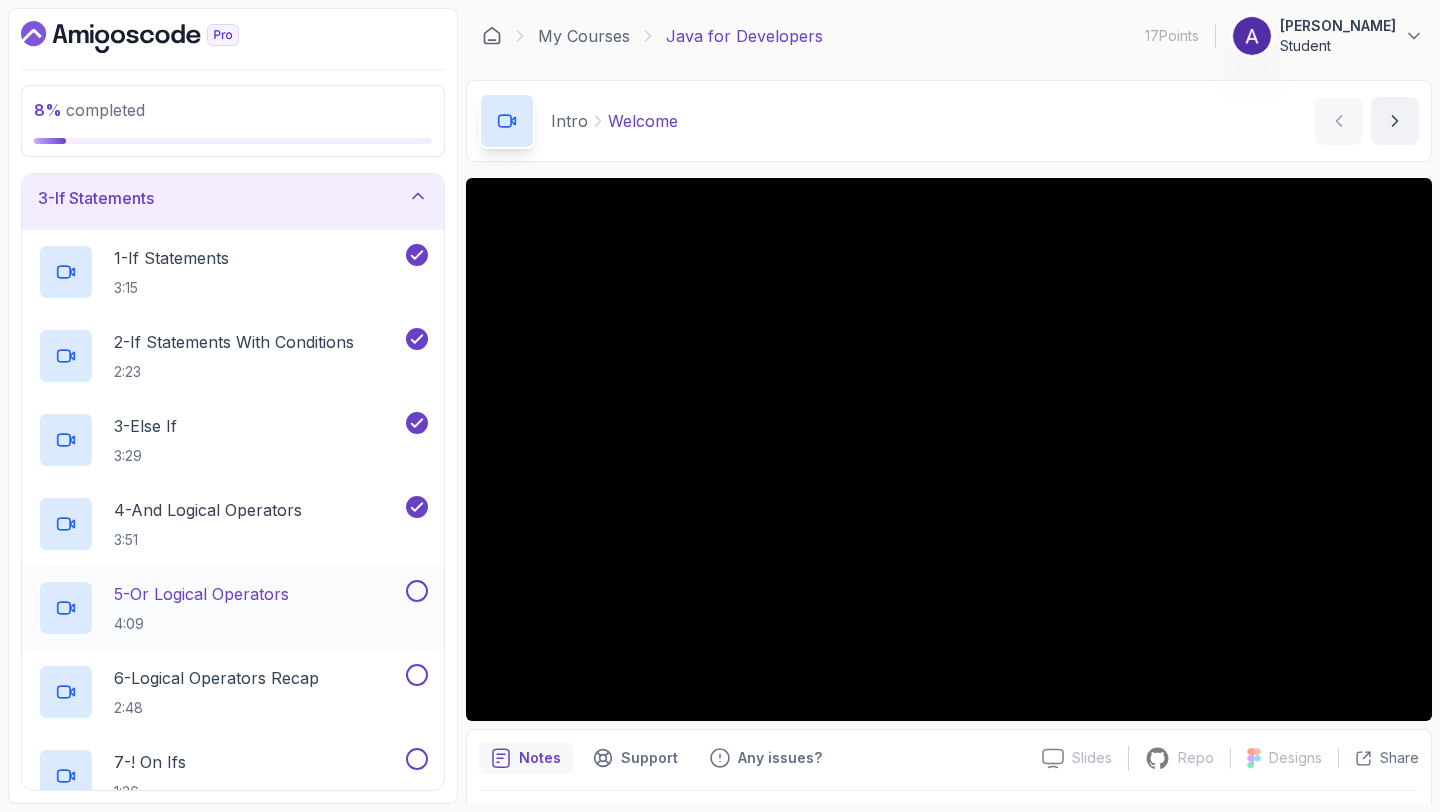 click at bounding box center (417, 591) 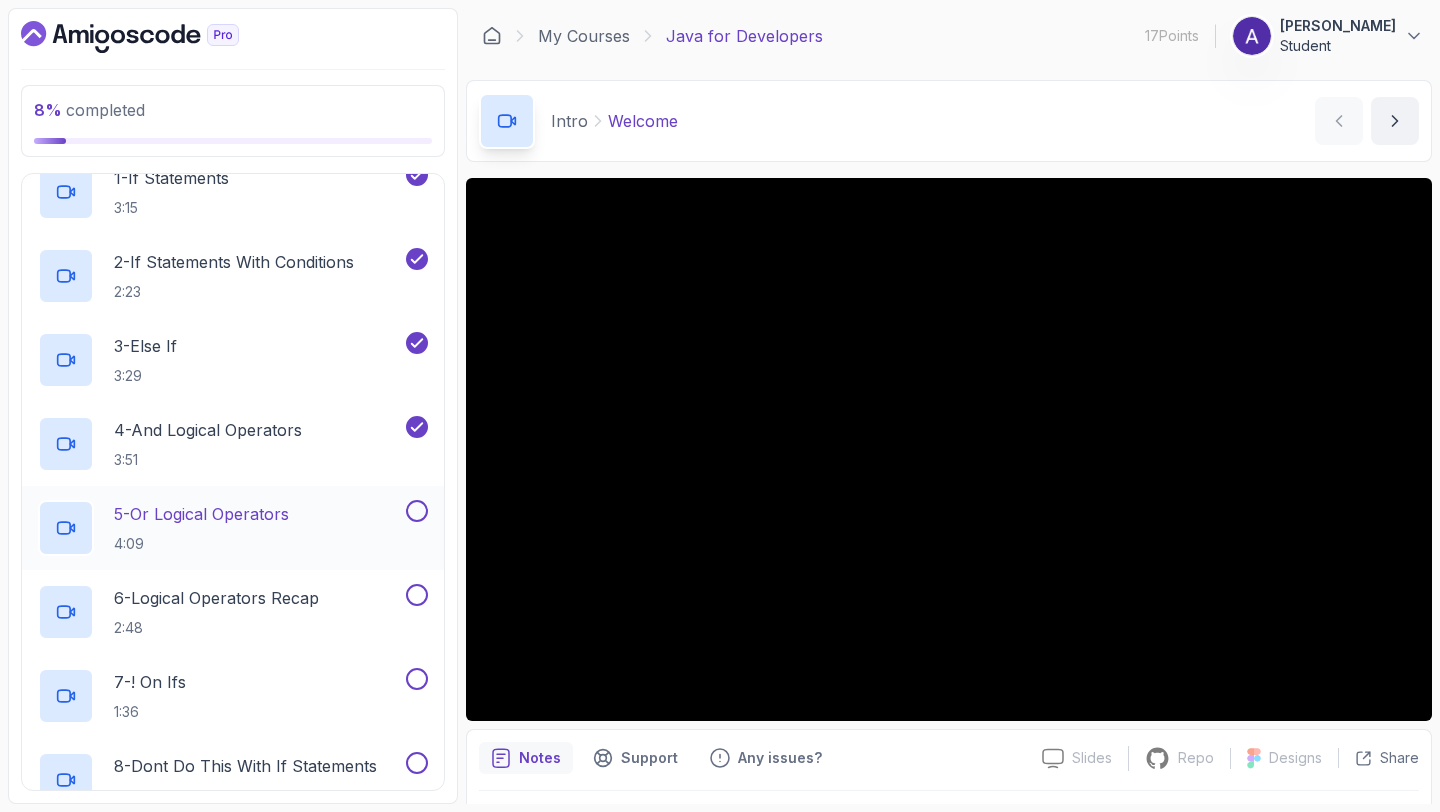 scroll, scrollTop: 234, scrollLeft: 0, axis: vertical 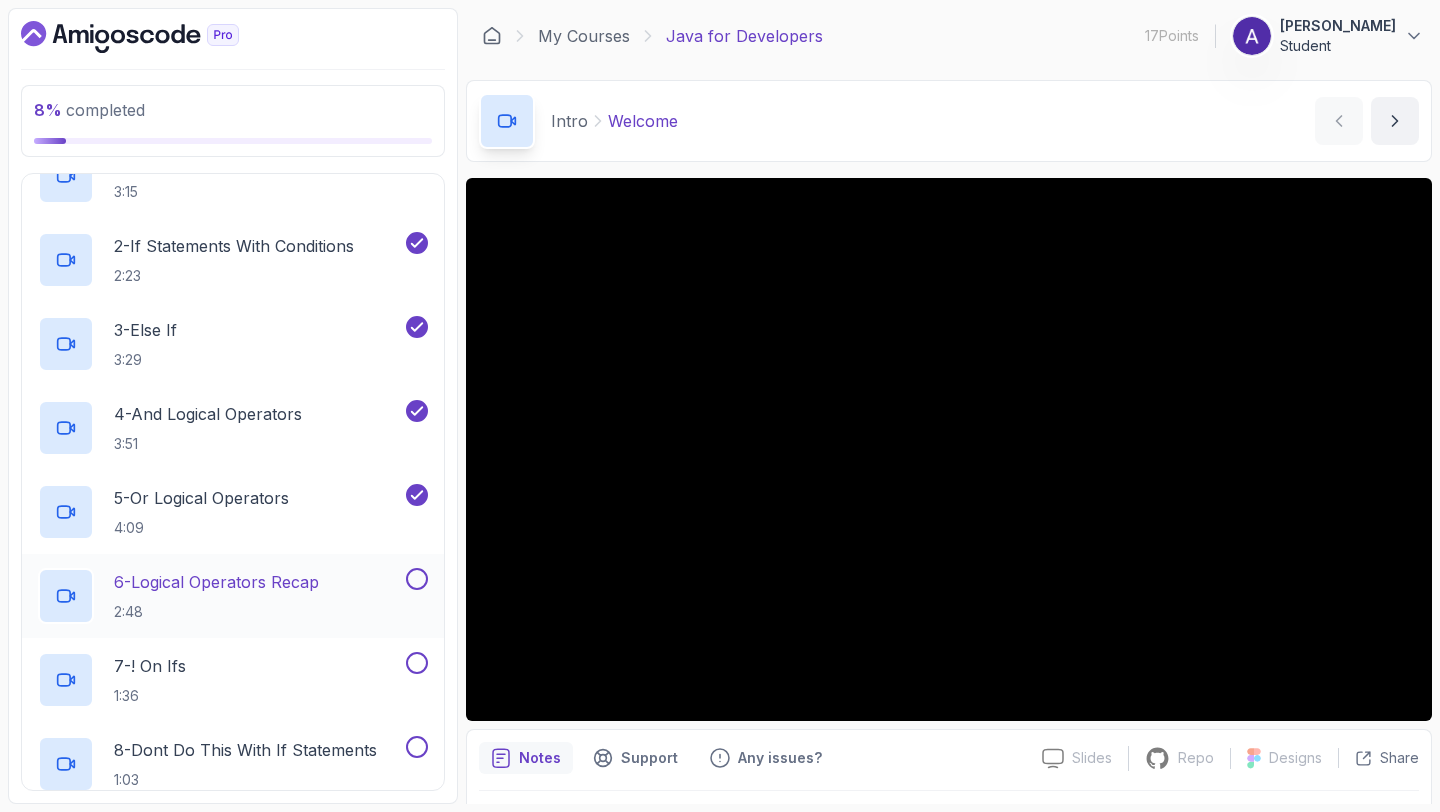 click at bounding box center (417, 579) 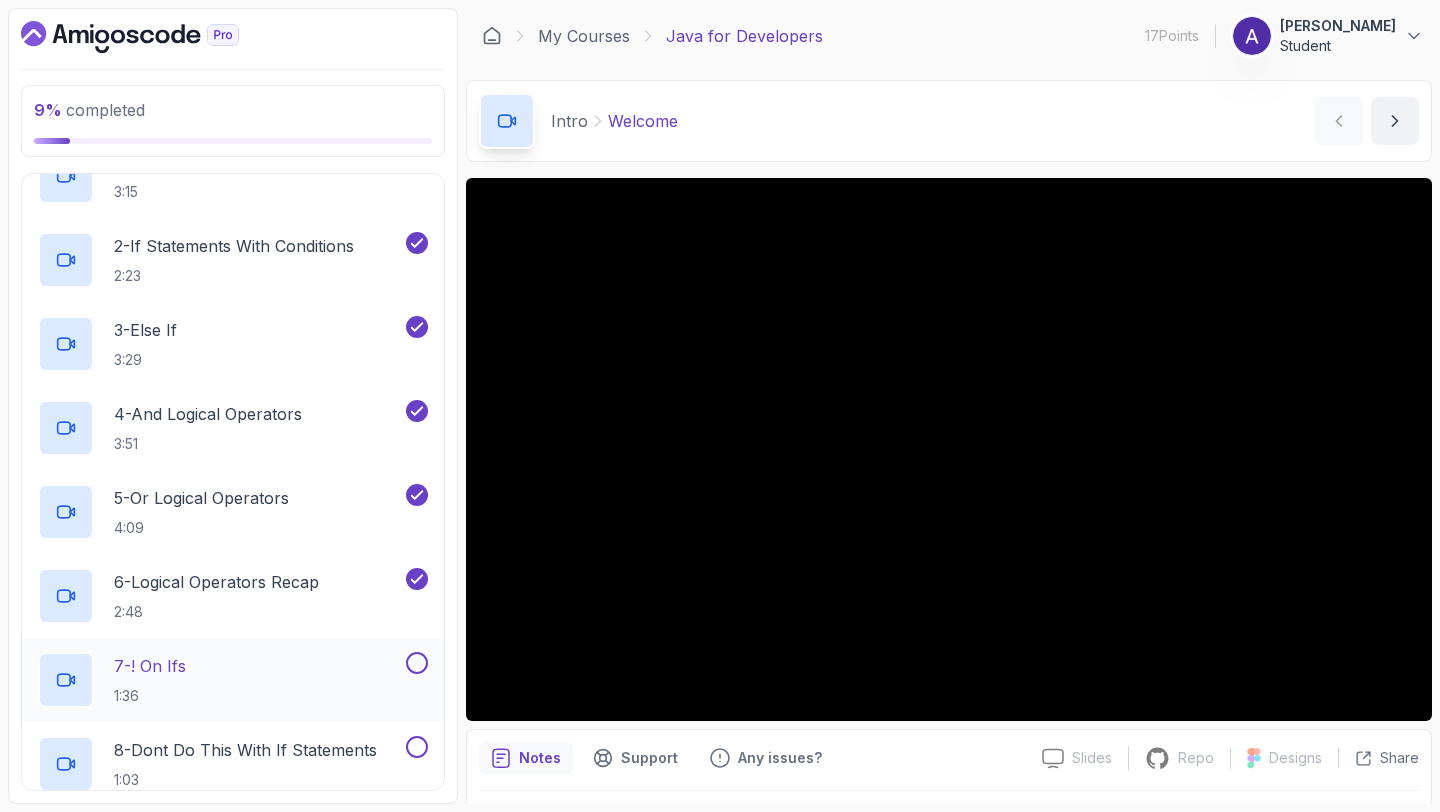 click at bounding box center [417, 663] 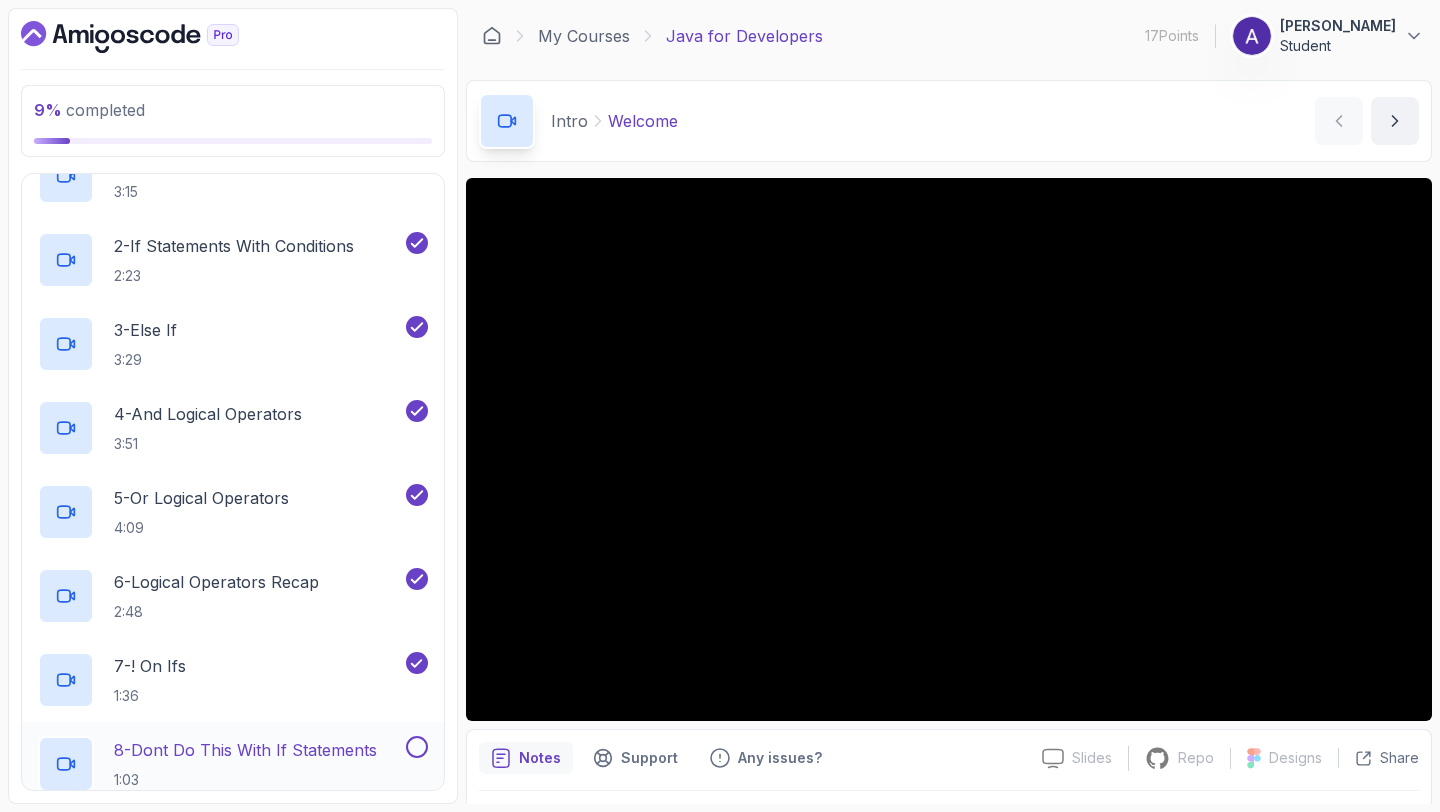click at bounding box center (417, 747) 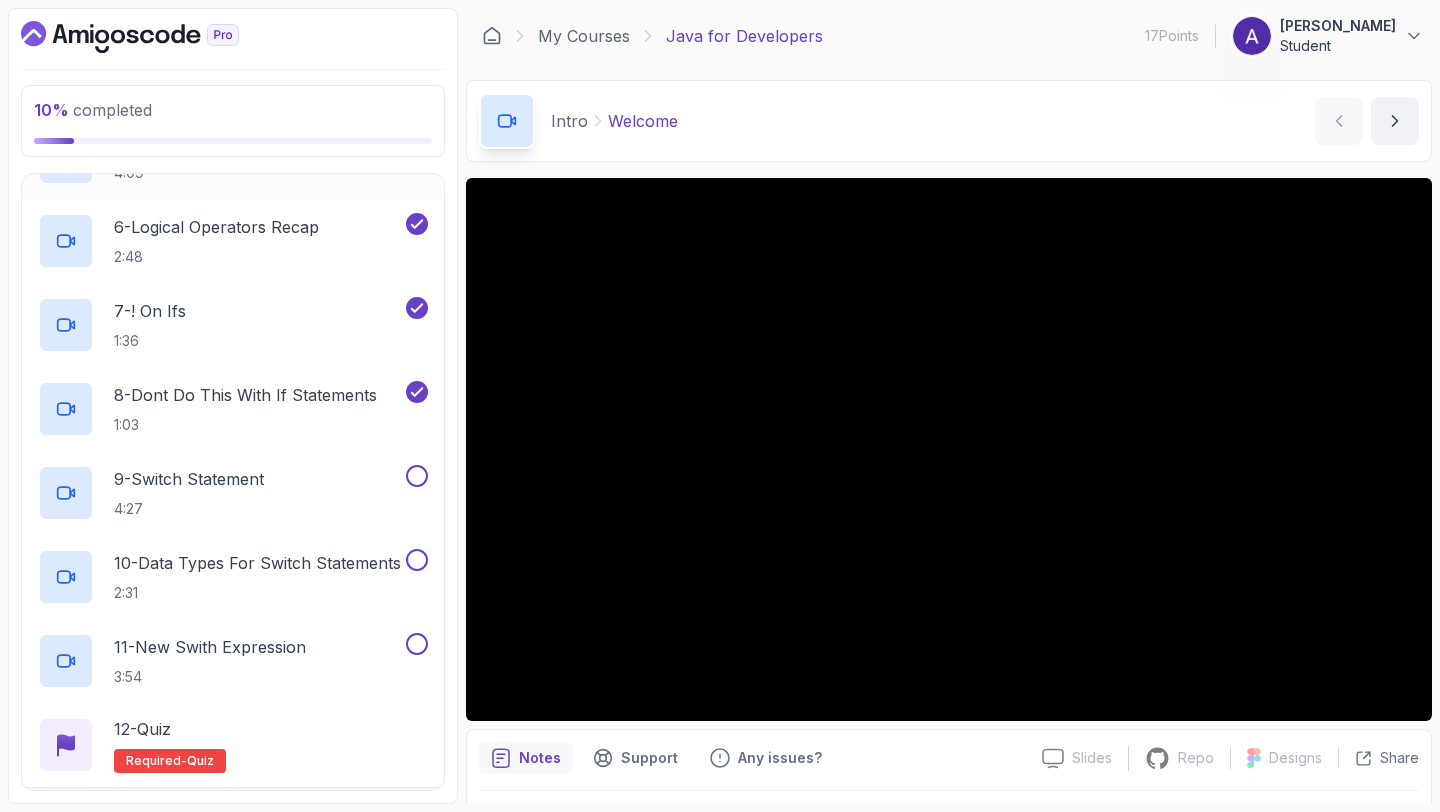 scroll, scrollTop: 621, scrollLeft: 0, axis: vertical 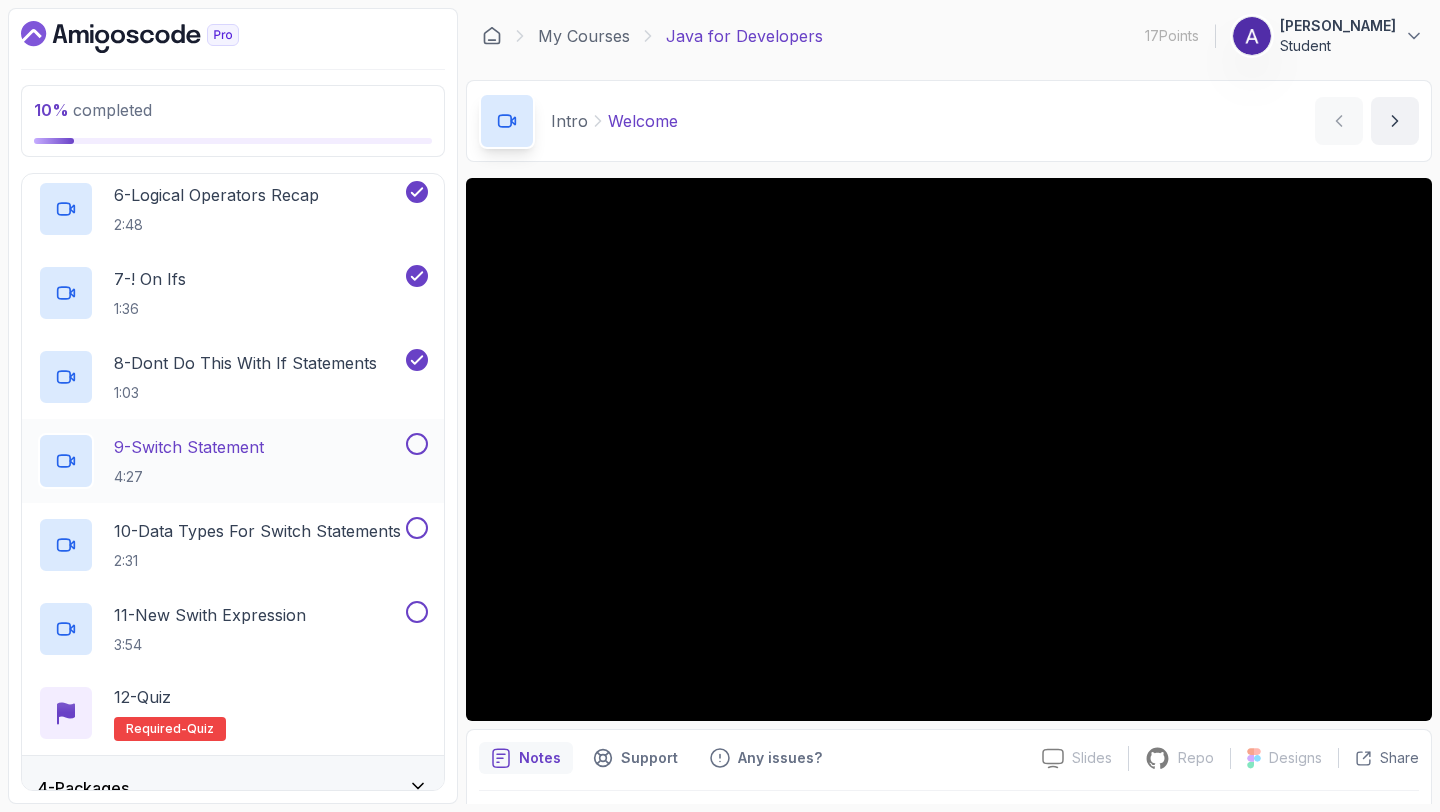 click at bounding box center (417, 444) 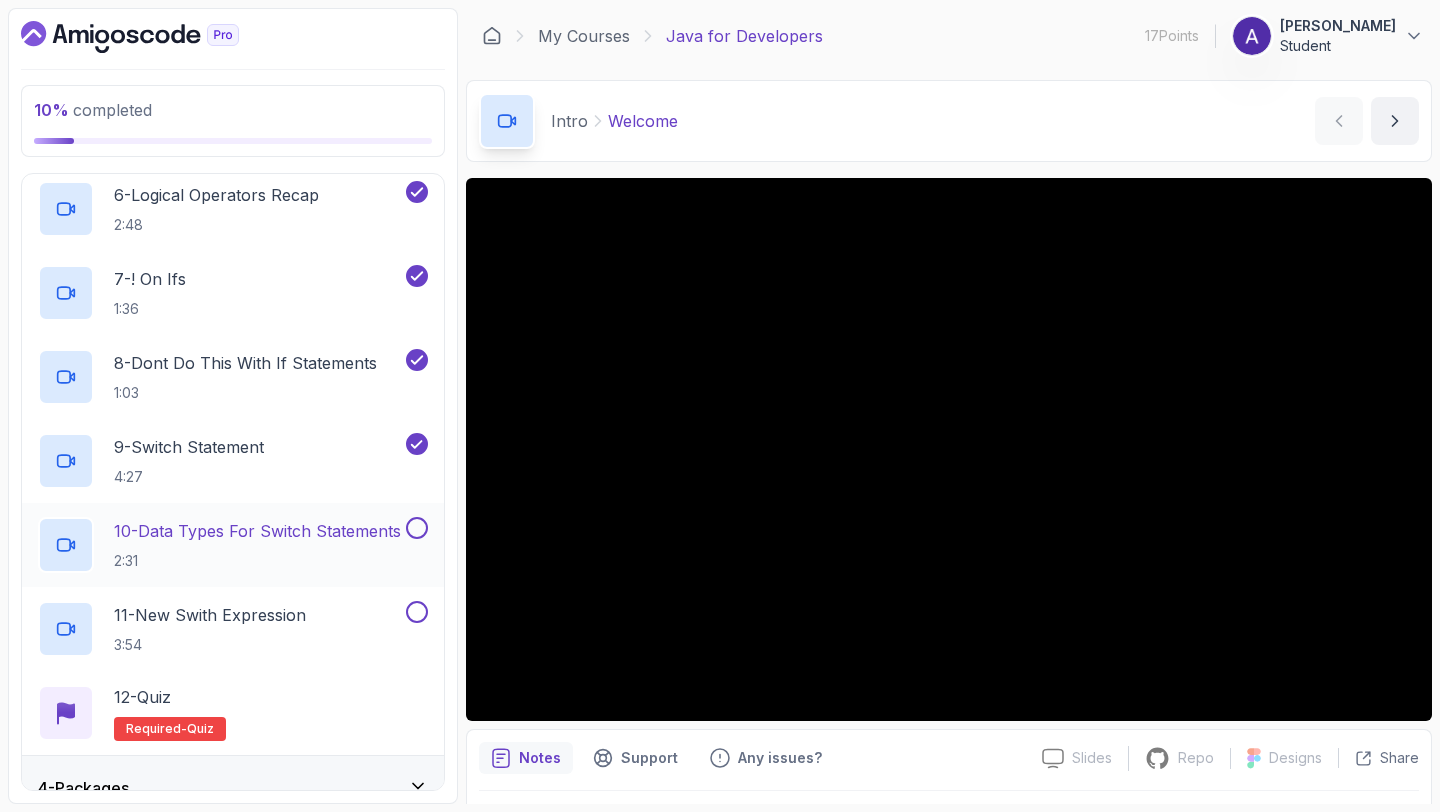 click at bounding box center [417, 528] 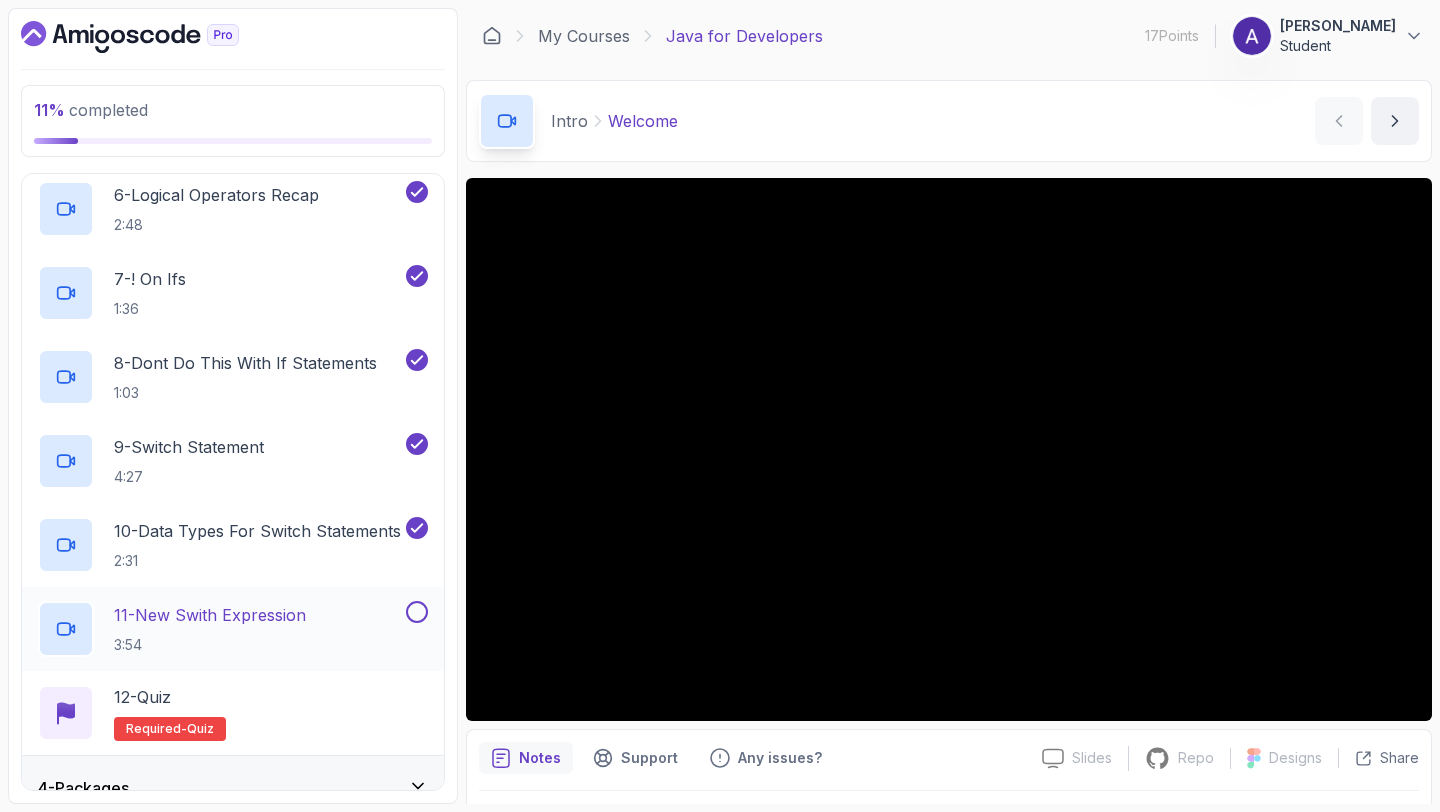 click at bounding box center (417, 612) 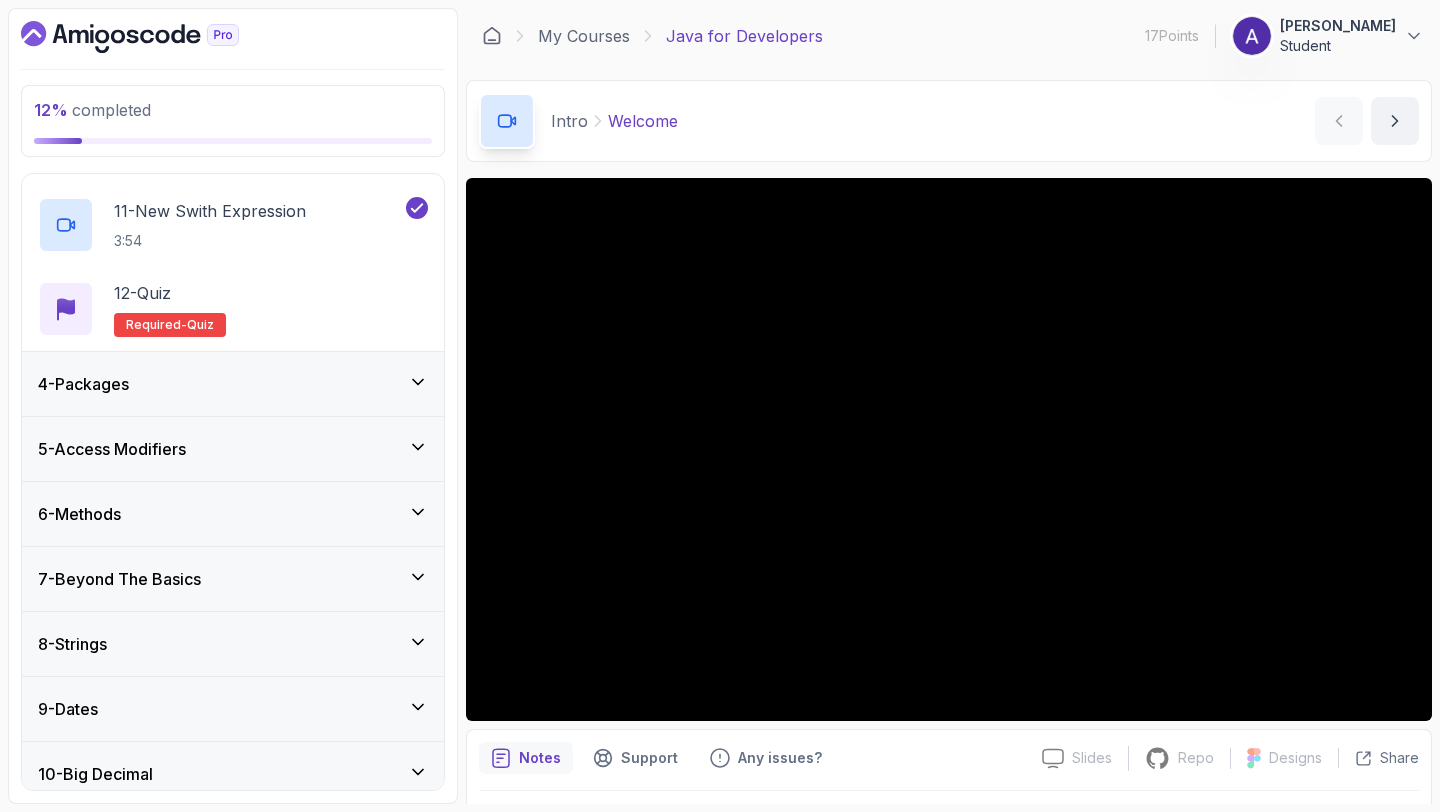 click on "4  -  Packages" at bounding box center [233, 384] 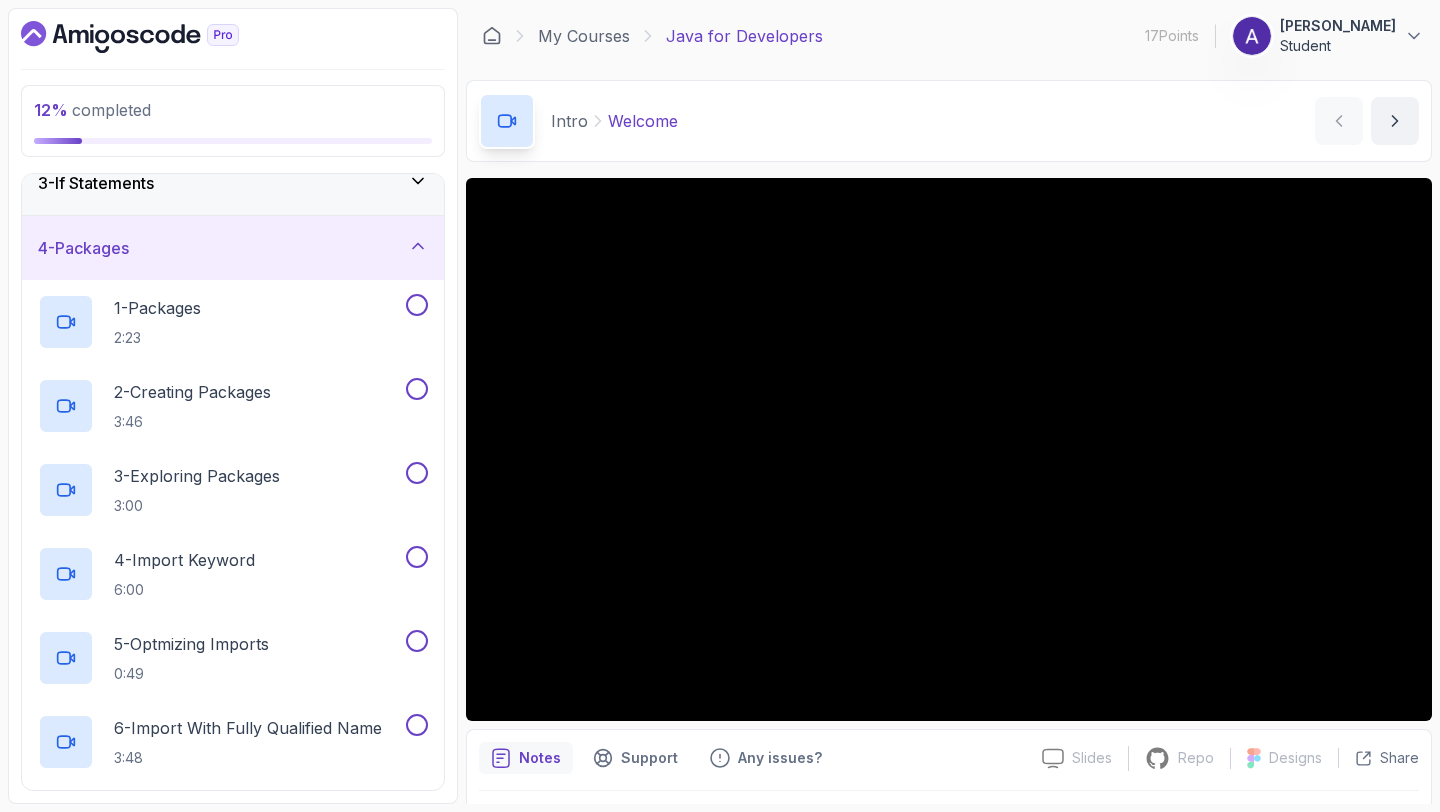 scroll, scrollTop: 152, scrollLeft: 0, axis: vertical 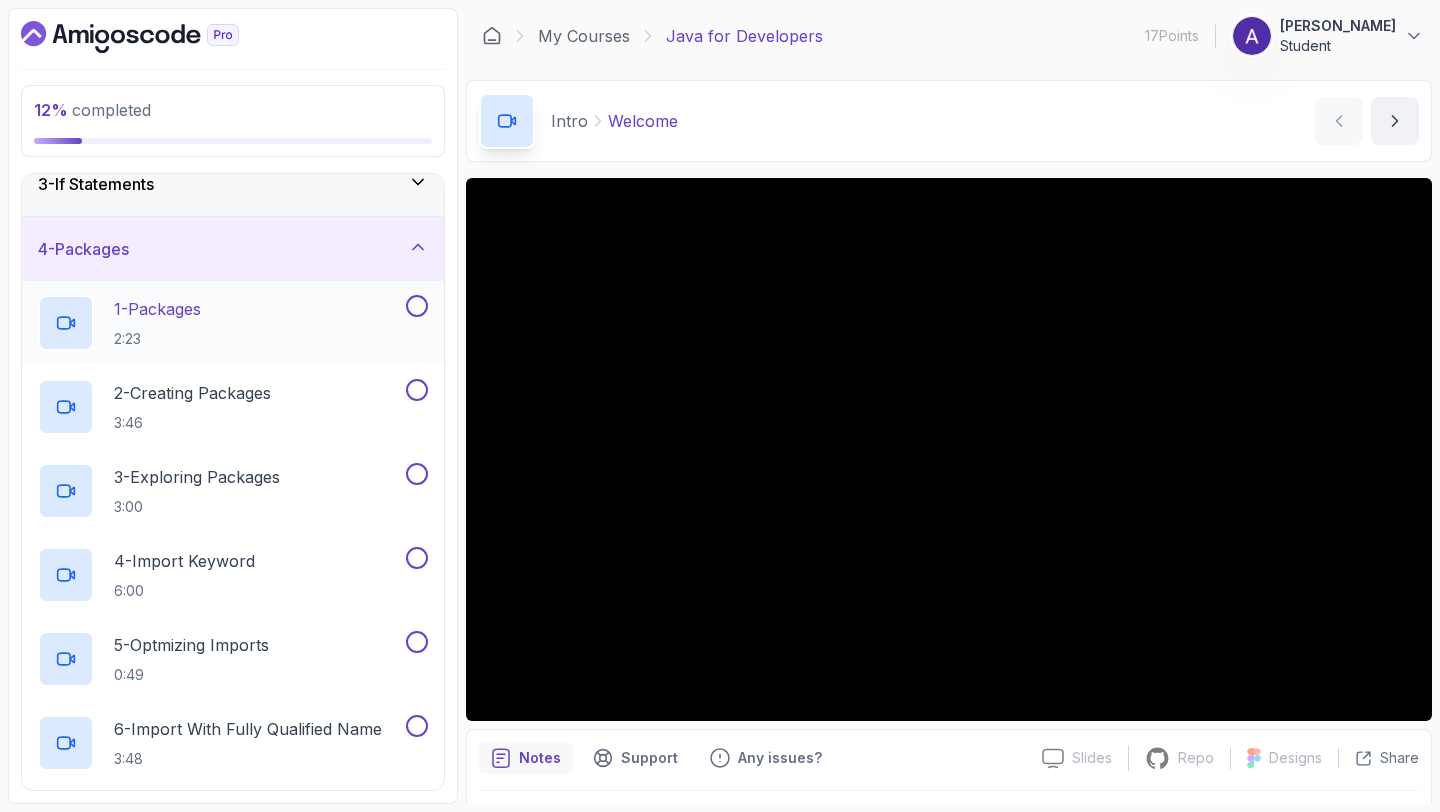 click at bounding box center [417, 306] 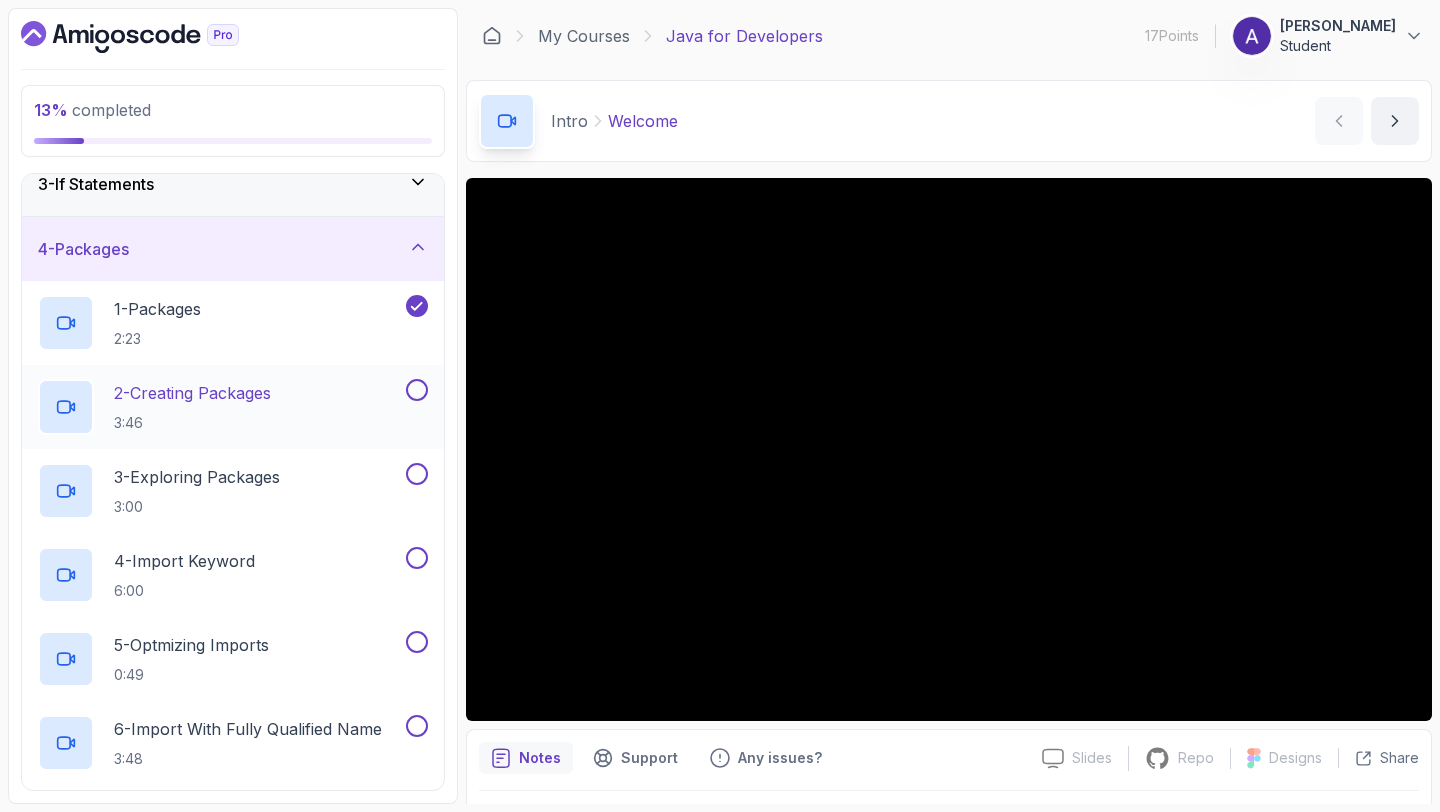 click at bounding box center [417, 390] 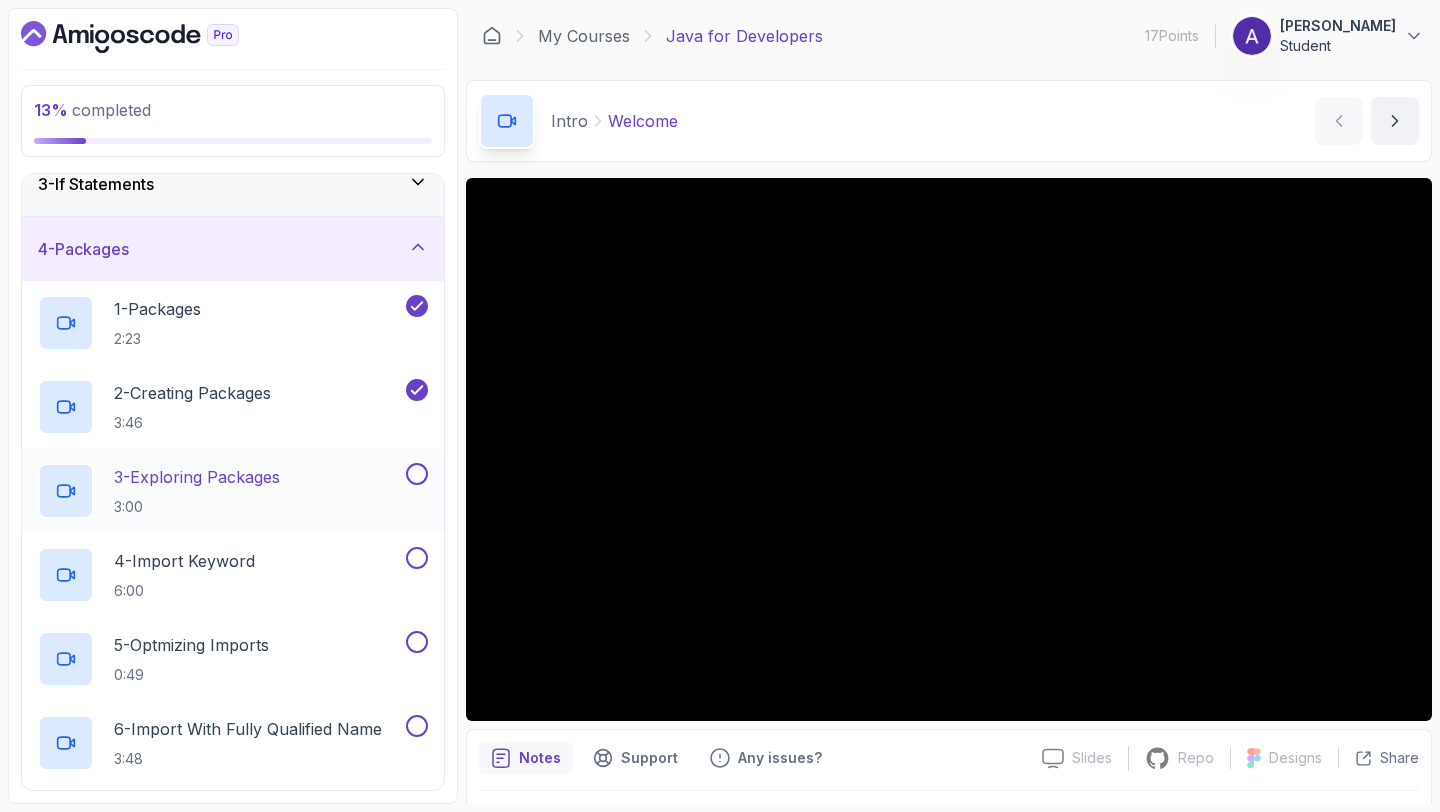 click at bounding box center [417, 474] 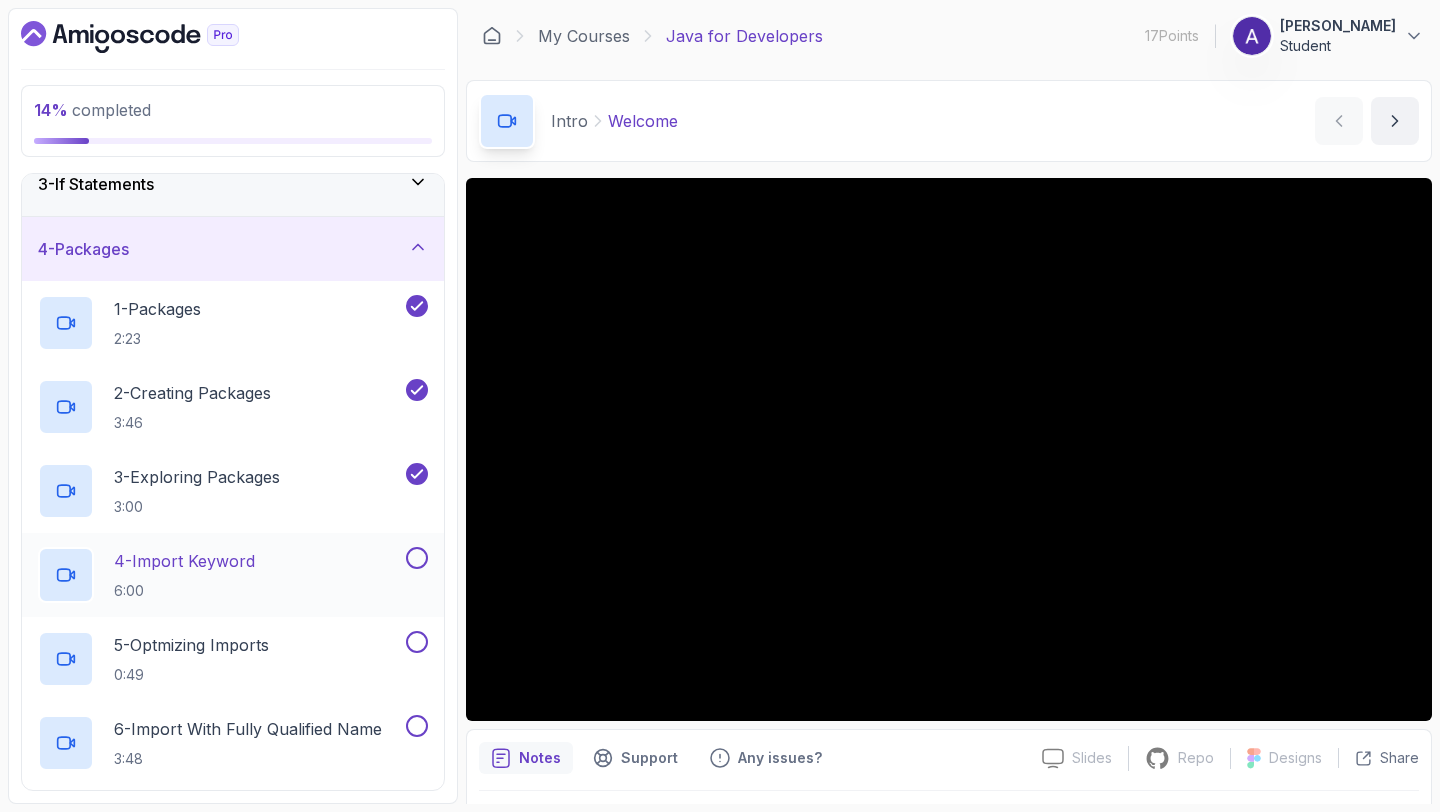 click at bounding box center (417, 558) 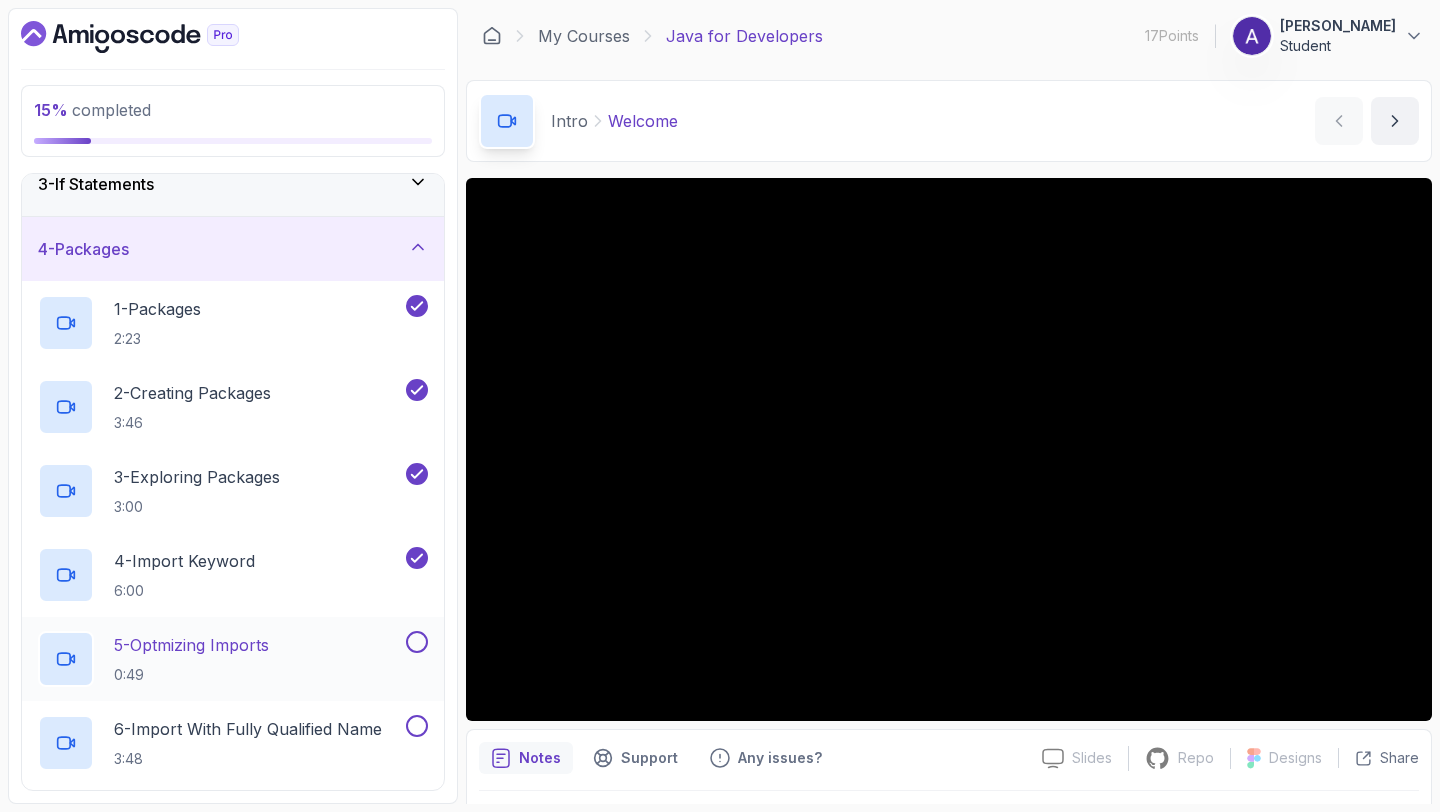 click at bounding box center [417, 642] 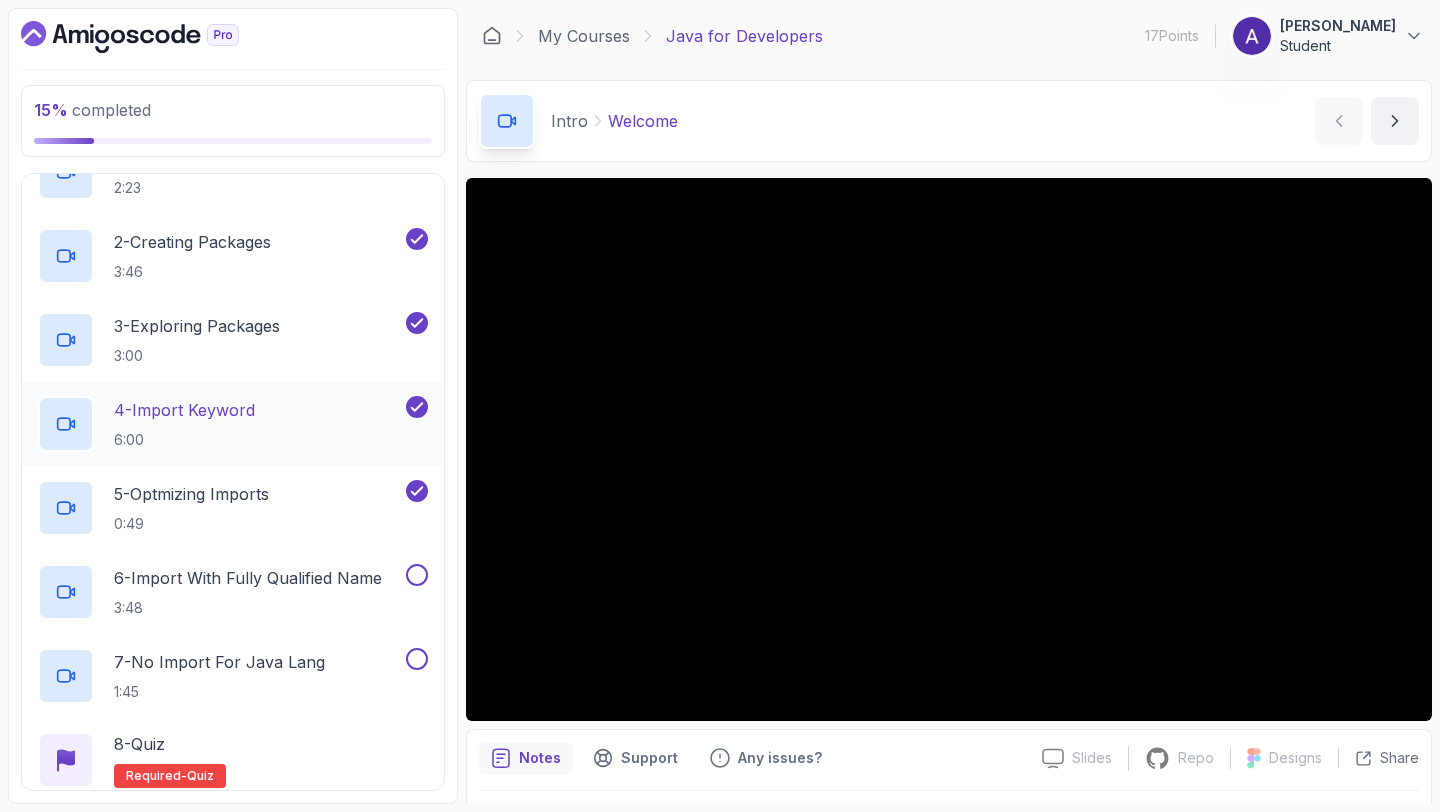 scroll, scrollTop: 363, scrollLeft: 0, axis: vertical 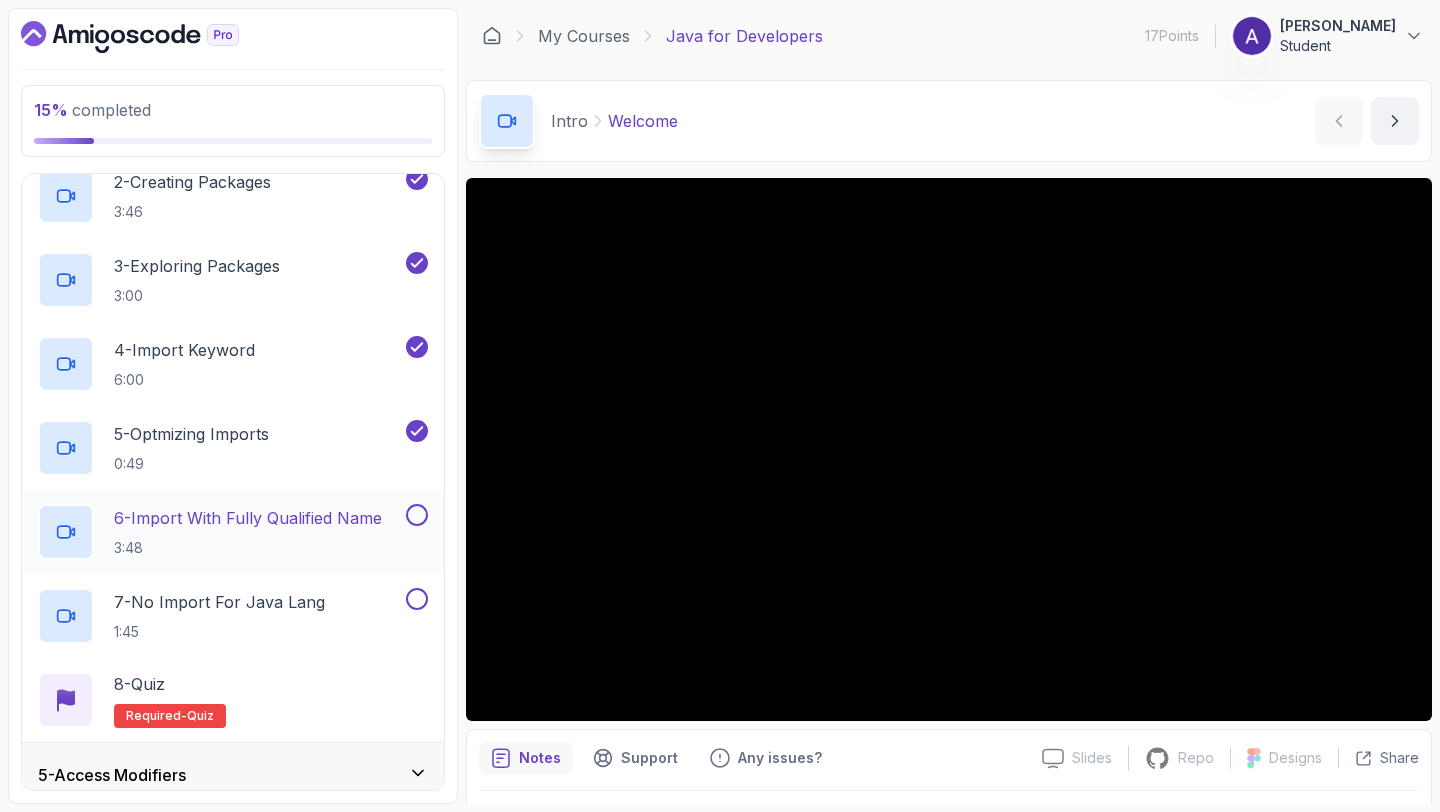 click at bounding box center (417, 515) 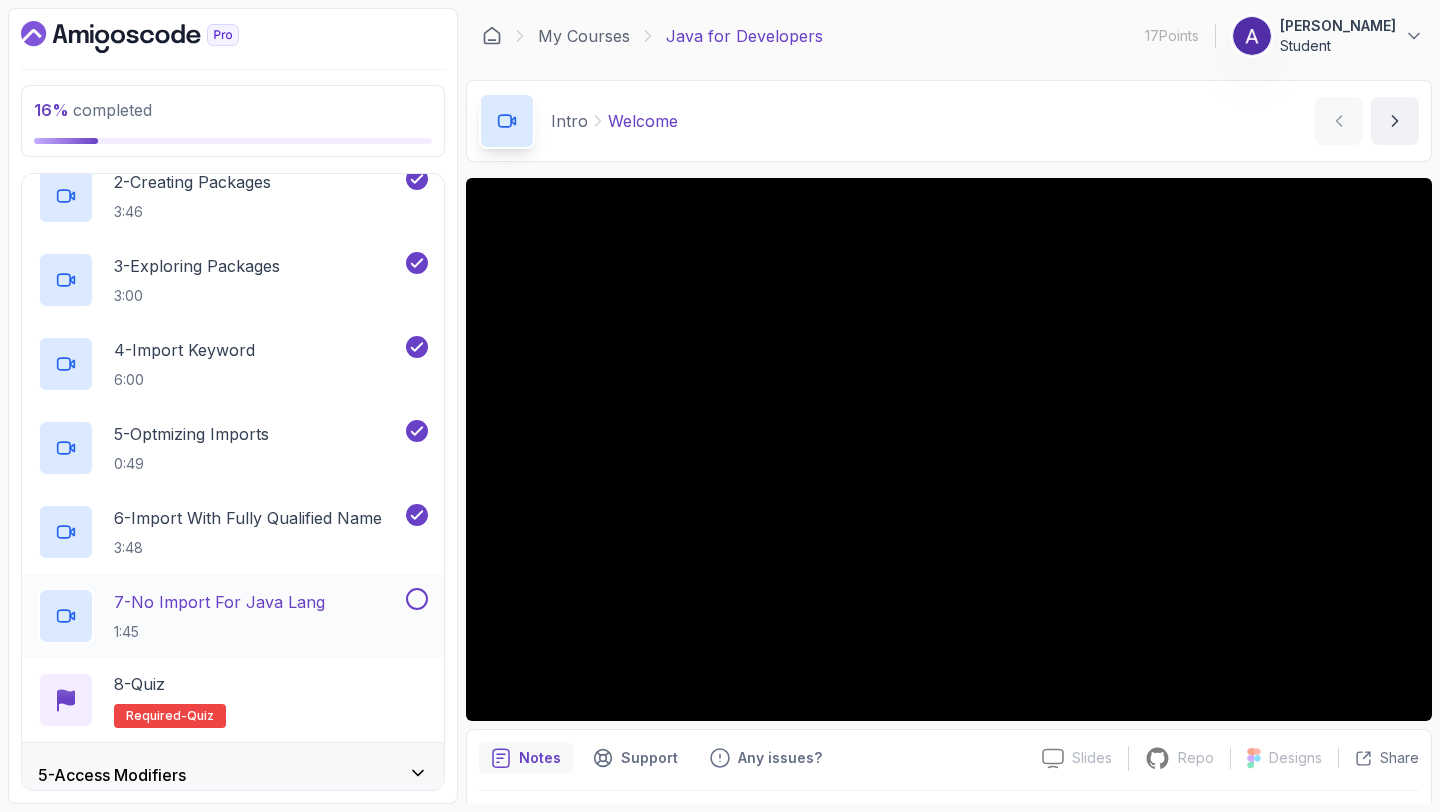 click at bounding box center [417, 599] 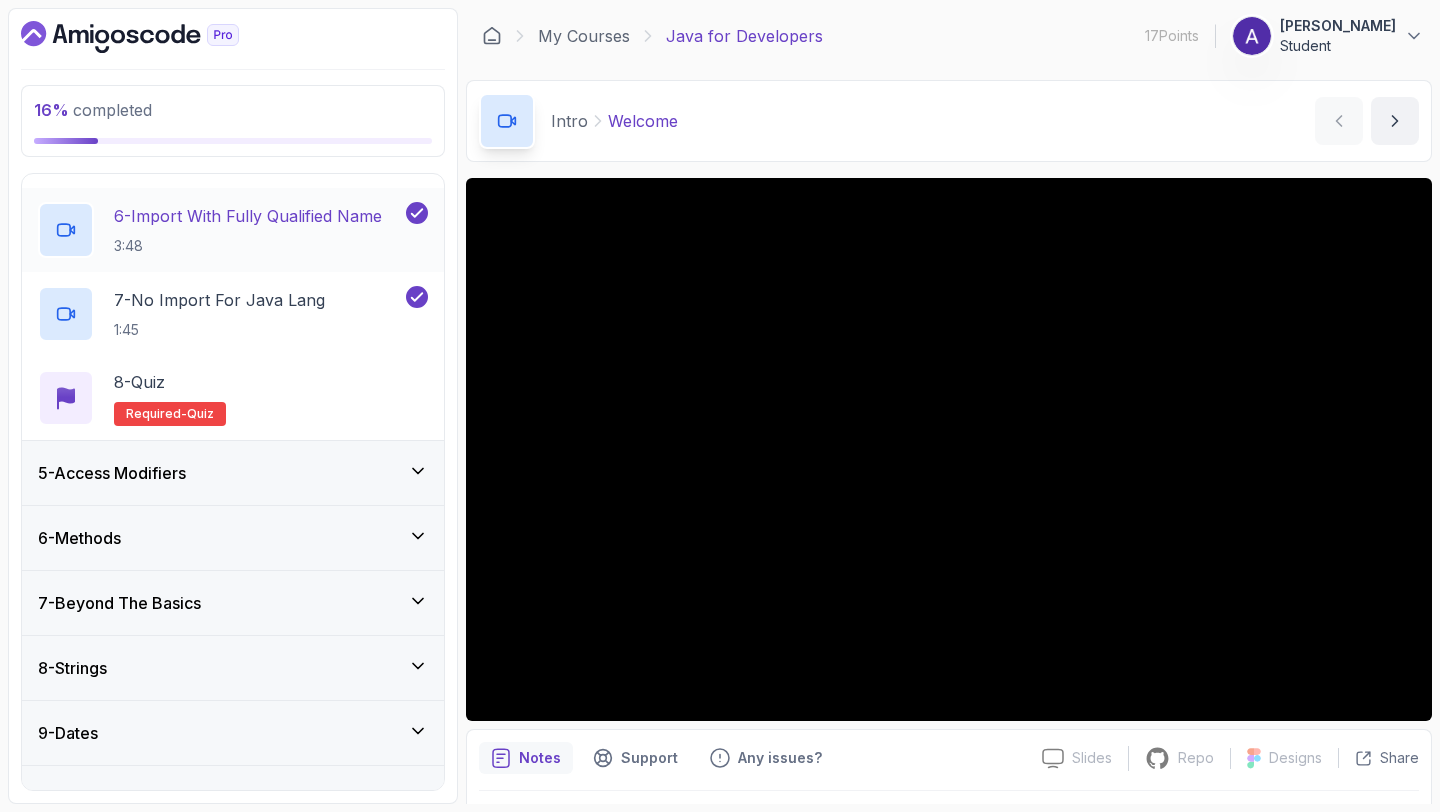 scroll, scrollTop: 667, scrollLeft: 0, axis: vertical 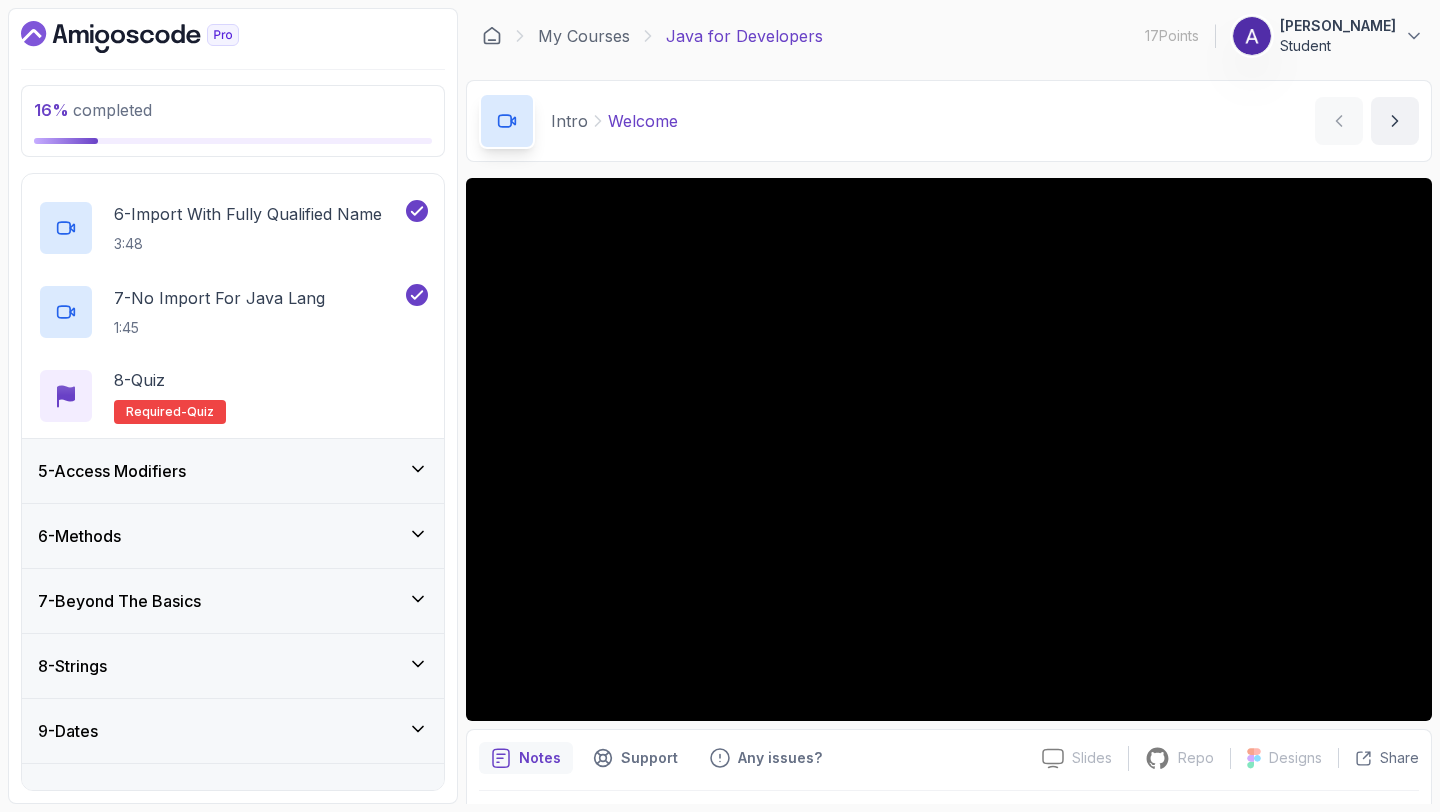 click on "5  -  Access Modifiers" at bounding box center (233, 471) 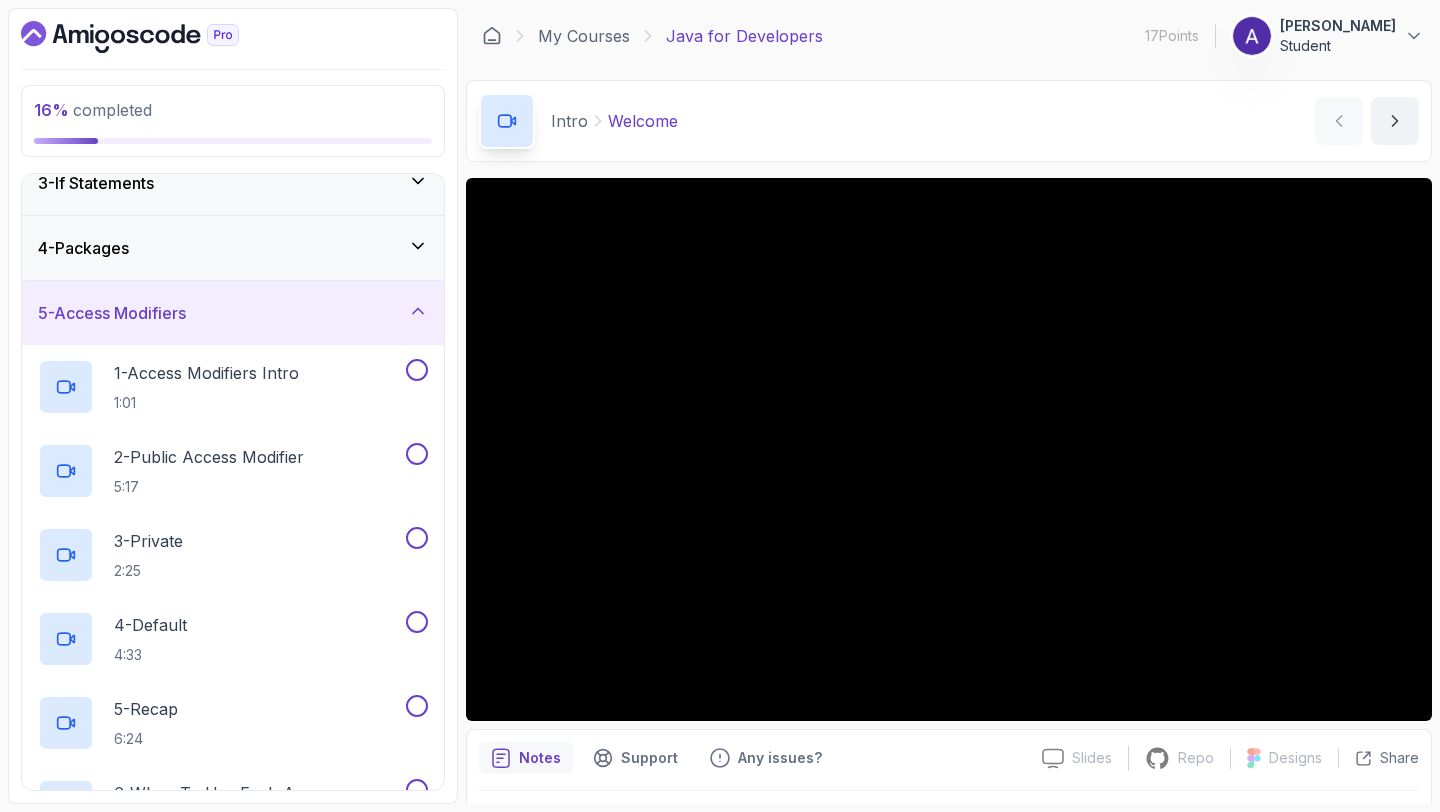scroll, scrollTop: 35, scrollLeft: 0, axis: vertical 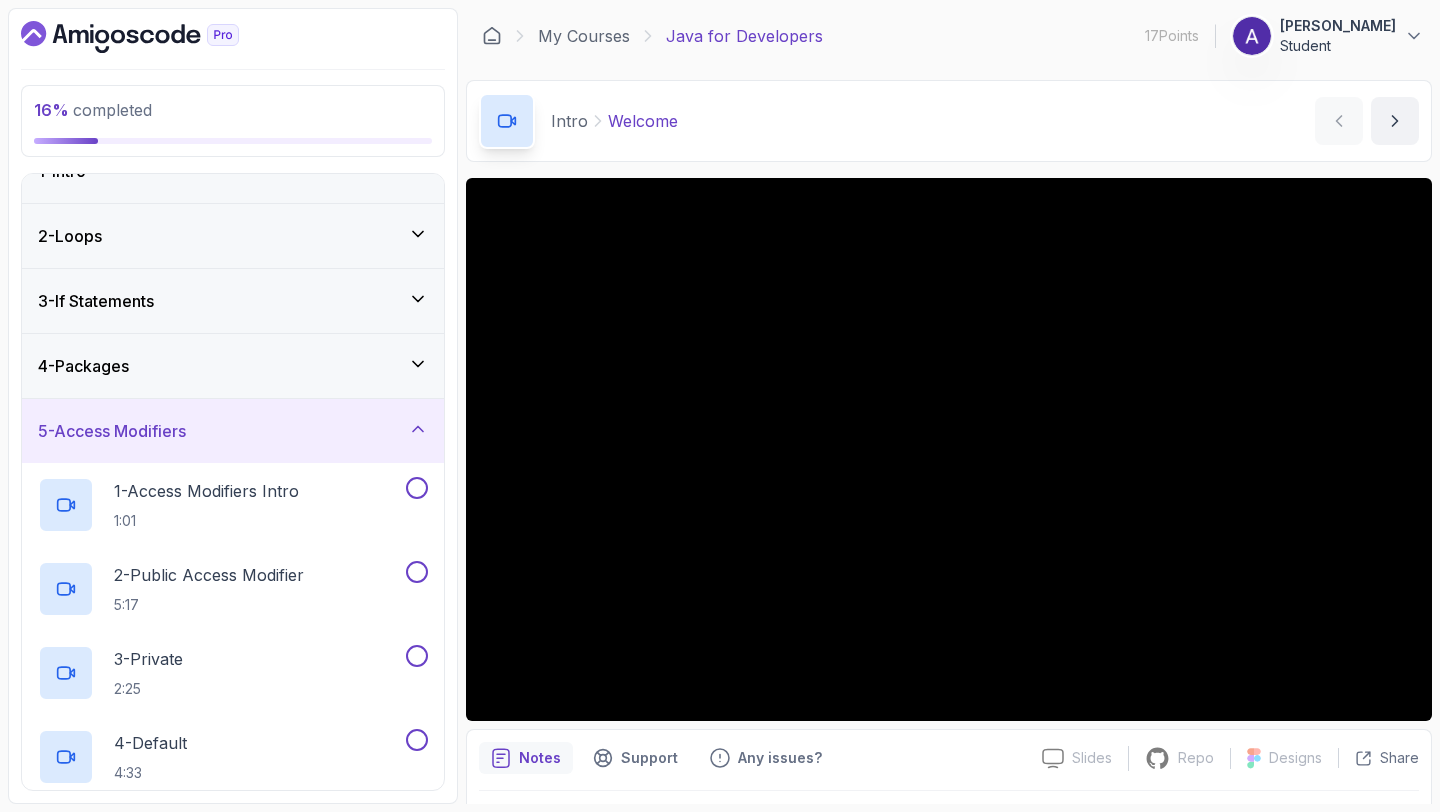 click on "5  -  Access Modifiers" at bounding box center [233, 431] 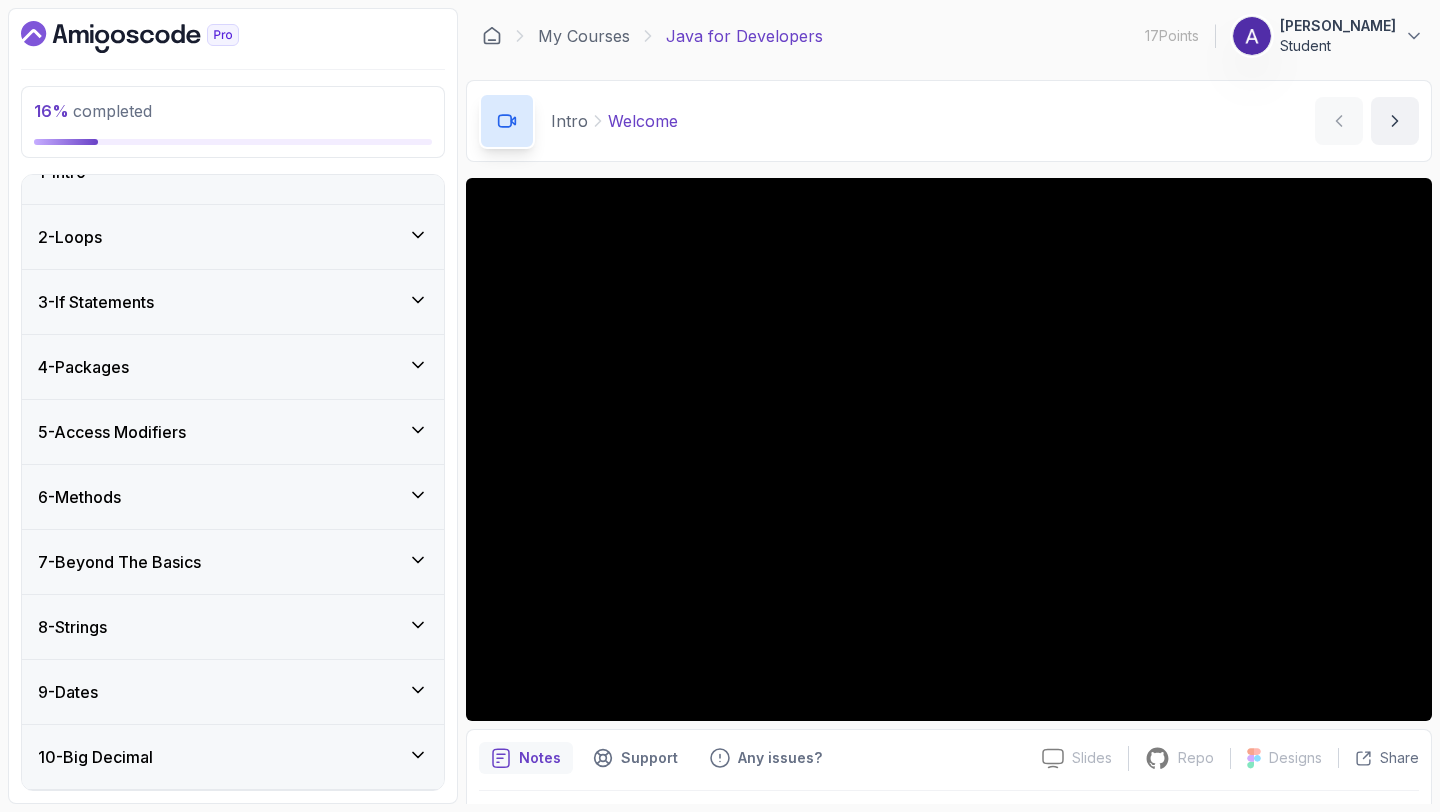 scroll, scrollTop: 112, scrollLeft: 0, axis: vertical 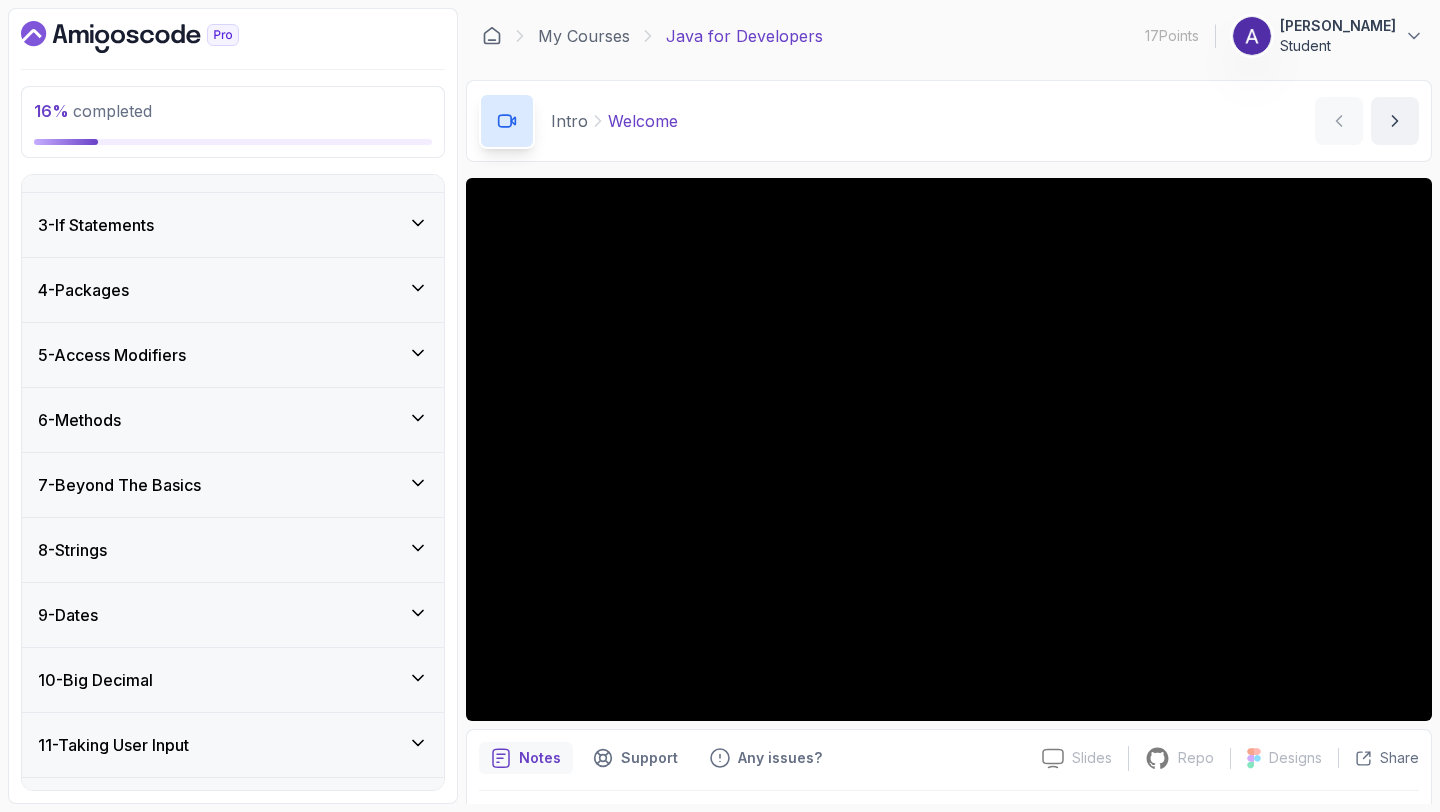 click on "6  -  Methods" at bounding box center (233, 420) 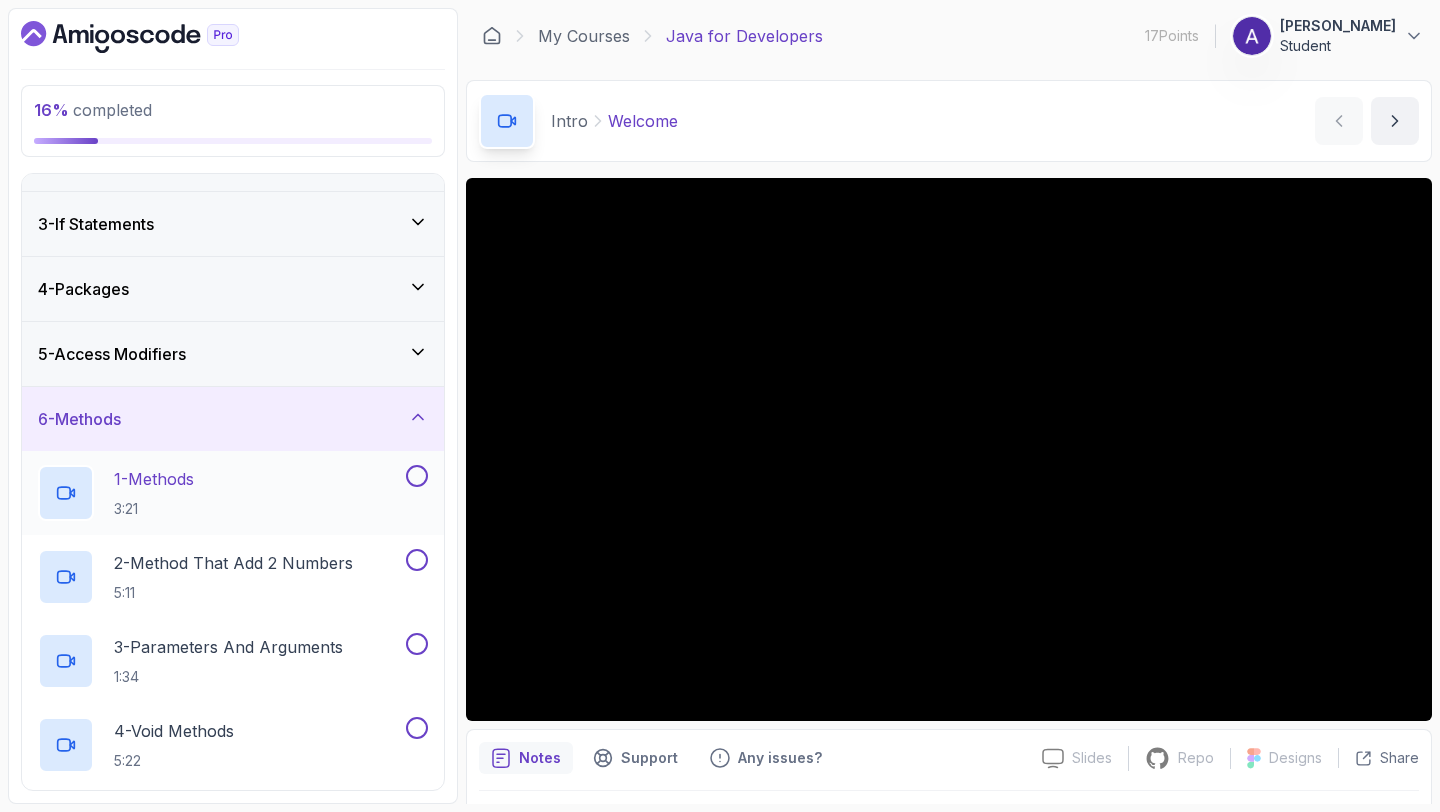 scroll, scrollTop: 141, scrollLeft: 0, axis: vertical 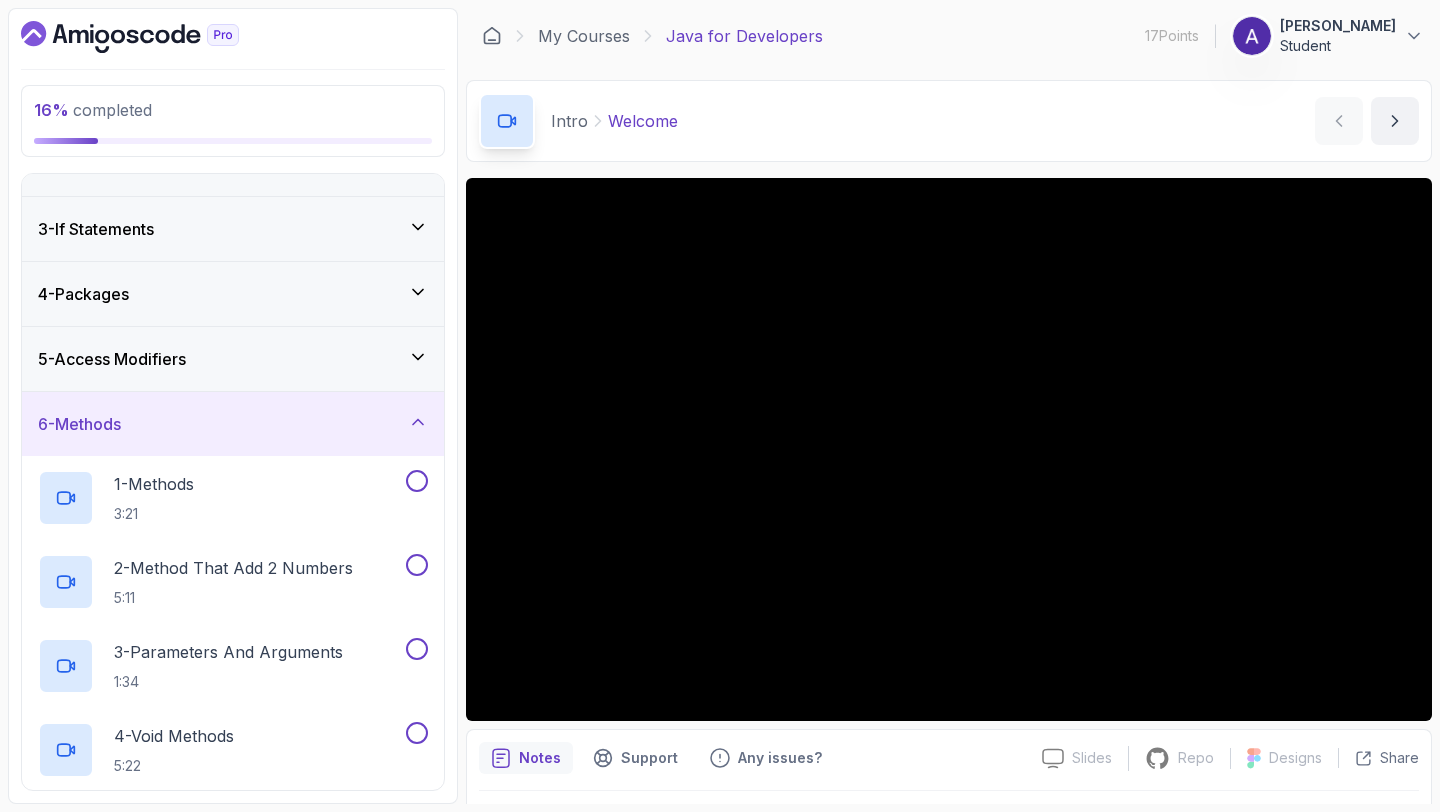 click on "5  -  Access Modifiers" at bounding box center (233, 359) 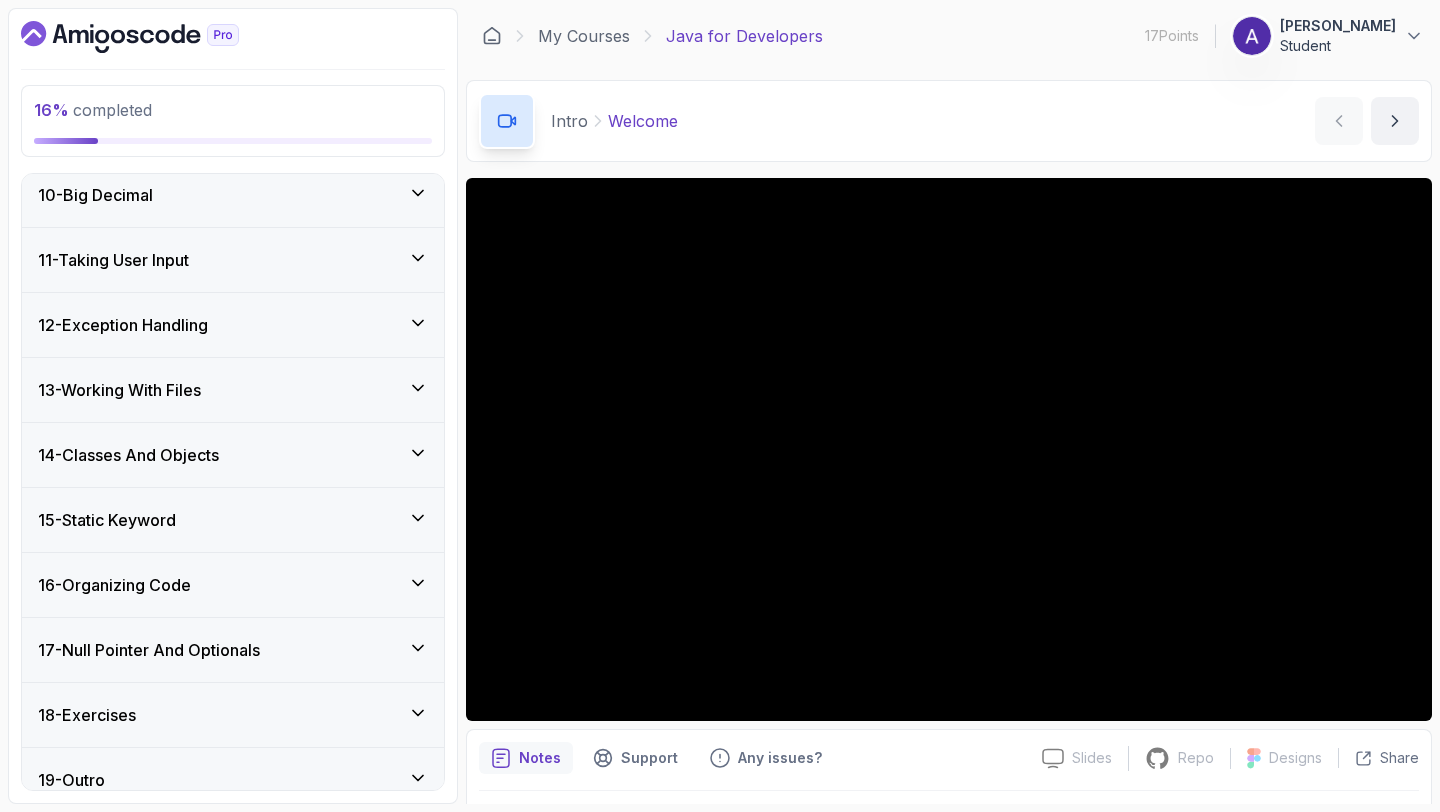scroll, scrollTop: 1244, scrollLeft: 0, axis: vertical 